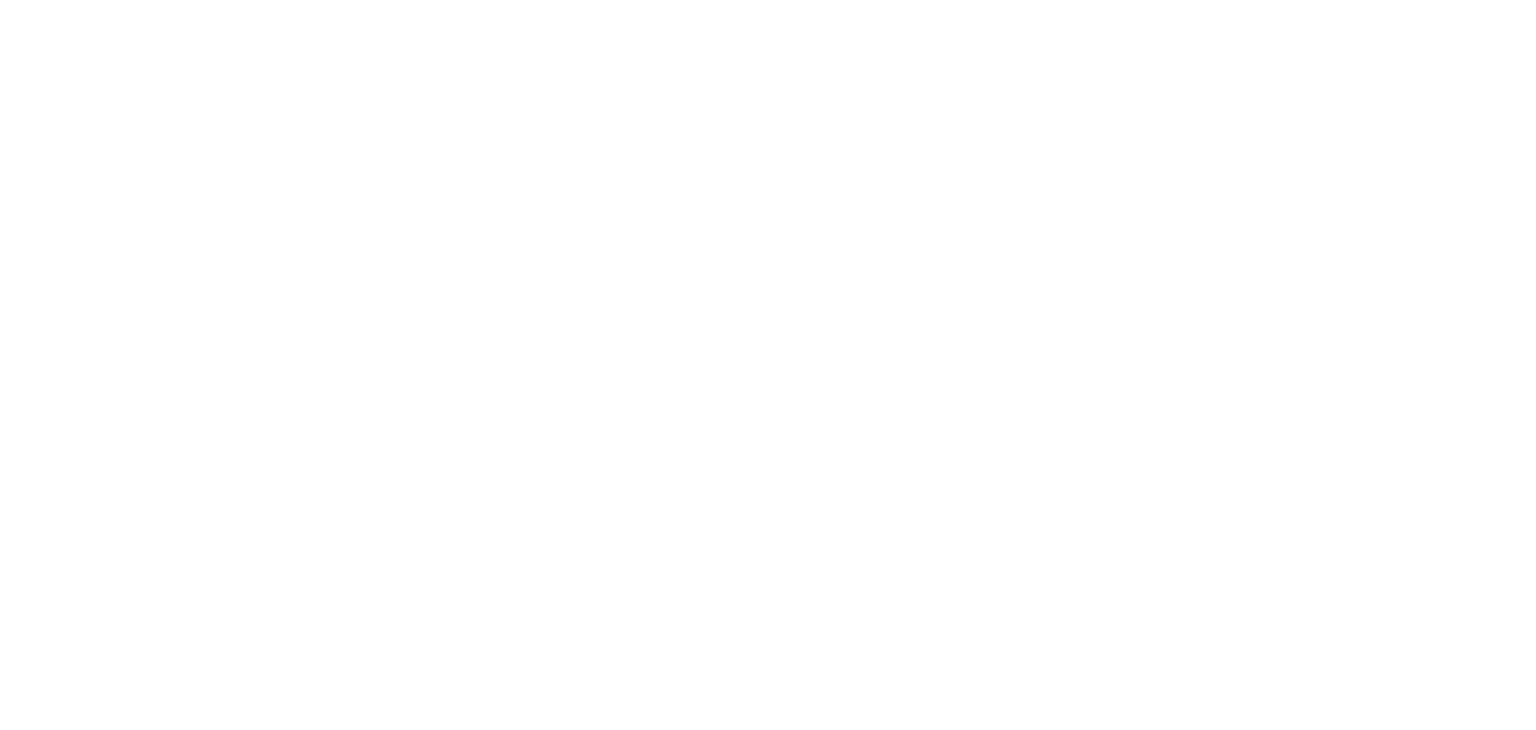 scroll, scrollTop: 0, scrollLeft: 0, axis: both 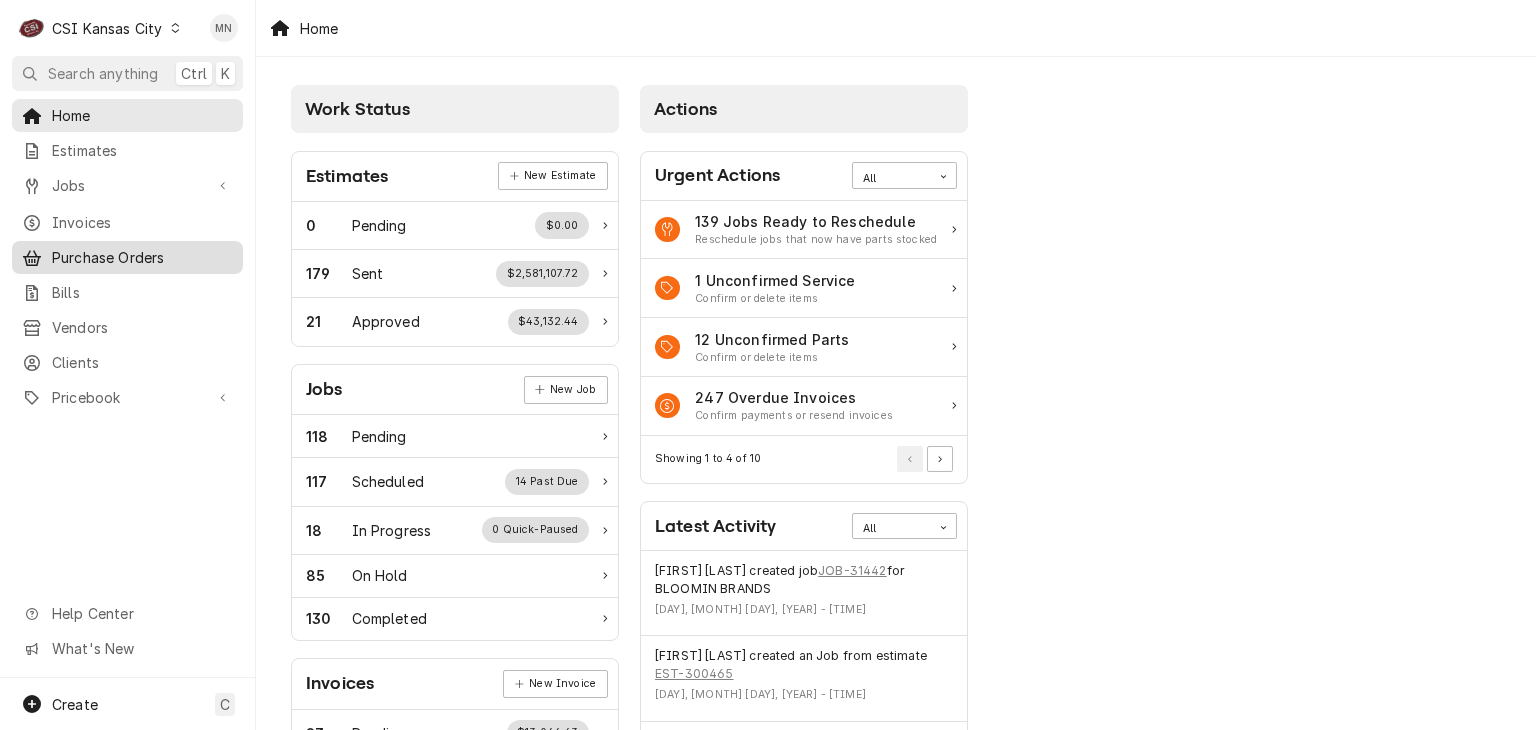 click on "Purchase Orders" at bounding box center (142, 257) 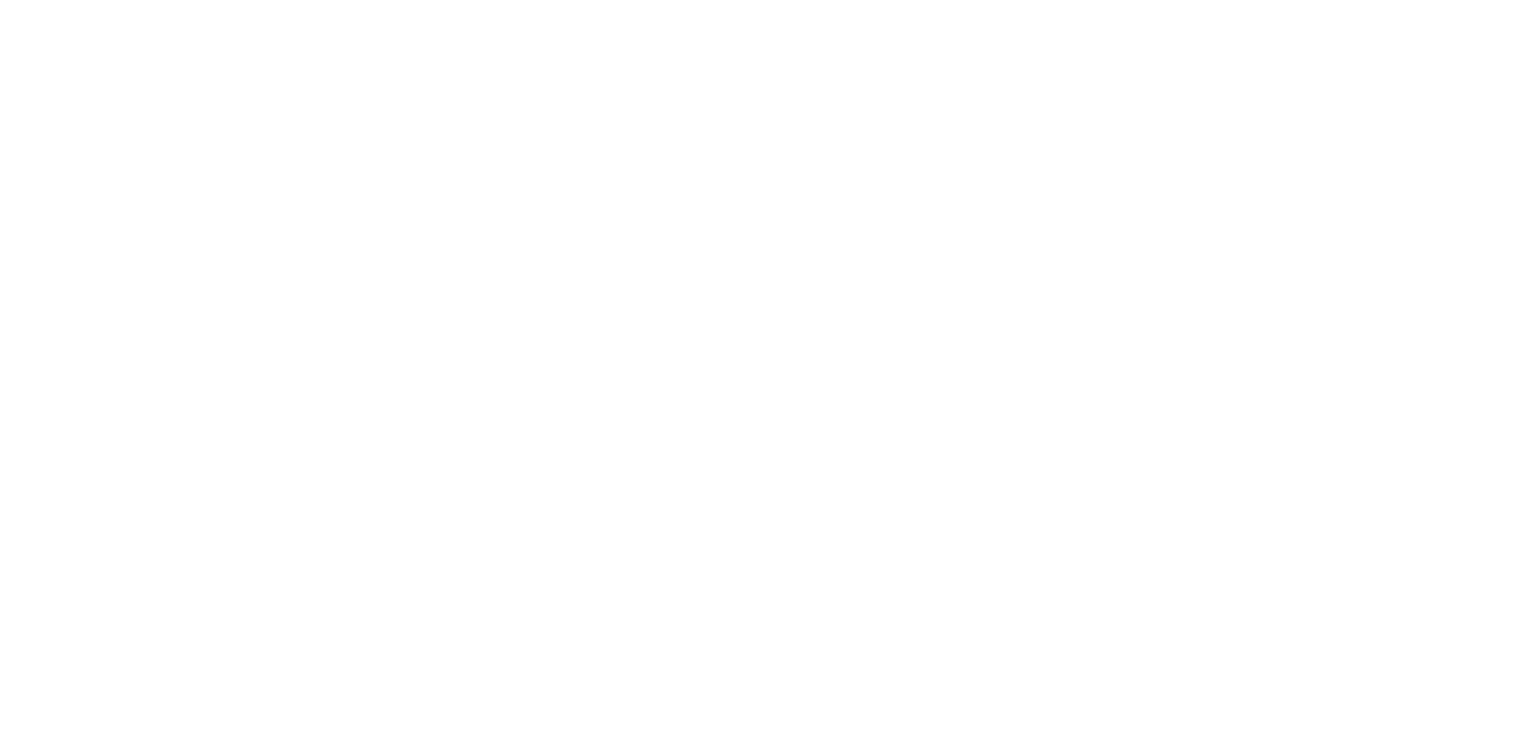 scroll, scrollTop: 0, scrollLeft: 0, axis: both 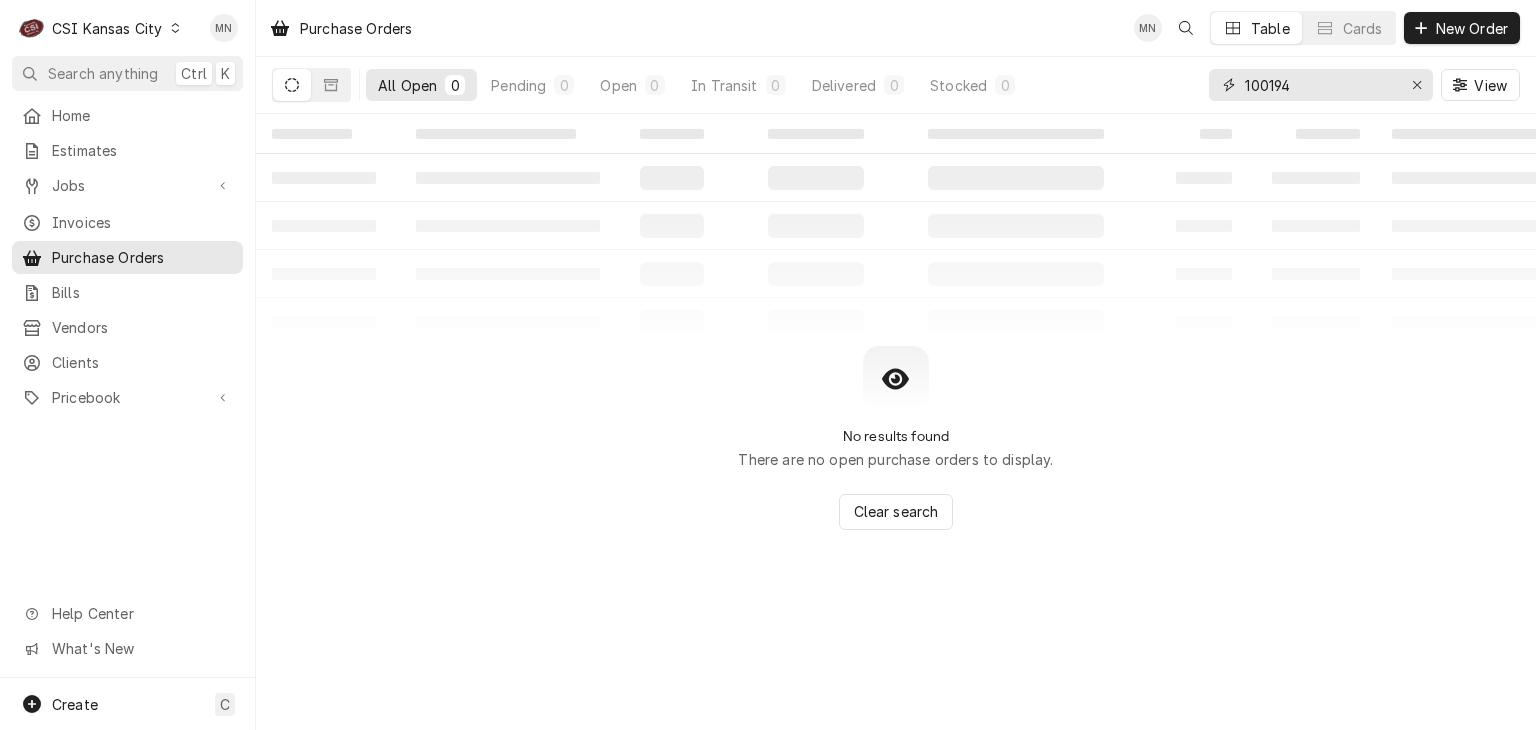 drag, startPoint x: 1327, startPoint y: 85, endPoint x: 1097, endPoint y: 69, distance: 230.55585 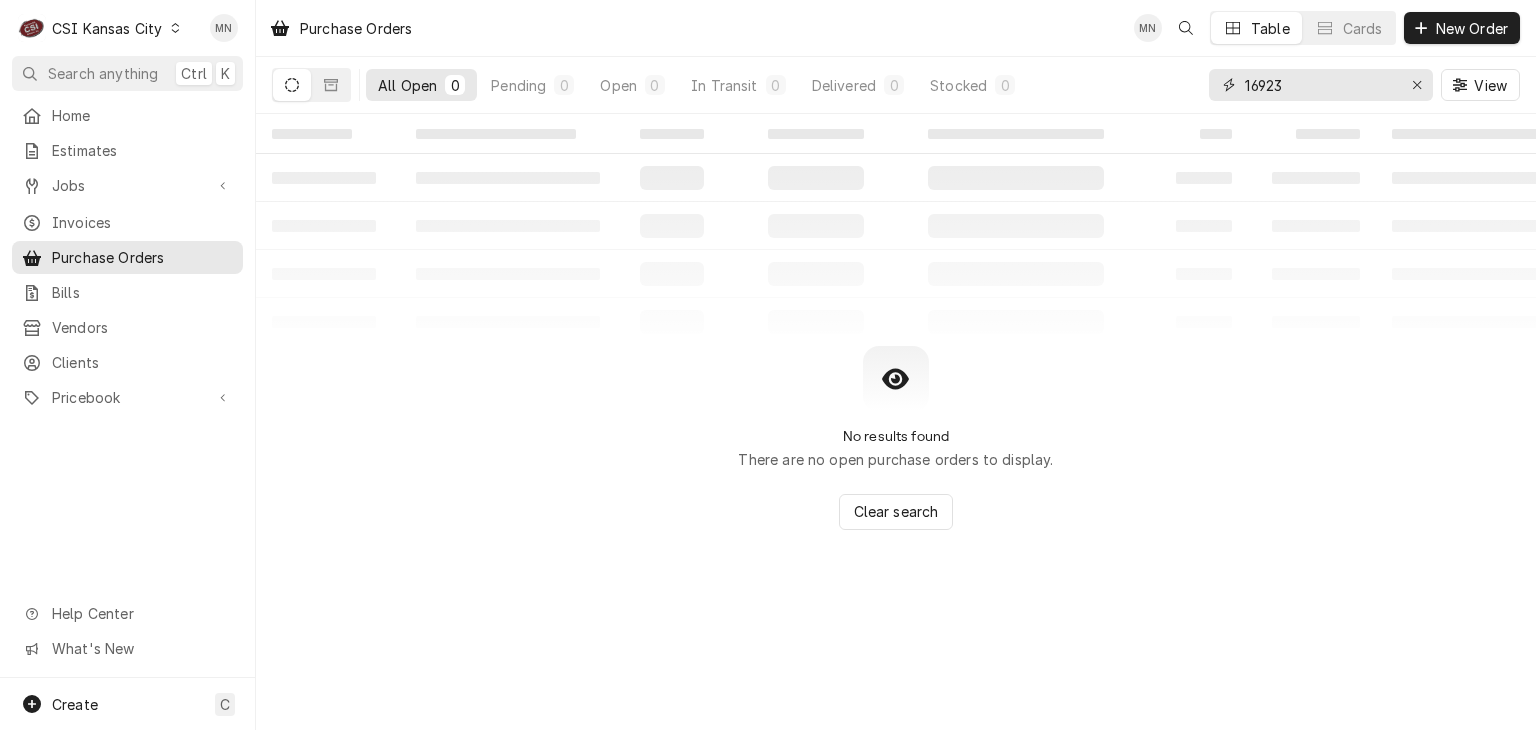 type on "16923" 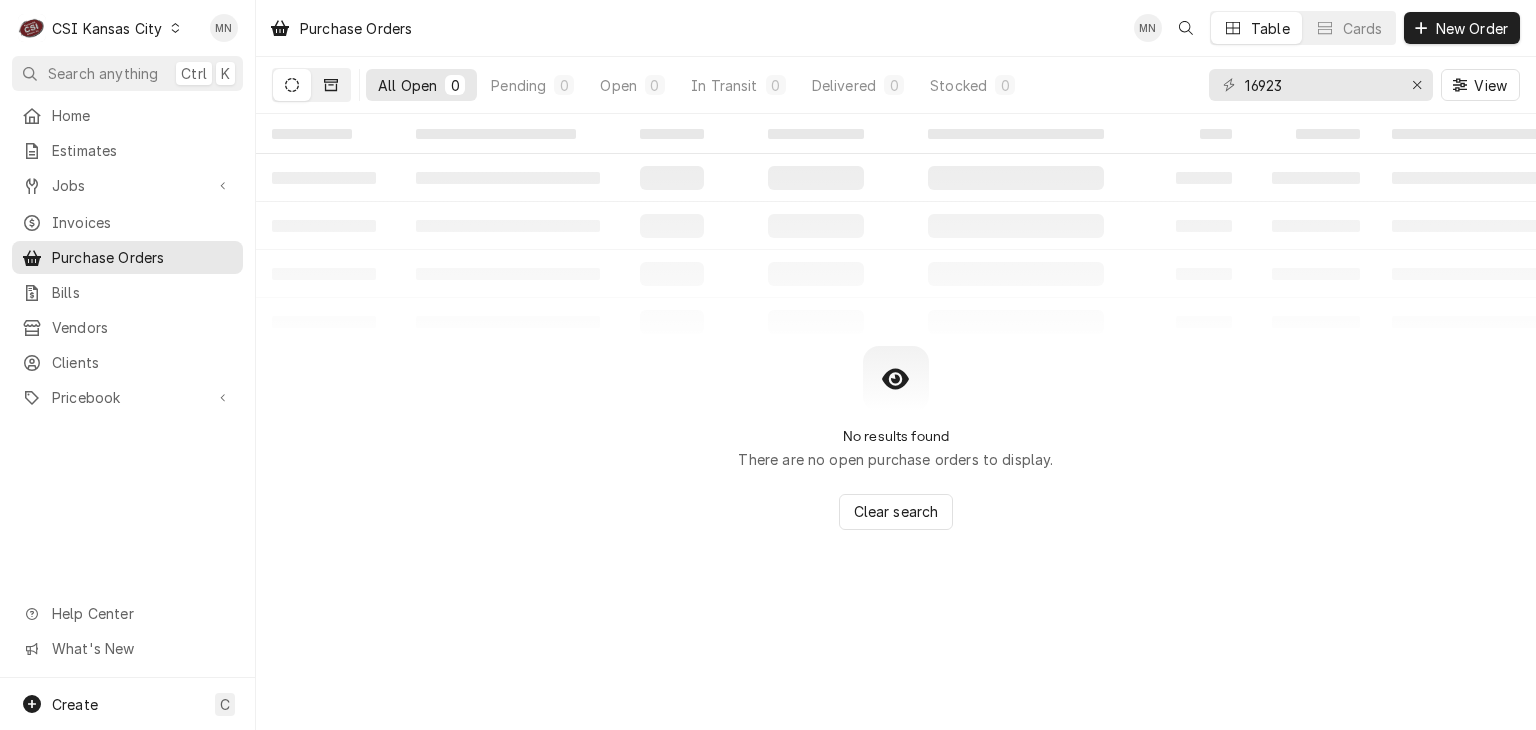 click at bounding box center (331, 85) 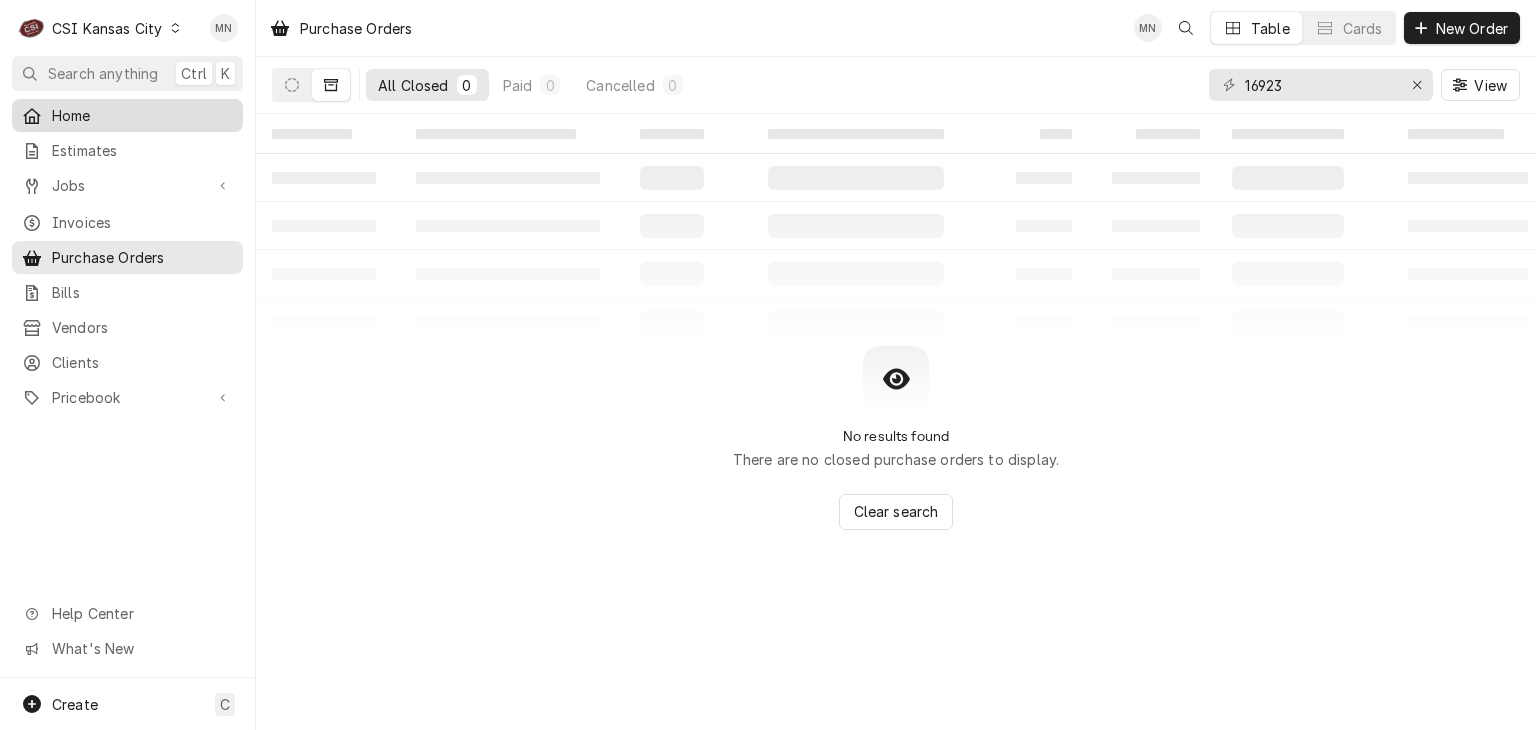 click on "Home" at bounding box center [142, 115] 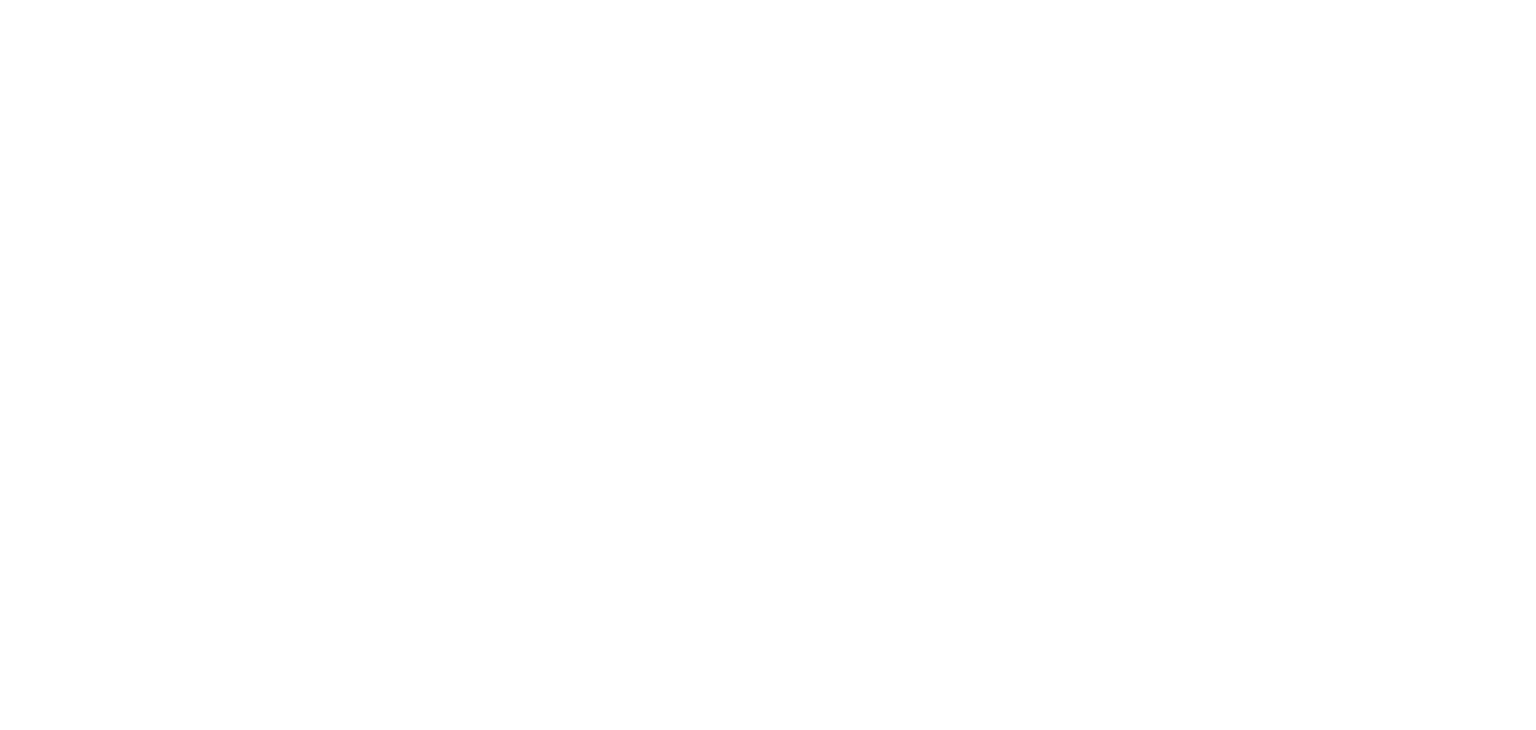 scroll, scrollTop: 0, scrollLeft: 0, axis: both 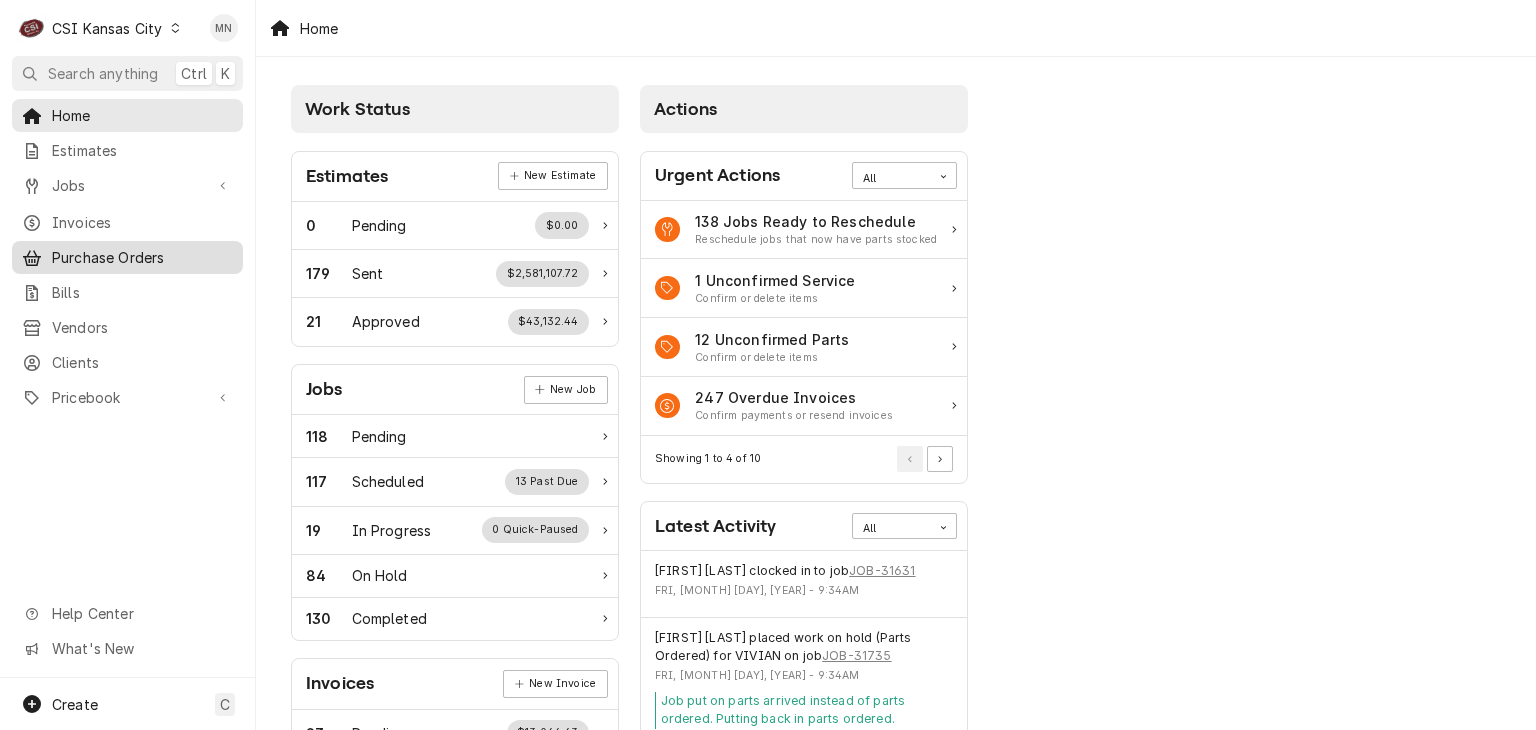 click on "Purchase Orders" at bounding box center [142, 257] 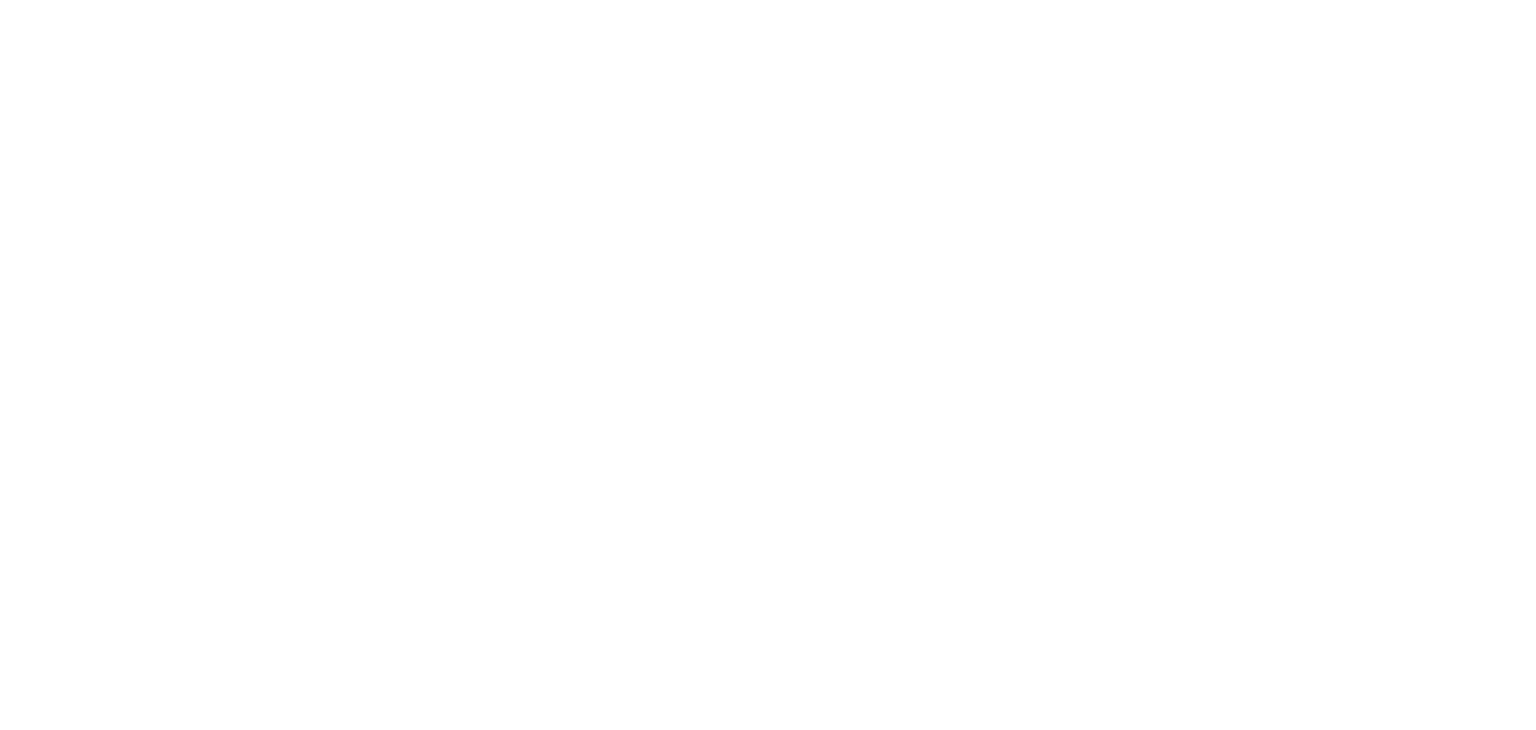 scroll, scrollTop: 0, scrollLeft: 0, axis: both 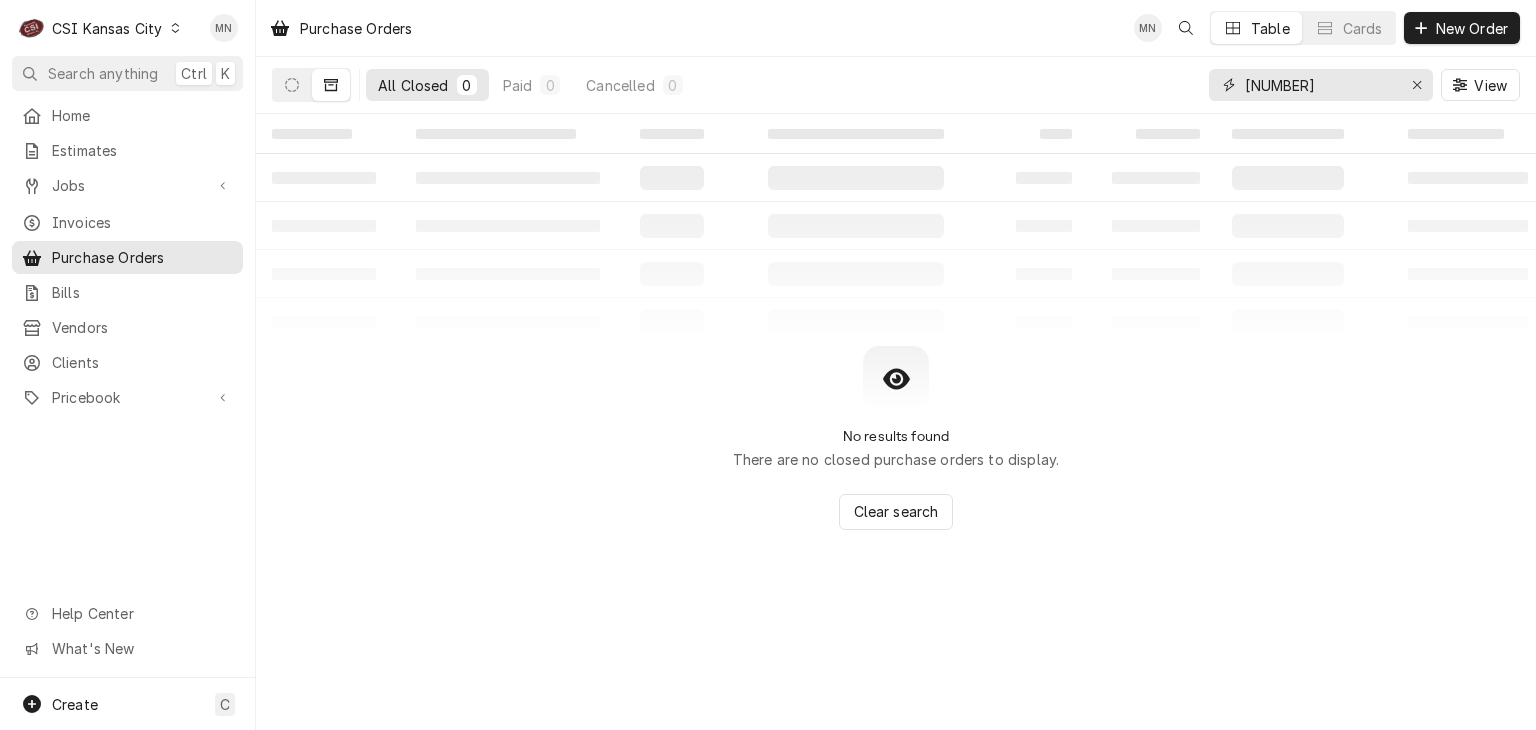 drag, startPoint x: 1302, startPoint y: 81, endPoint x: 1152, endPoint y: 89, distance: 150.21318 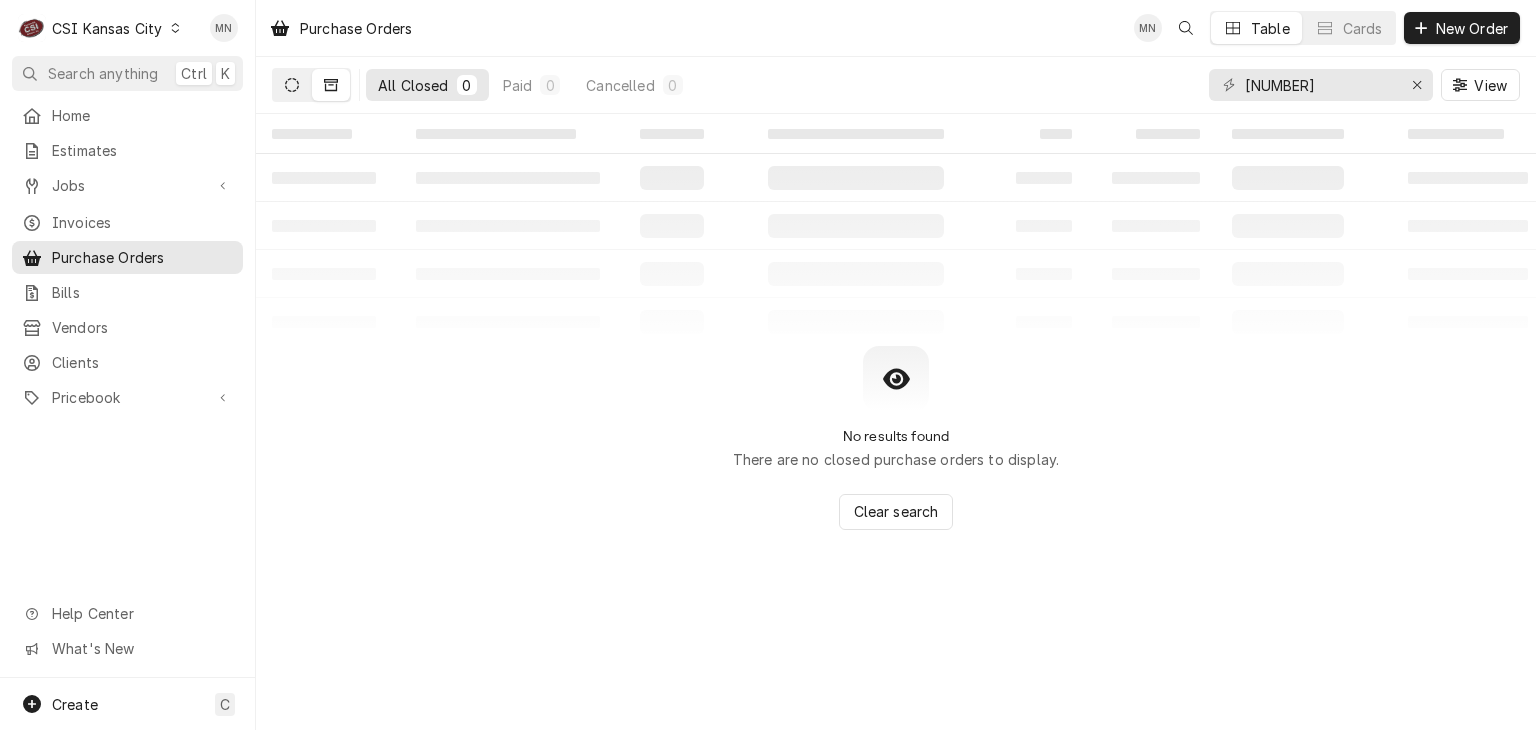 click 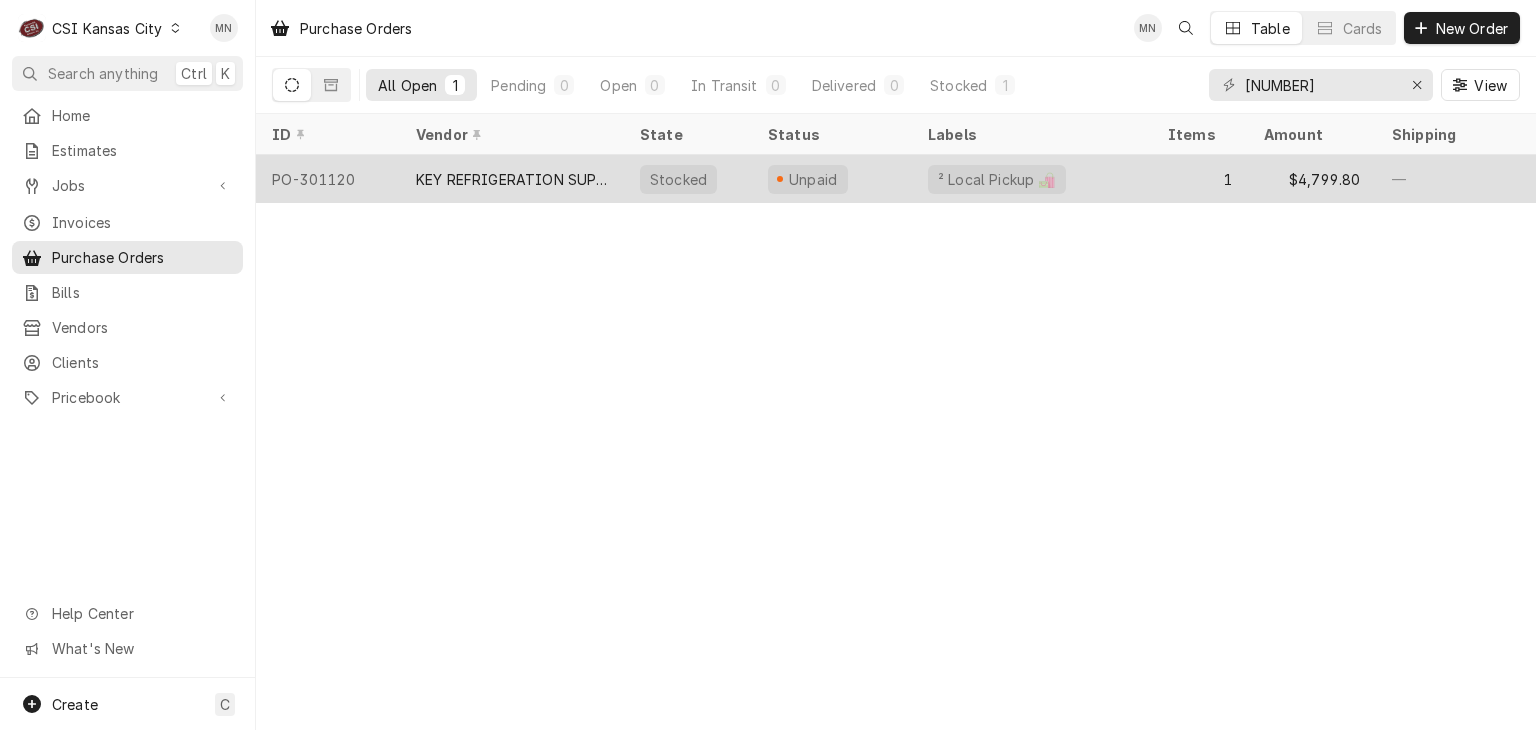 click on "KEY REFRIGERATION SUPPLY" at bounding box center (512, 179) 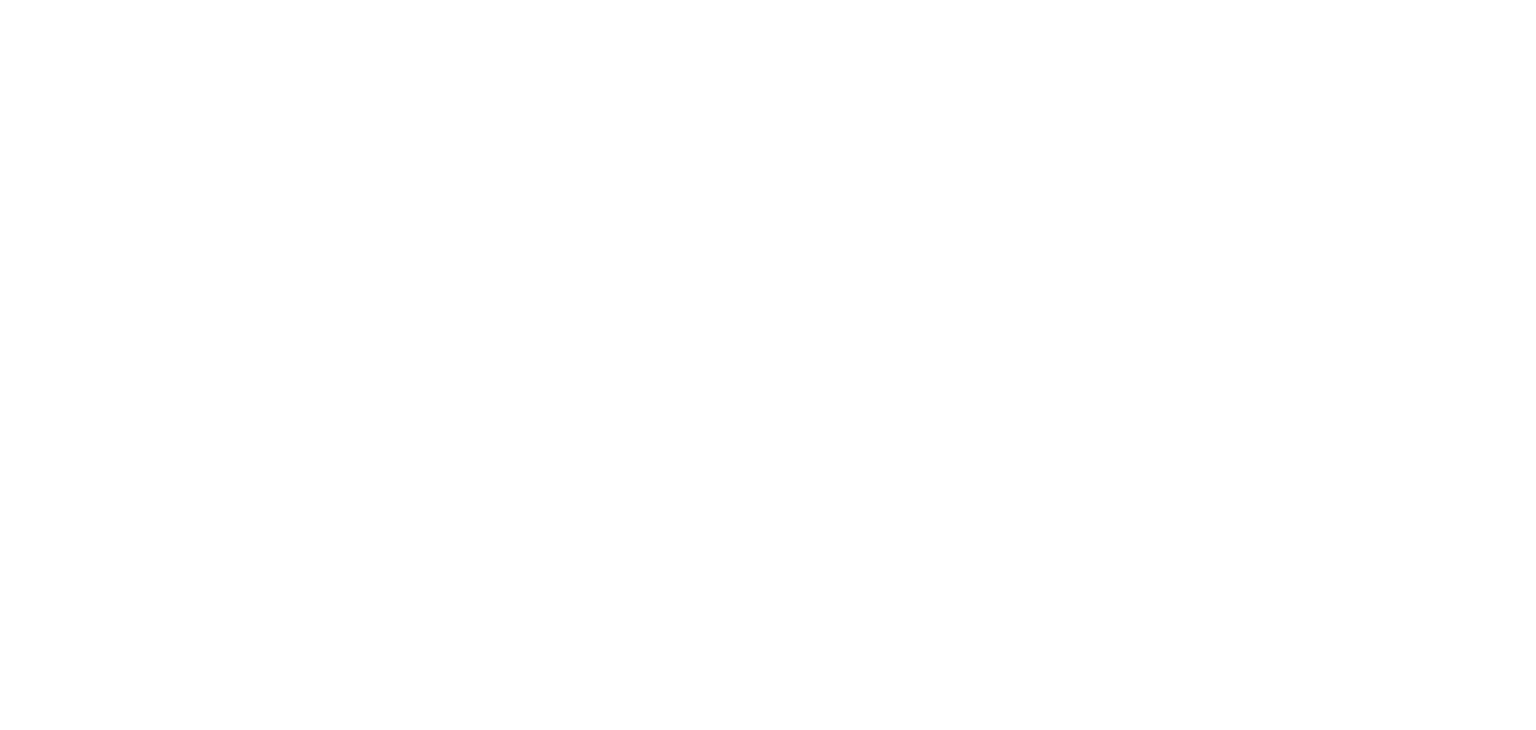 scroll, scrollTop: 0, scrollLeft: 0, axis: both 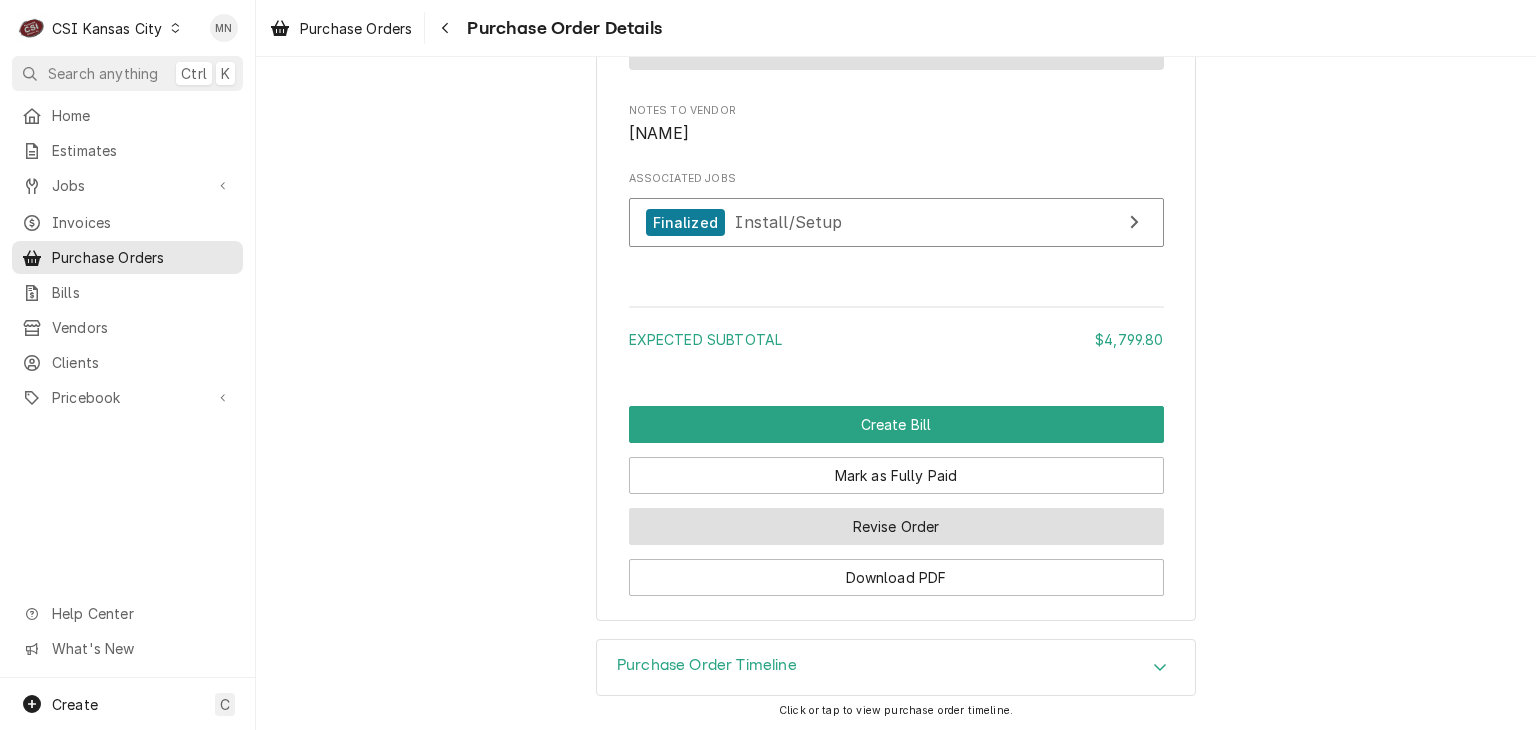 click on "Revise Order" at bounding box center [896, 526] 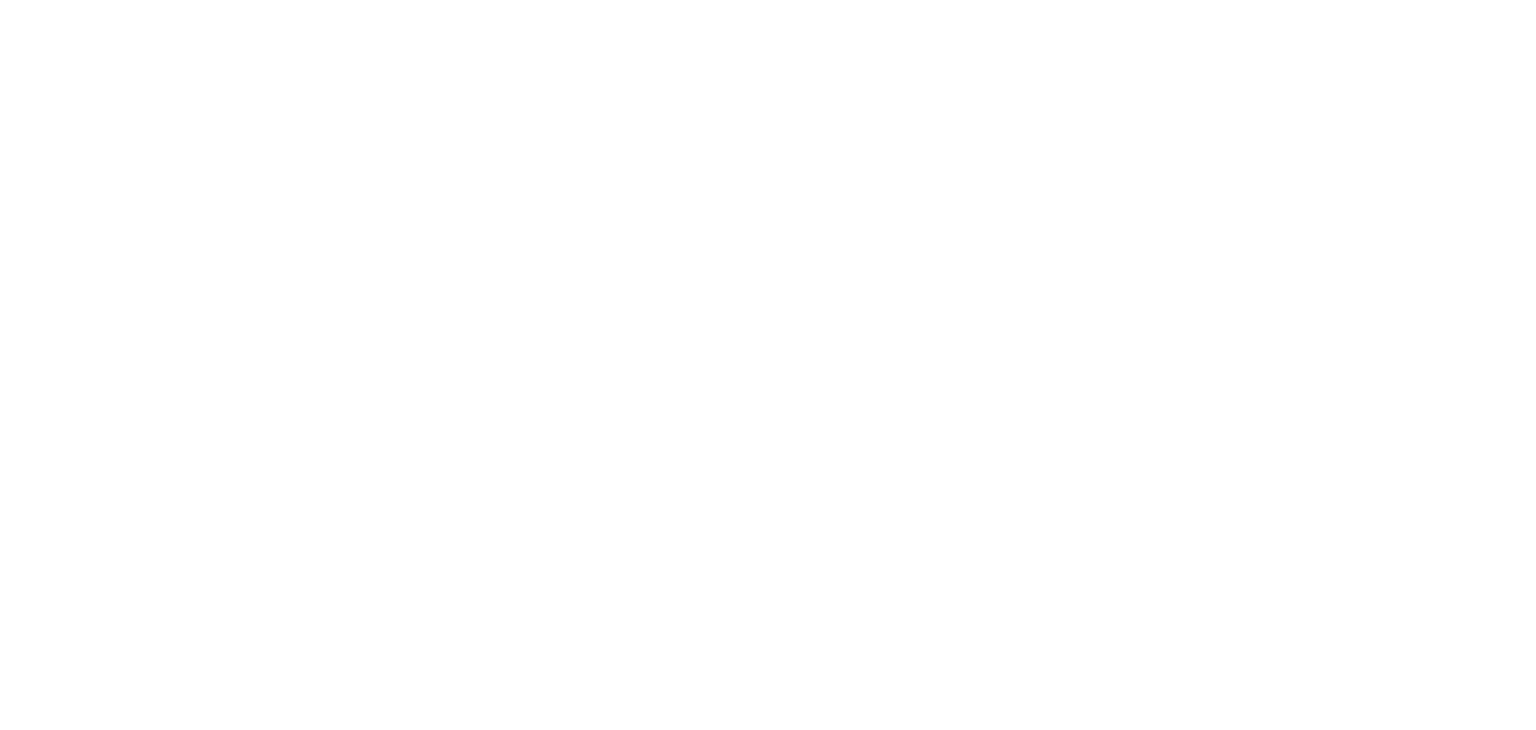 scroll, scrollTop: 0, scrollLeft: 0, axis: both 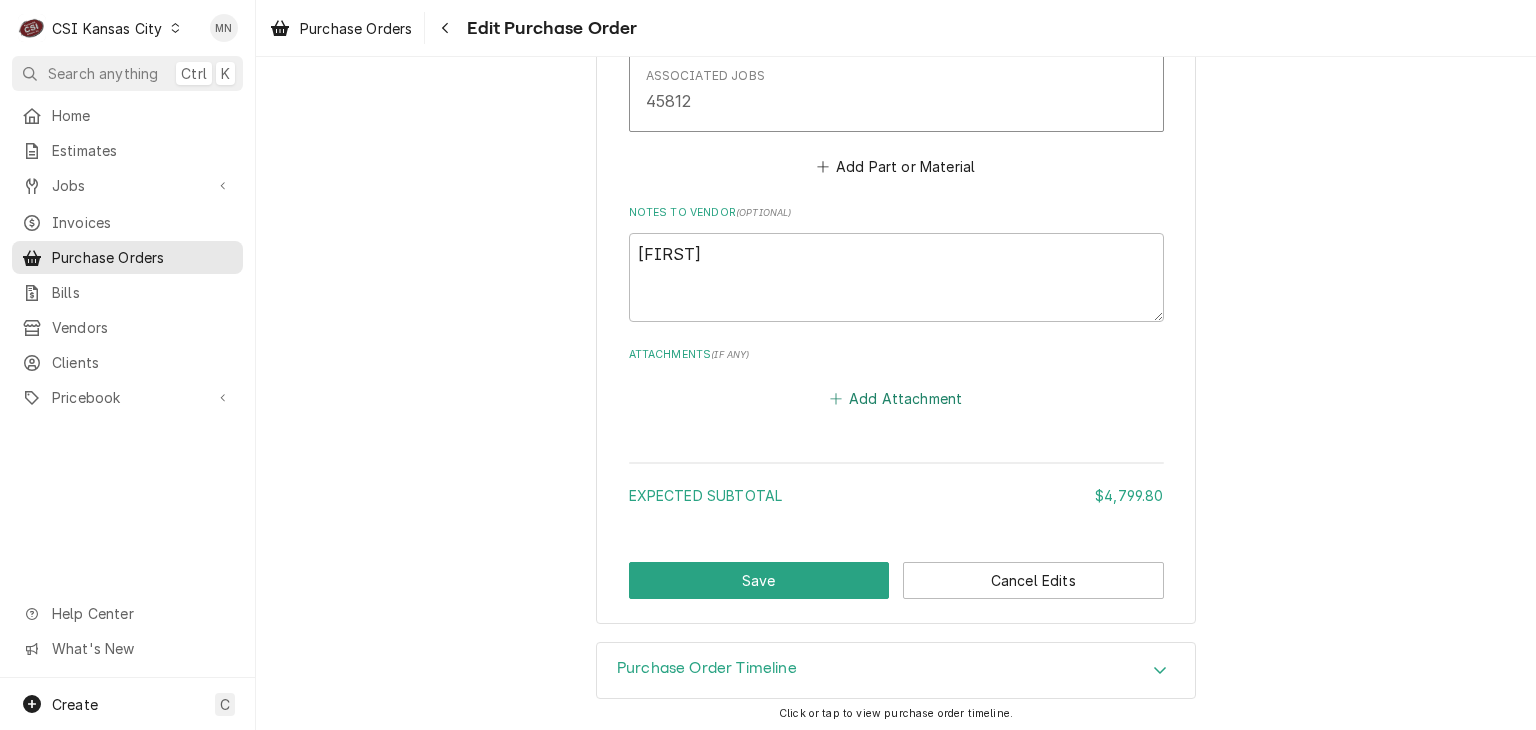 click on "Add Attachment" at bounding box center (896, 399) 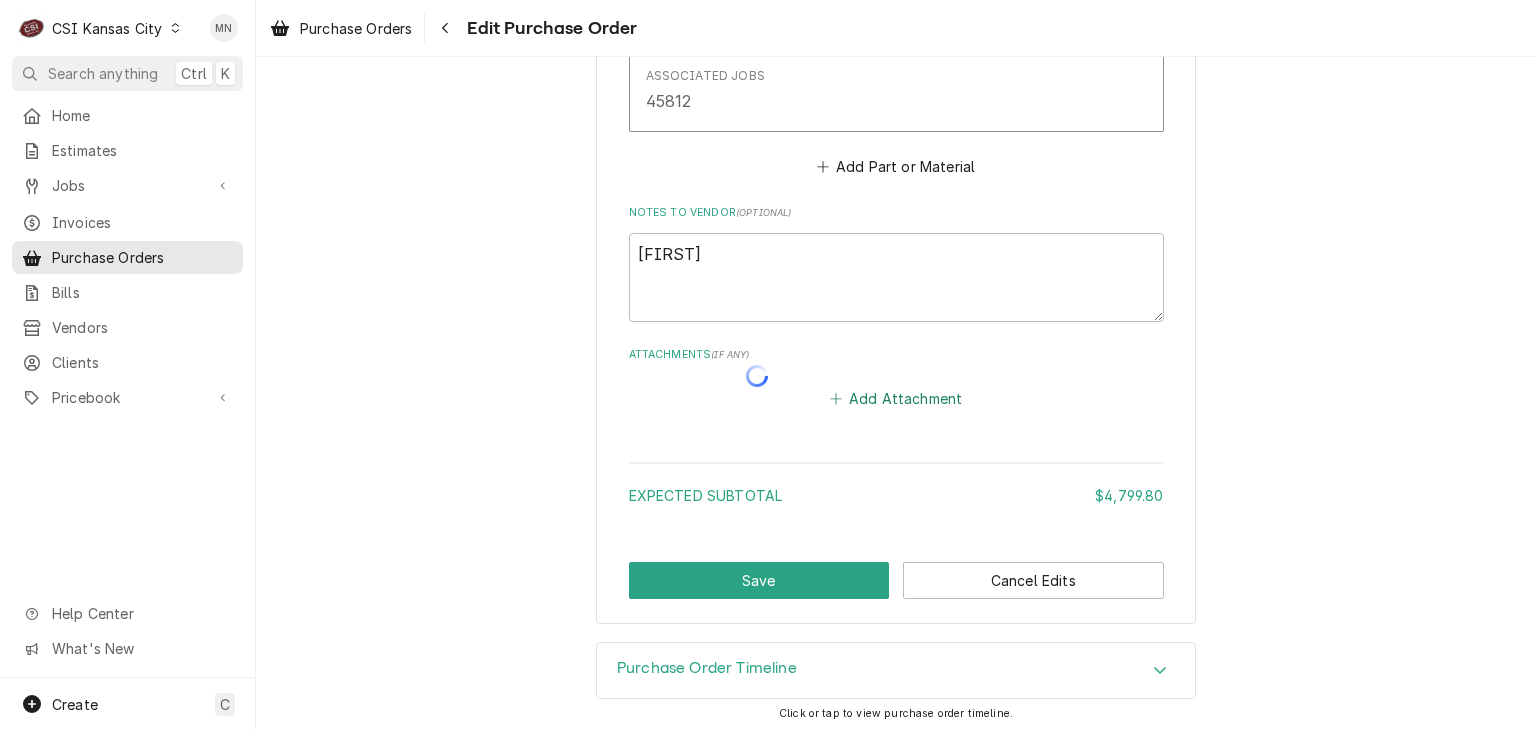 type on "x" 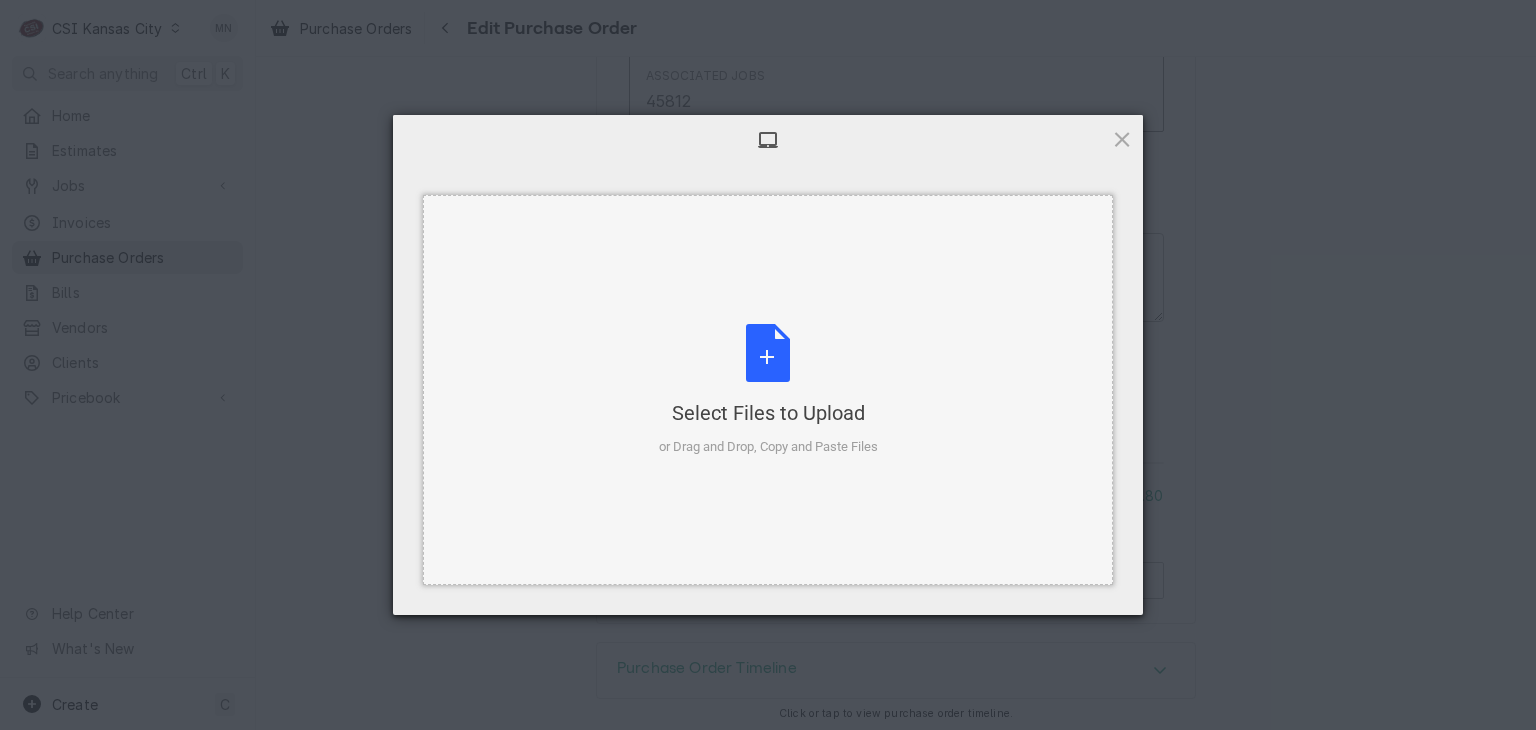 click on "Select Files to Upload" at bounding box center [768, 413] 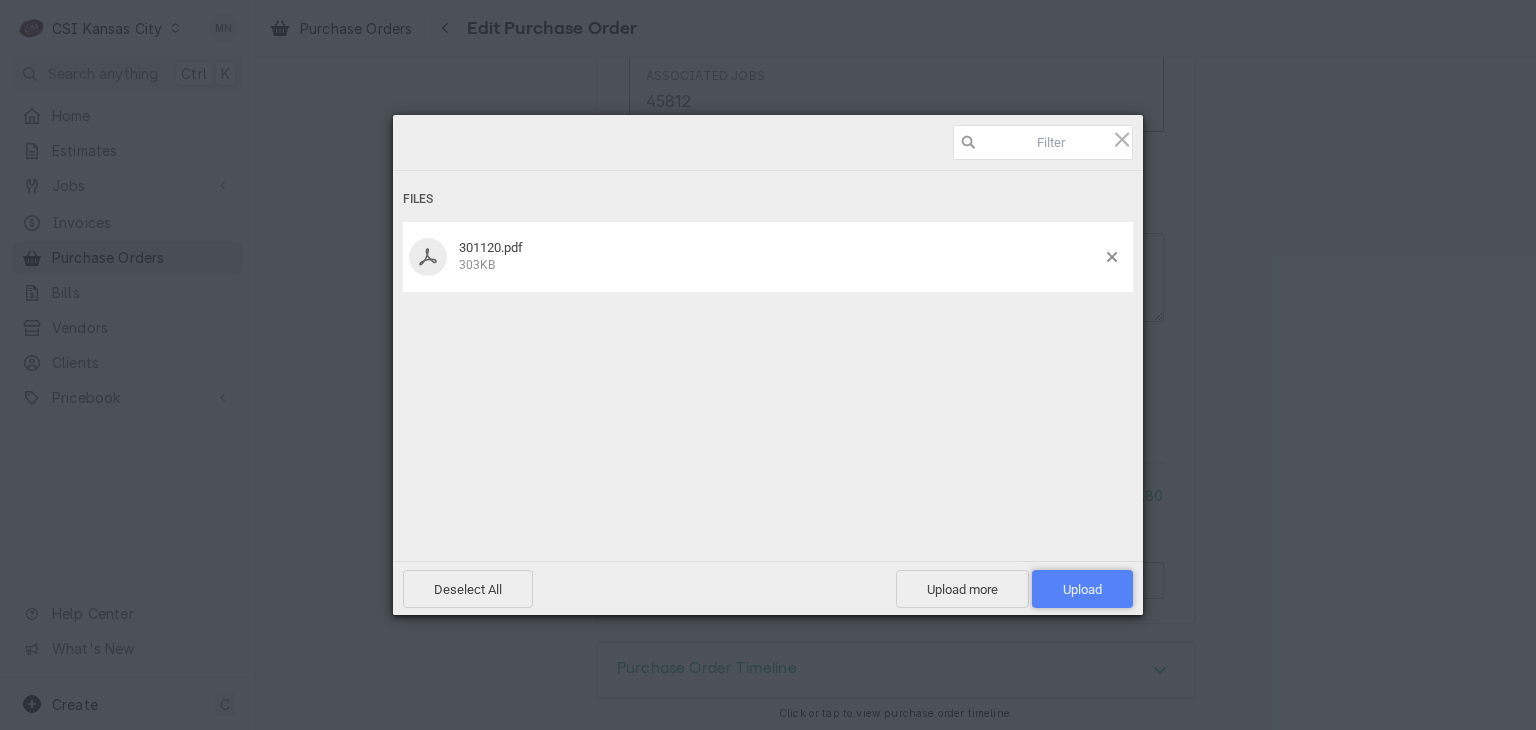 click on "Upload
1" at bounding box center (1082, 589) 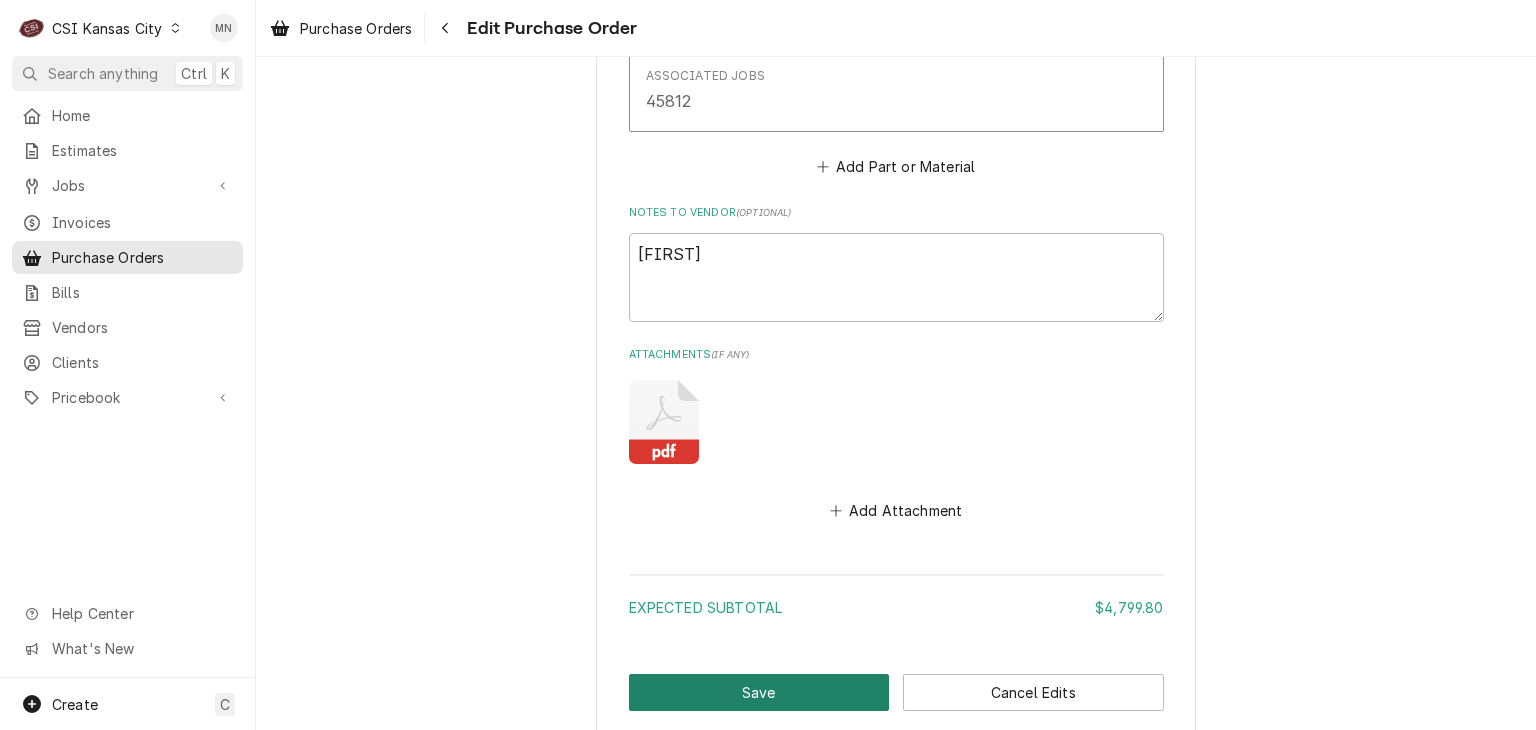 click on "Save" at bounding box center (759, 692) 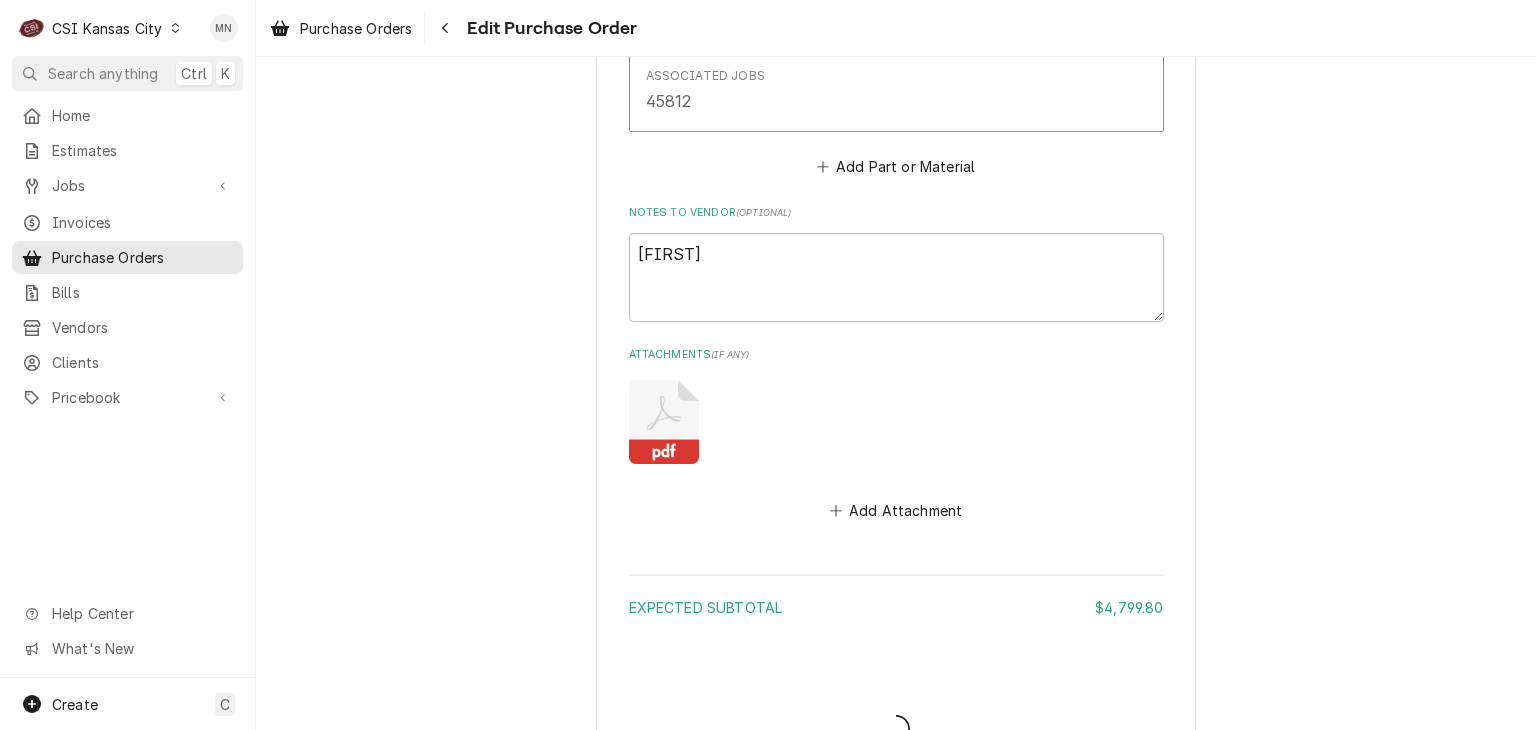 type on "x" 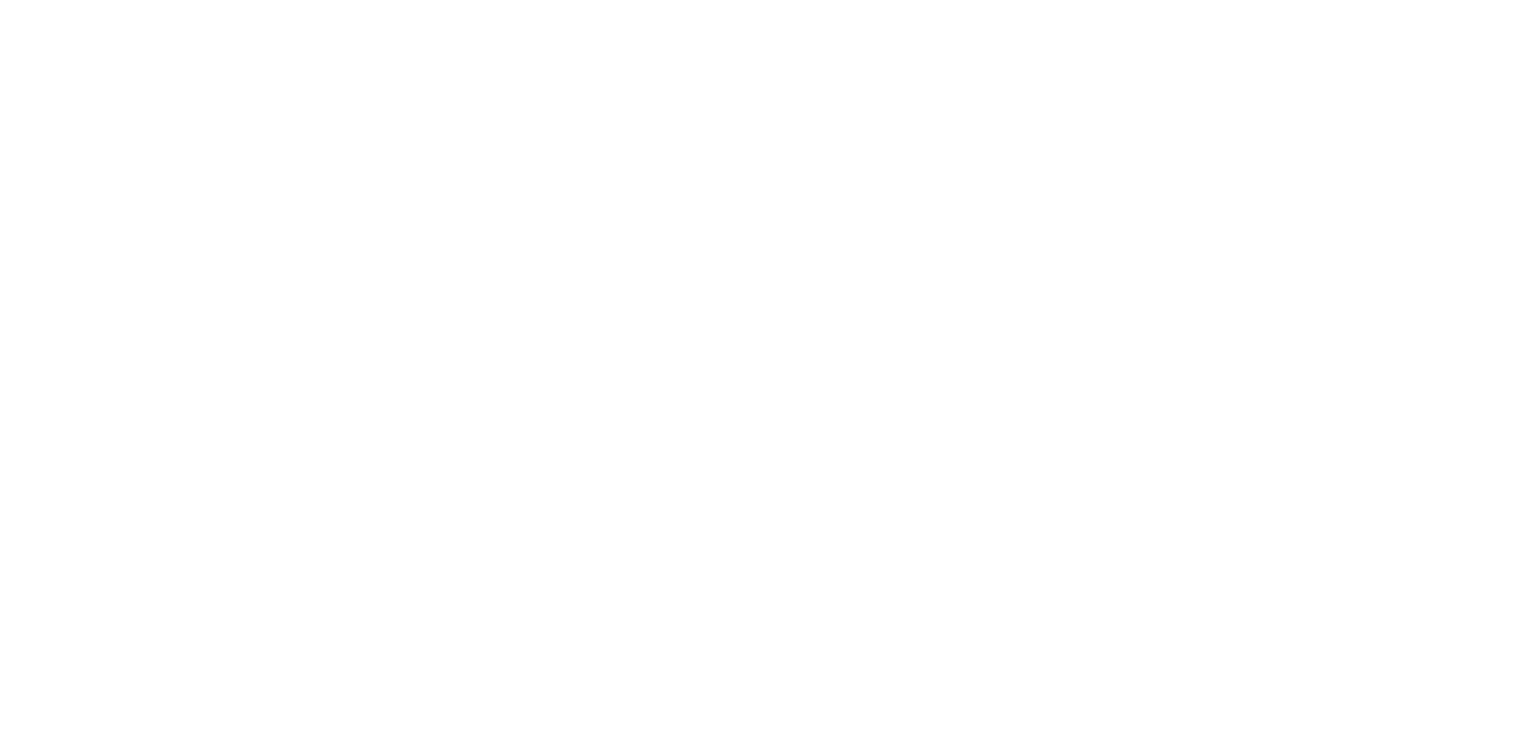 scroll, scrollTop: 0, scrollLeft: 0, axis: both 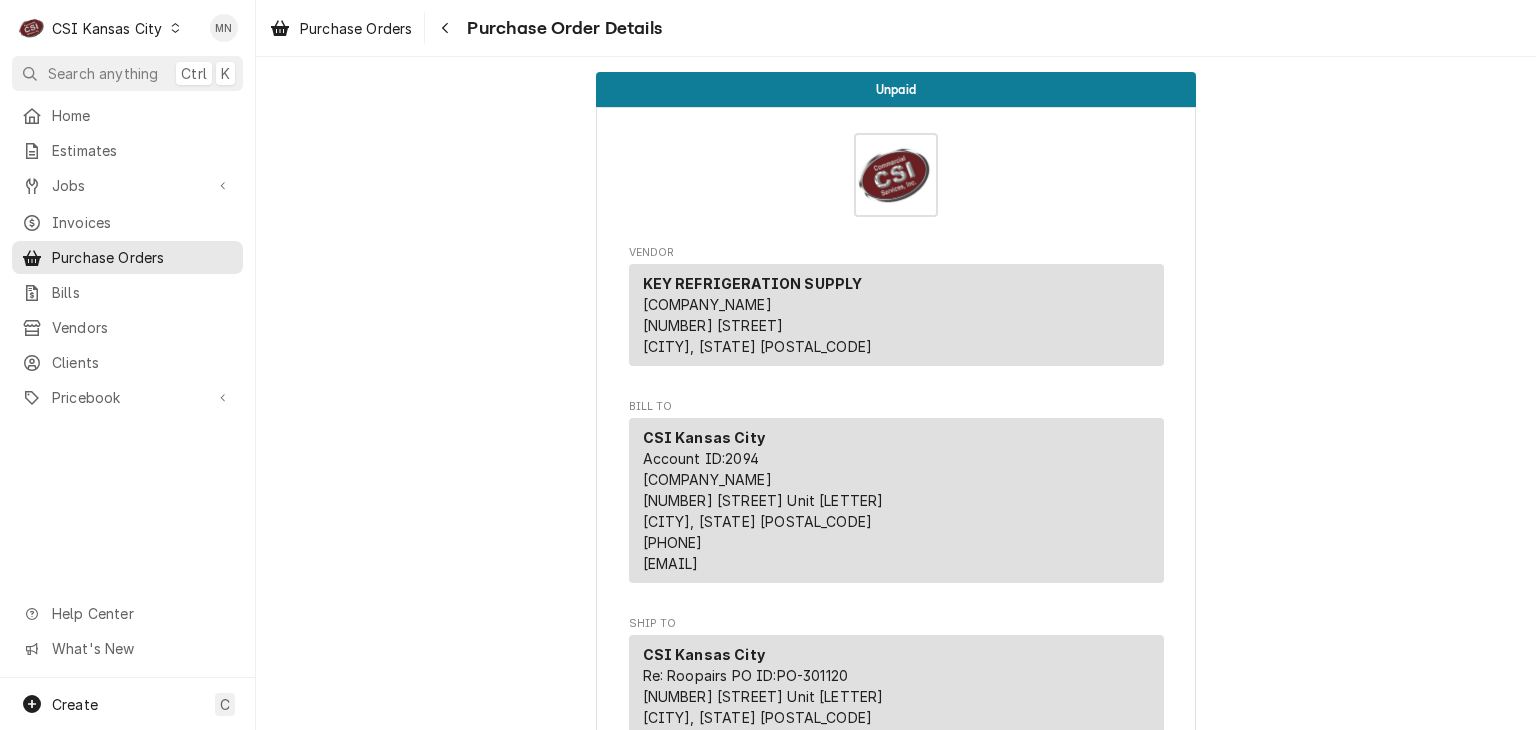 click on "CSI Kansas City" at bounding box center [107, 28] 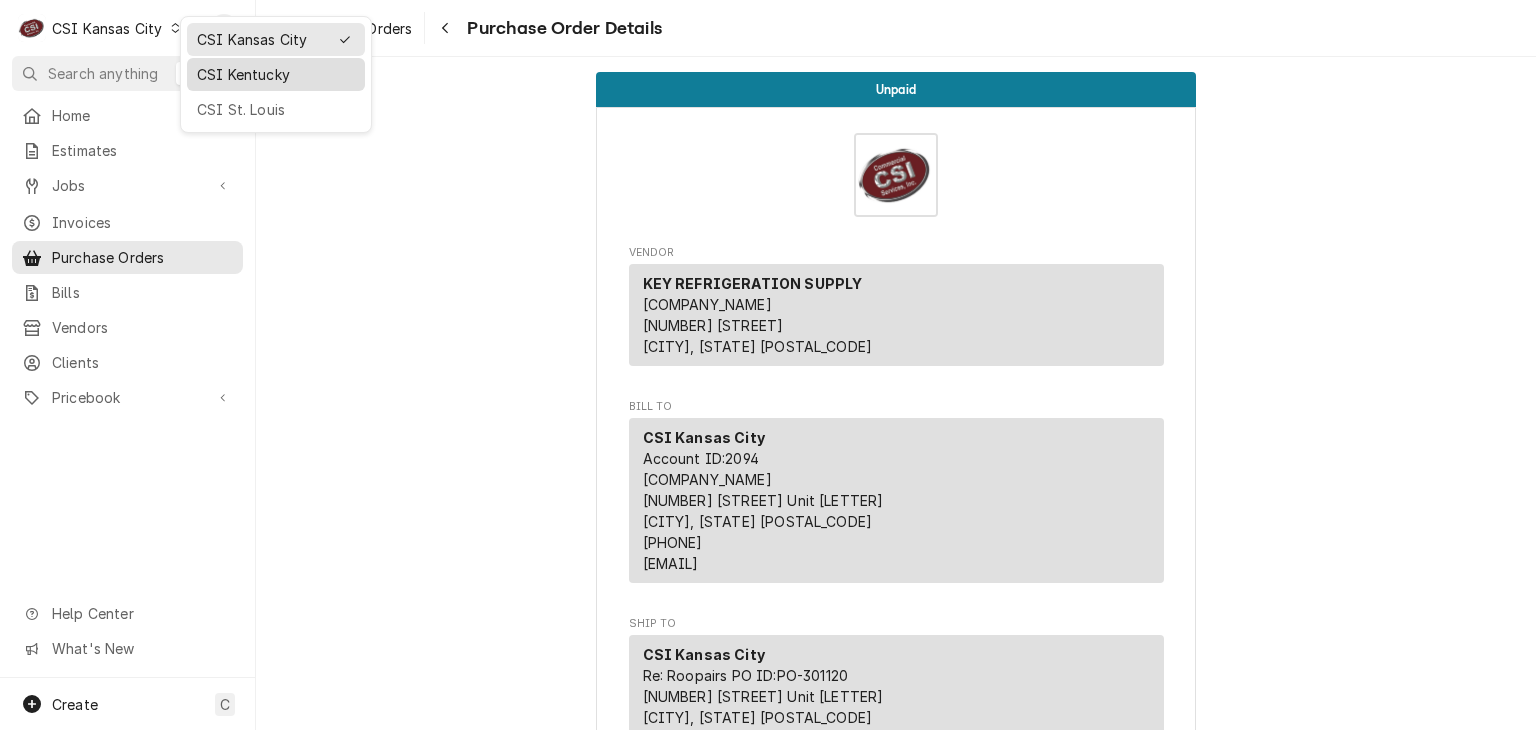 click on "CSI Kentucky" at bounding box center (276, 74) 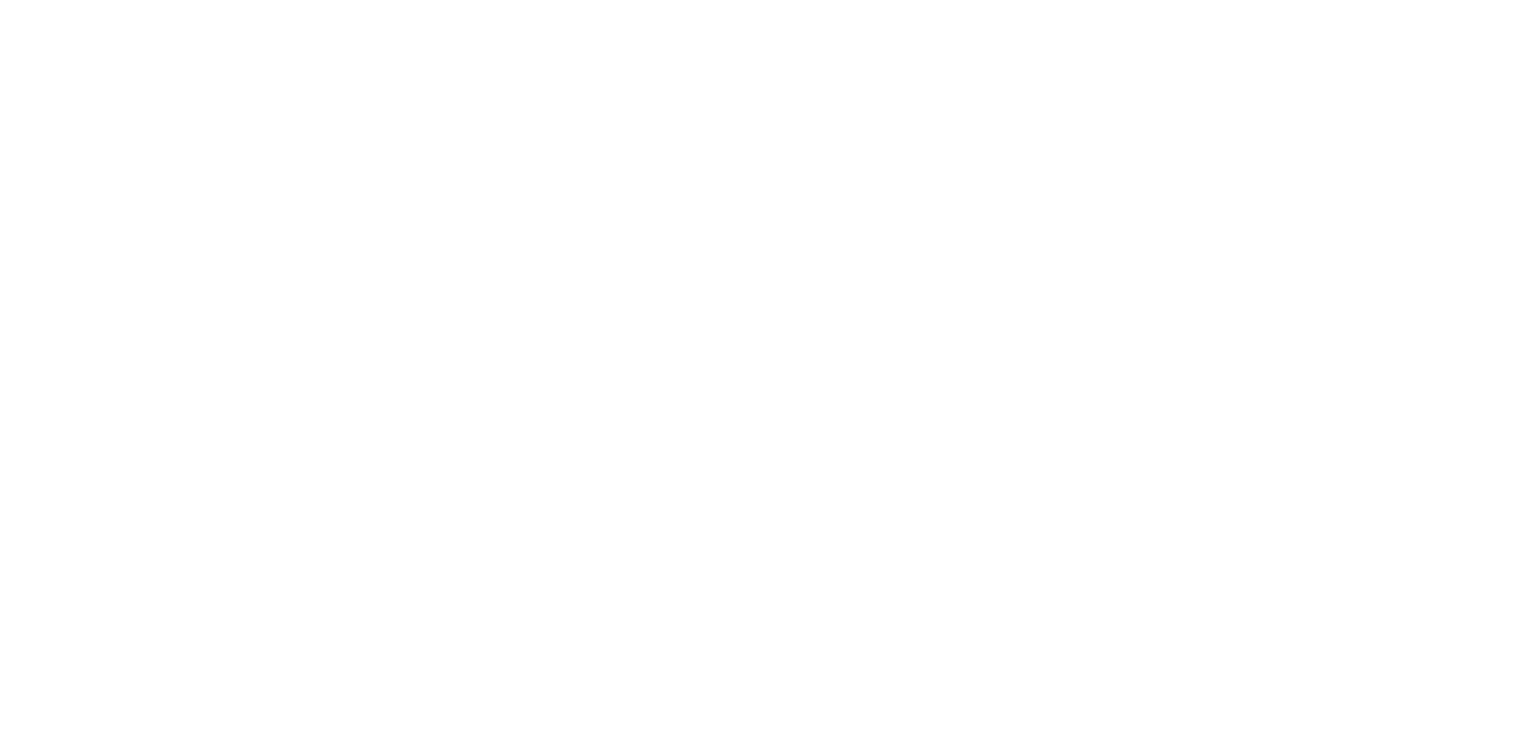 scroll, scrollTop: 0, scrollLeft: 0, axis: both 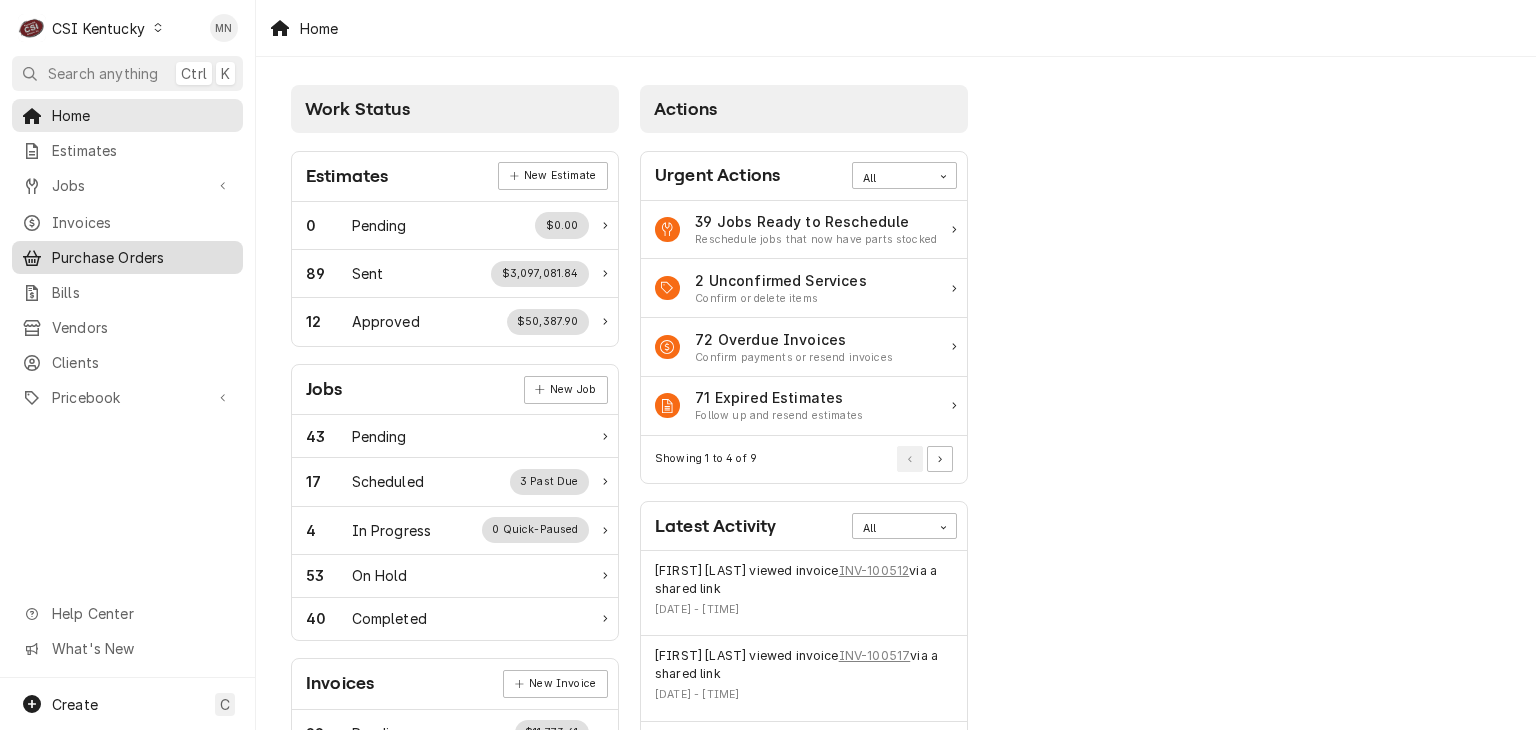 click on "Purchase Orders" at bounding box center (142, 257) 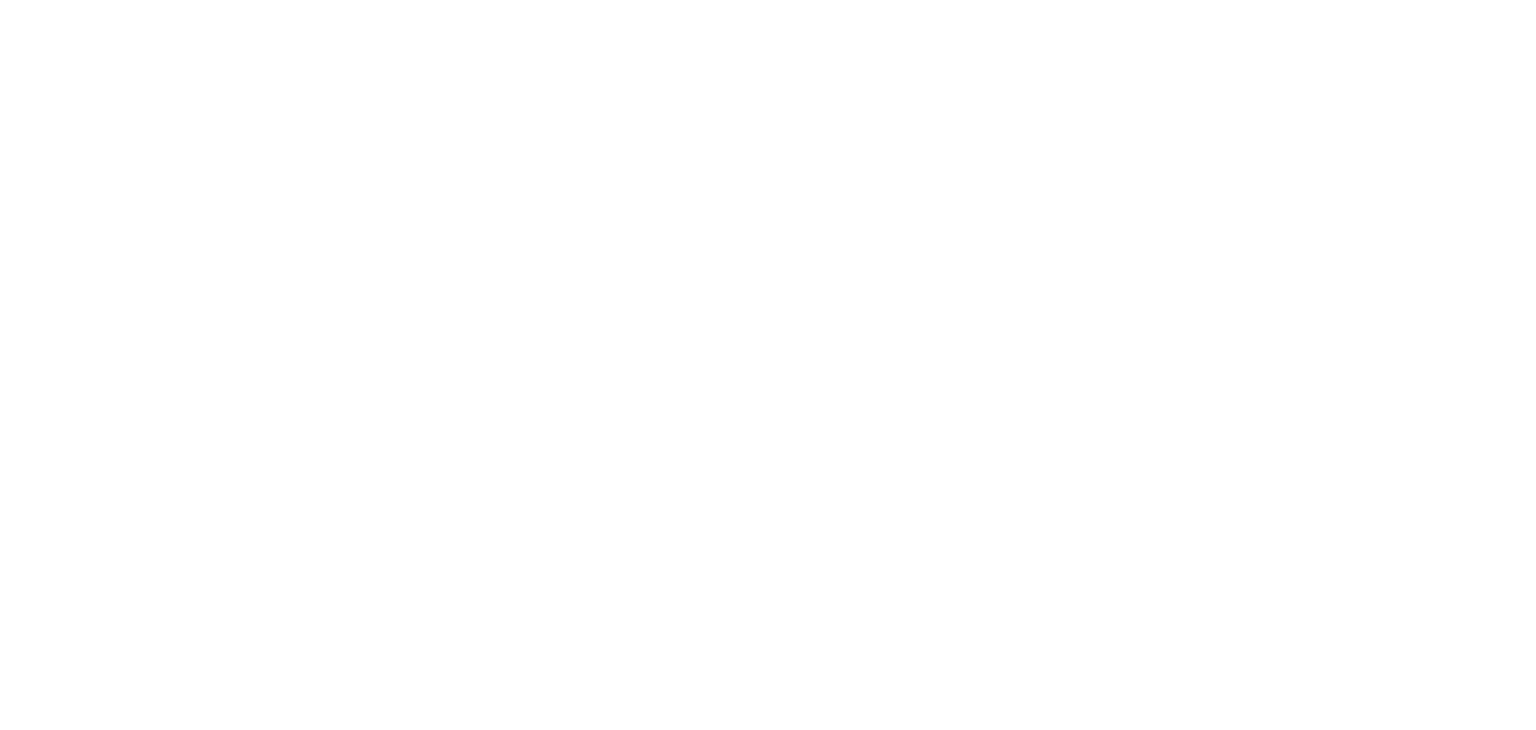 scroll, scrollTop: 0, scrollLeft: 0, axis: both 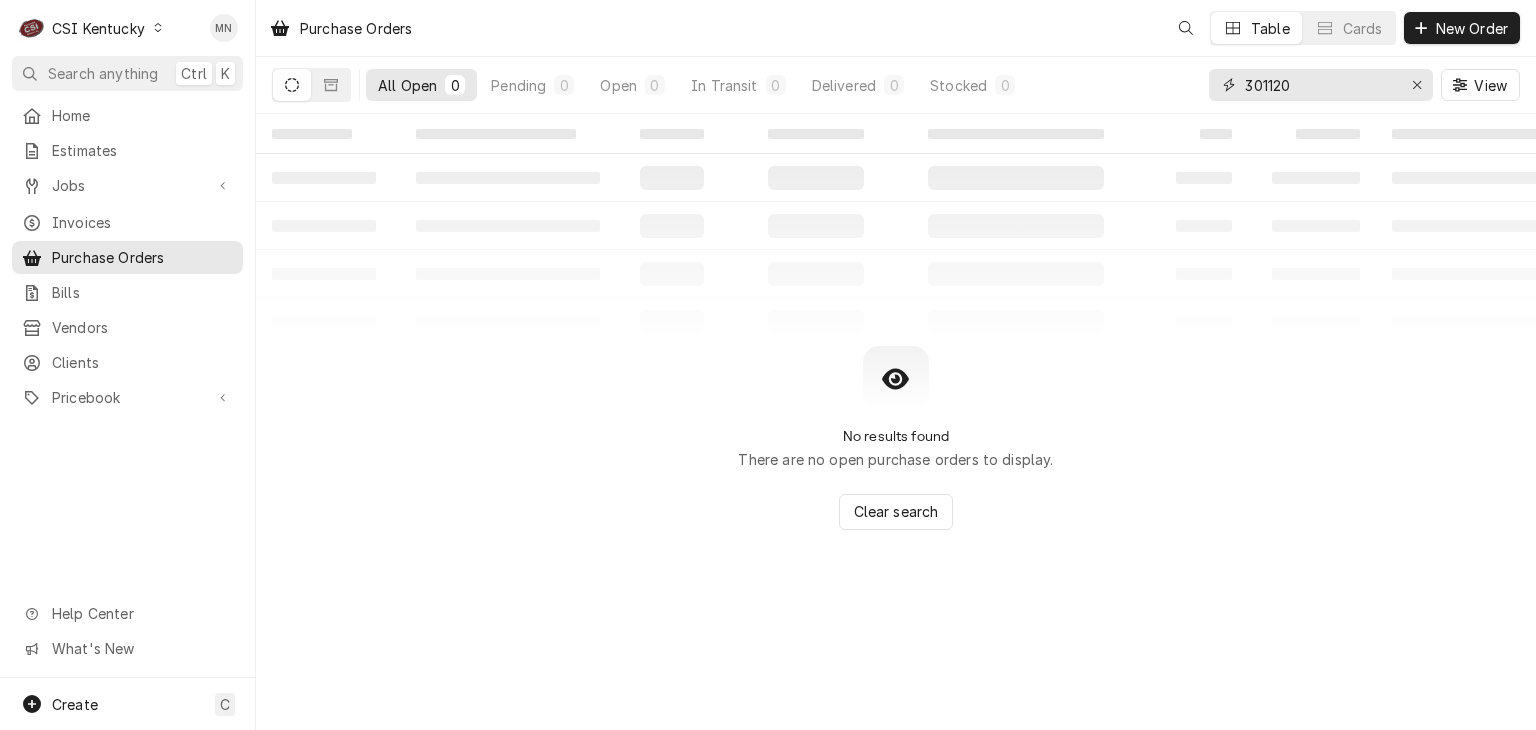 drag, startPoint x: 1314, startPoint y: 90, endPoint x: 1113, endPoint y: 73, distance: 201.71762 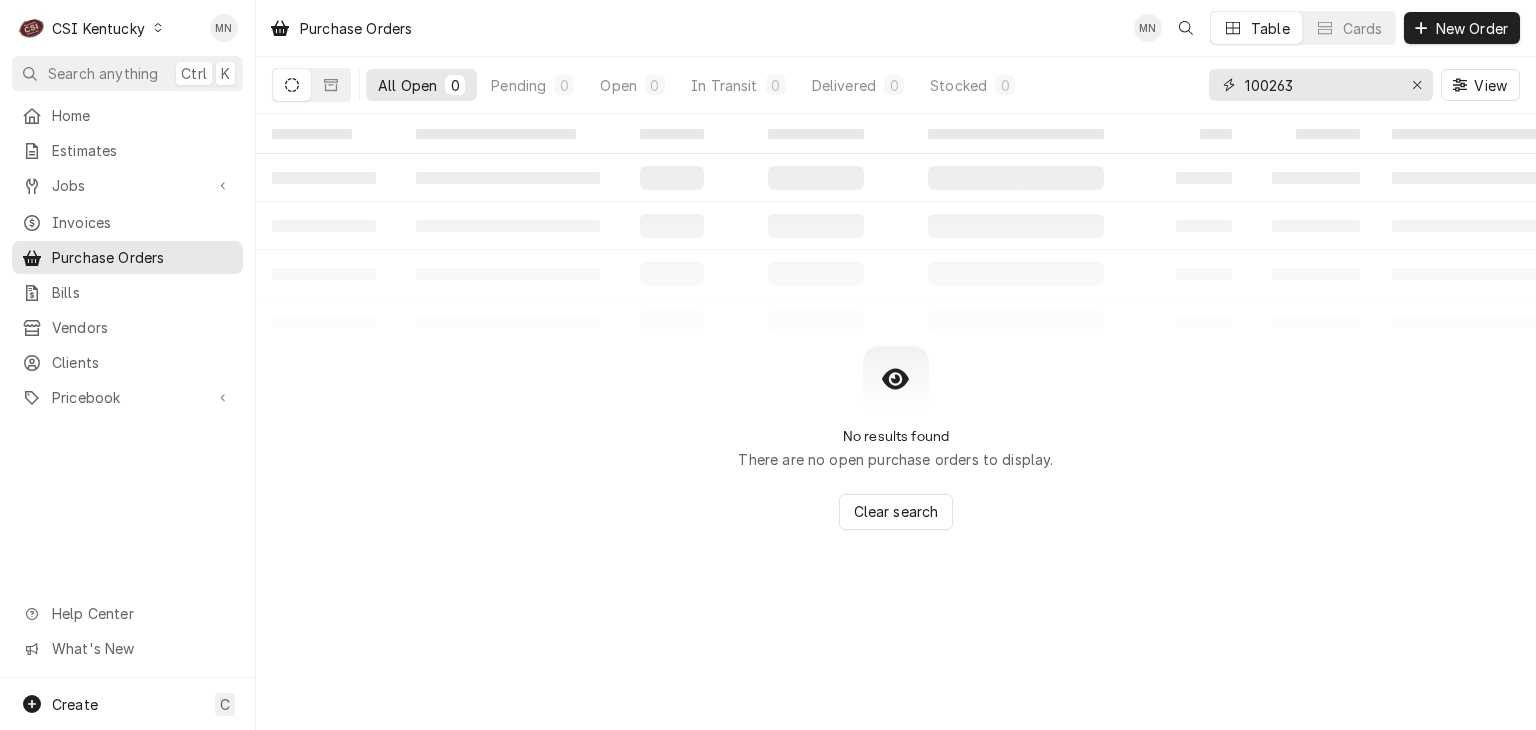 type on "100263" 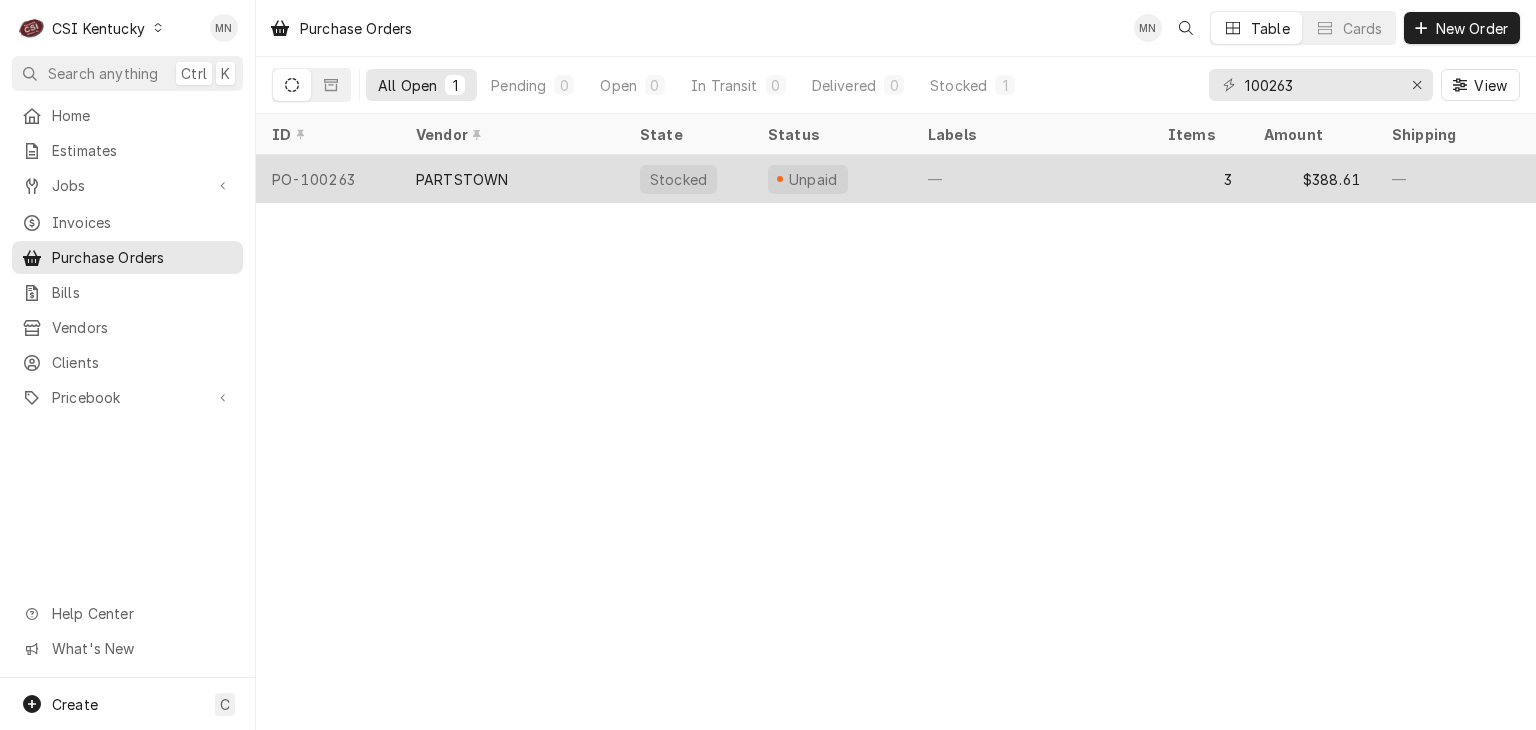 click on "PARTSTOWN" at bounding box center [512, 179] 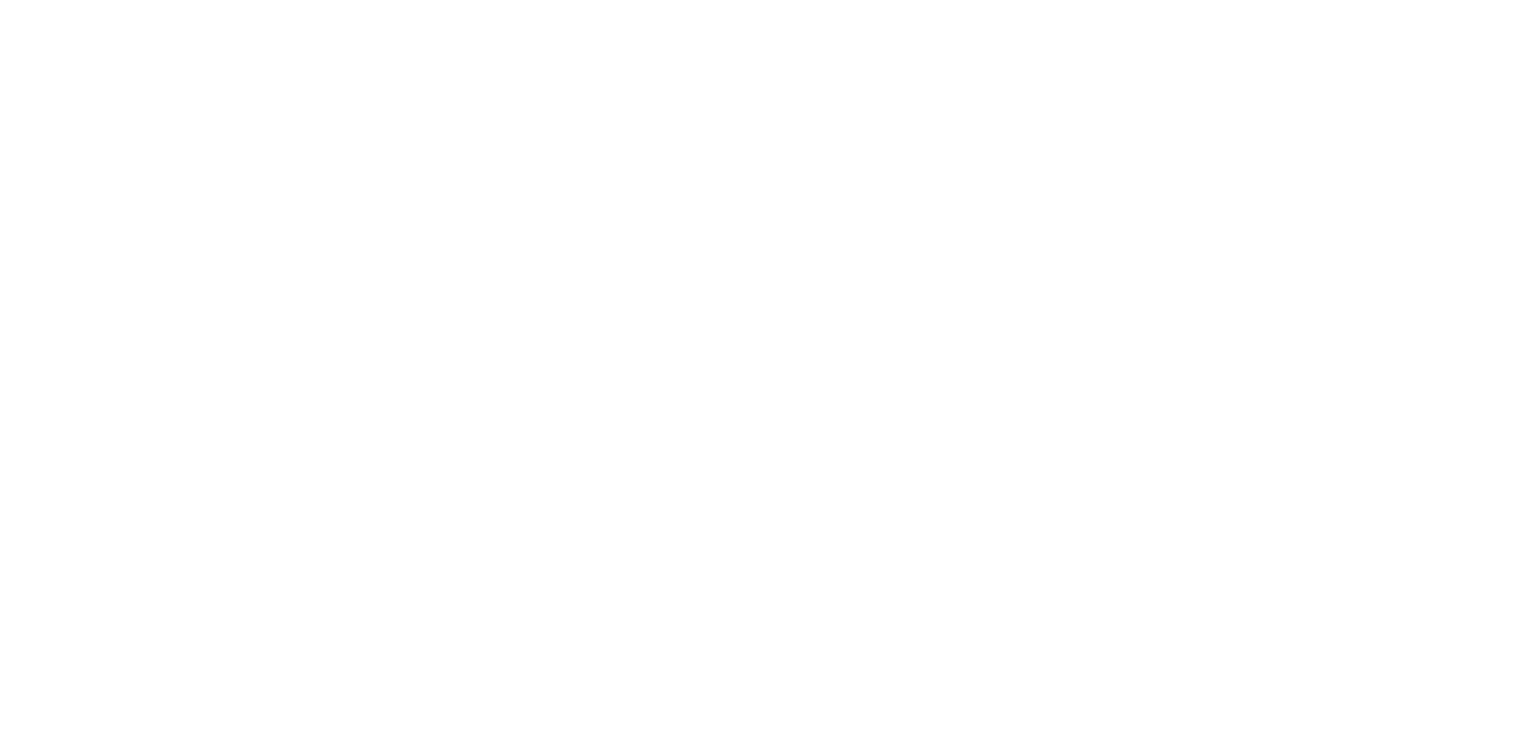 scroll, scrollTop: 0, scrollLeft: 0, axis: both 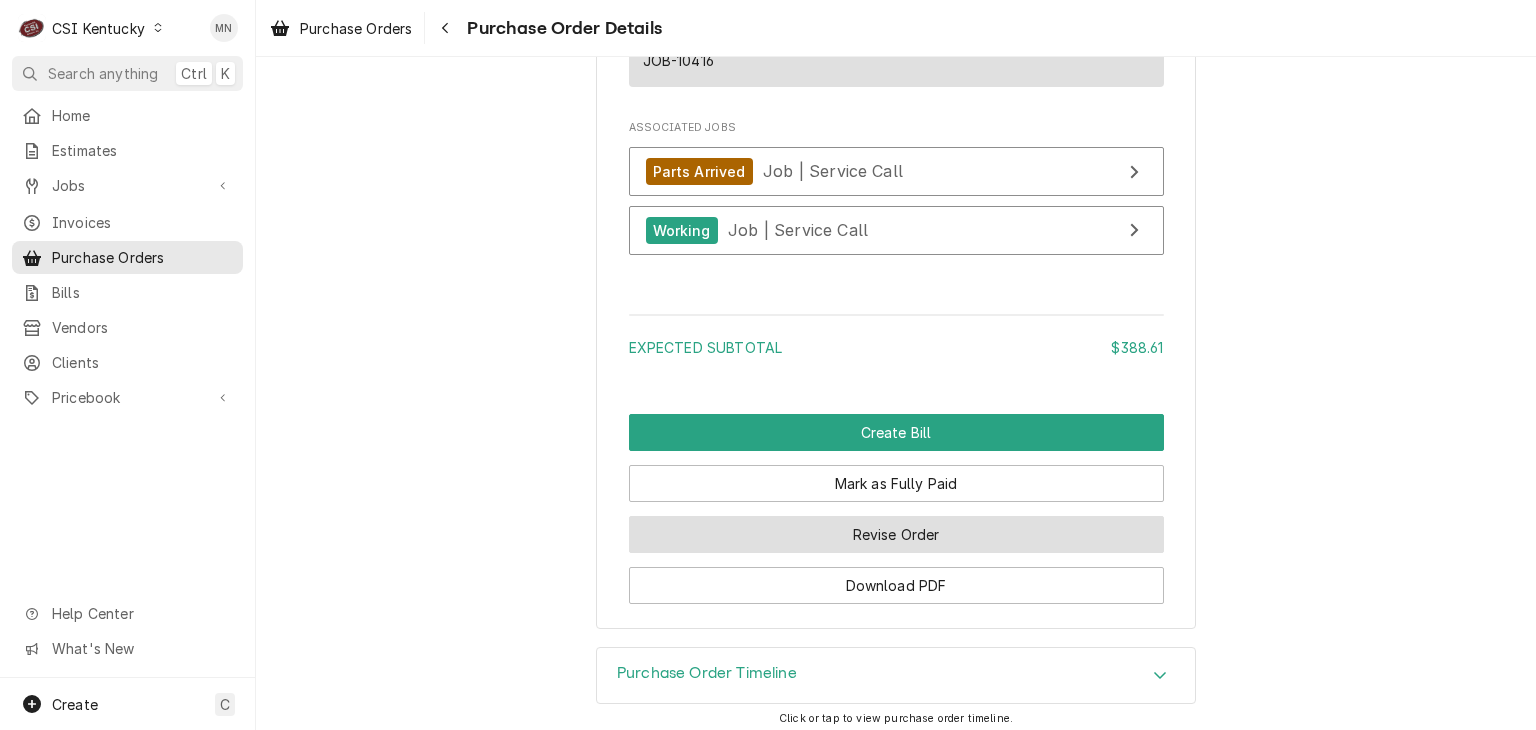 click on "Revise Order" at bounding box center (896, 534) 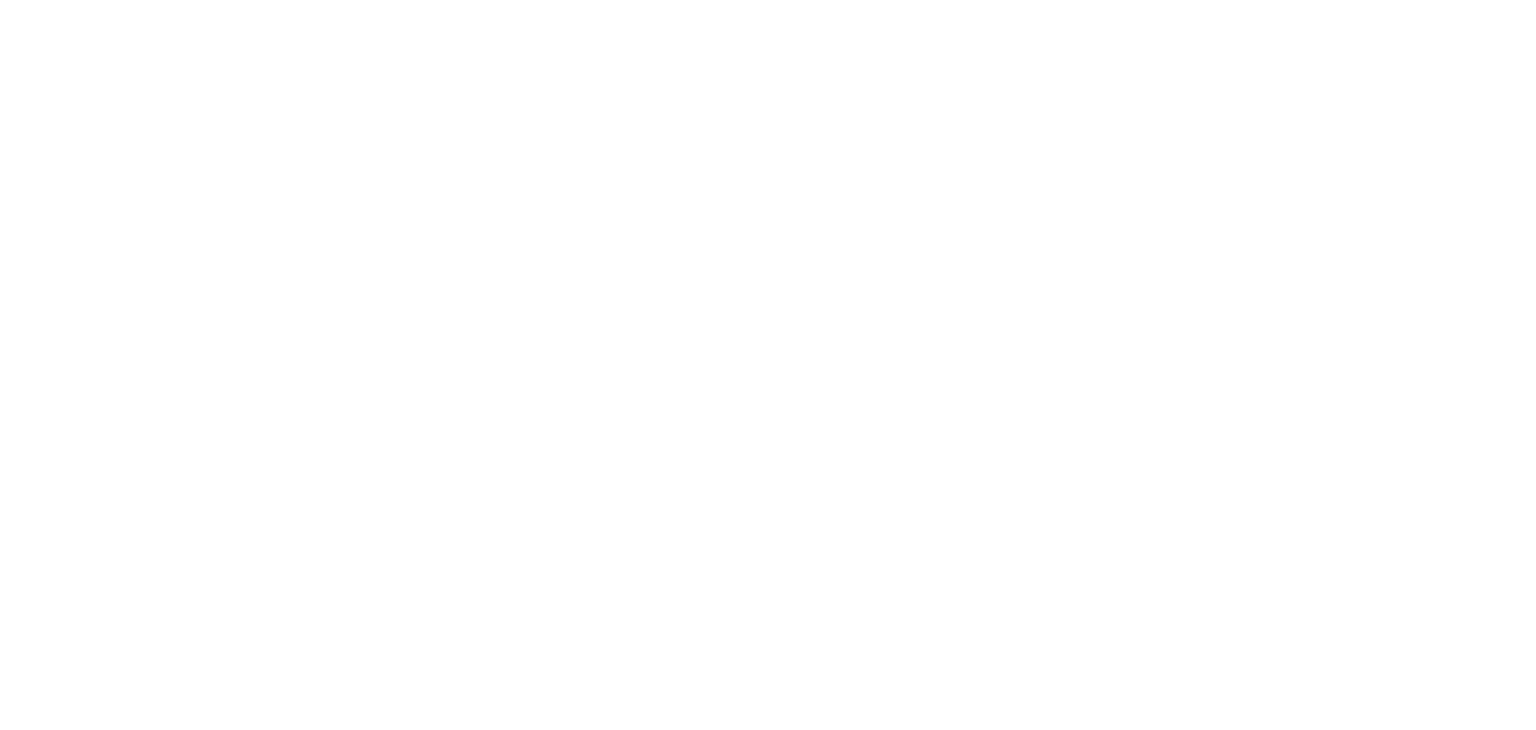 scroll, scrollTop: 0, scrollLeft: 0, axis: both 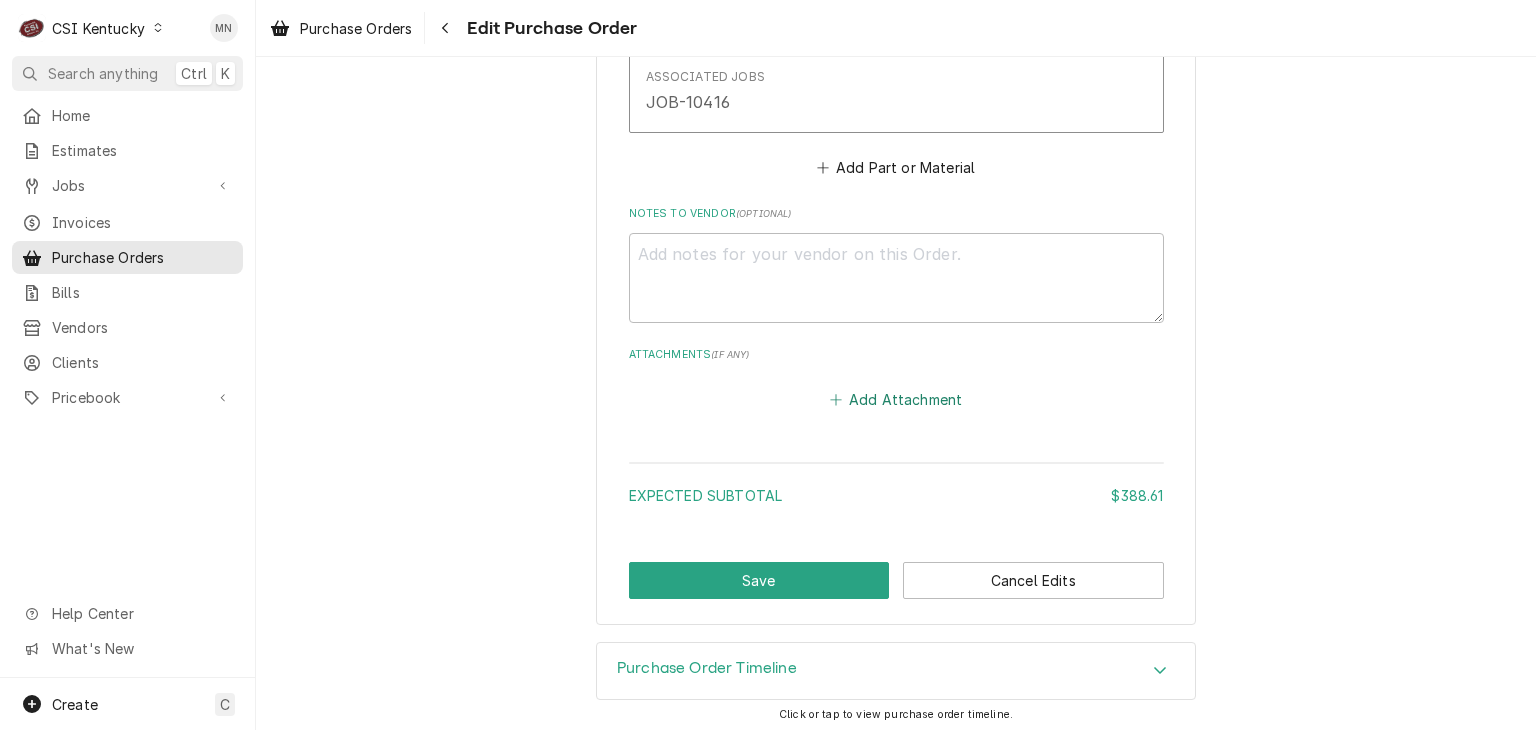 click on "Add Attachment" at bounding box center [896, 399] 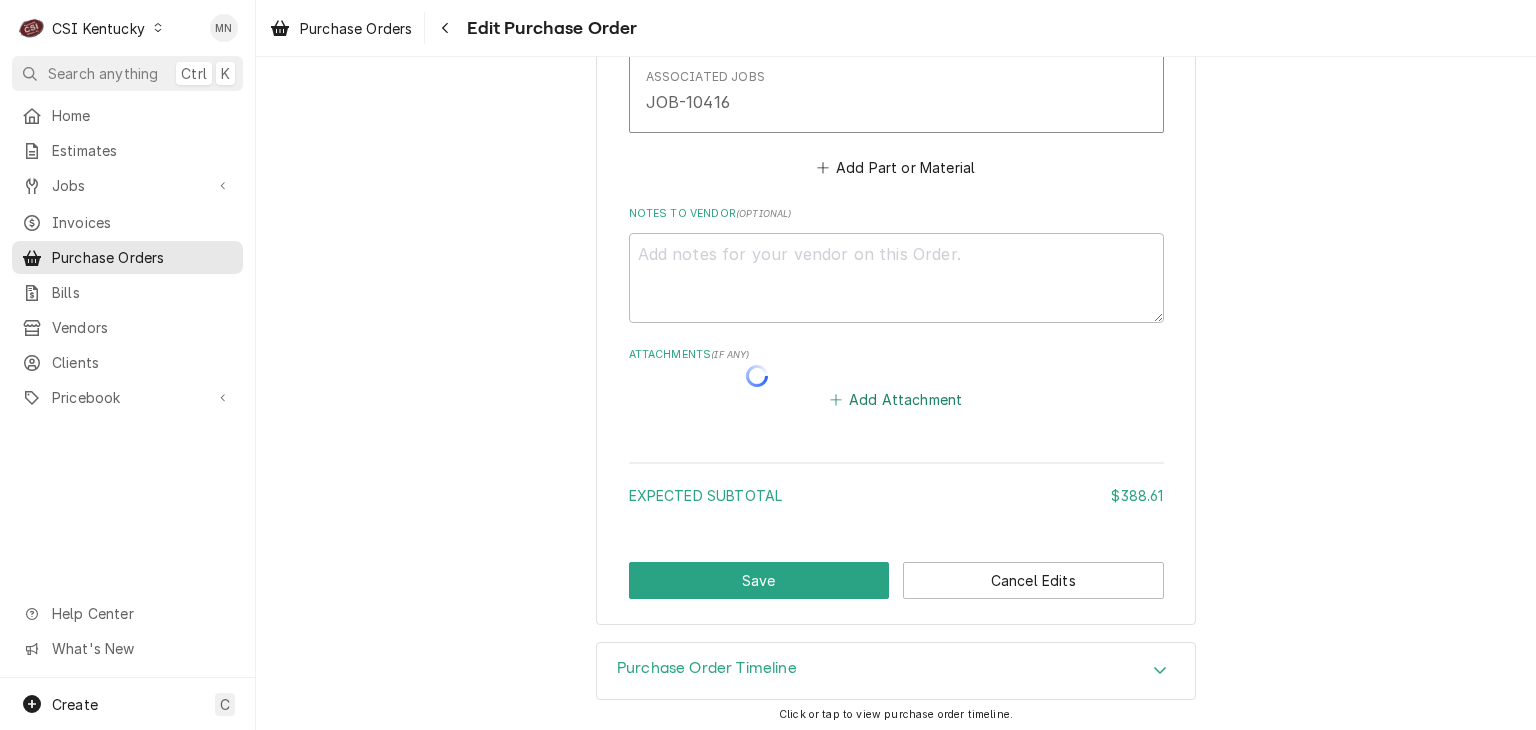 type on "x" 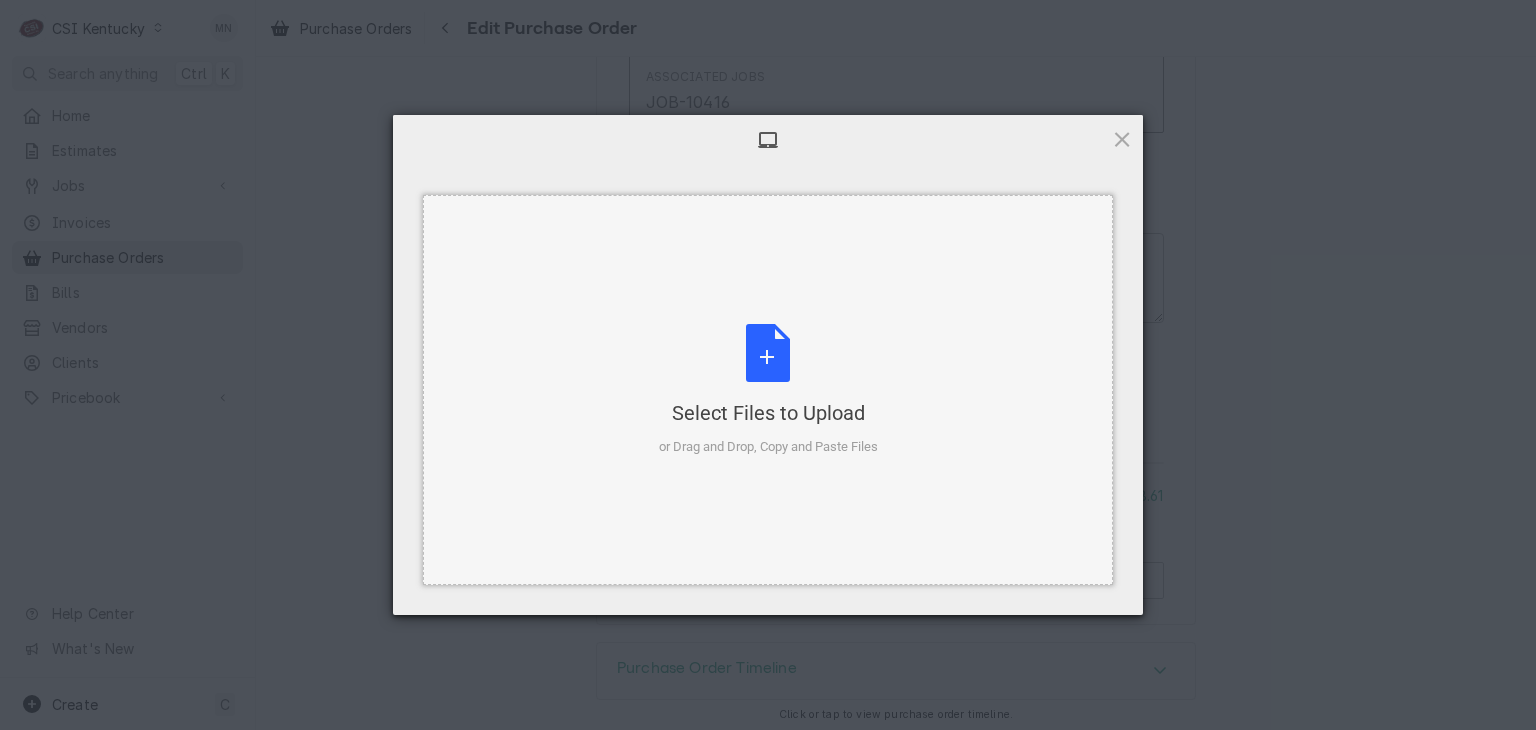 click on "Select Files to Upload
or Drag and Drop, Copy and Paste Files" at bounding box center [768, 390] 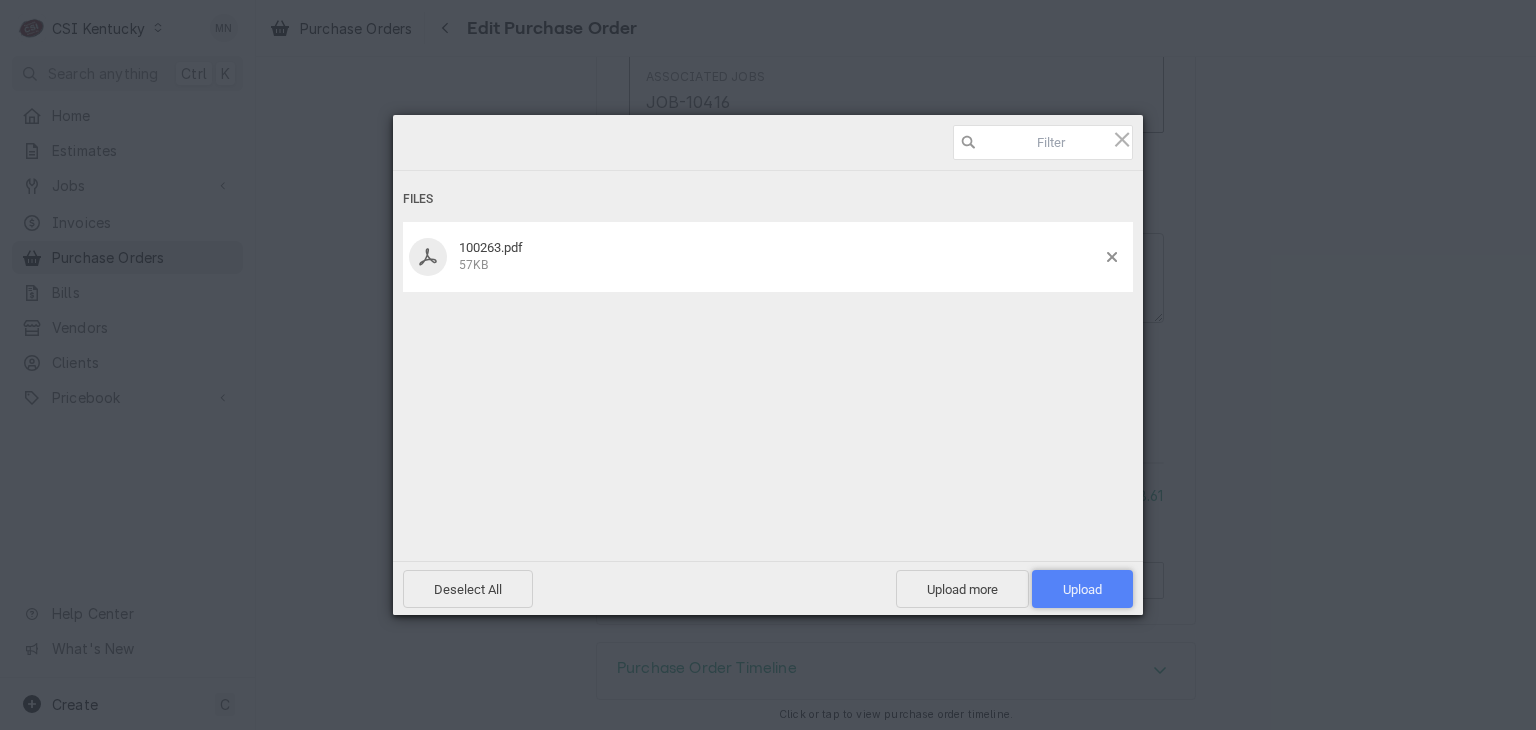 click on "Upload
1" at bounding box center [1082, 589] 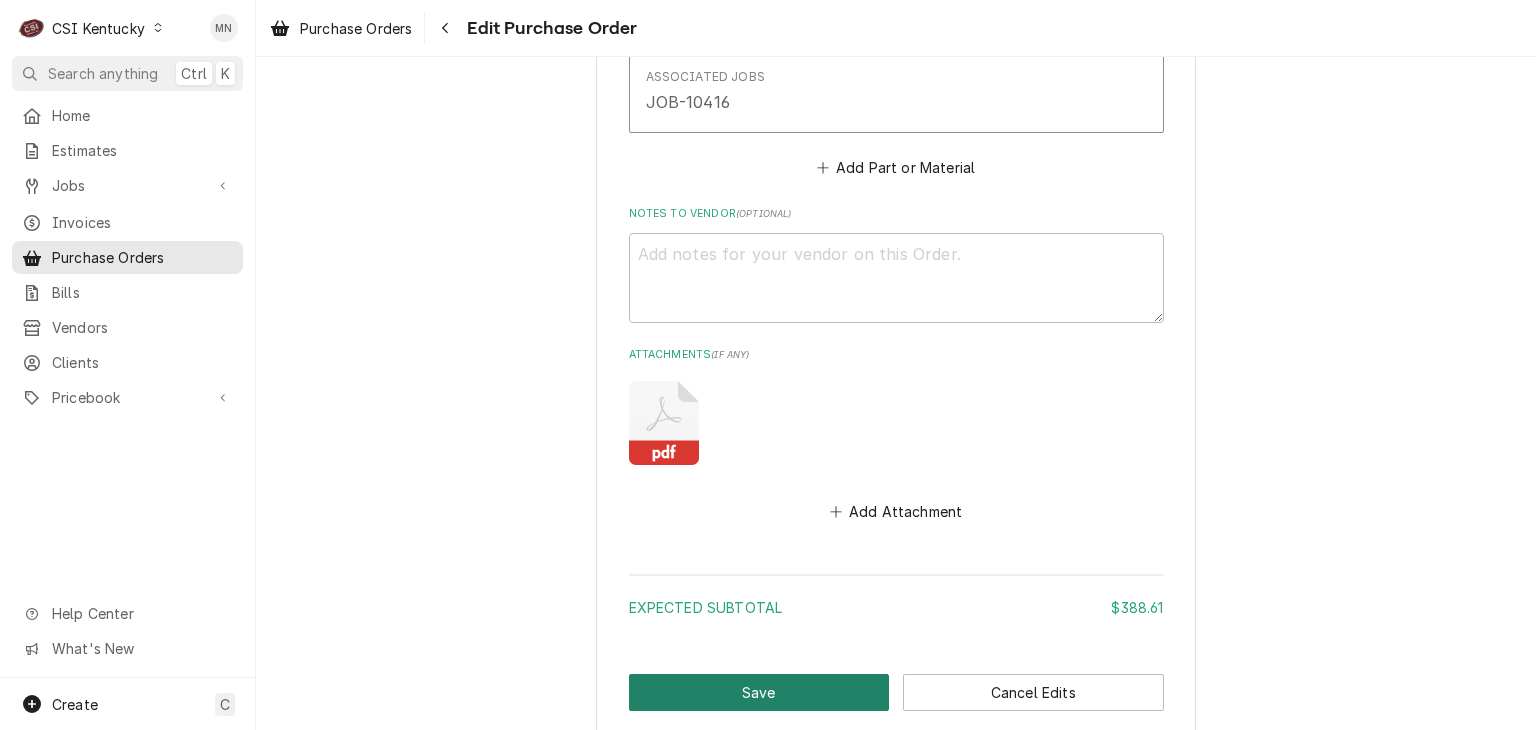 click on "Save" at bounding box center [759, 692] 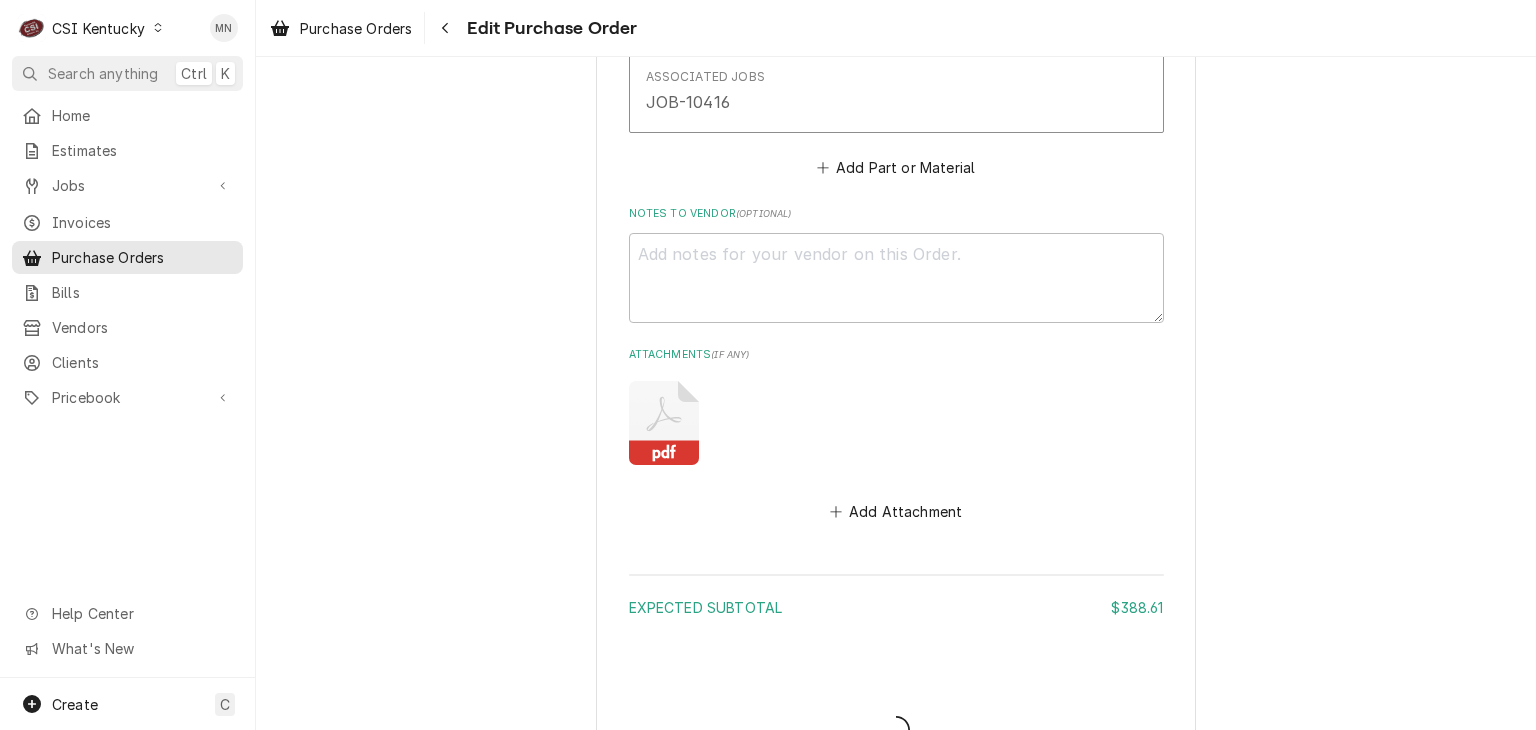 type on "x" 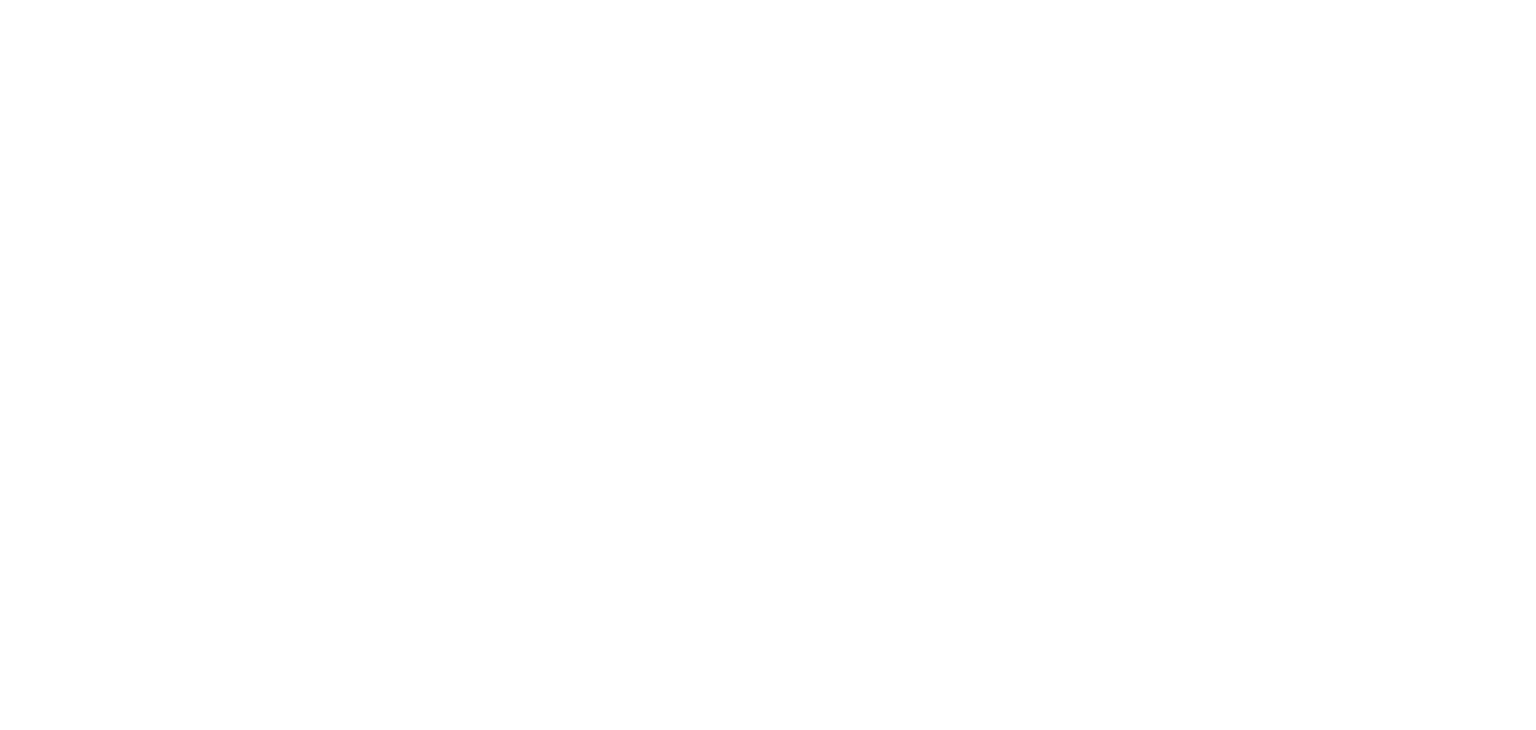 scroll, scrollTop: 0, scrollLeft: 0, axis: both 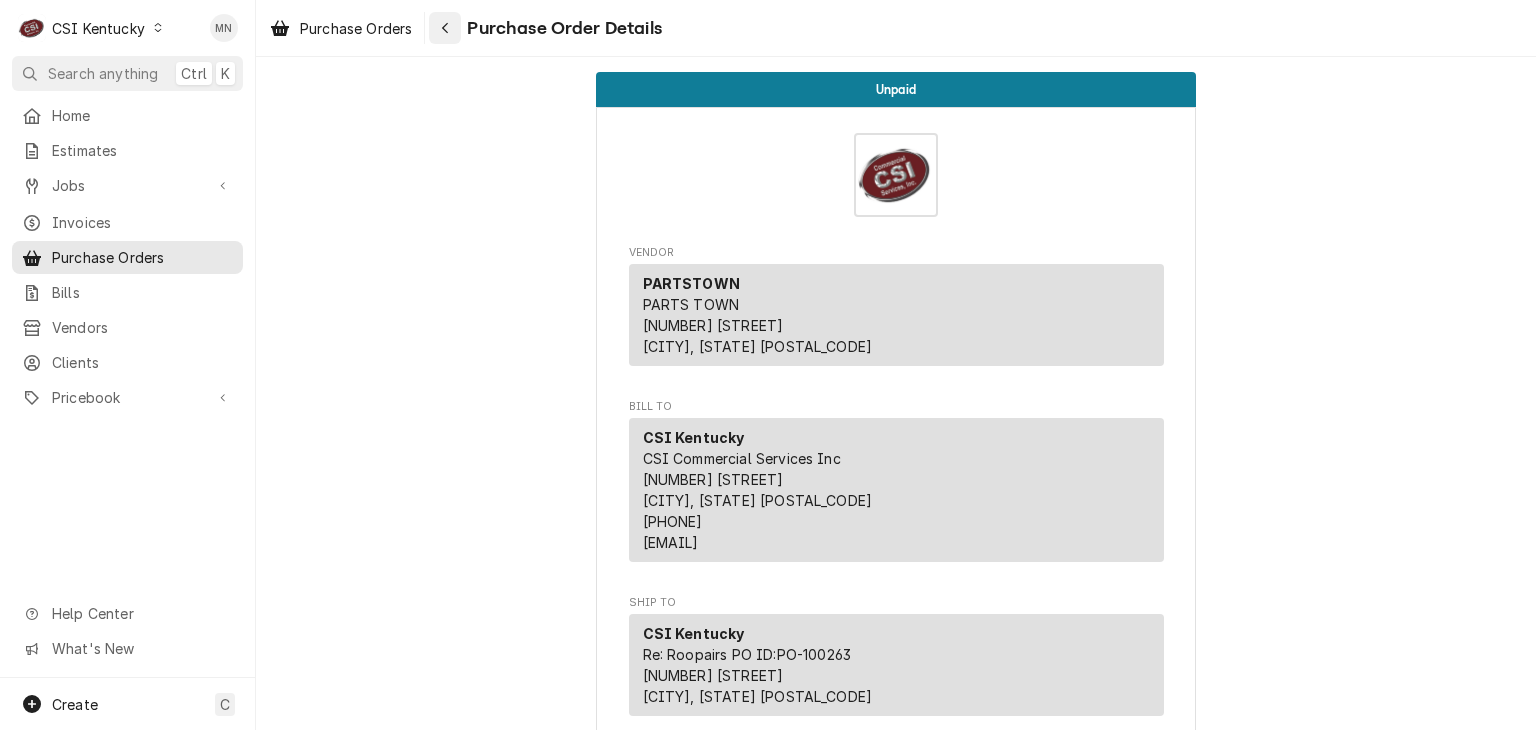 click 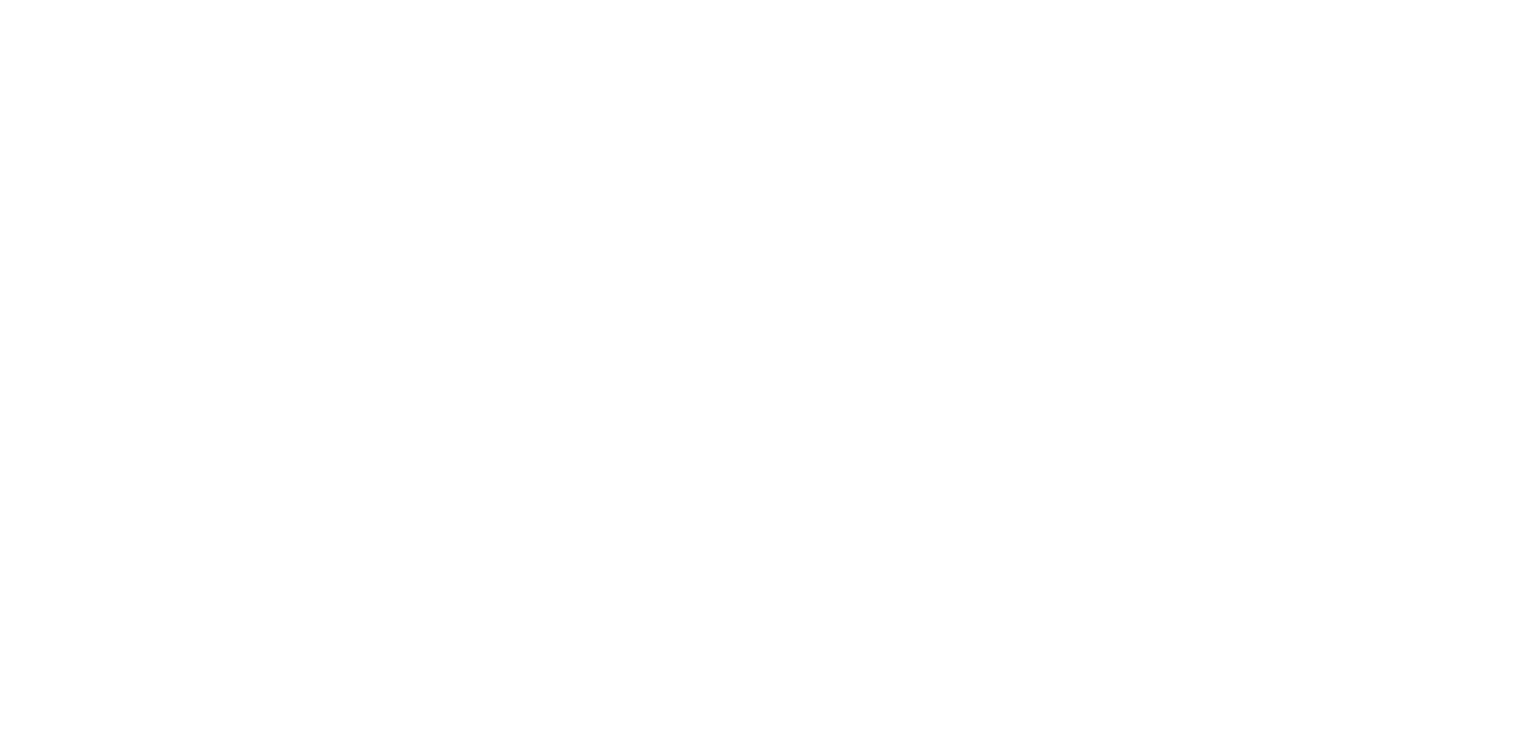scroll, scrollTop: 0, scrollLeft: 0, axis: both 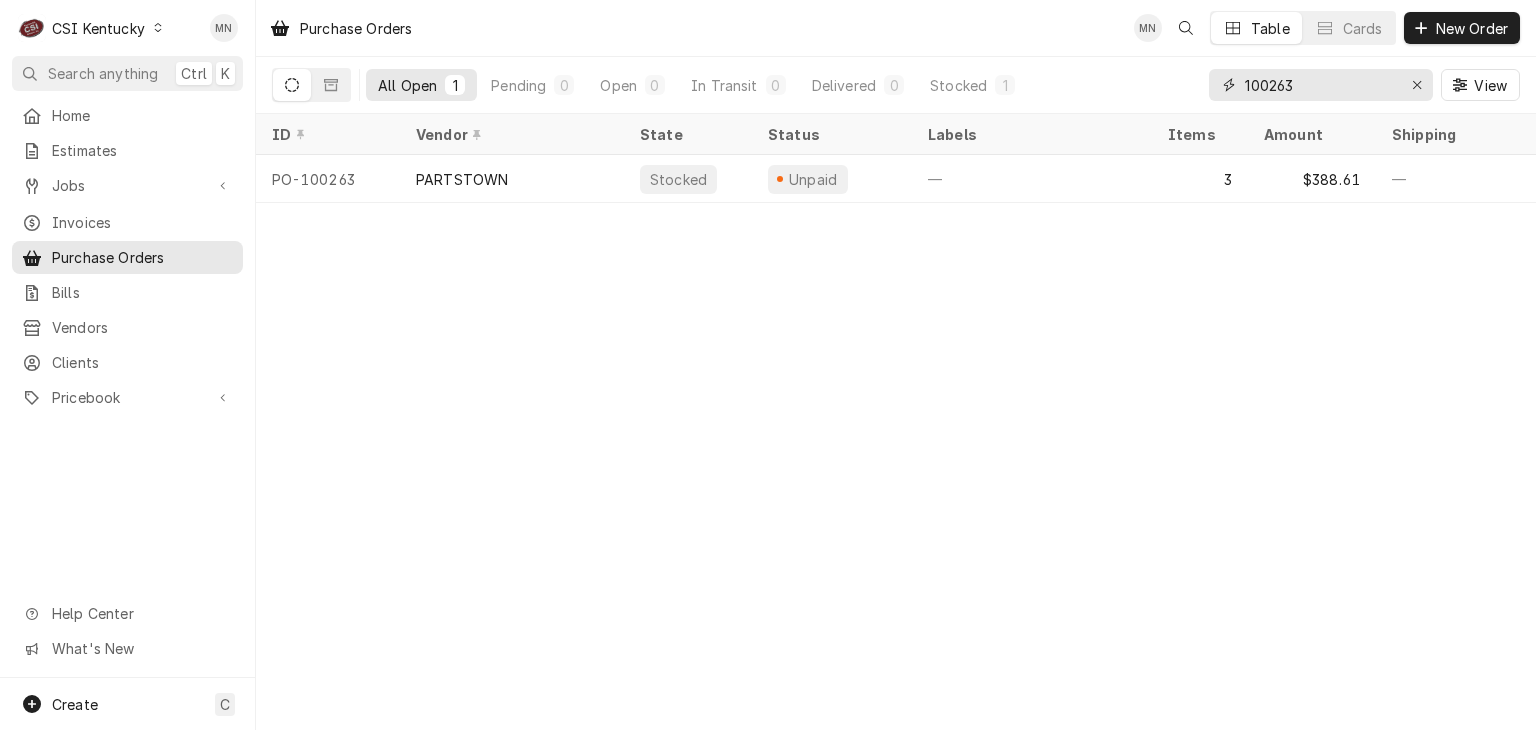 click on "100263" at bounding box center (1320, 85) 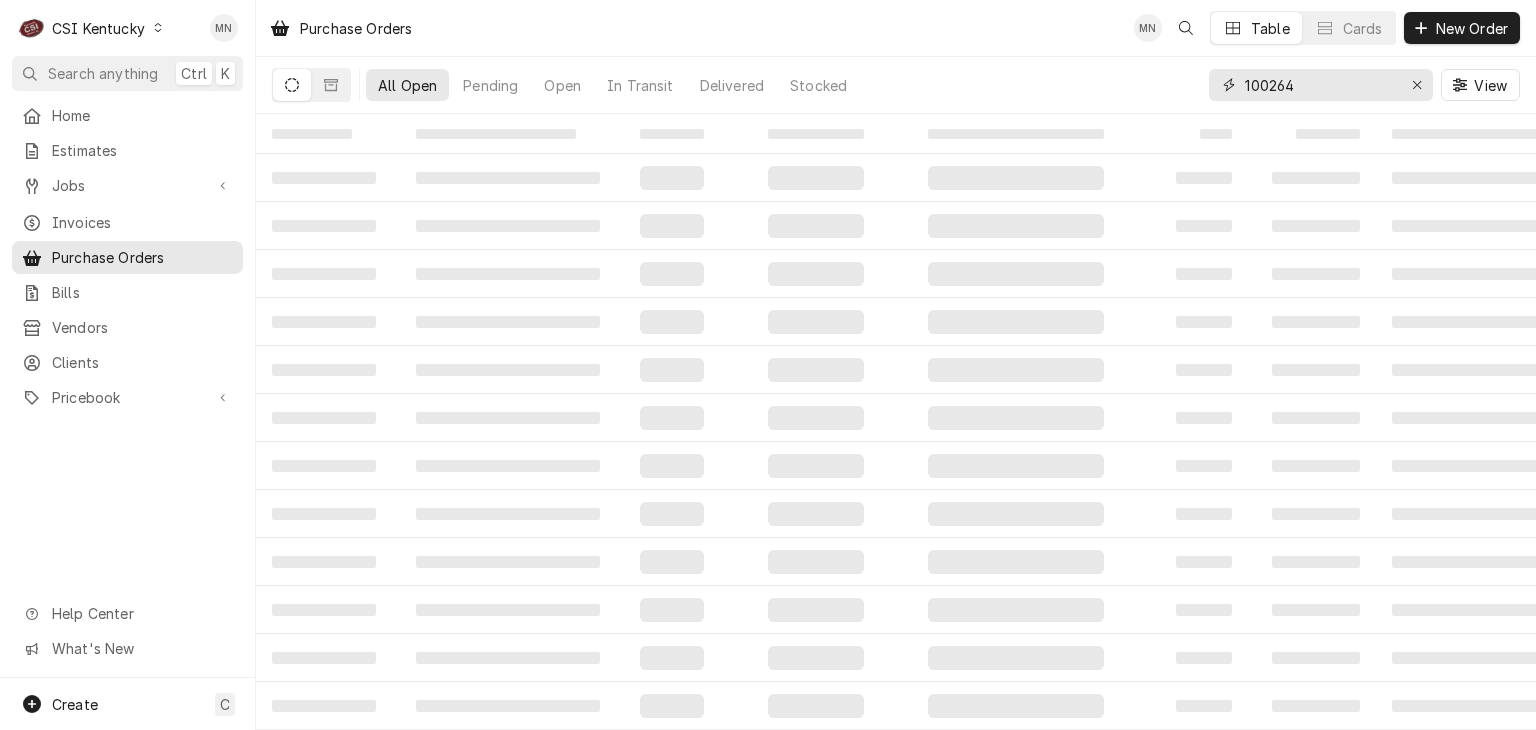 type on "100264" 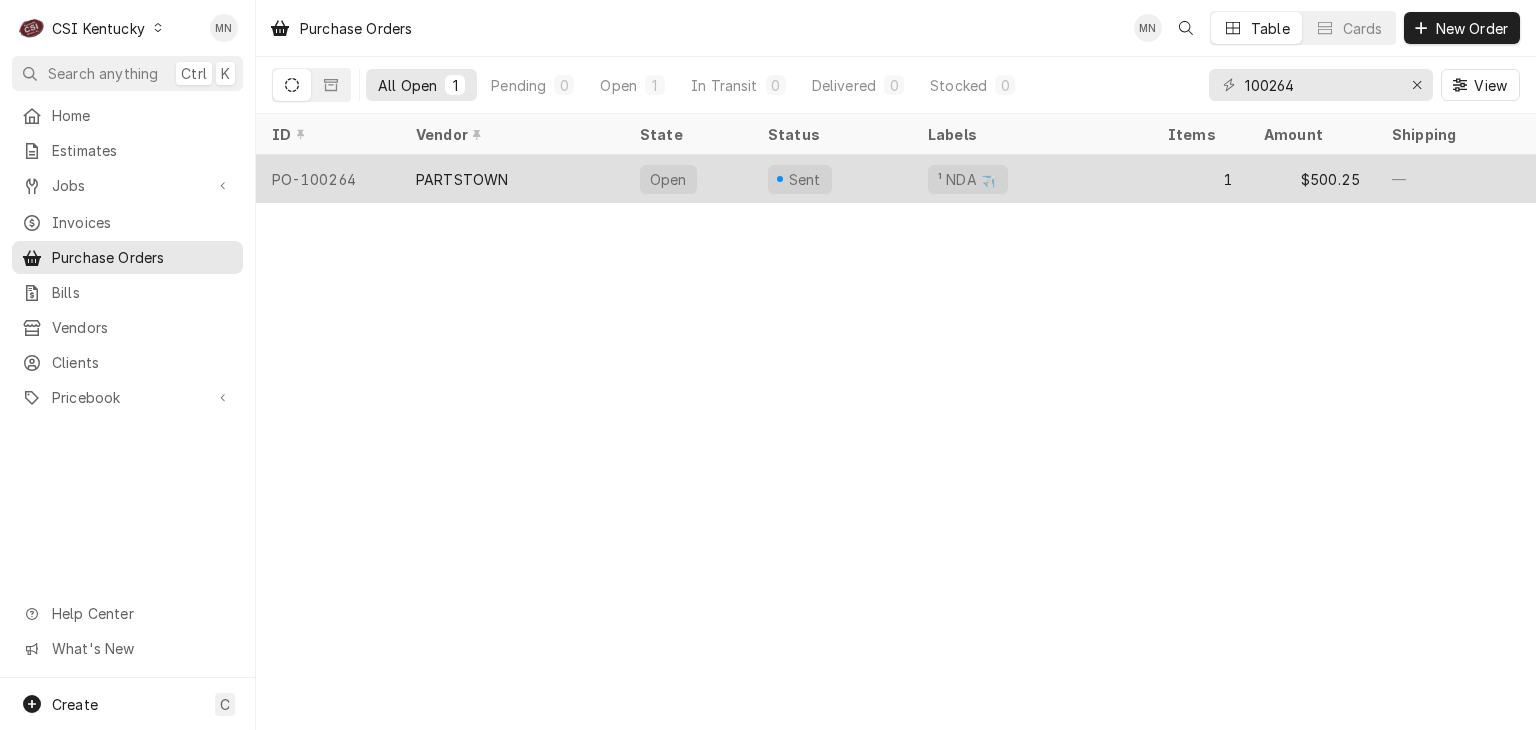 click on "PARTSTOWN" at bounding box center (462, 179) 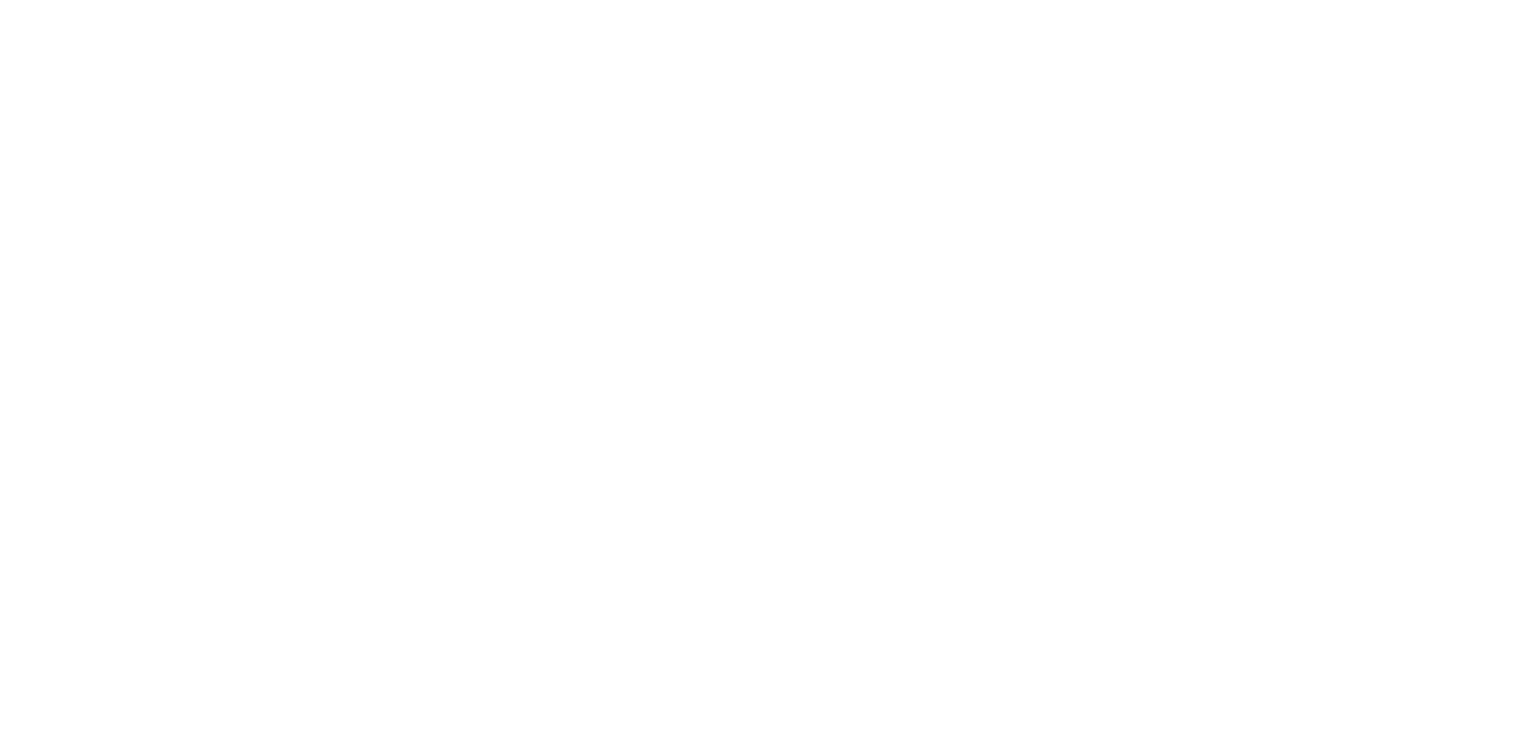 scroll, scrollTop: 0, scrollLeft: 0, axis: both 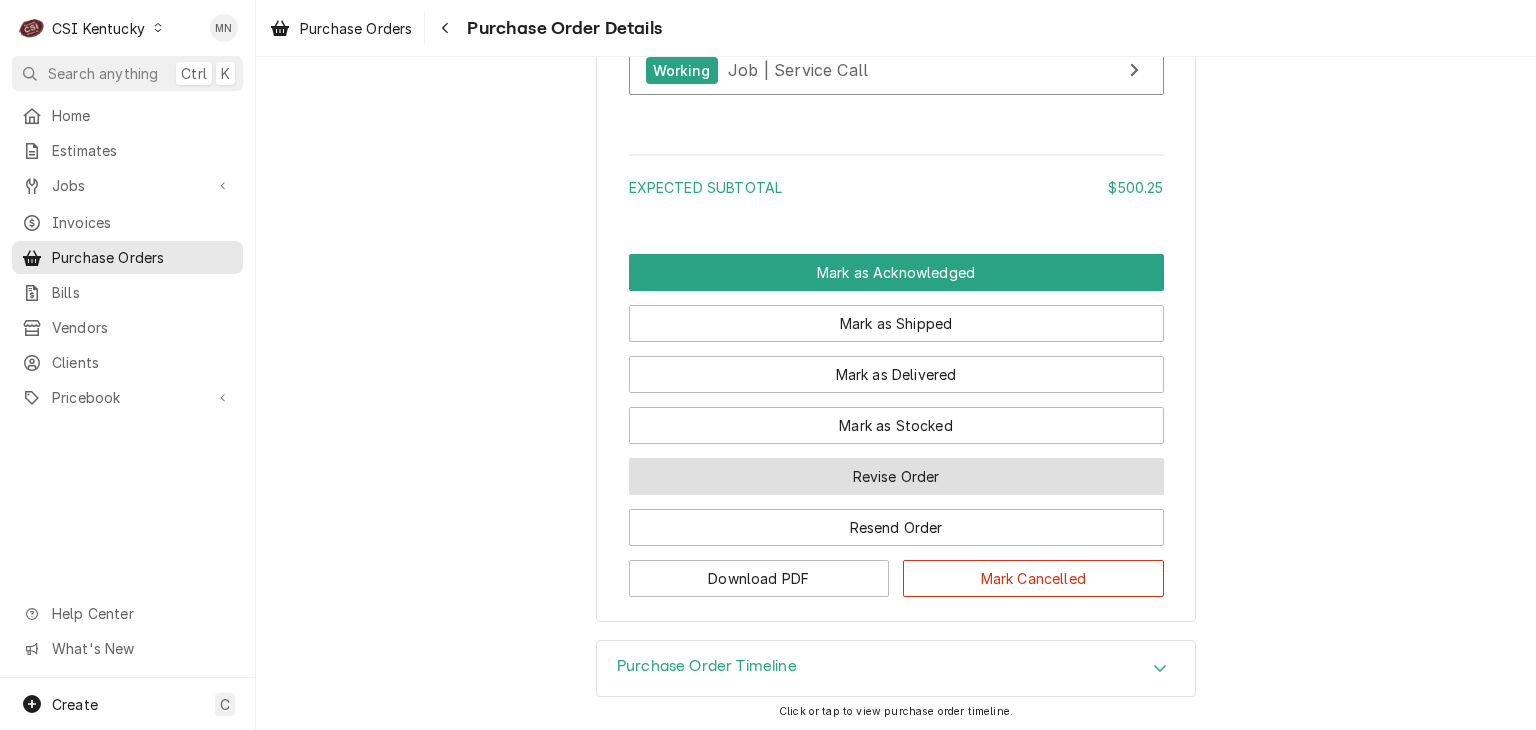 click on "Revise Order" at bounding box center [896, 476] 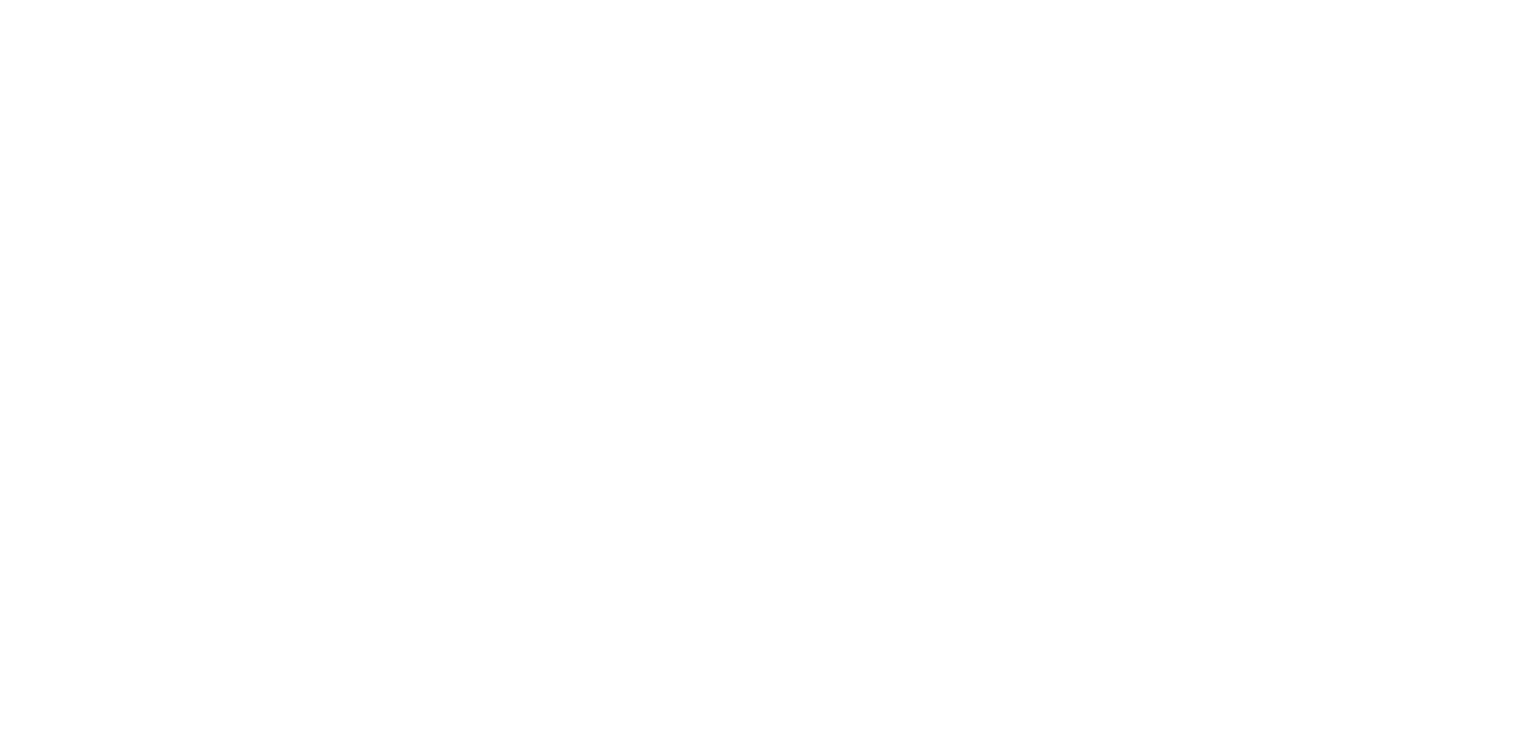 scroll, scrollTop: 0, scrollLeft: 0, axis: both 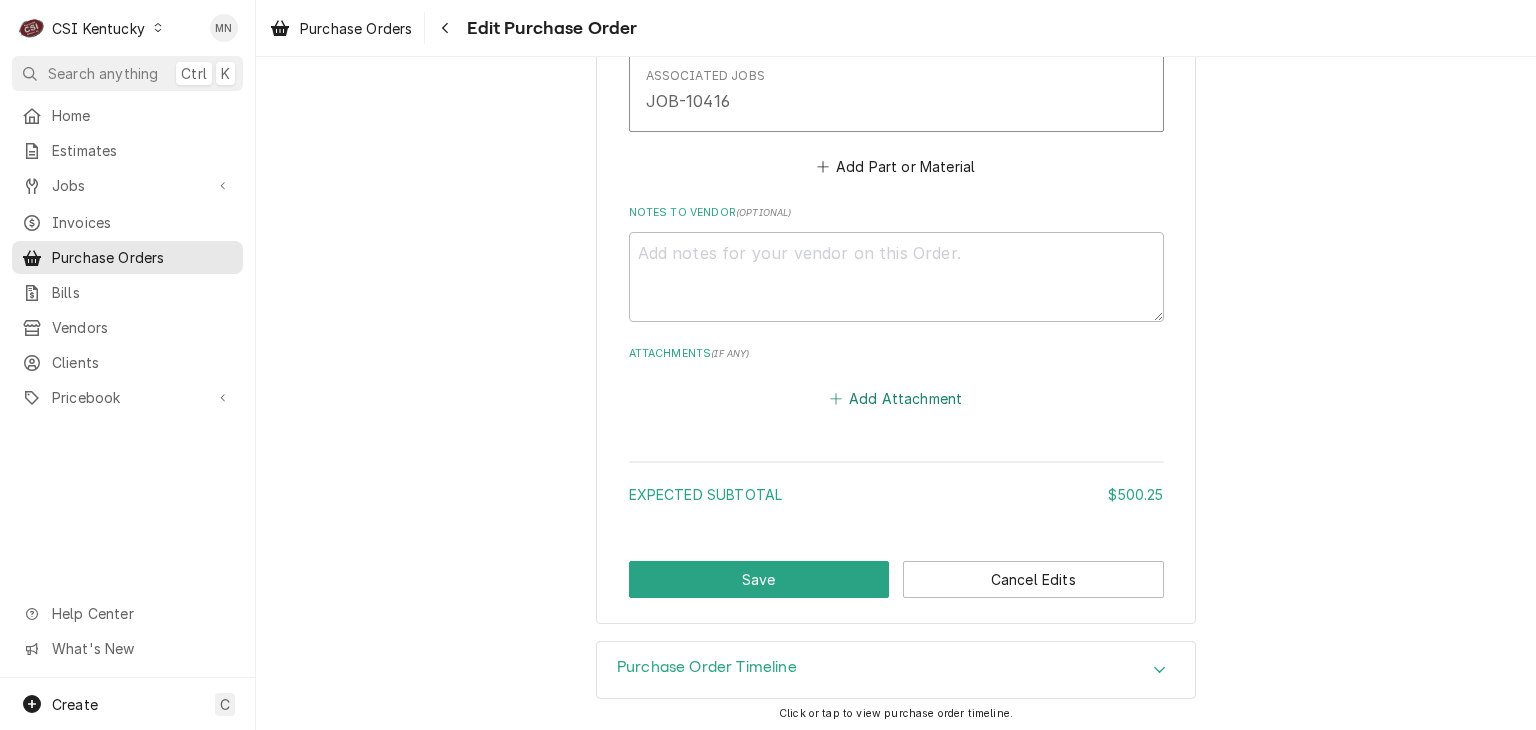 click on "Add Attachment" at bounding box center (896, 398) 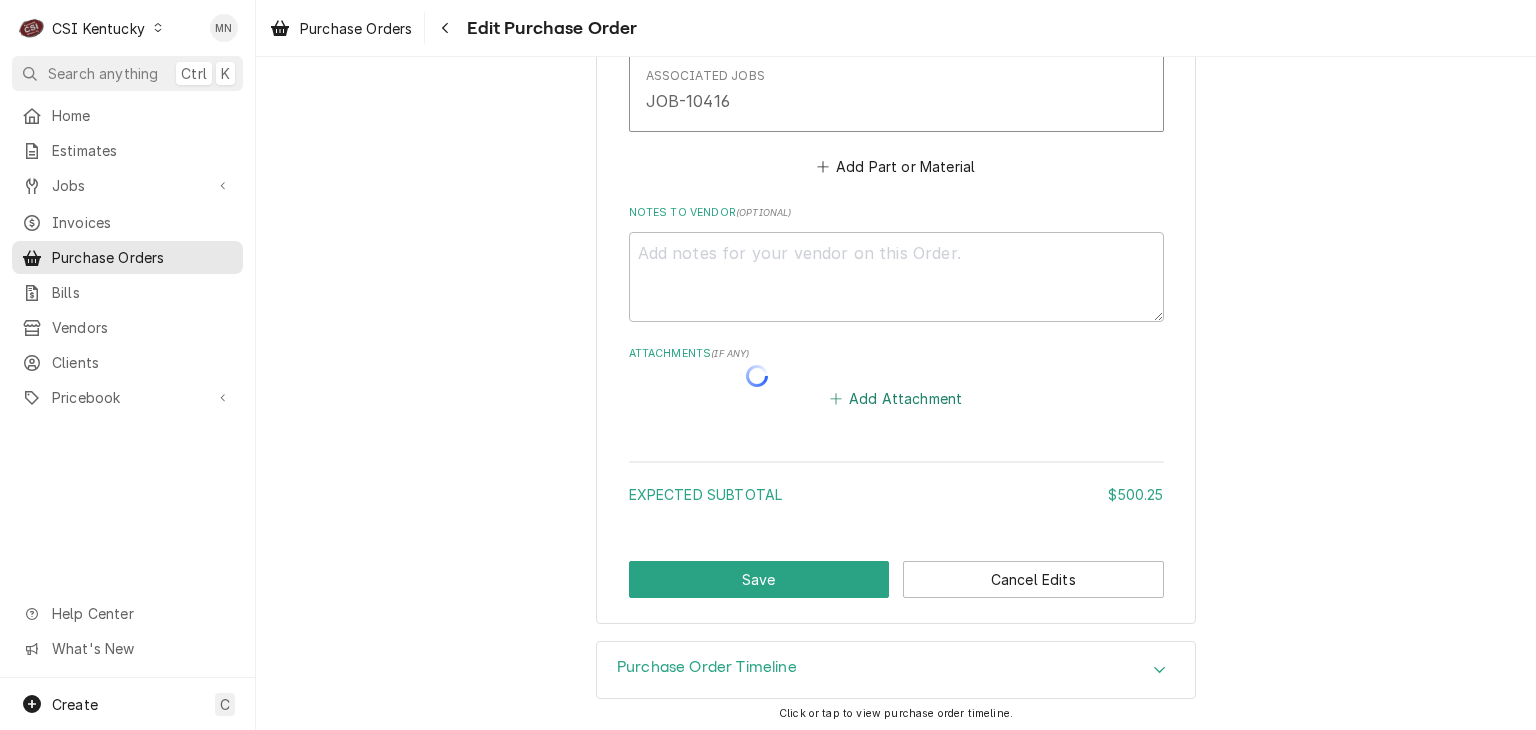 type on "x" 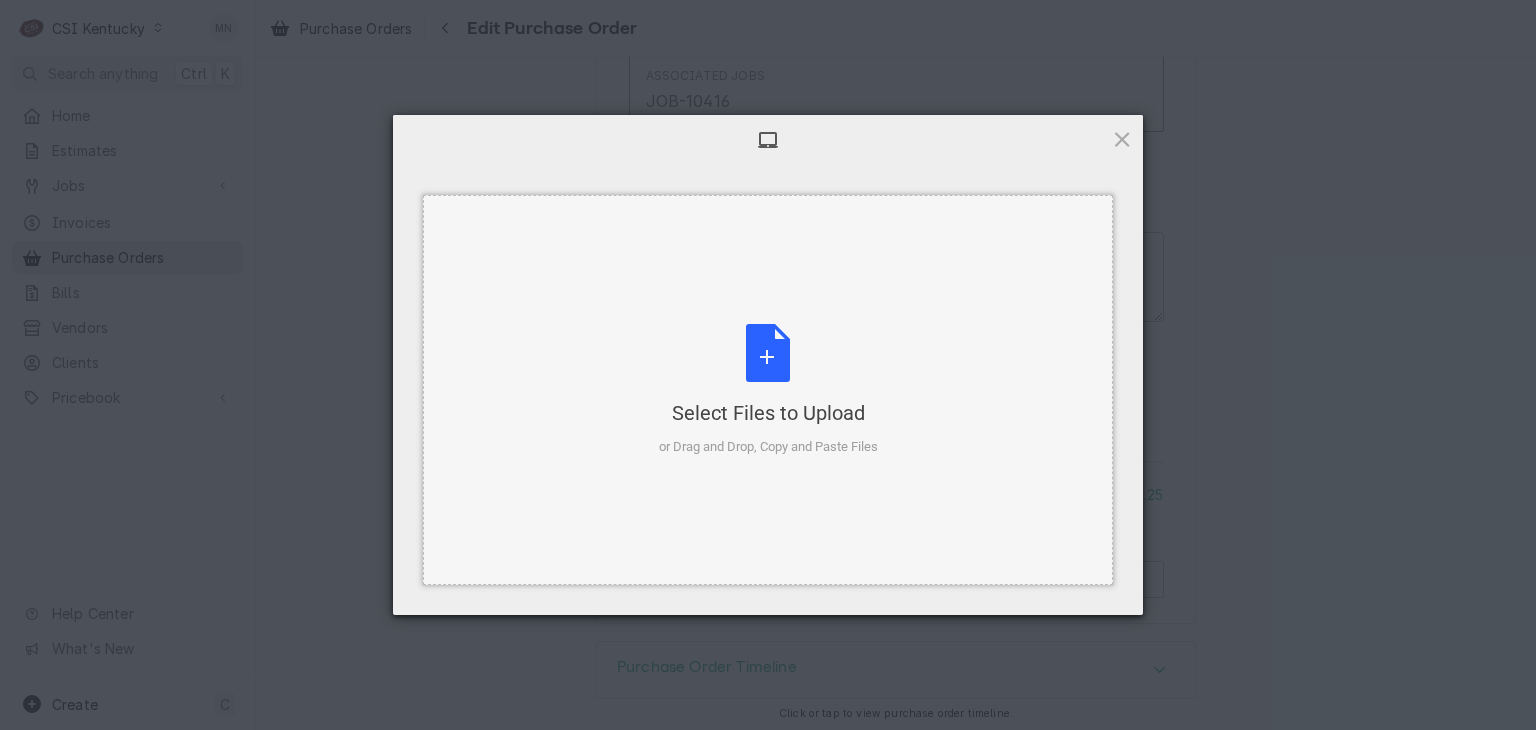 click on "Select Files to Upload
or Drag and Drop, Copy and Paste Files" at bounding box center [768, 390] 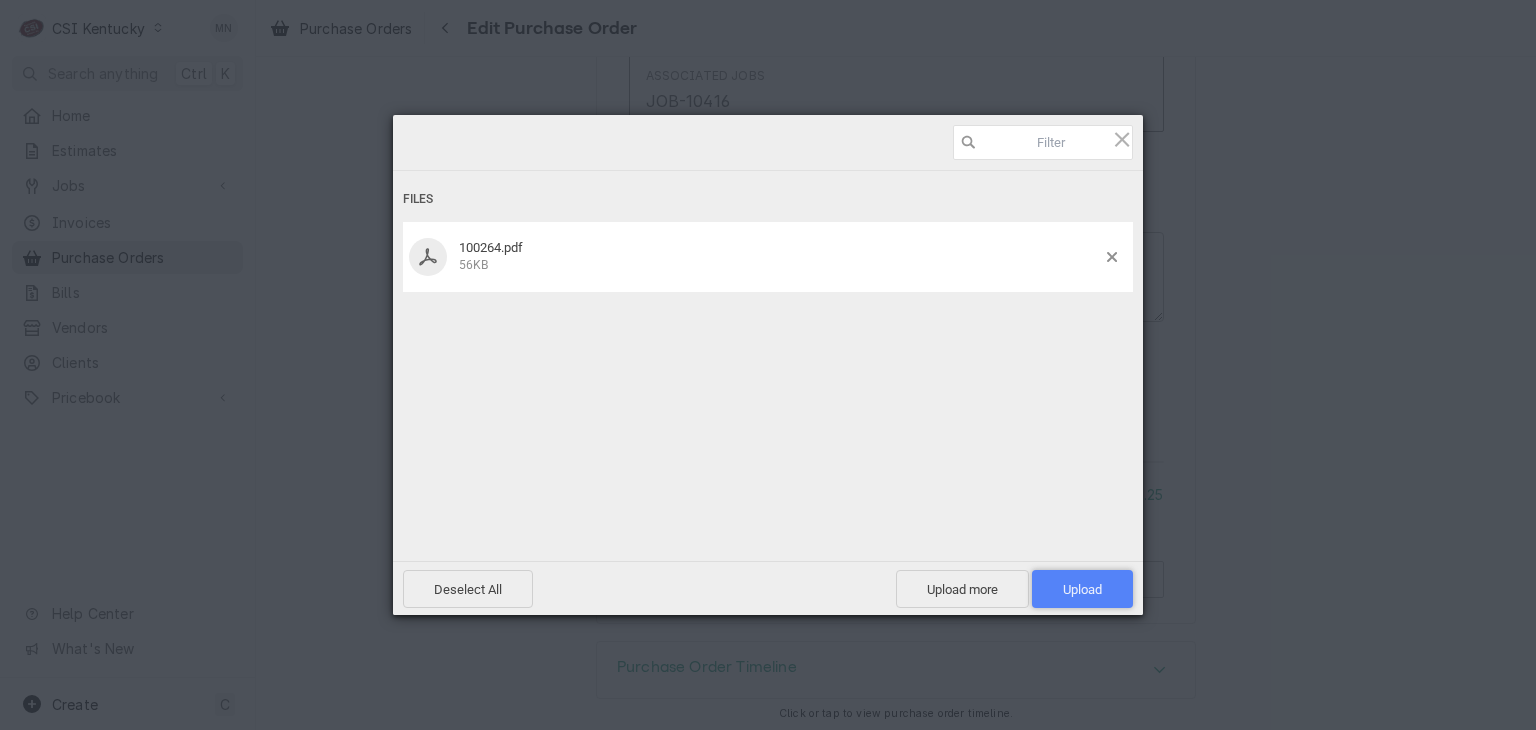 click on "Upload
1" at bounding box center [1082, 589] 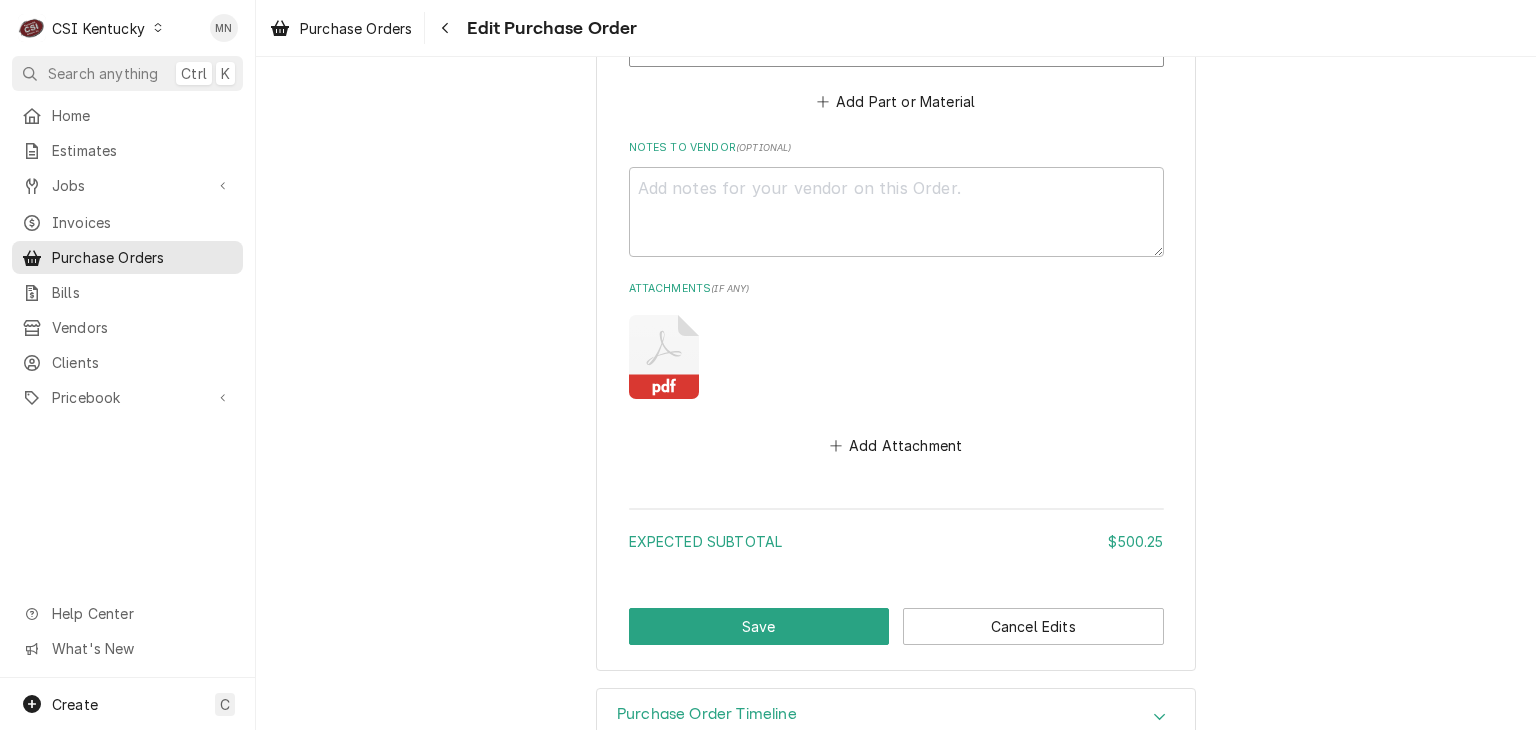 scroll, scrollTop: 1311, scrollLeft: 0, axis: vertical 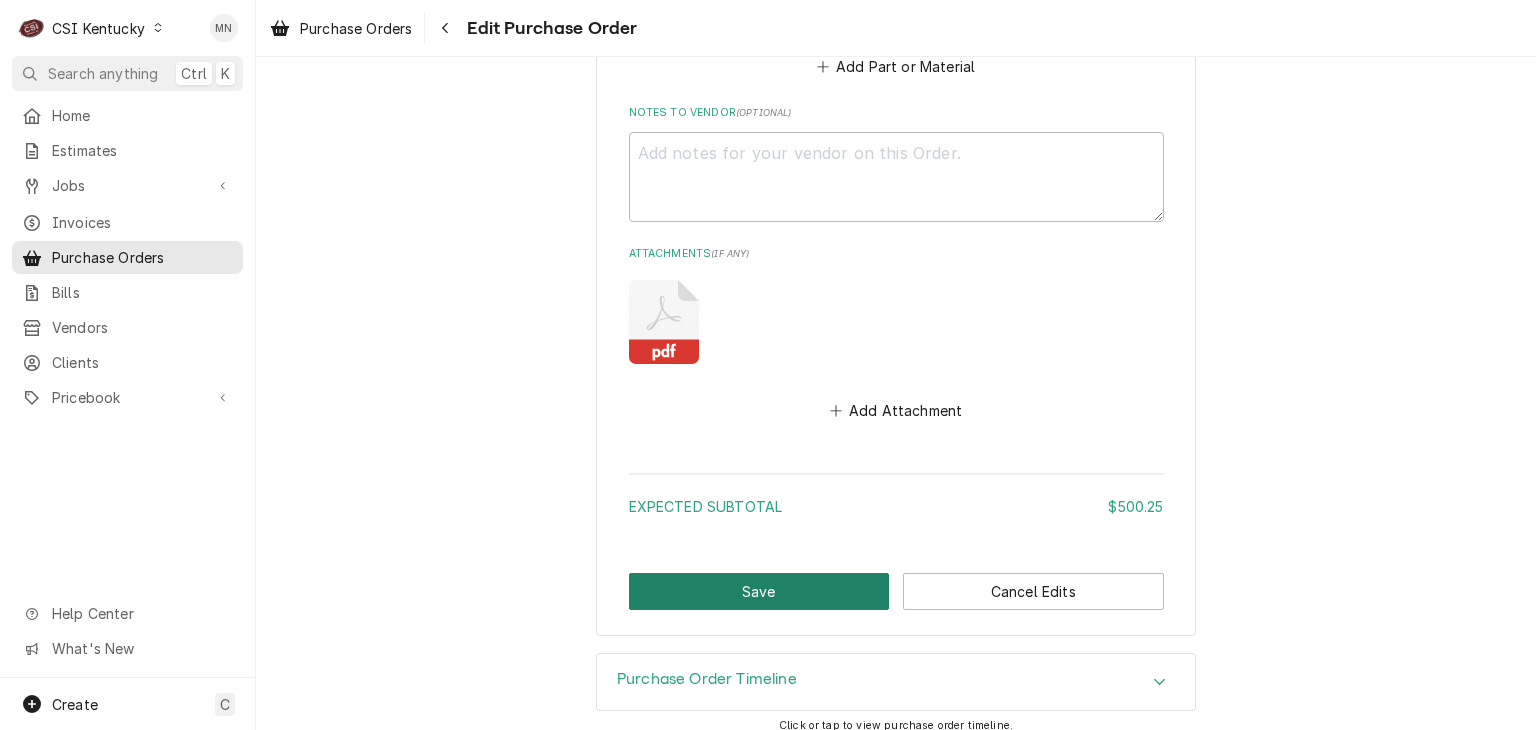 click on "Save" at bounding box center [759, 591] 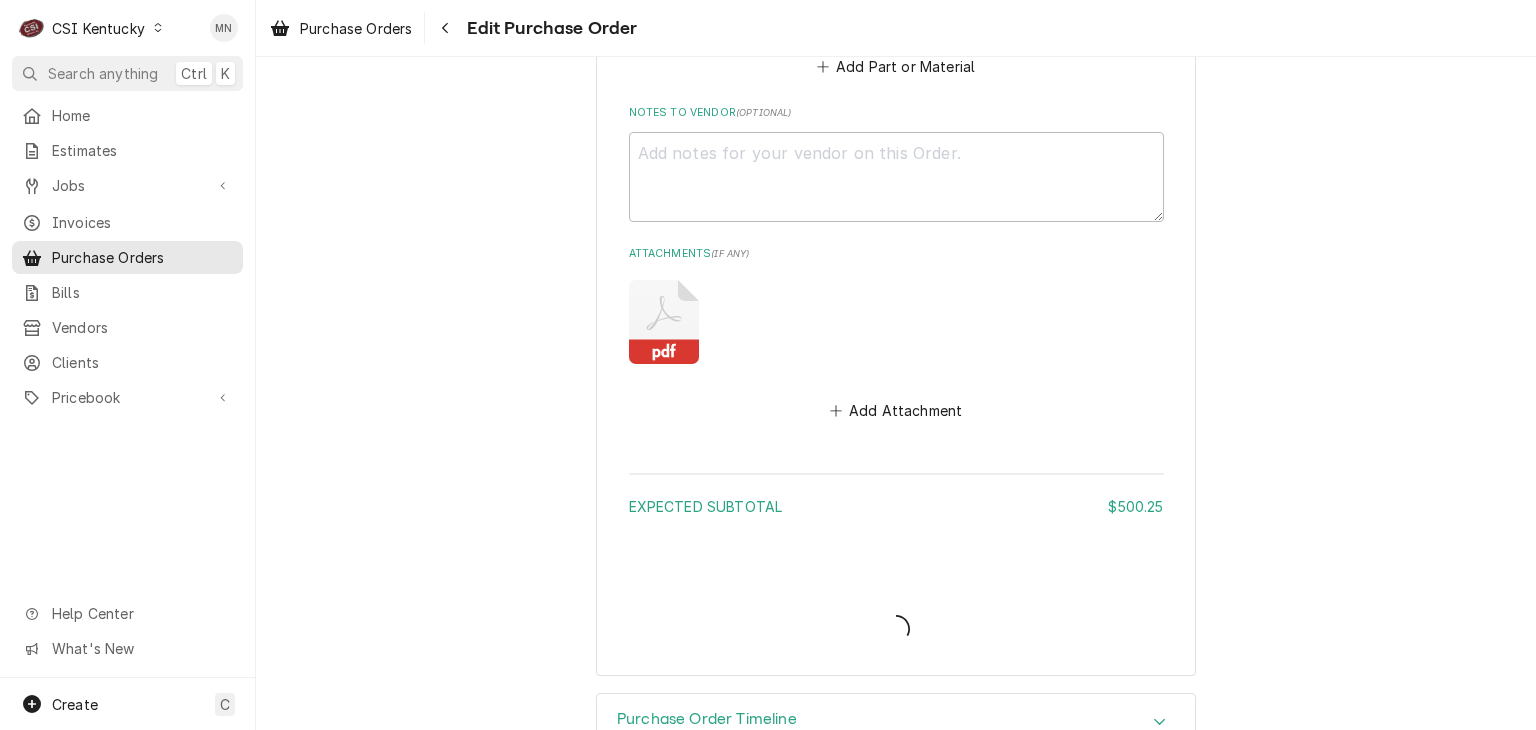 type on "x" 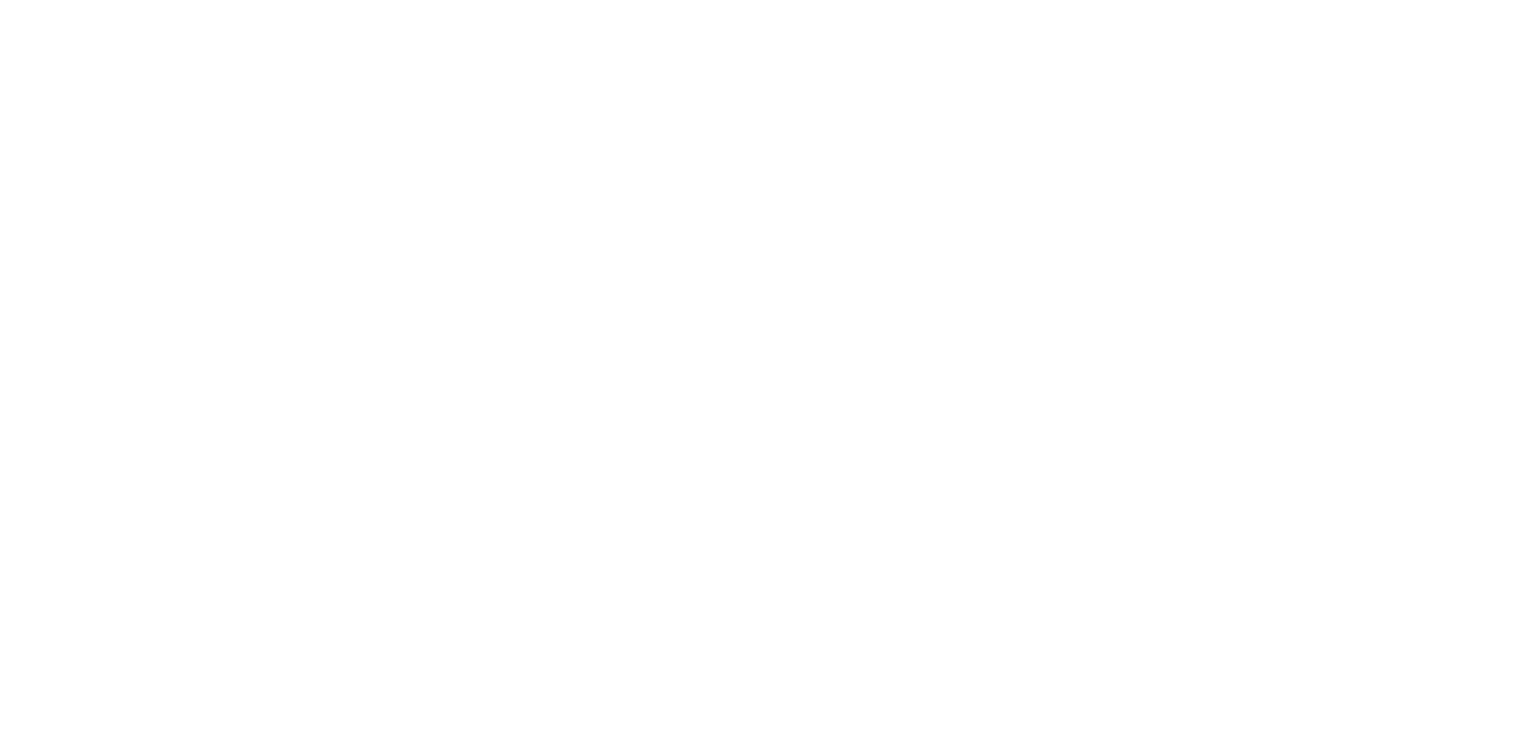scroll, scrollTop: 0, scrollLeft: 0, axis: both 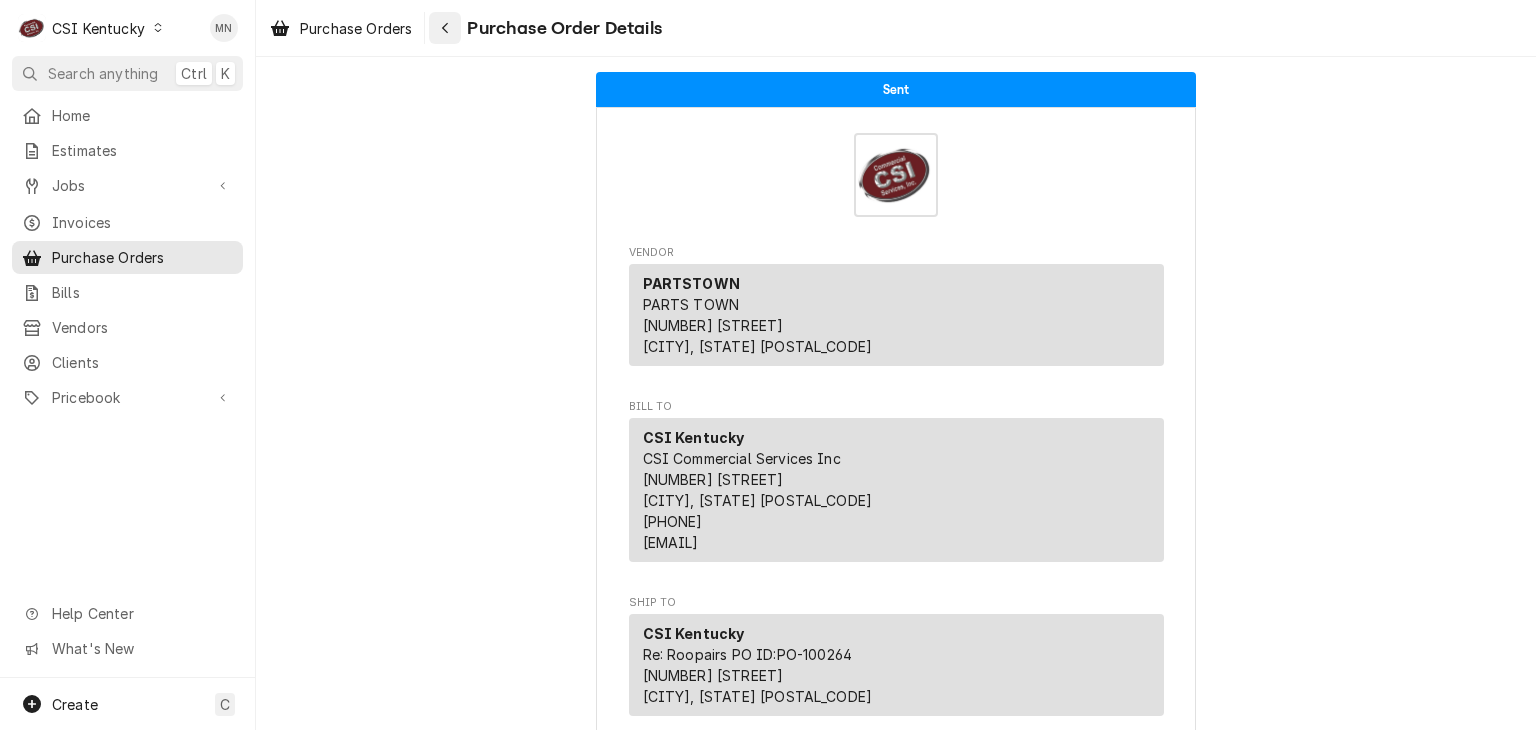 click 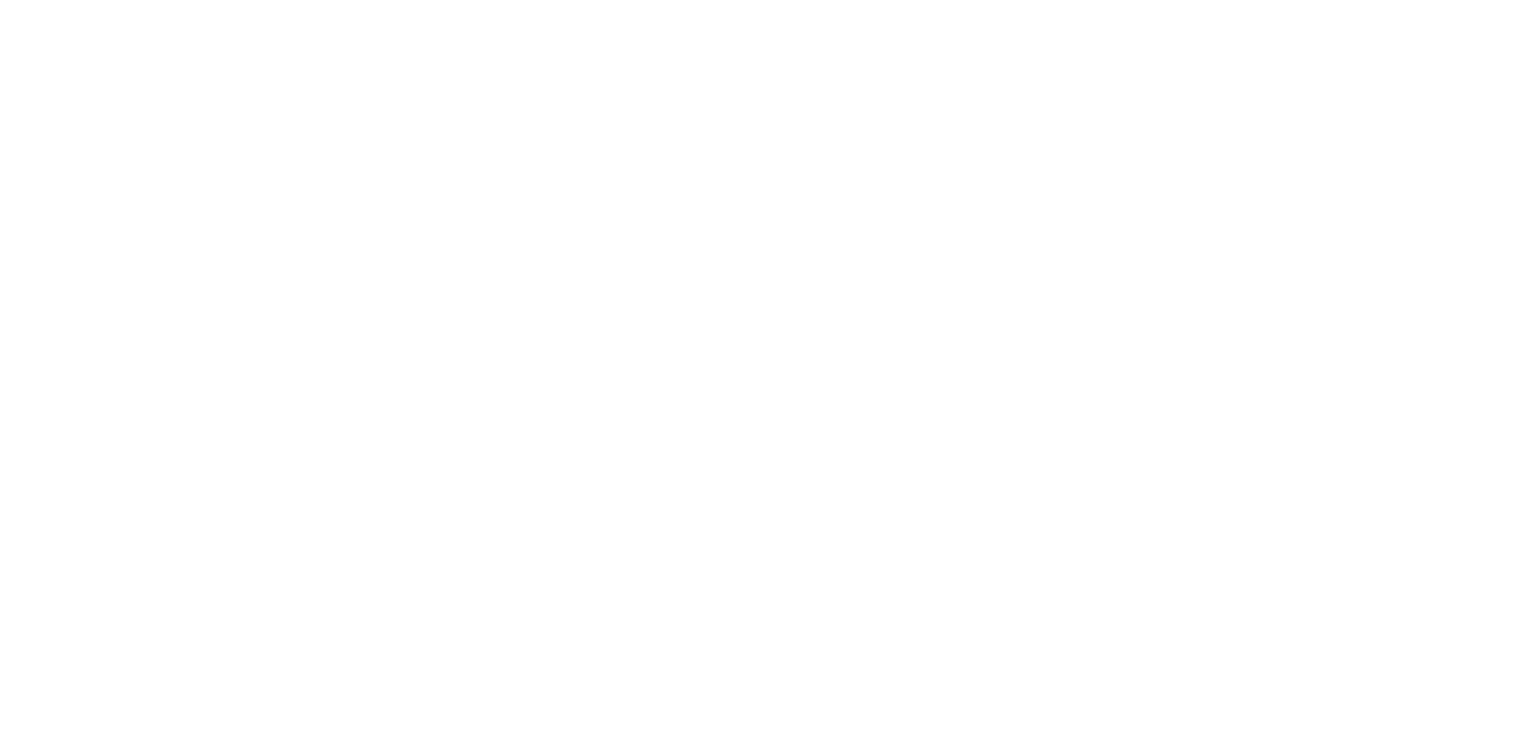scroll, scrollTop: 0, scrollLeft: 0, axis: both 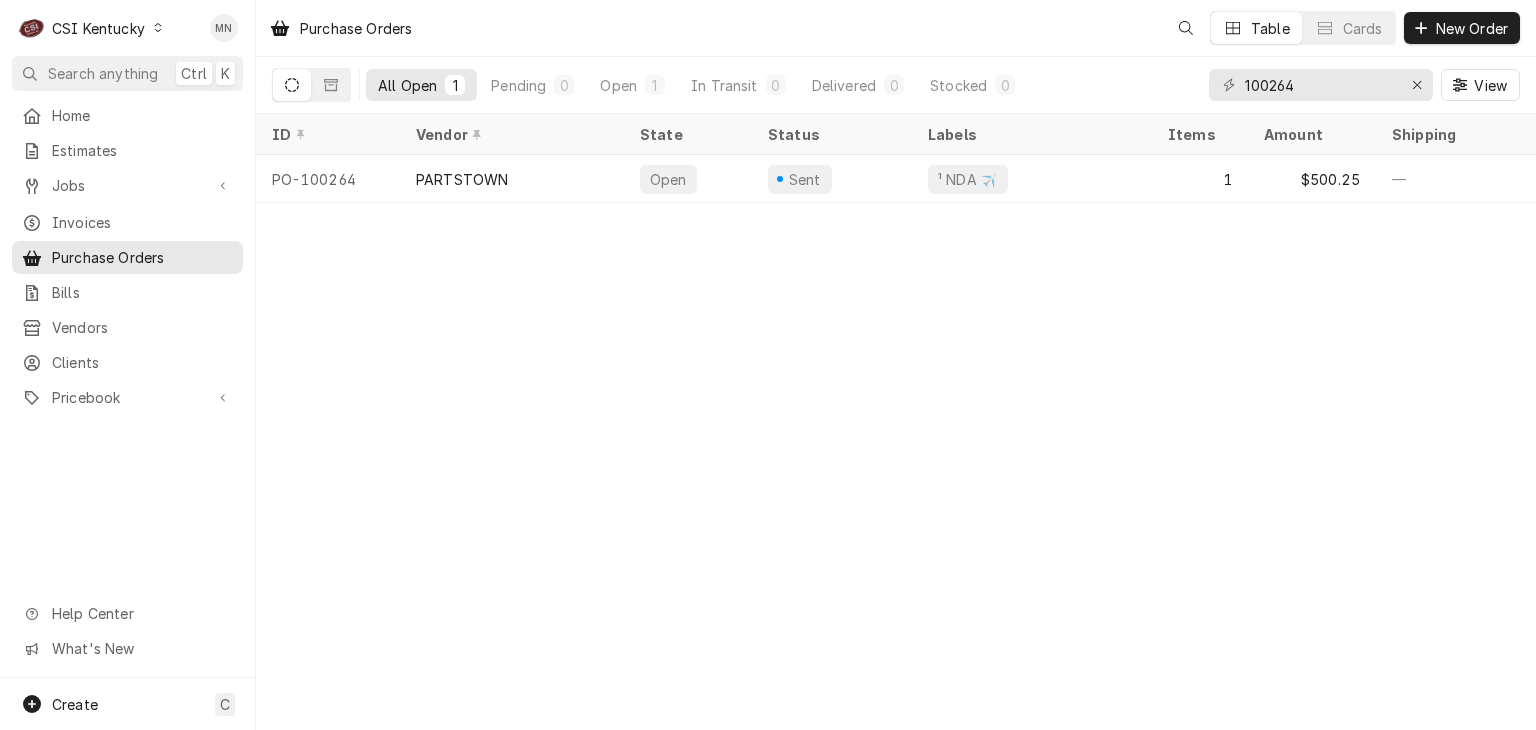 click on "CSI Kentucky" at bounding box center [98, 28] 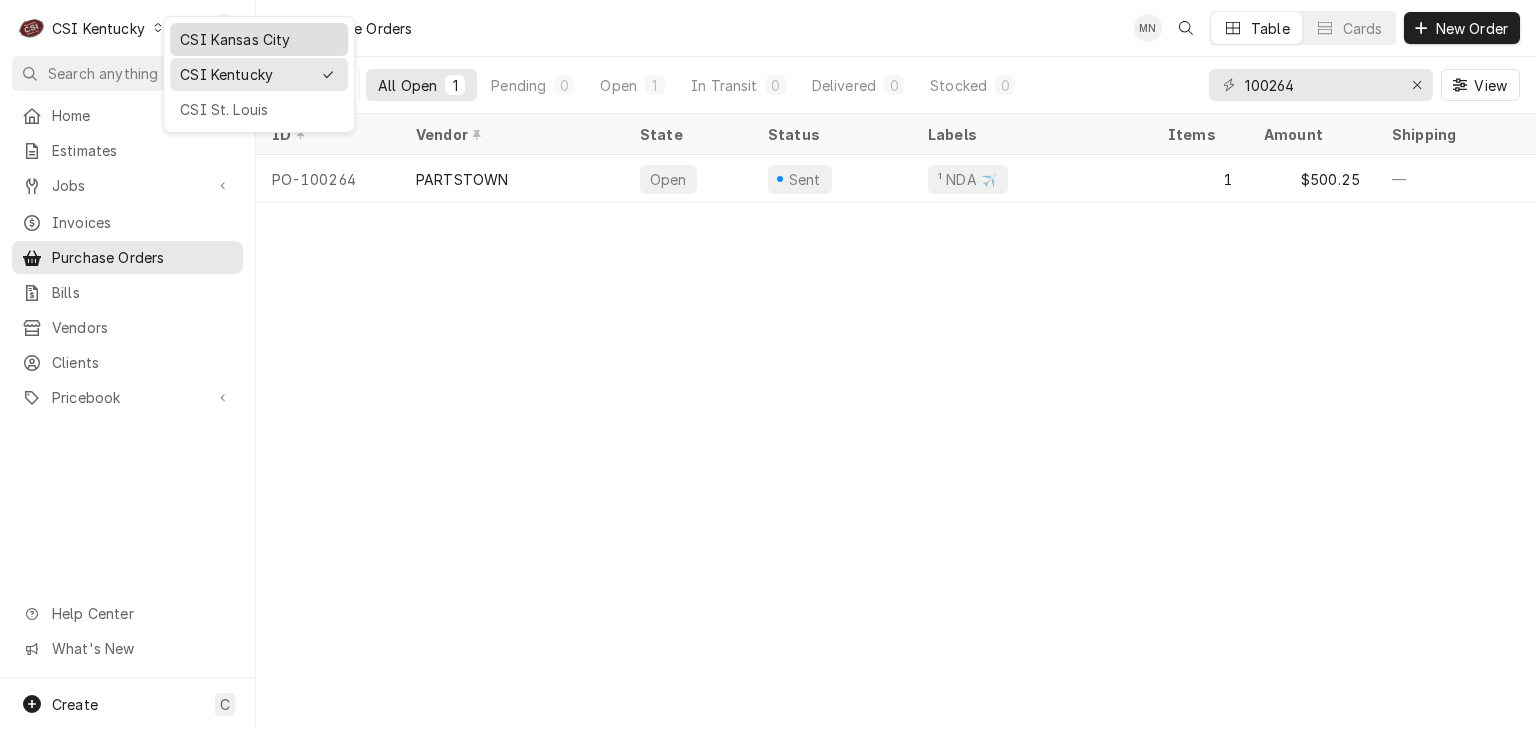 click on "CSI Kansas City" at bounding box center [259, 39] 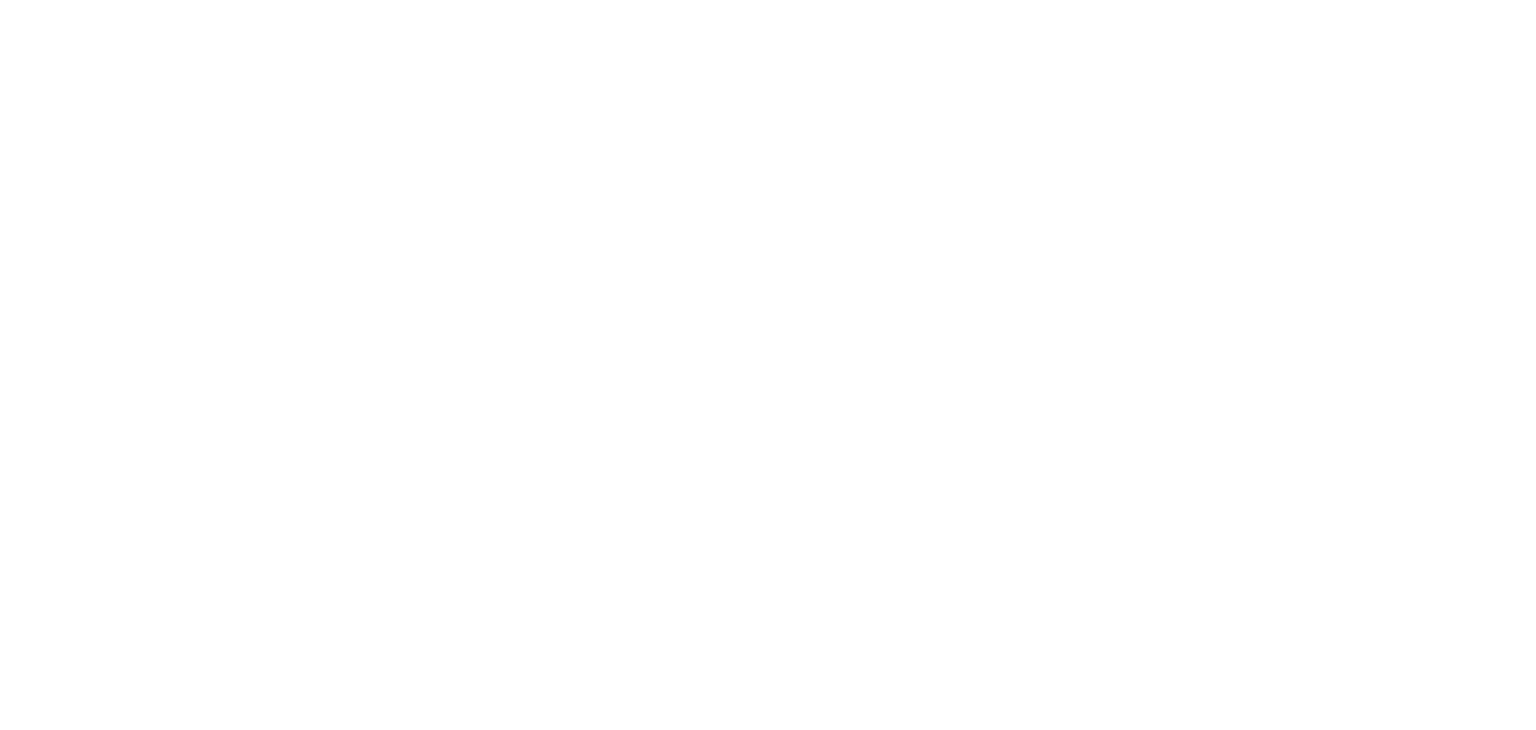 scroll, scrollTop: 0, scrollLeft: 0, axis: both 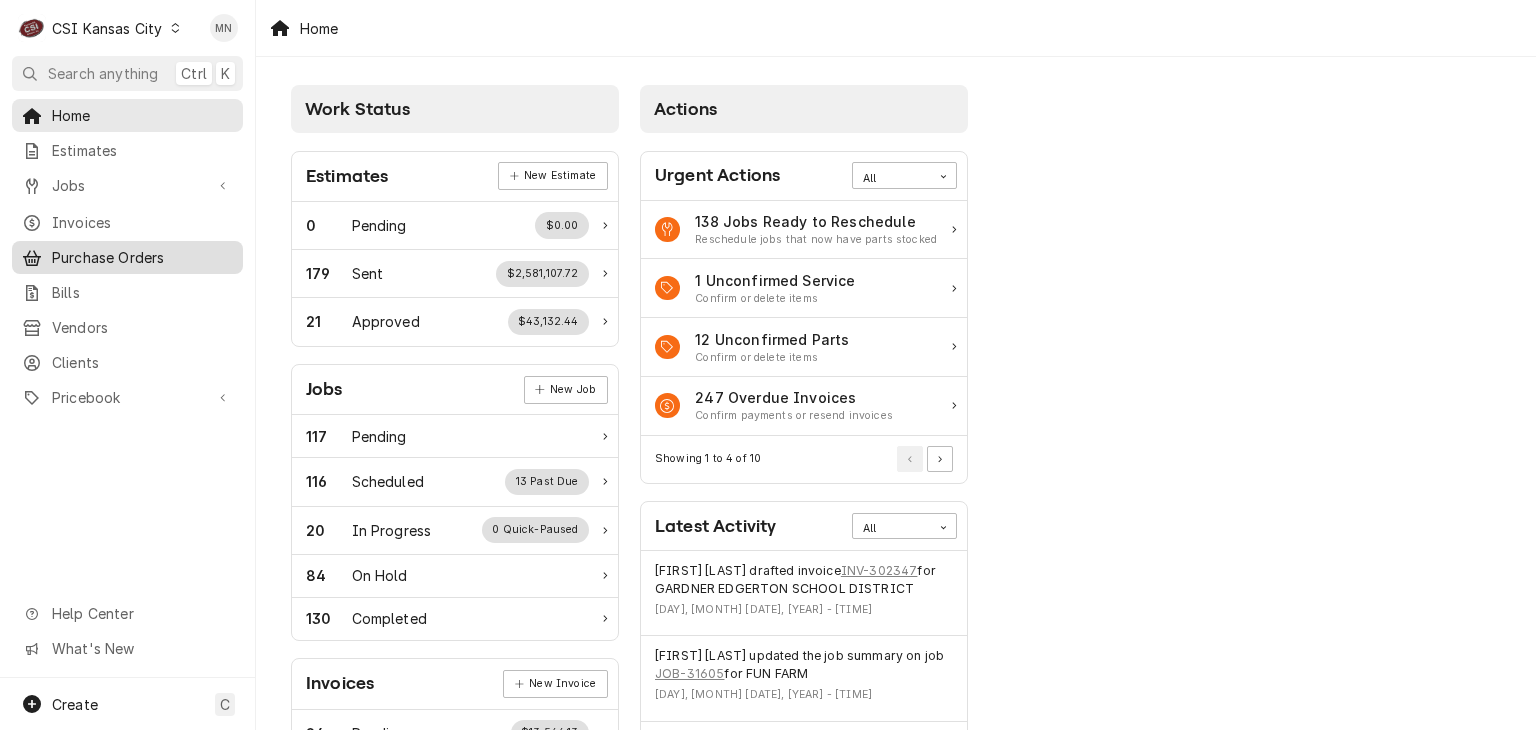 click on "Purchase Orders" at bounding box center [142, 257] 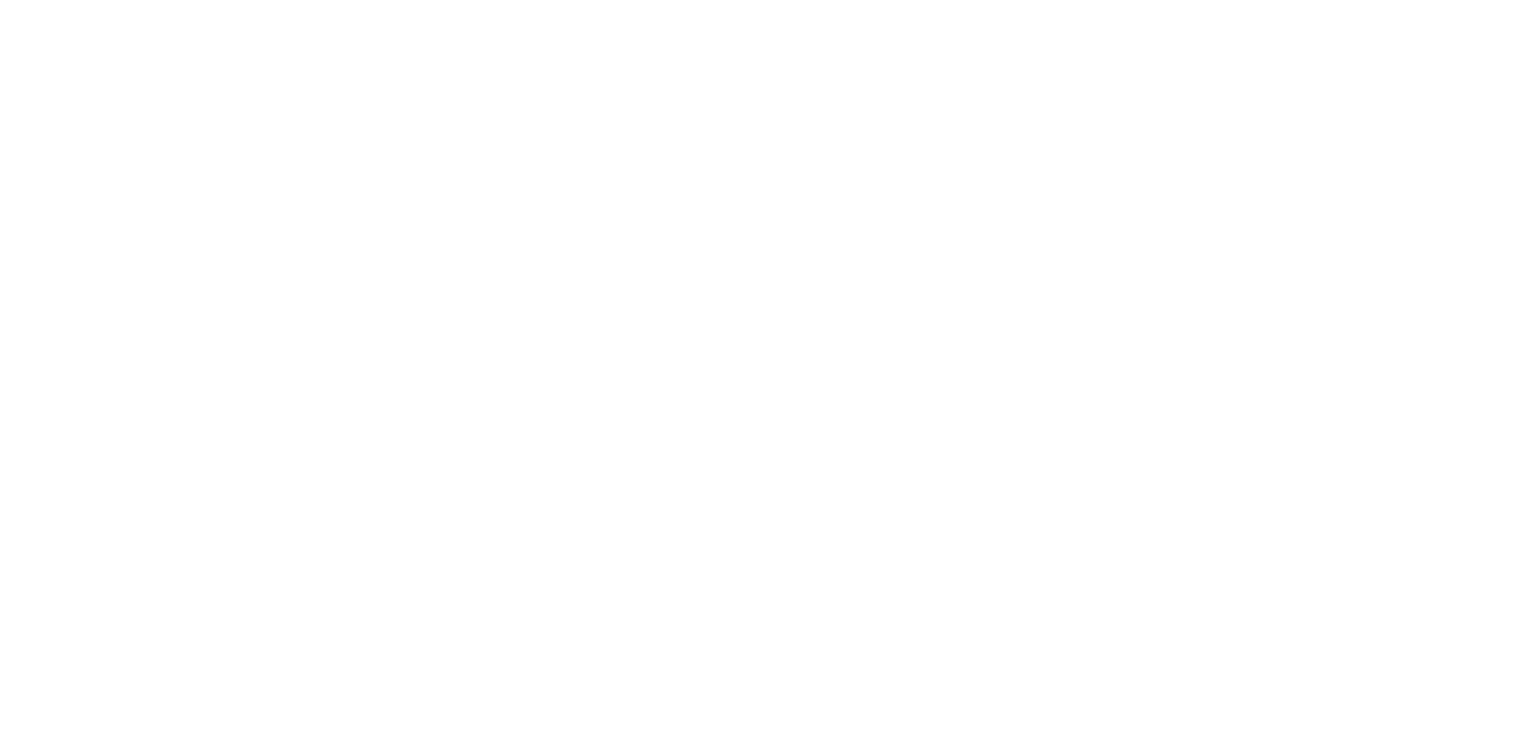 scroll, scrollTop: 0, scrollLeft: 0, axis: both 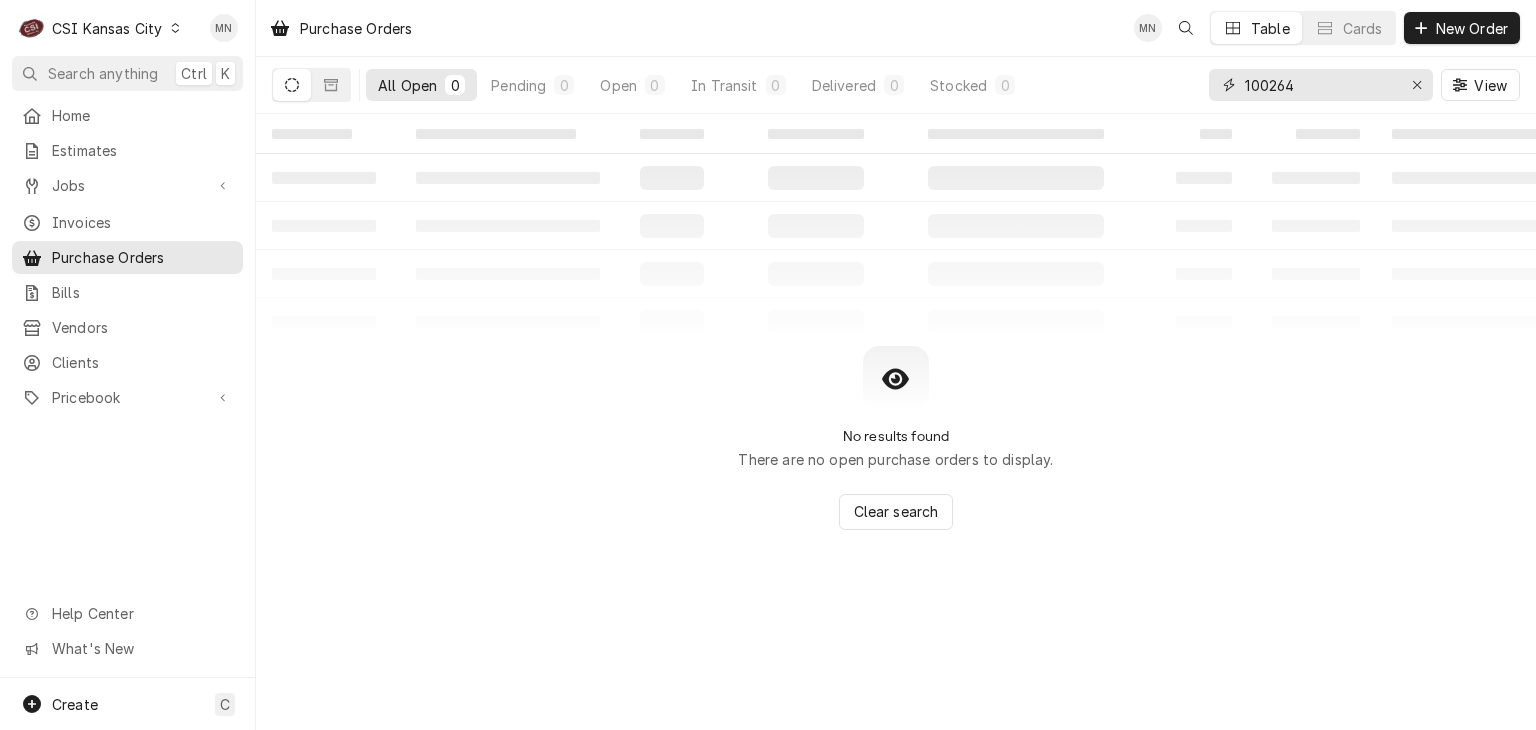 drag, startPoint x: 1300, startPoint y: 85, endPoint x: 1160, endPoint y: 79, distance: 140.12851 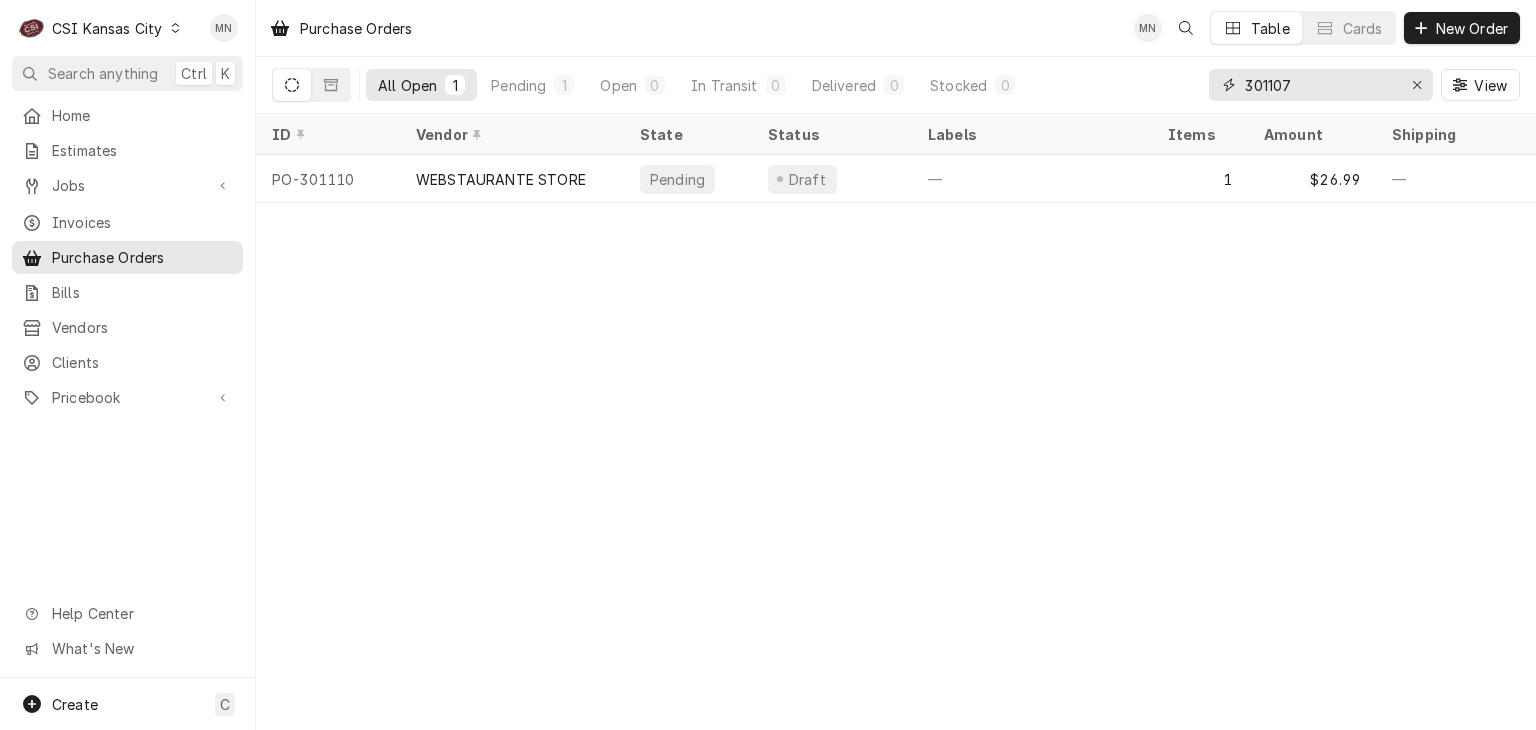 type on "301107" 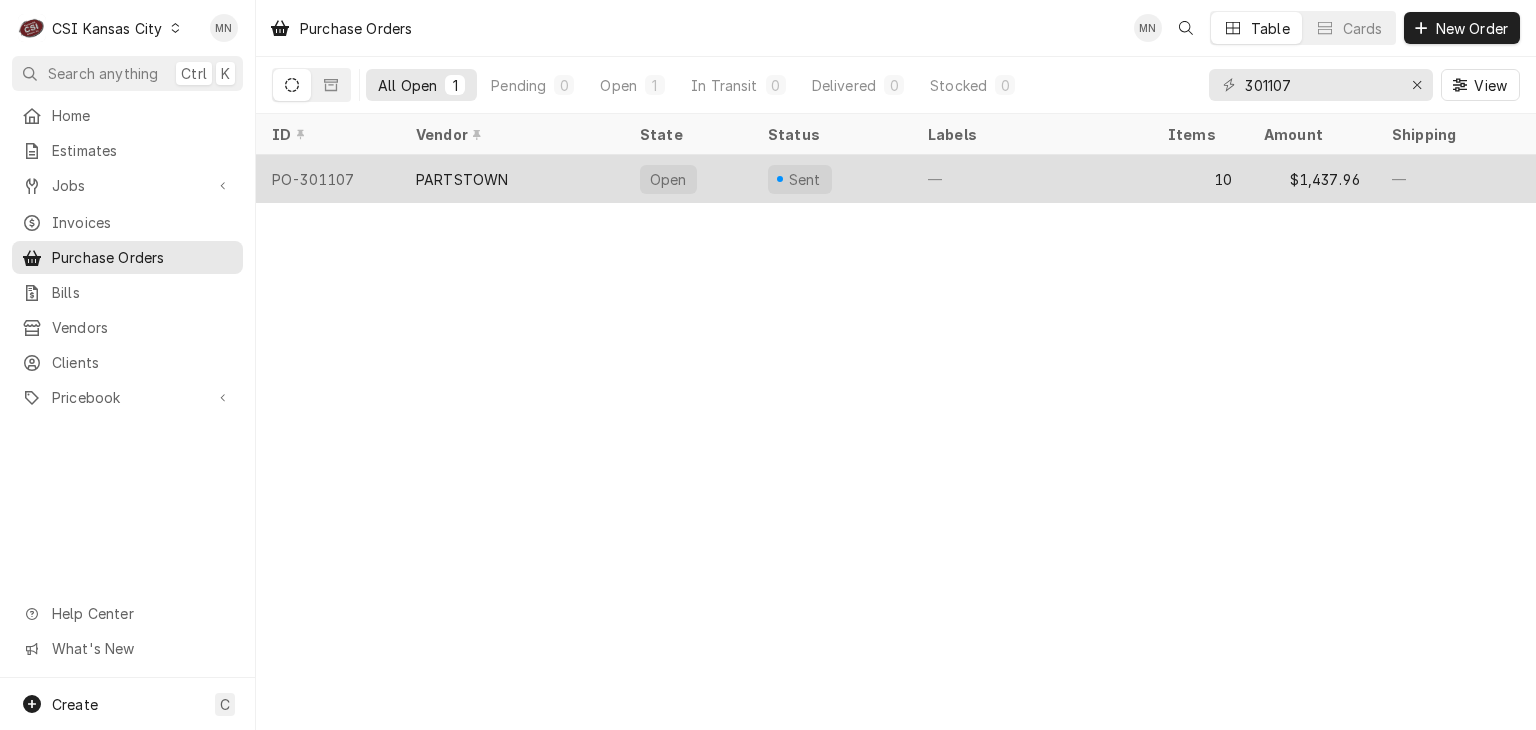 click on "PARTSTOWN" at bounding box center [512, 179] 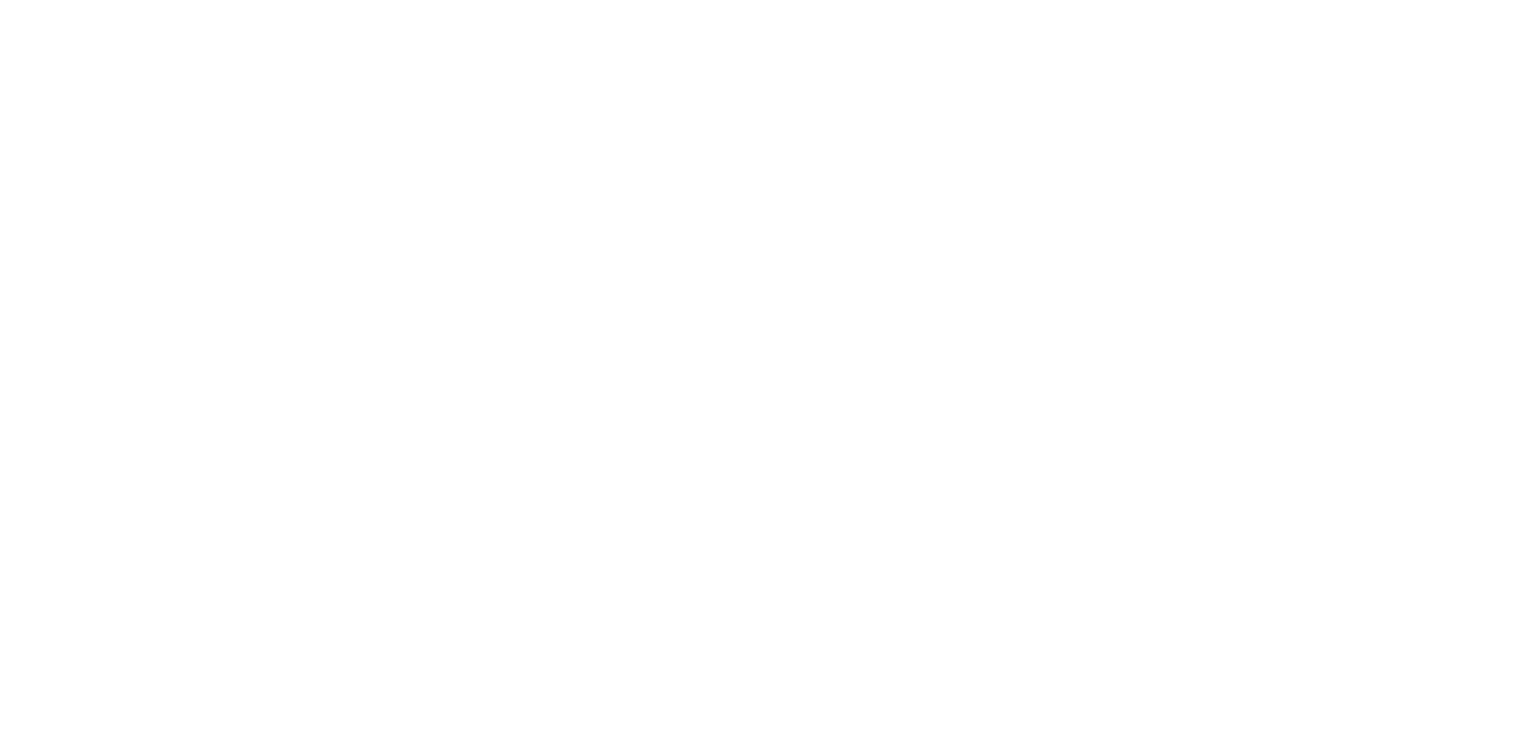 scroll, scrollTop: 0, scrollLeft: 0, axis: both 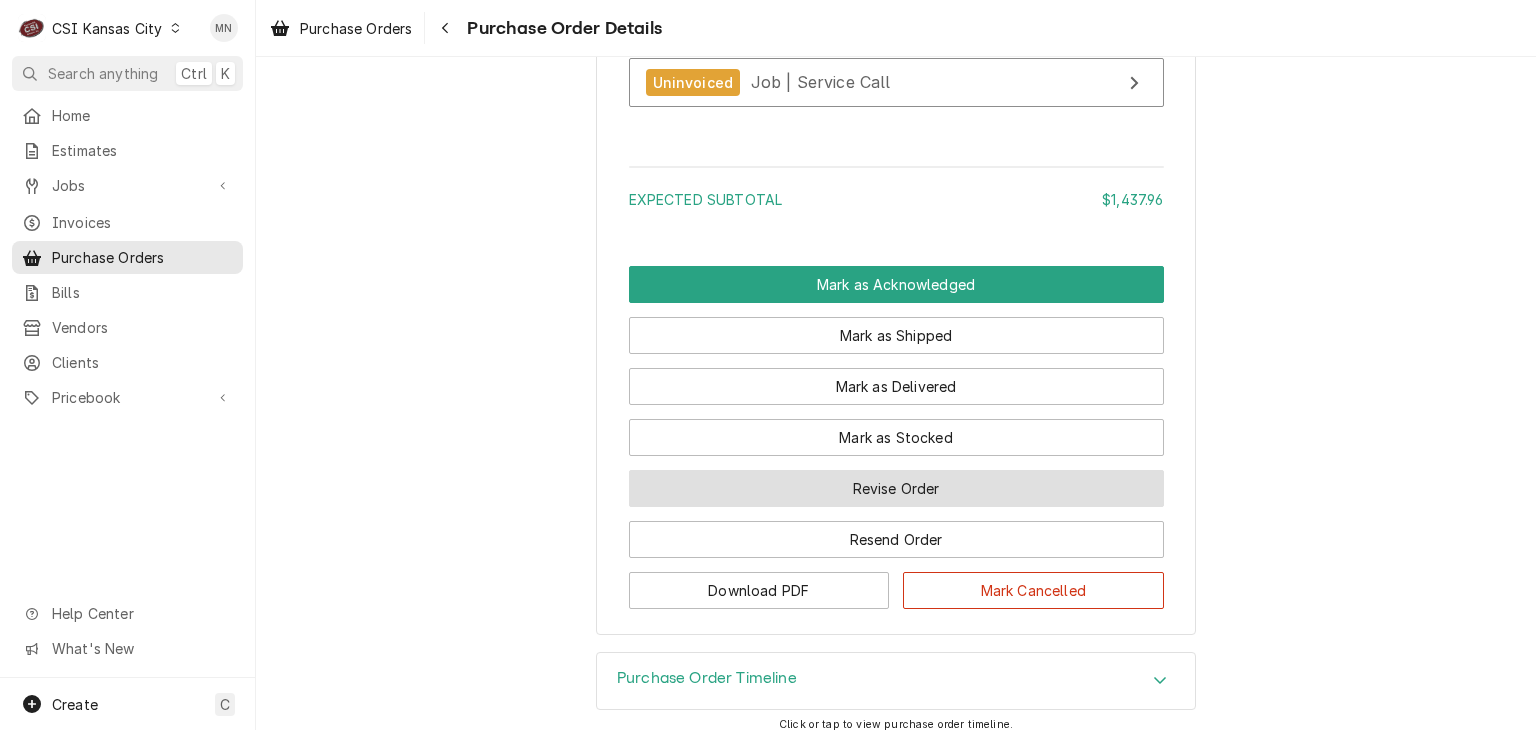 click on "Revise Order" at bounding box center [896, 488] 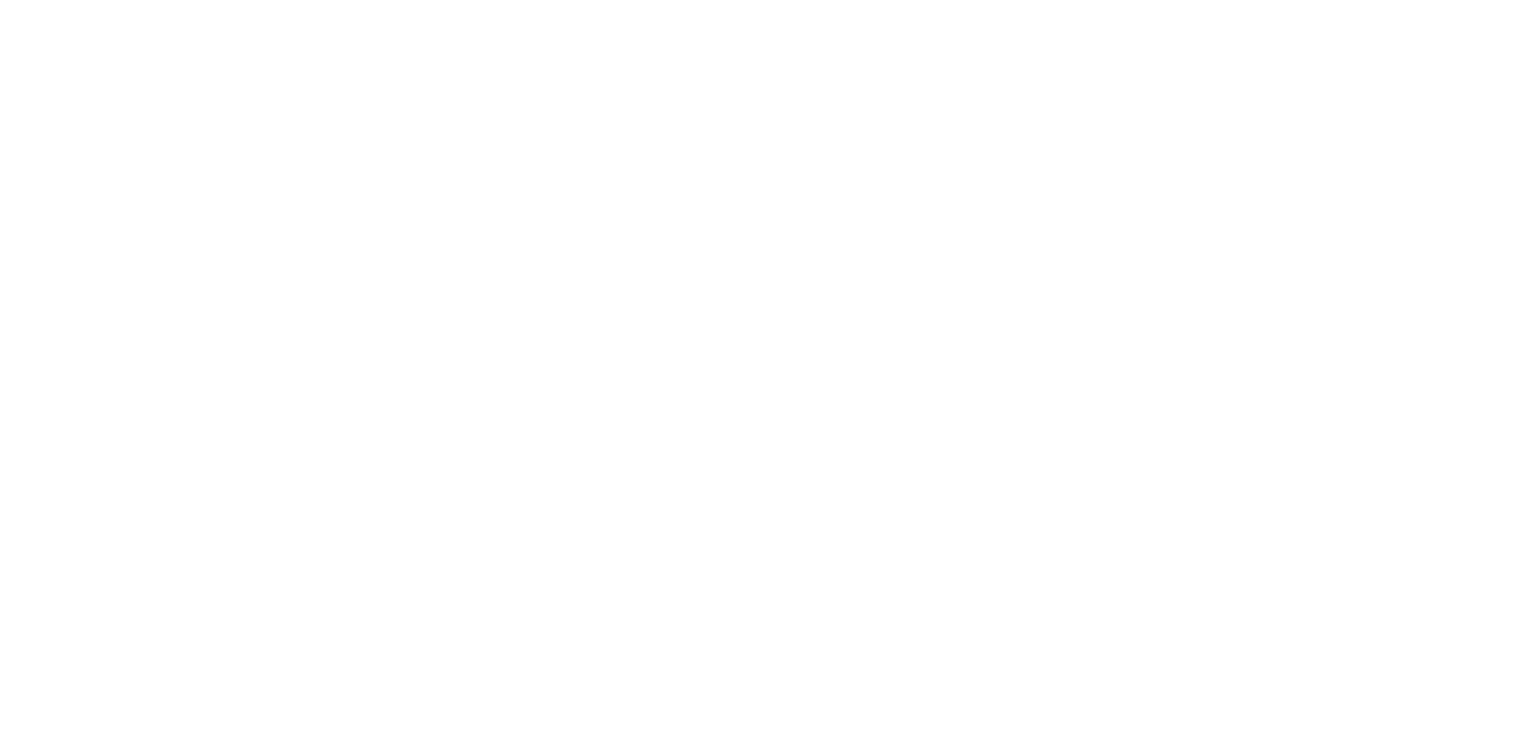 scroll, scrollTop: 0, scrollLeft: 0, axis: both 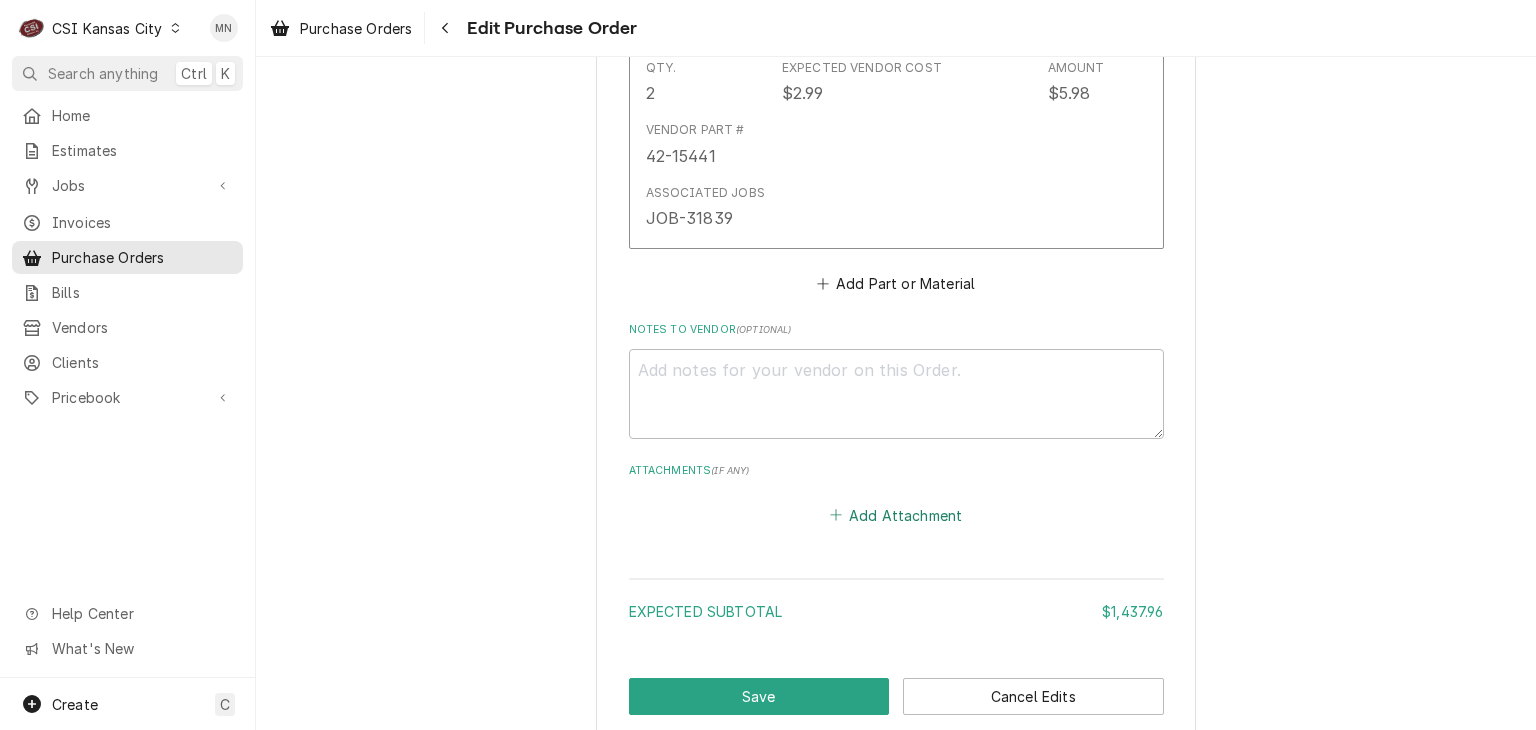 click on "Add Attachment" at bounding box center (896, 515) 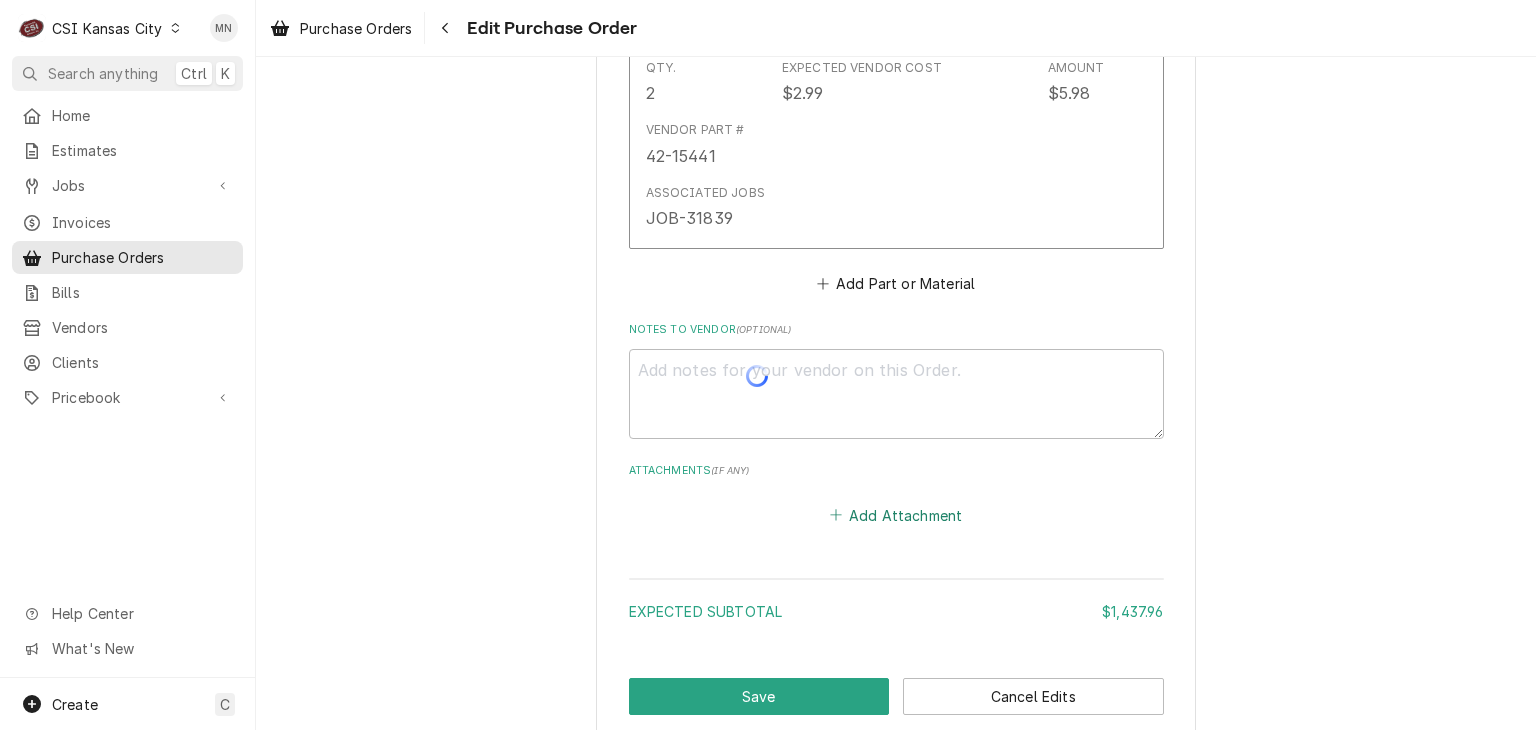 type on "x" 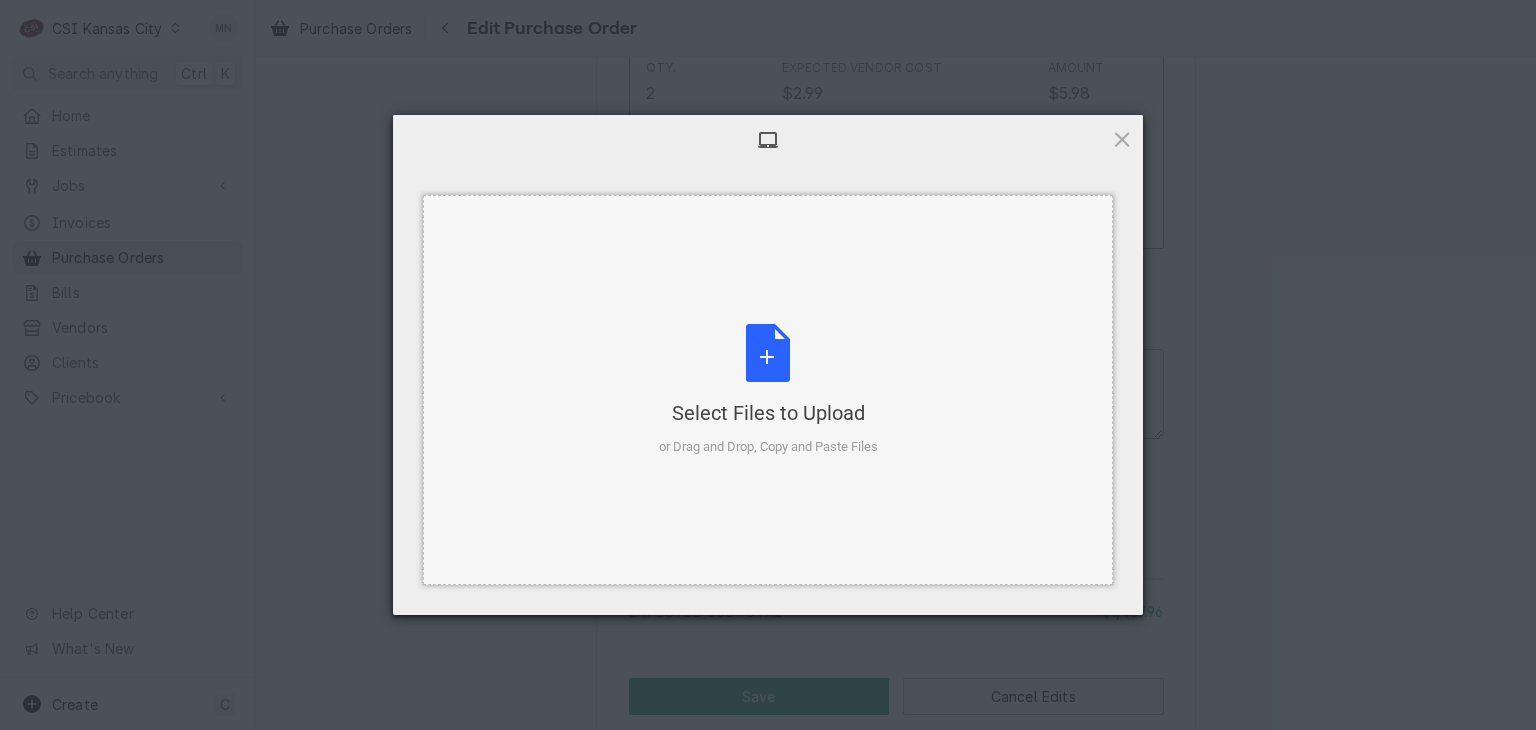 click on "Select Files to Upload
or Drag and Drop, Copy and Paste Files" at bounding box center [768, 390] 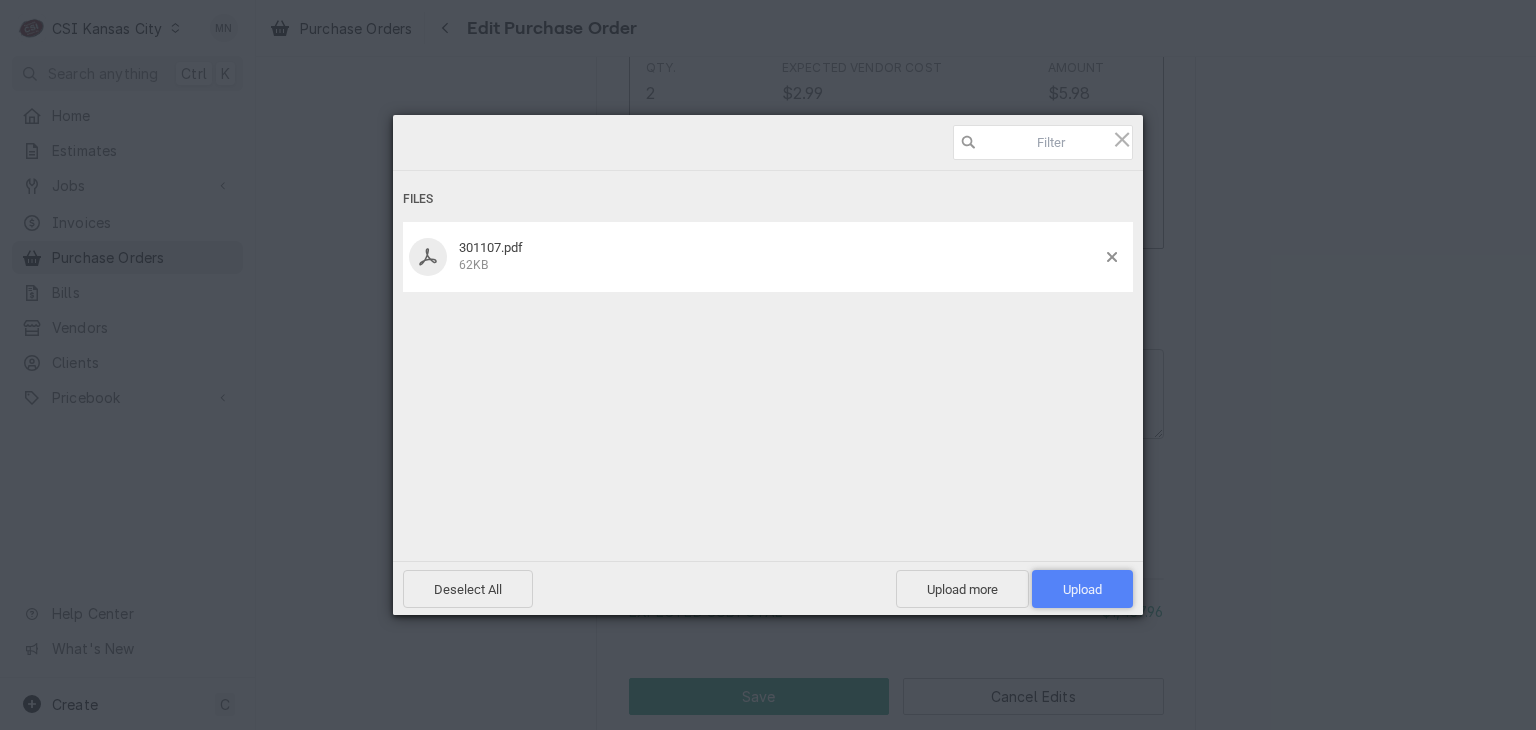 click on "Upload
1" at bounding box center (1082, 589) 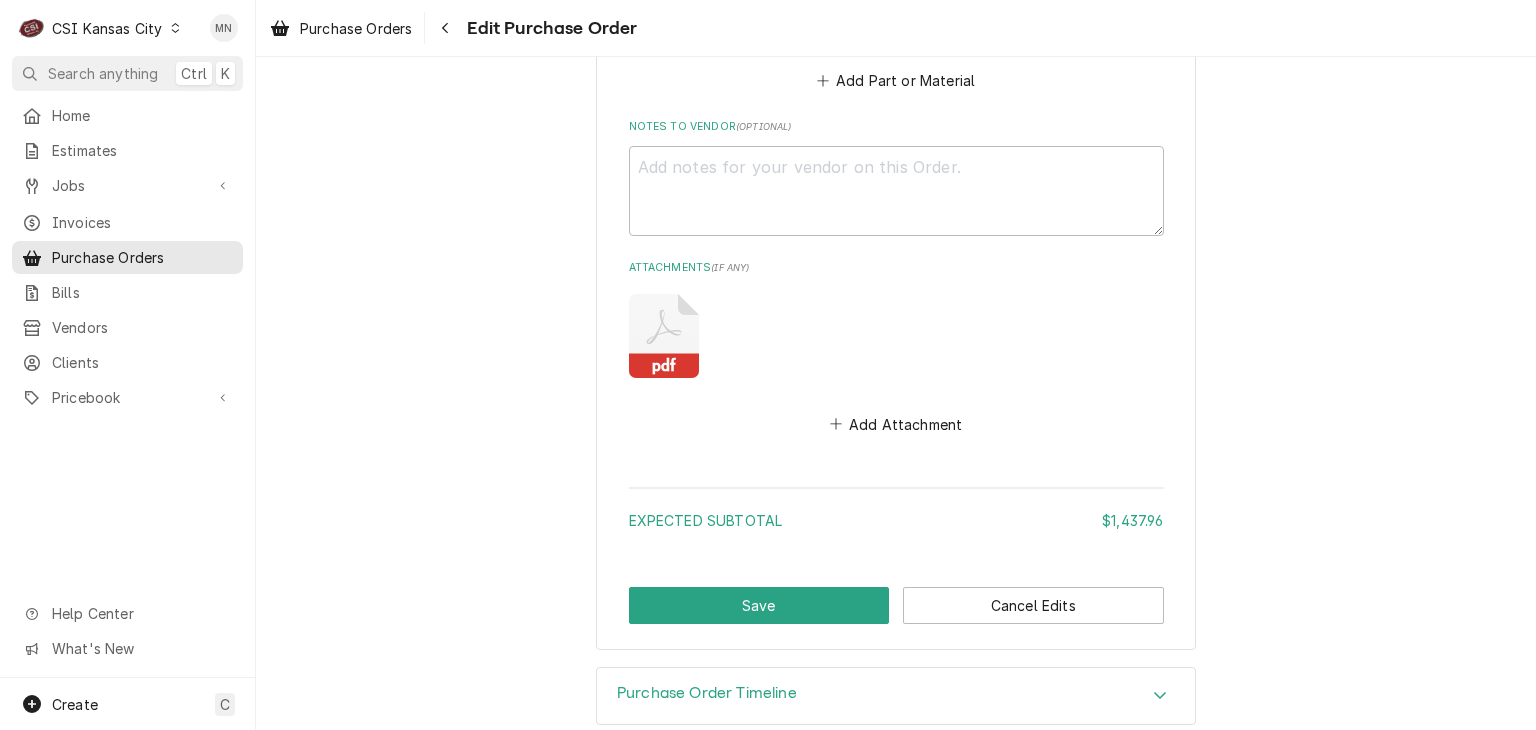 scroll, scrollTop: 5526, scrollLeft: 0, axis: vertical 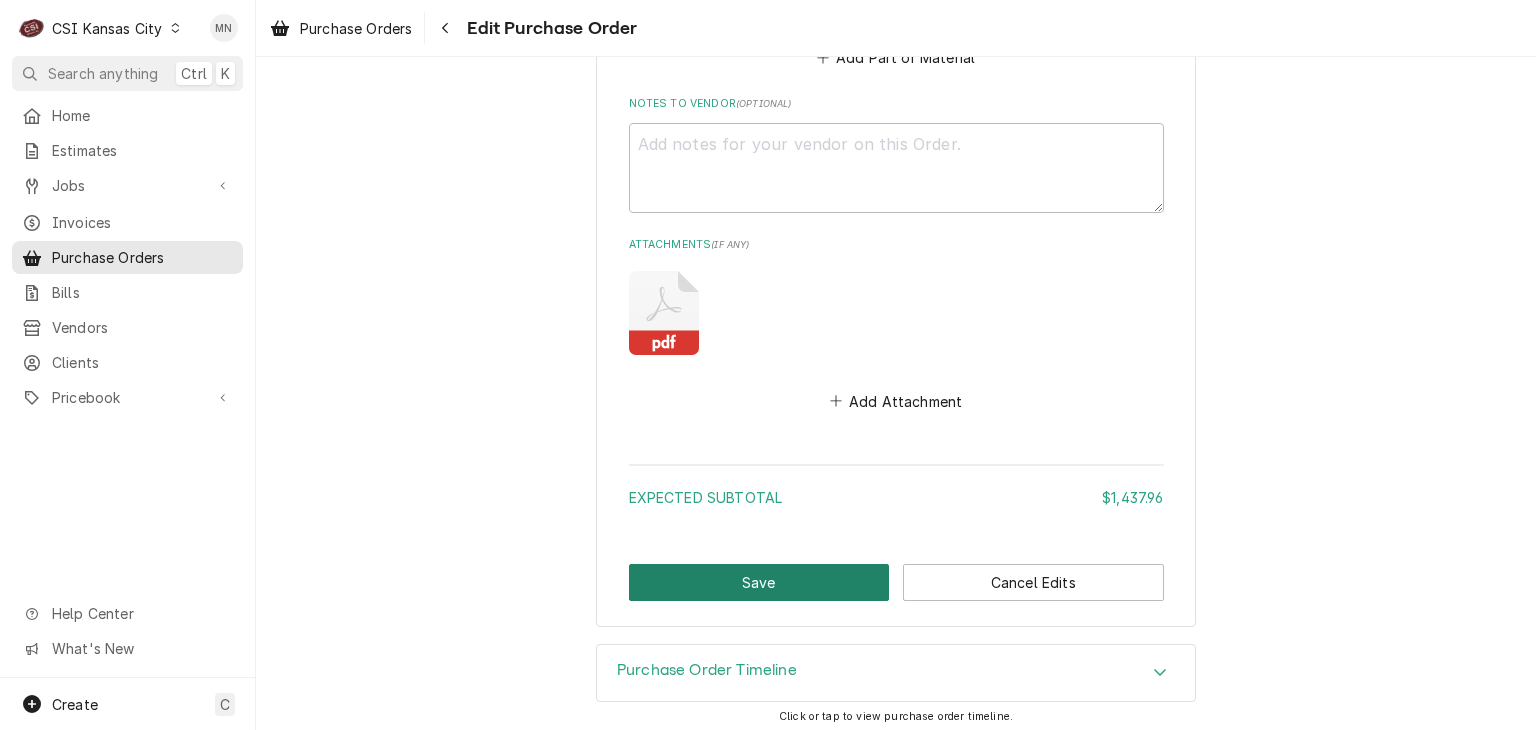 click on "Save" at bounding box center [759, 582] 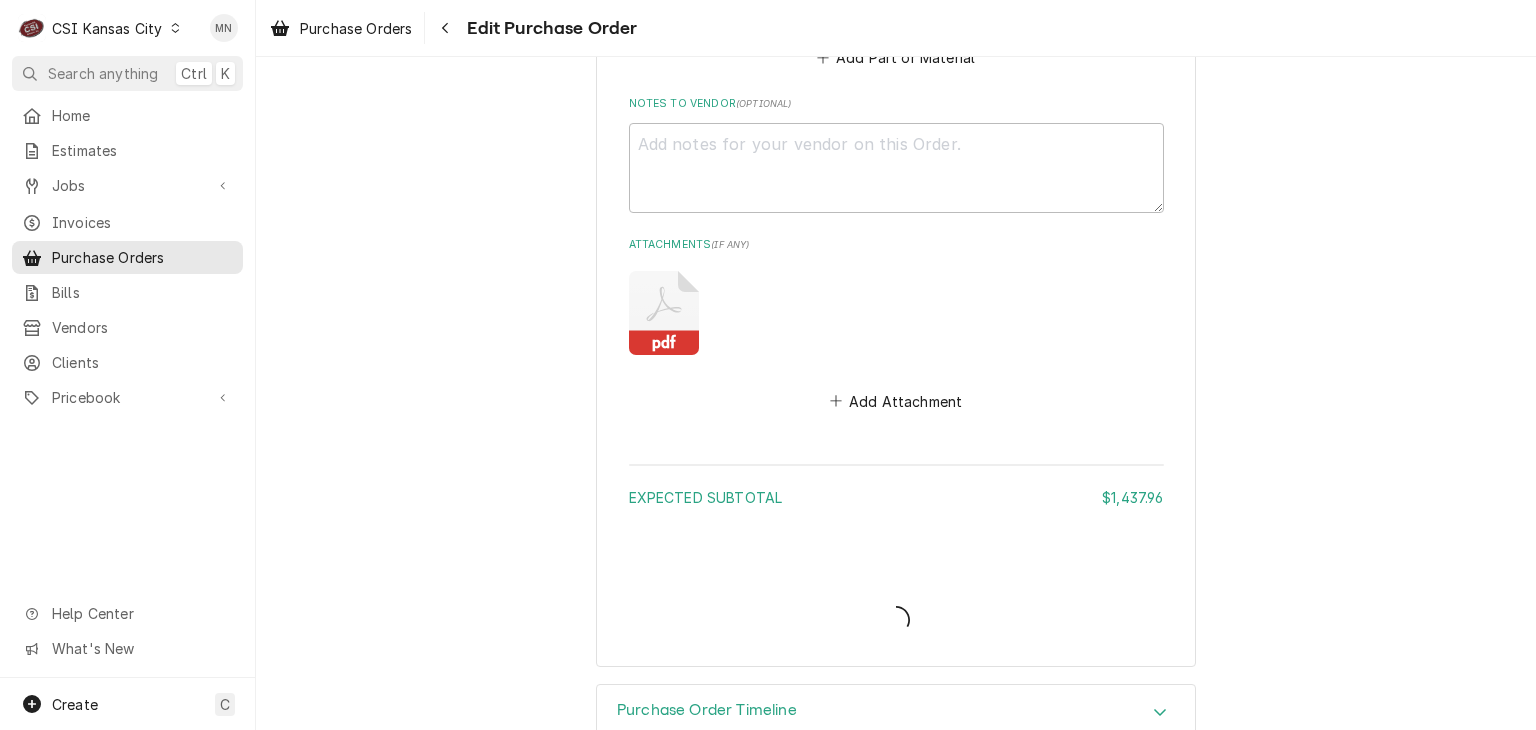 type on "x" 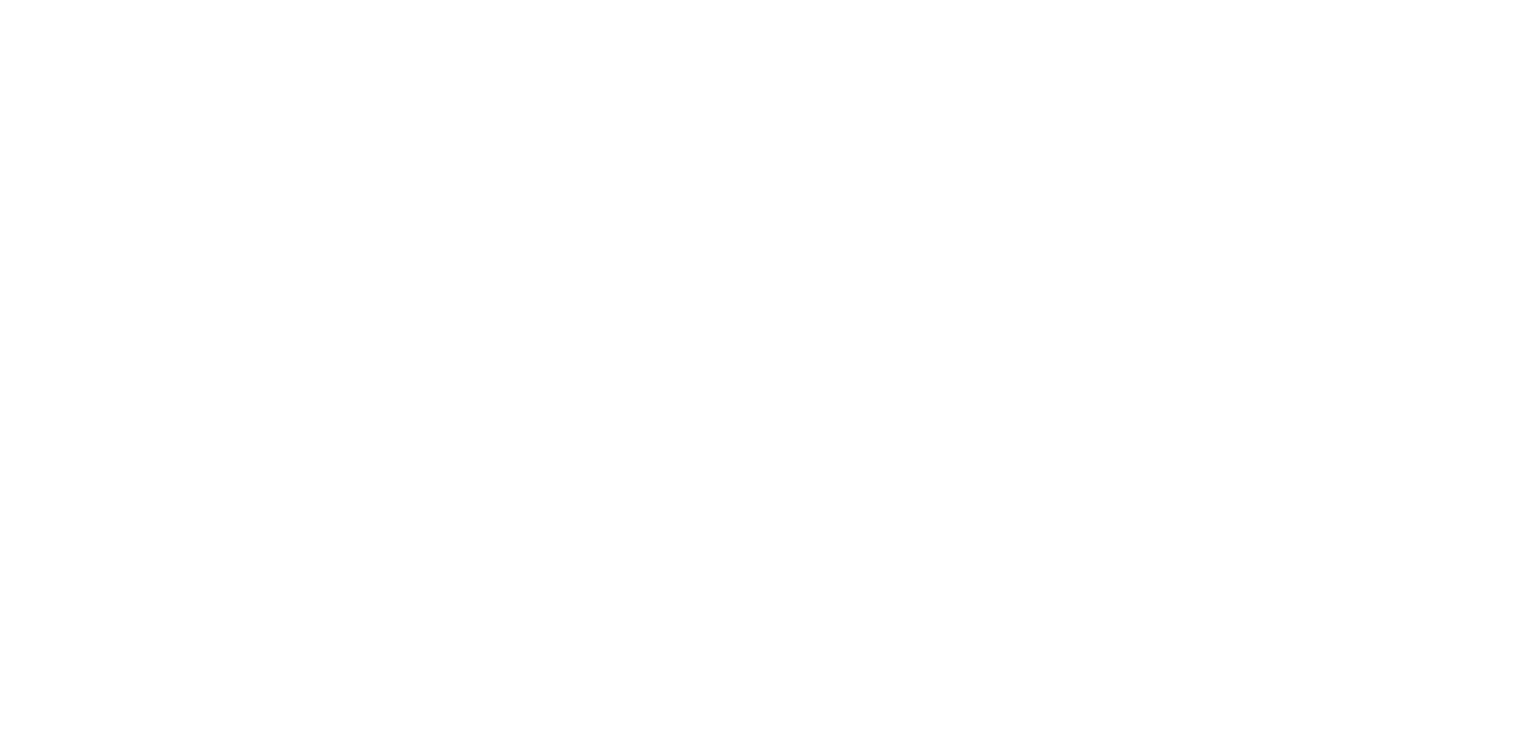 scroll, scrollTop: 0, scrollLeft: 0, axis: both 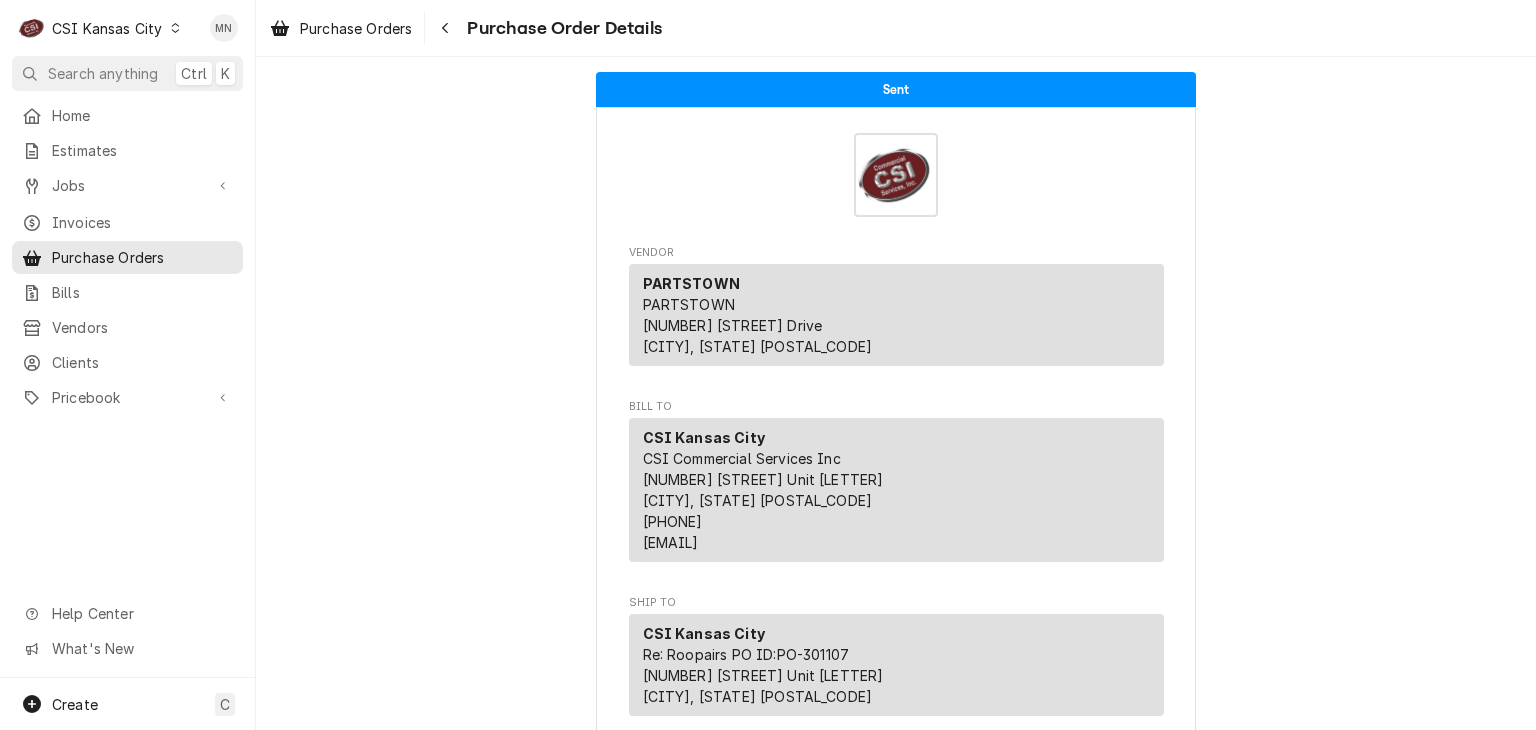 click on "CSI Kansas City" at bounding box center (107, 28) 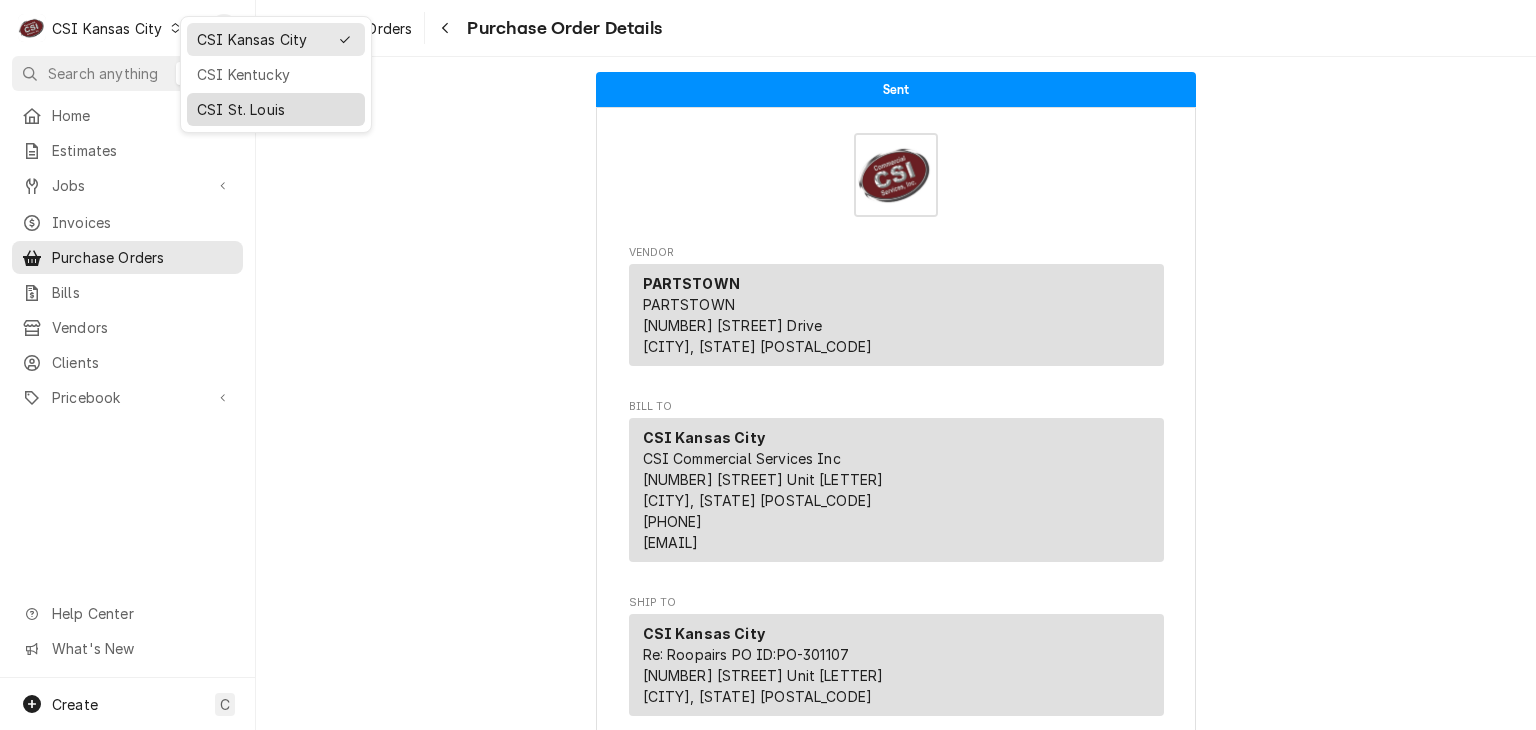 click on "CSI St. Louis" at bounding box center (276, 109) 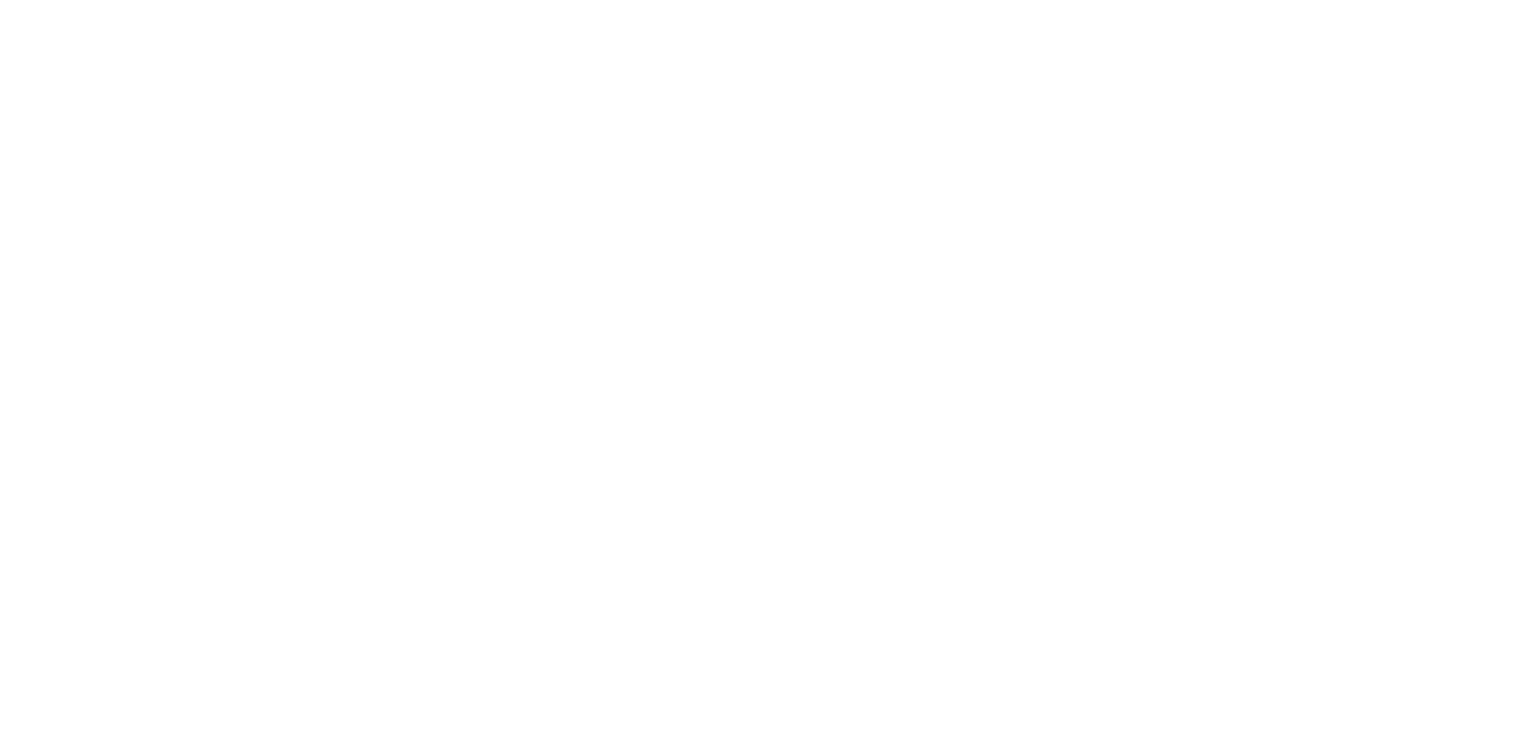 scroll, scrollTop: 0, scrollLeft: 0, axis: both 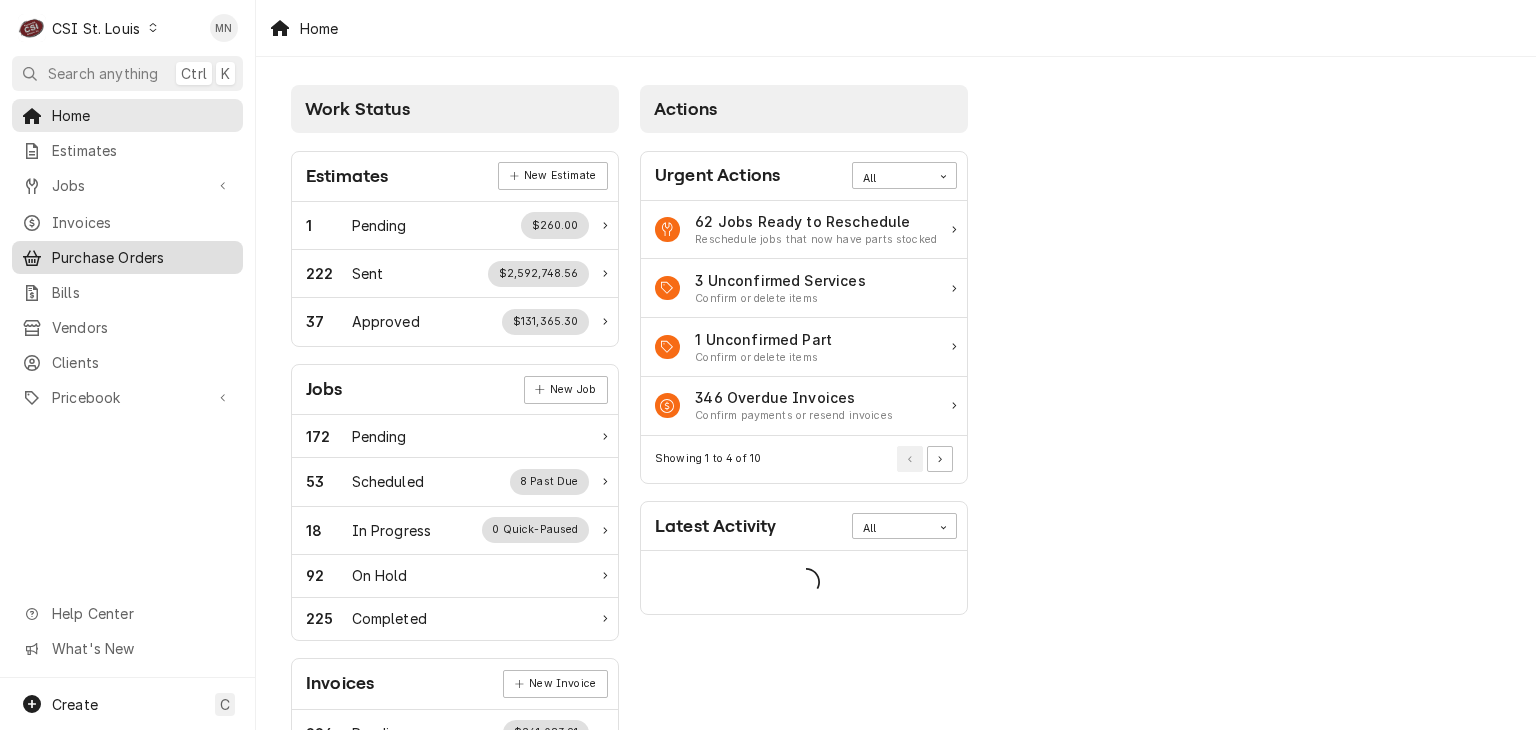 click on "Purchase Orders" at bounding box center (142, 257) 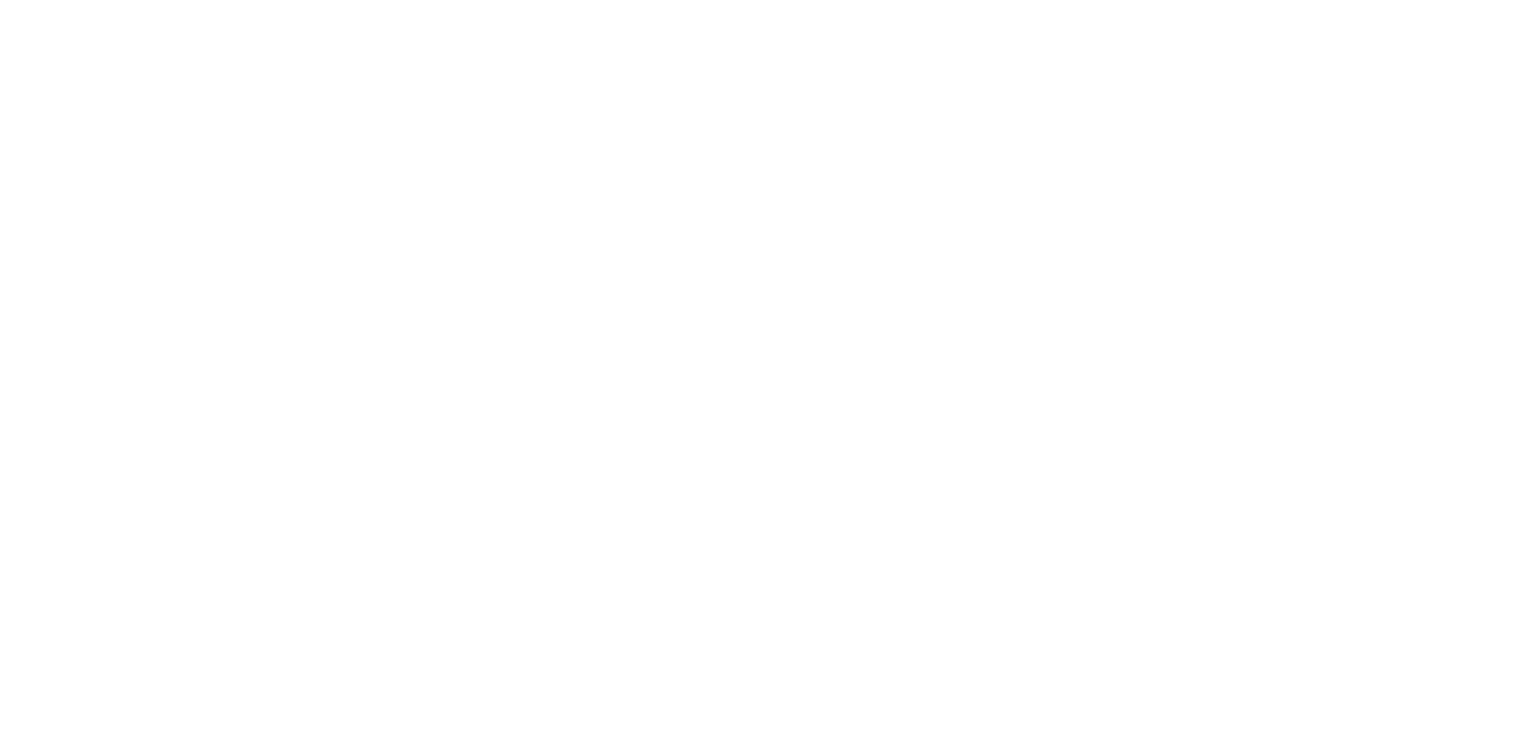 scroll, scrollTop: 0, scrollLeft: 0, axis: both 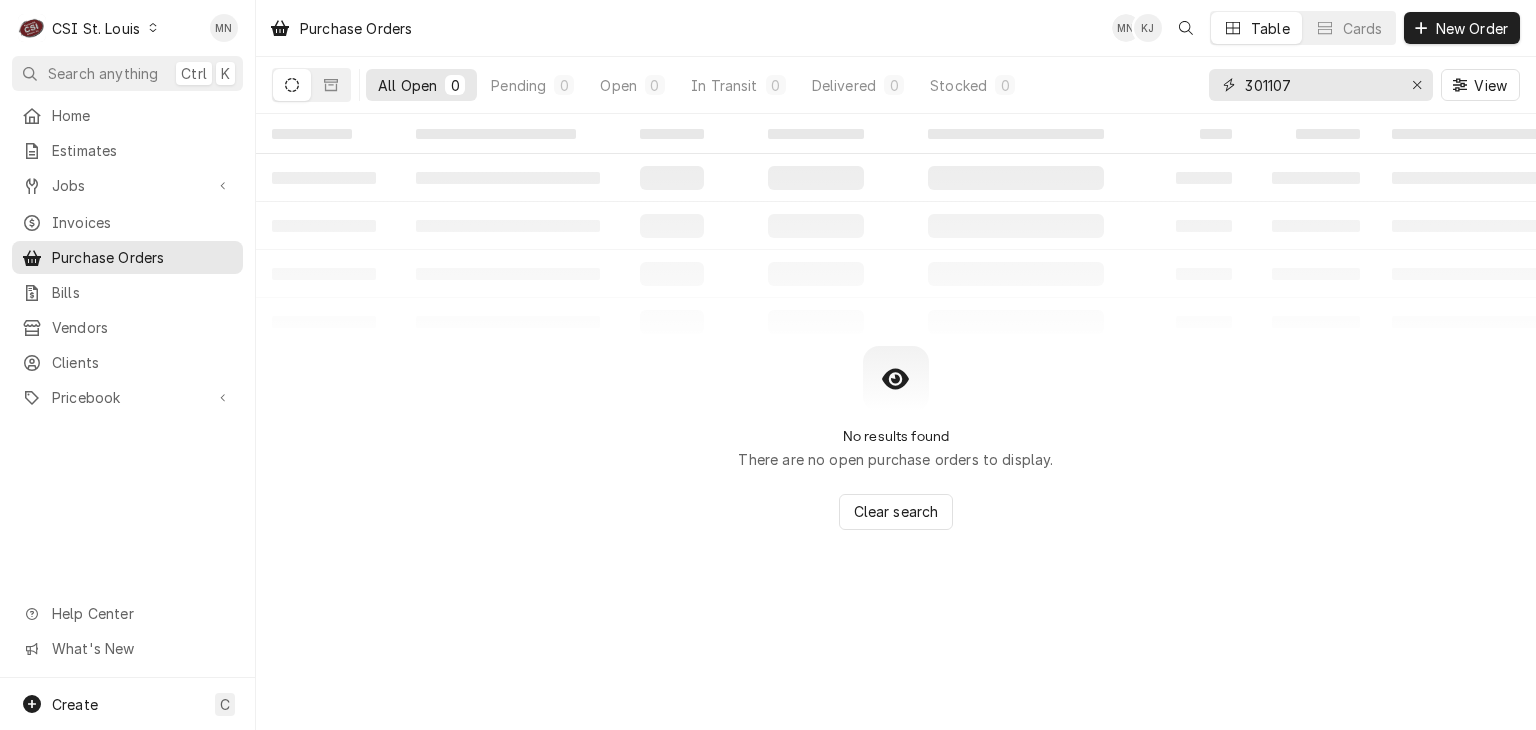drag, startPoint x: 1354, startPoint y: 82, endPoint x: 1090, endPoint y: 85, distance: 264.01706 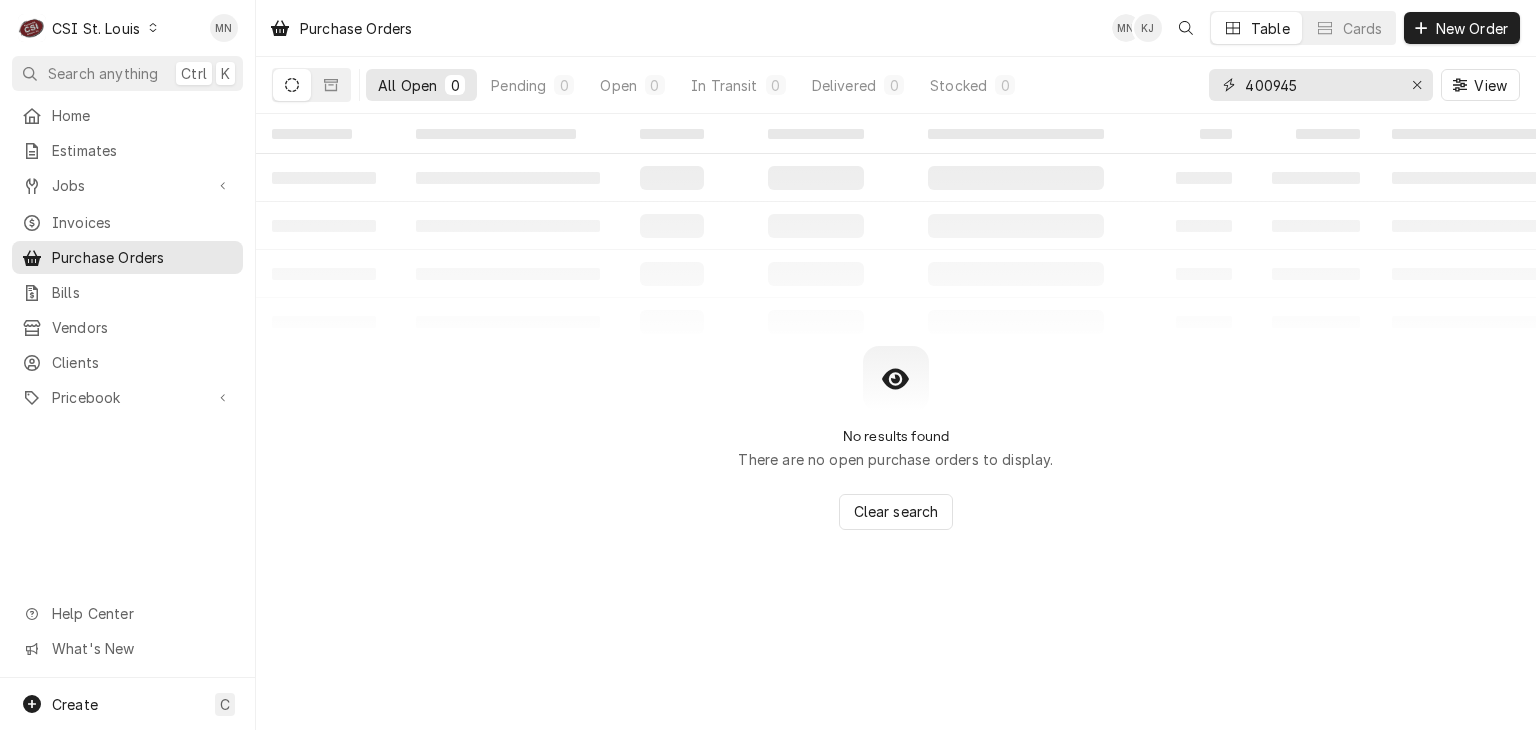 type on "400945" 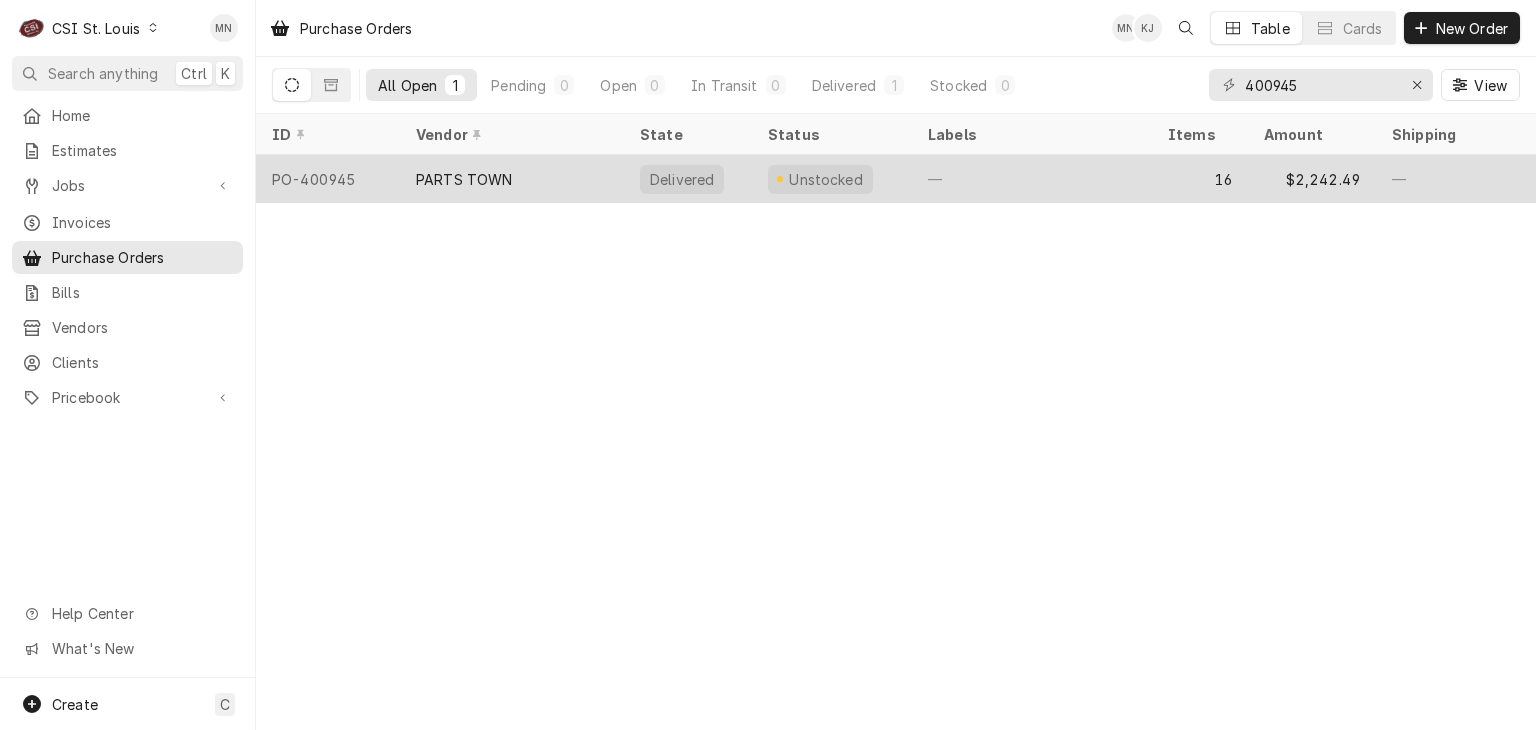 click on "PARTS TOWN" at bounding box center (464, 179) 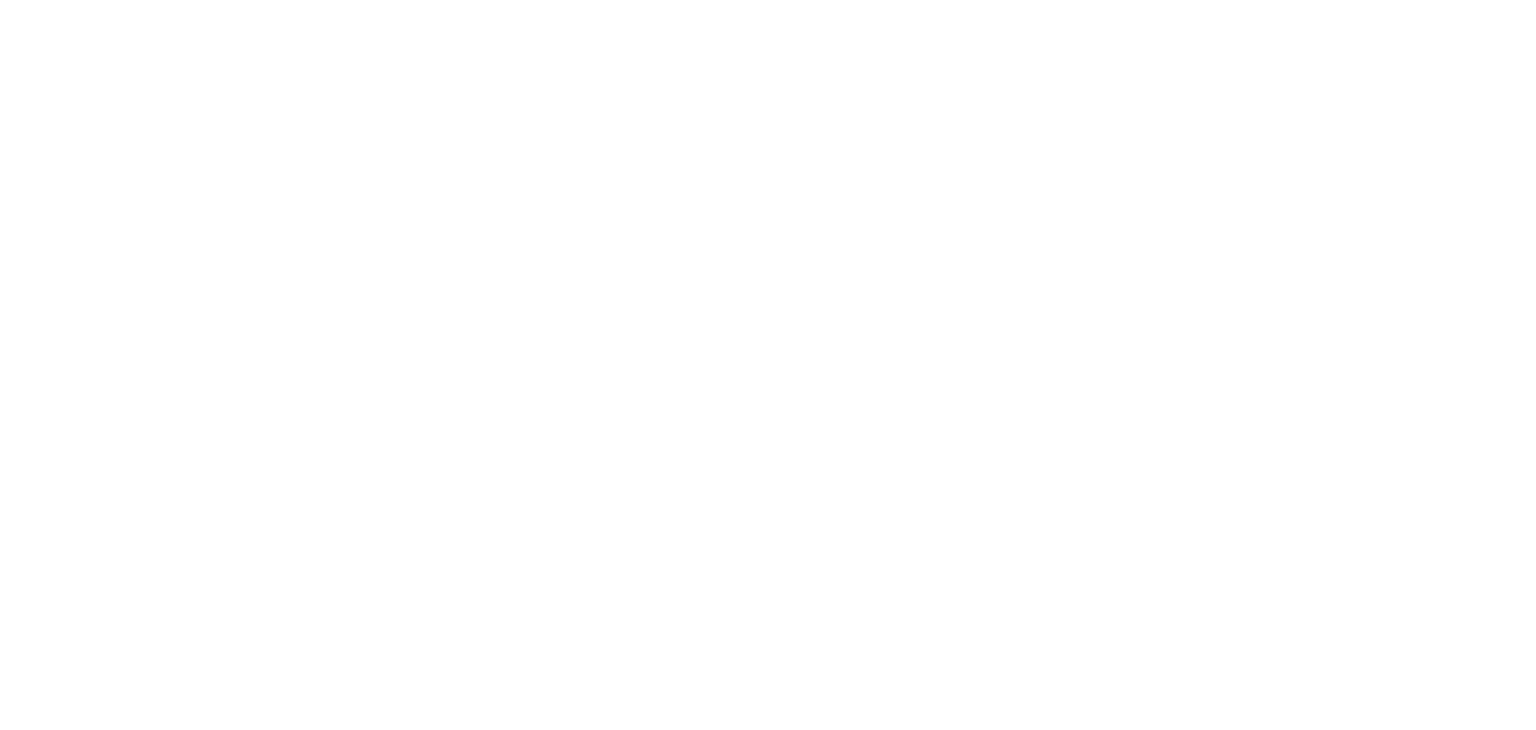 scroll, scrollTop: 0, scrollLeft: 0, axis: both 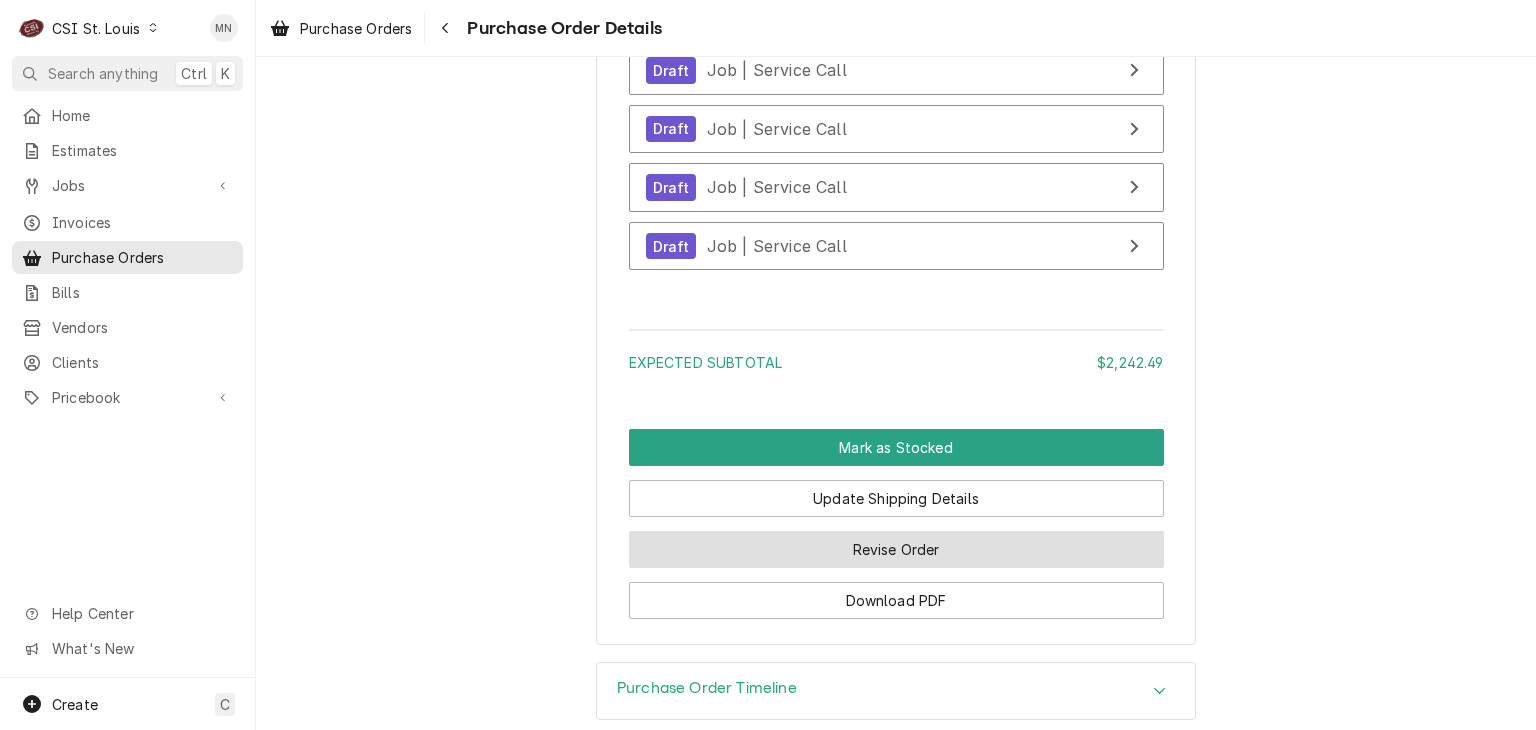 click on "Revise Order" at bounding box center [896, 549] 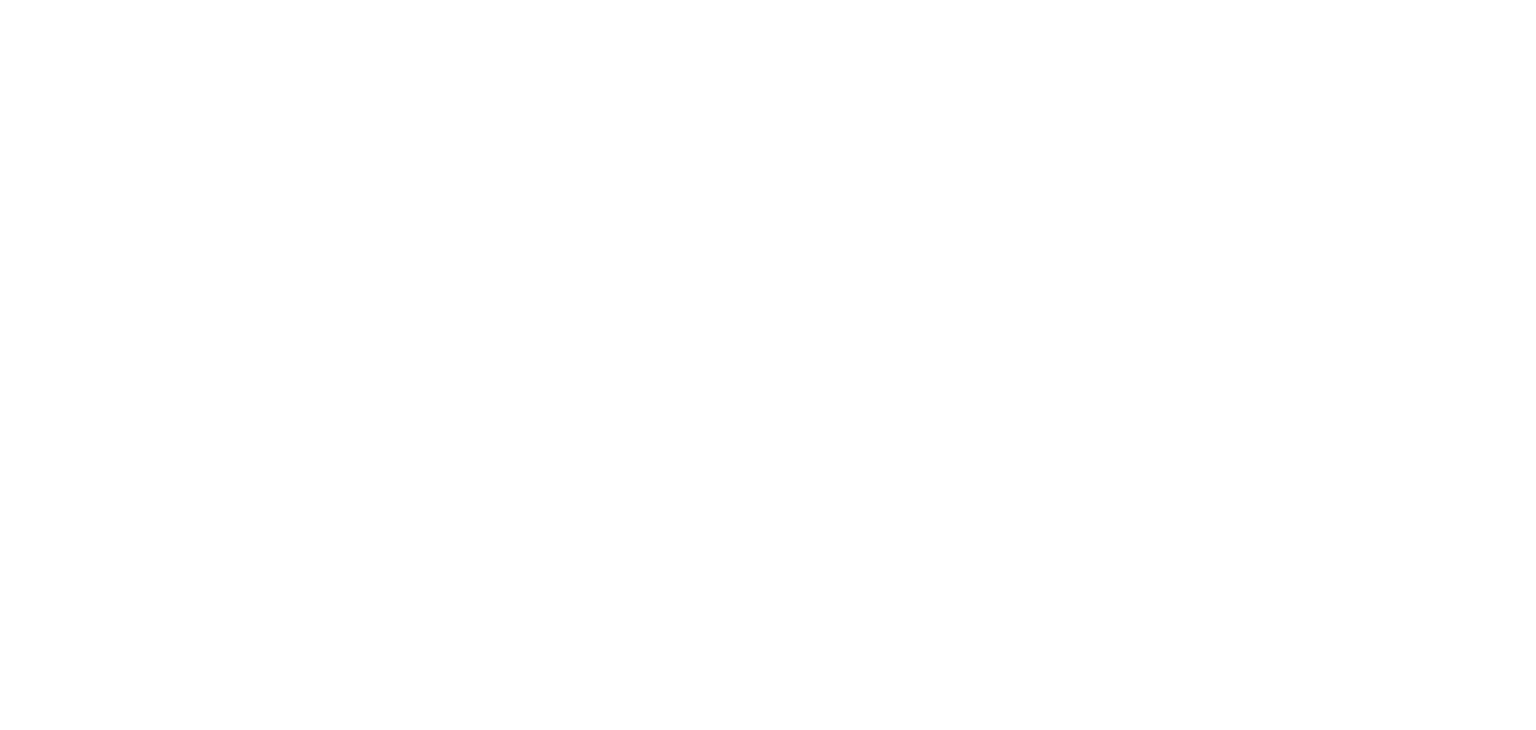 scroll, scrollTop: 0, scrollLeft: 0, axis: both 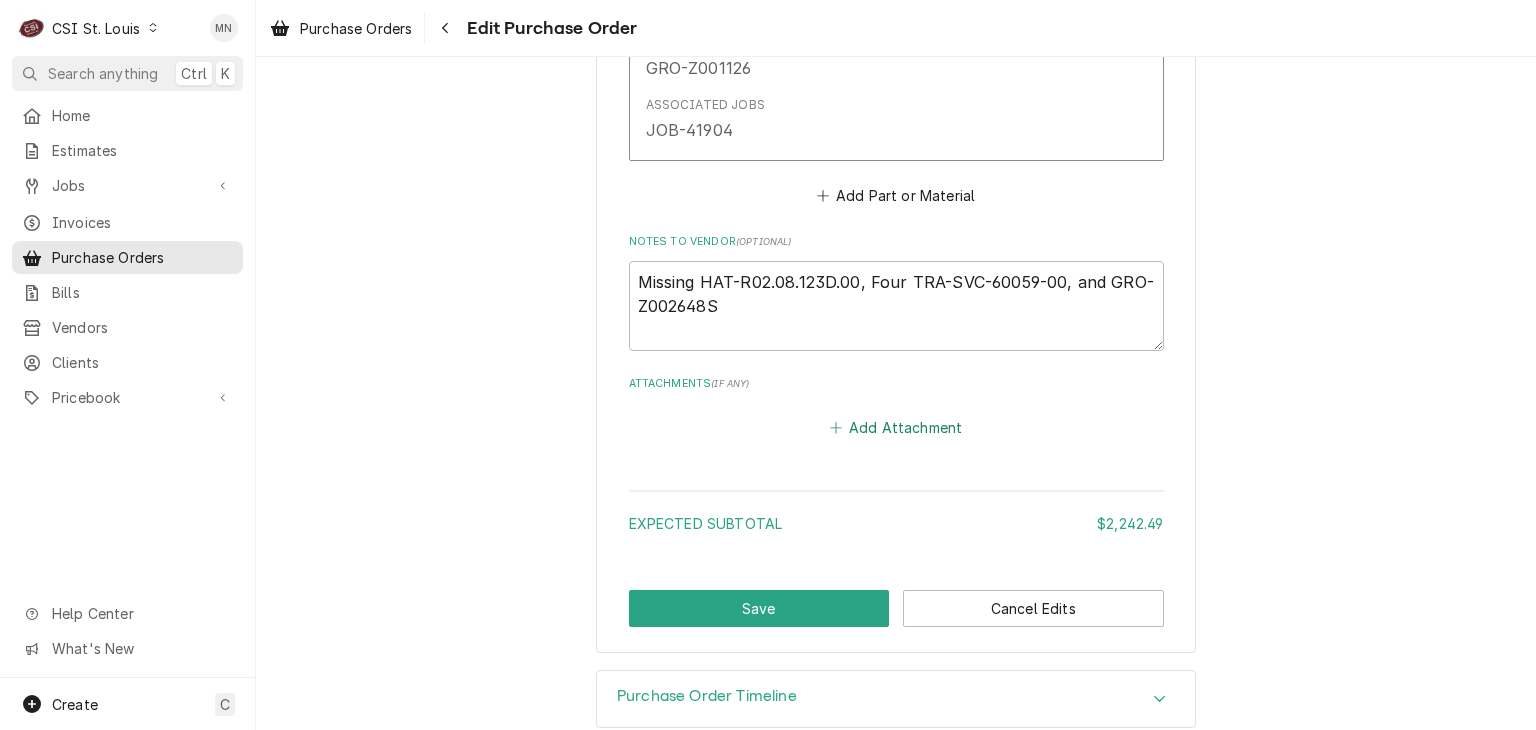 click on "Add Attachment" at bounding box center [896, 427] 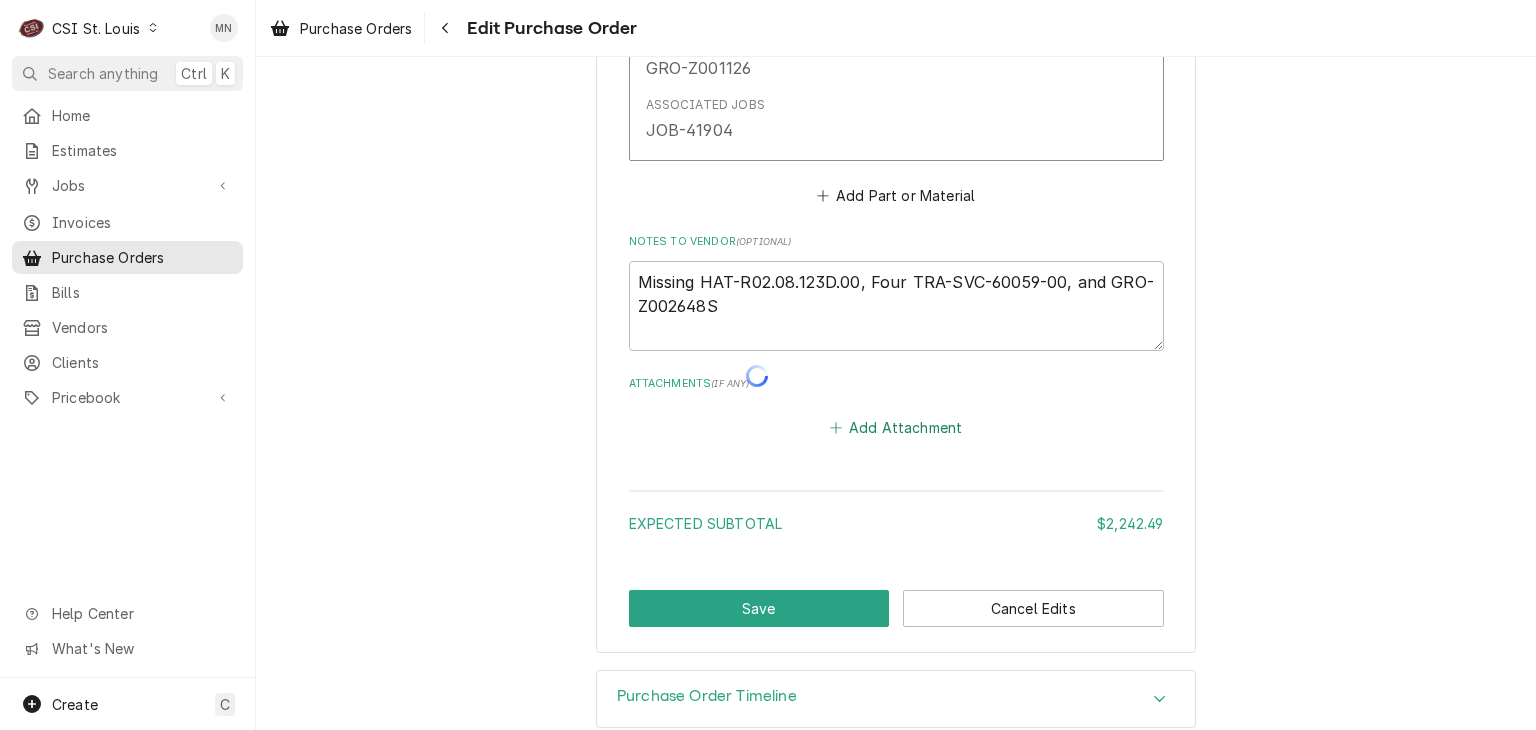 type on "x" 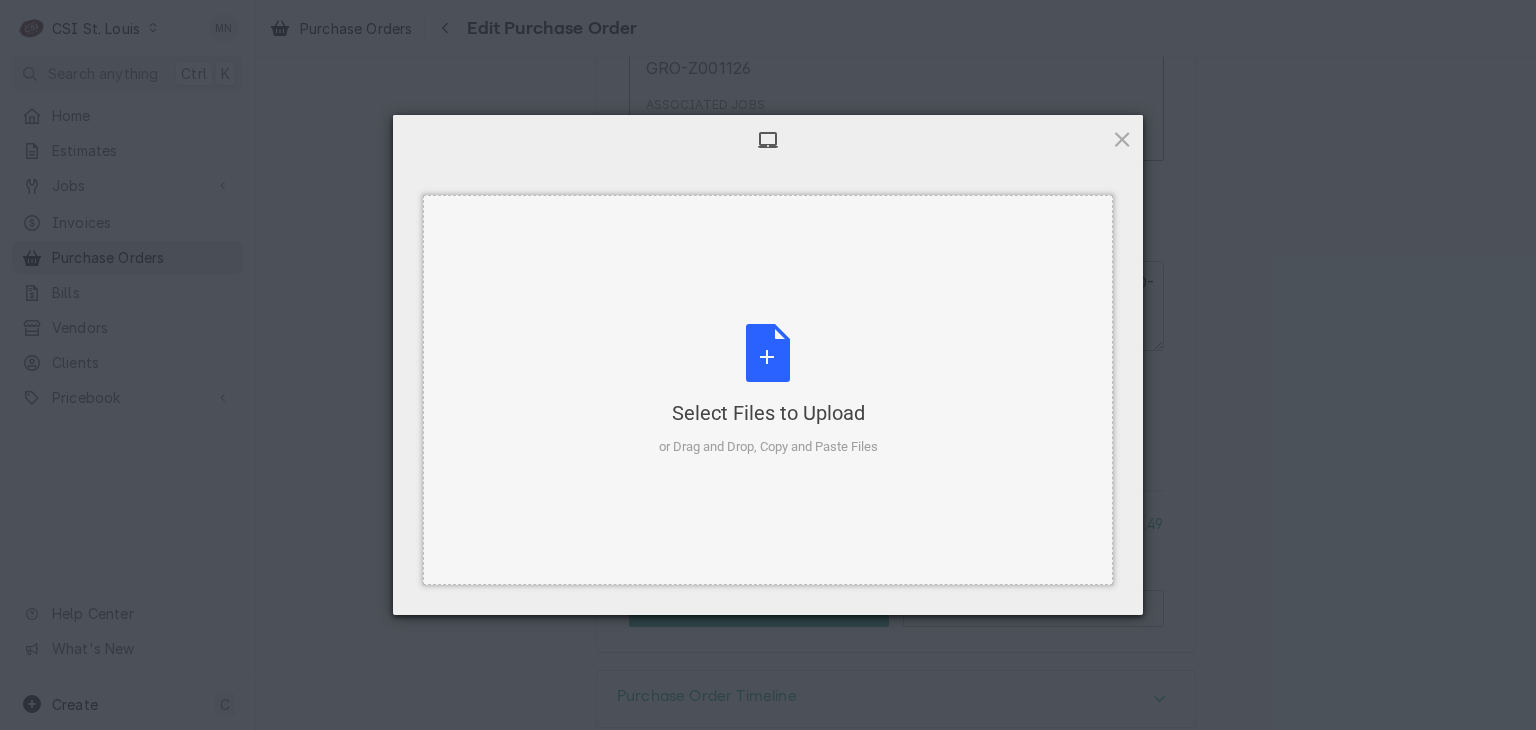click on "Select Files to Upload" at bounding box center [768, 413] 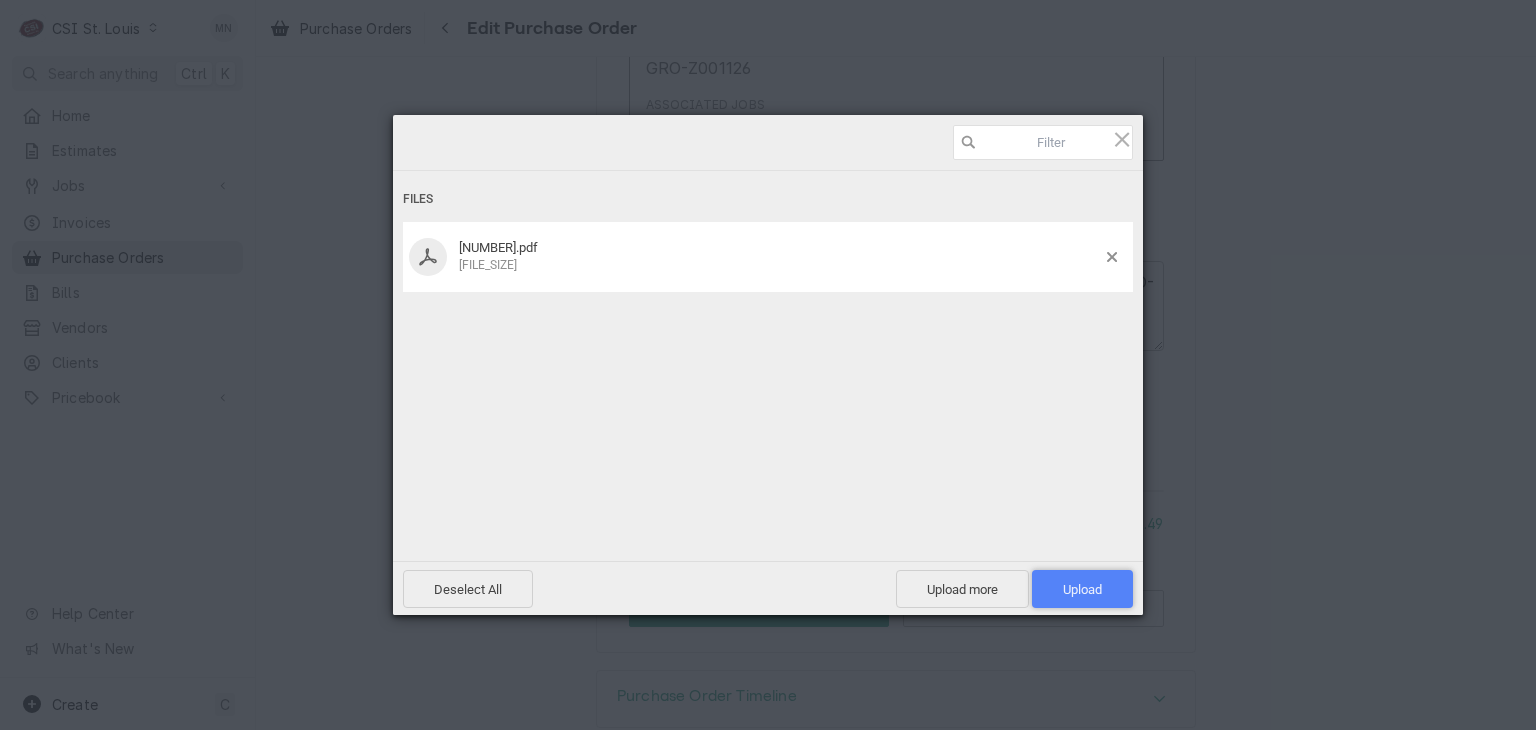 click on "Upload
1" at bounding box center [1082, 589] 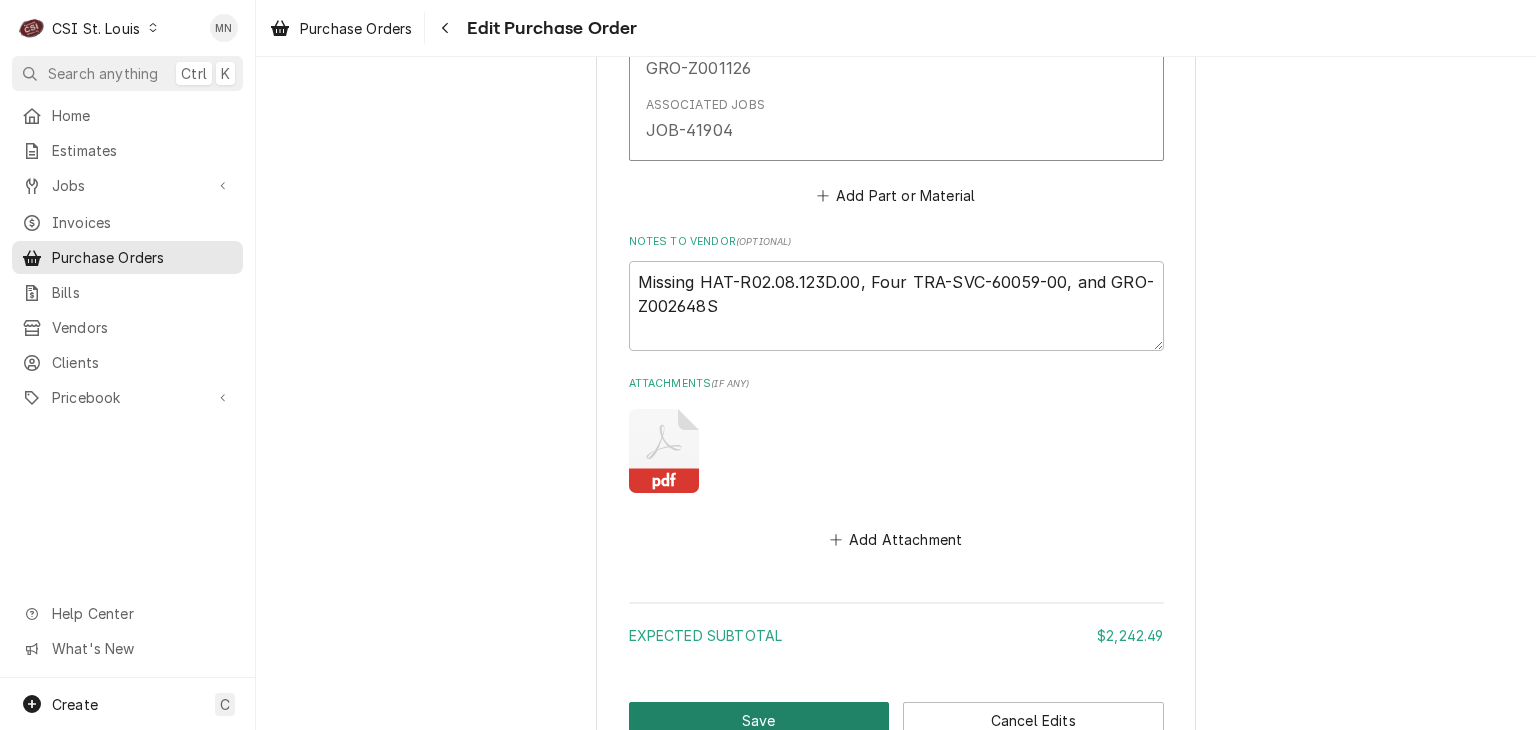 click on "Save" at bounding box center (759, 720) 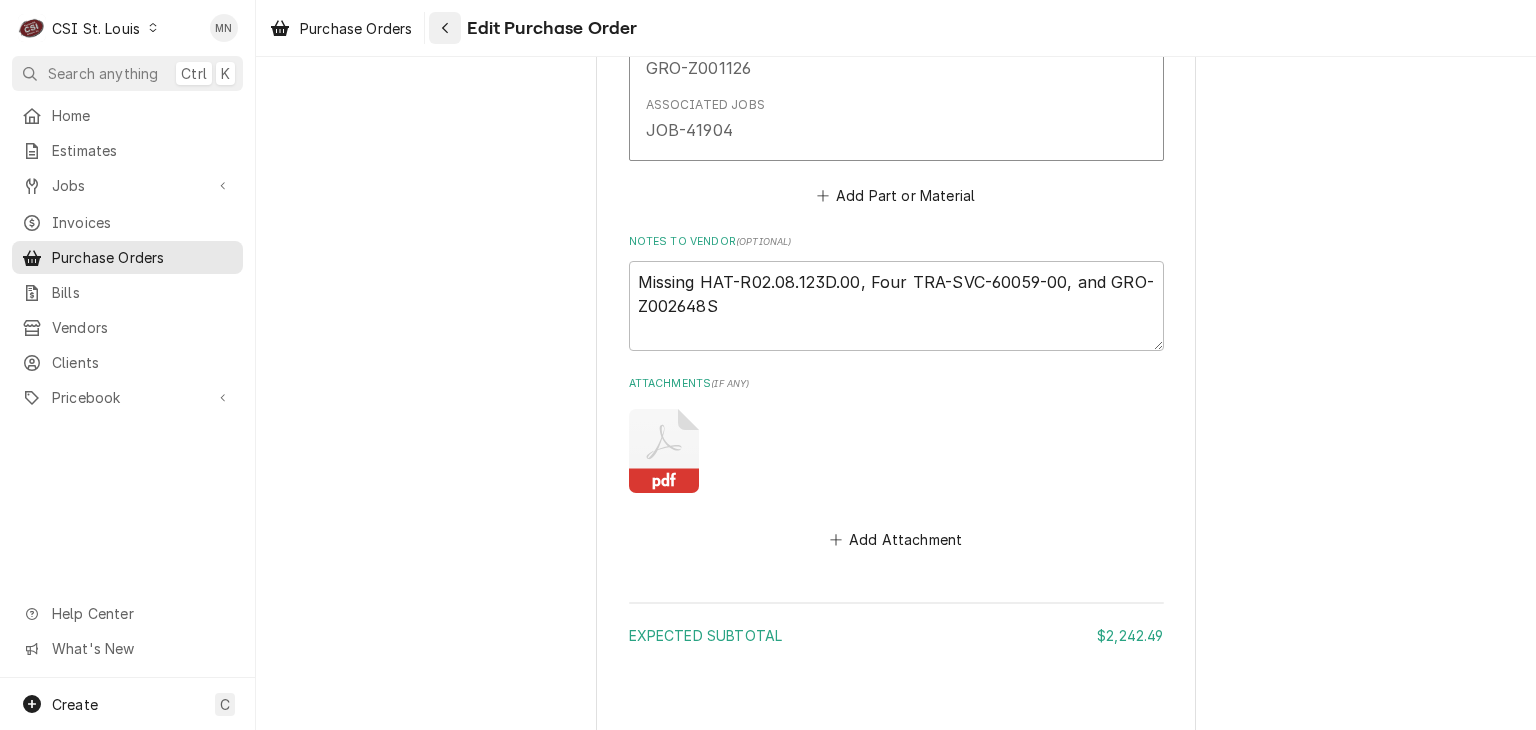 click at bounding box center [445, 28] 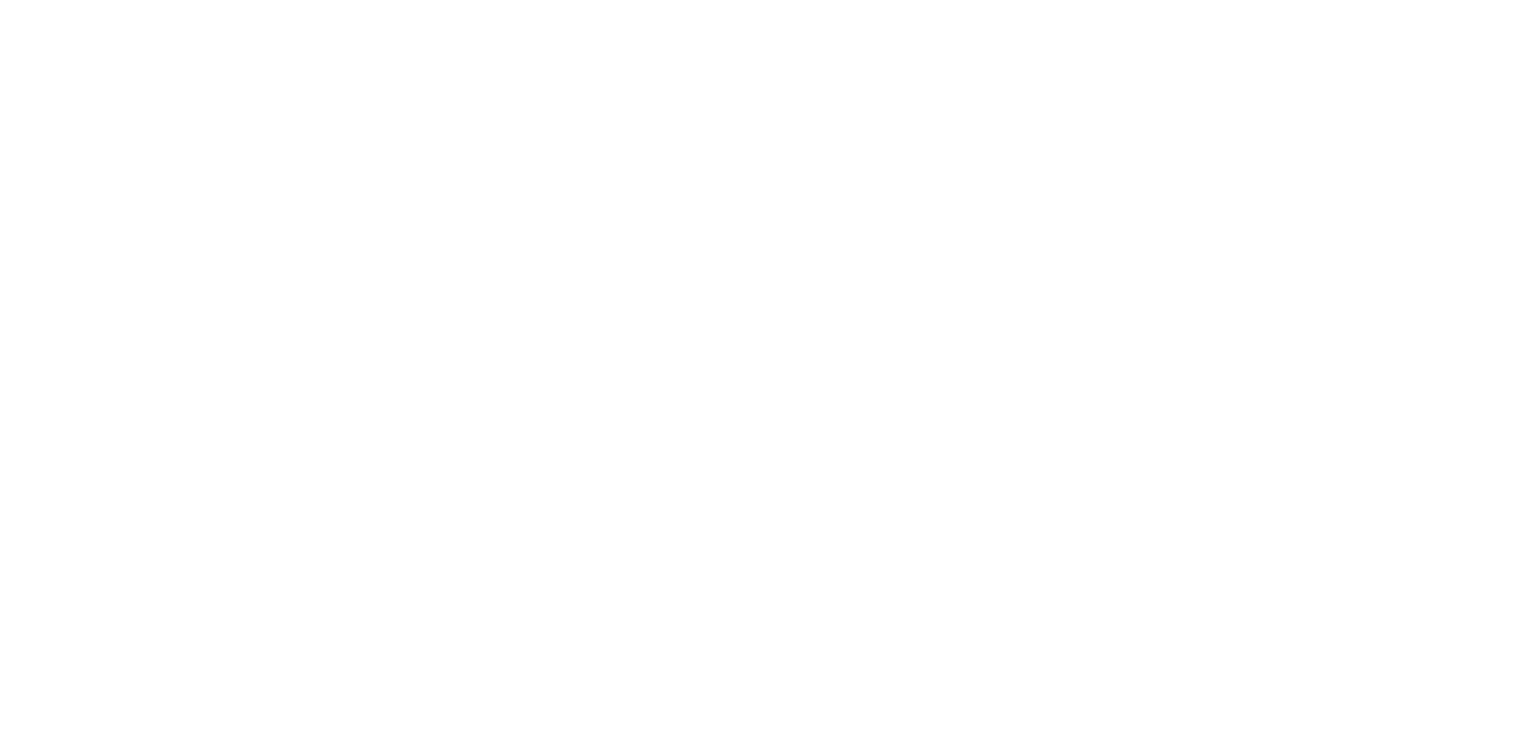 scroll, scrollTop: 0, scrollLeft: 0, axis: both 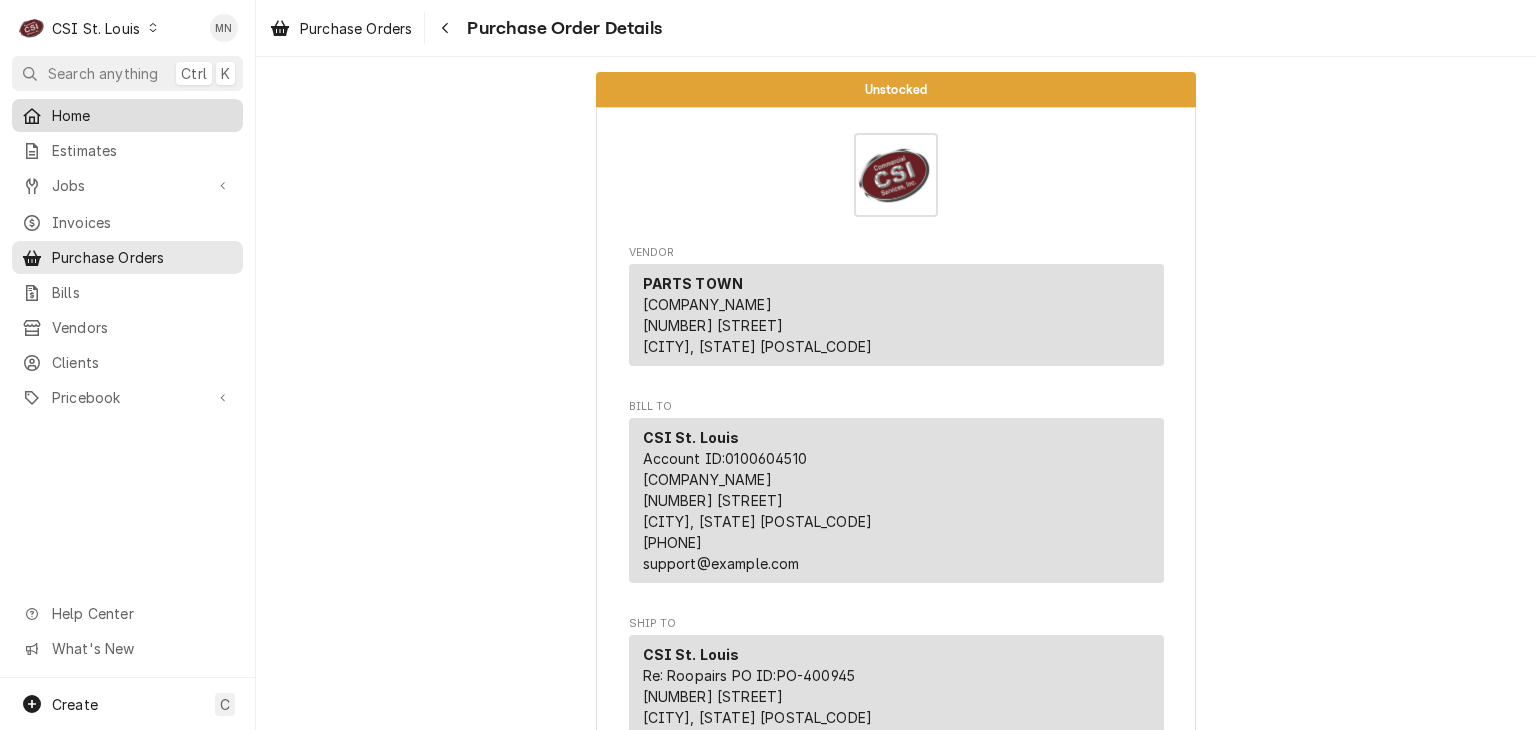 click on "Home" at bounding box center [142, 115] 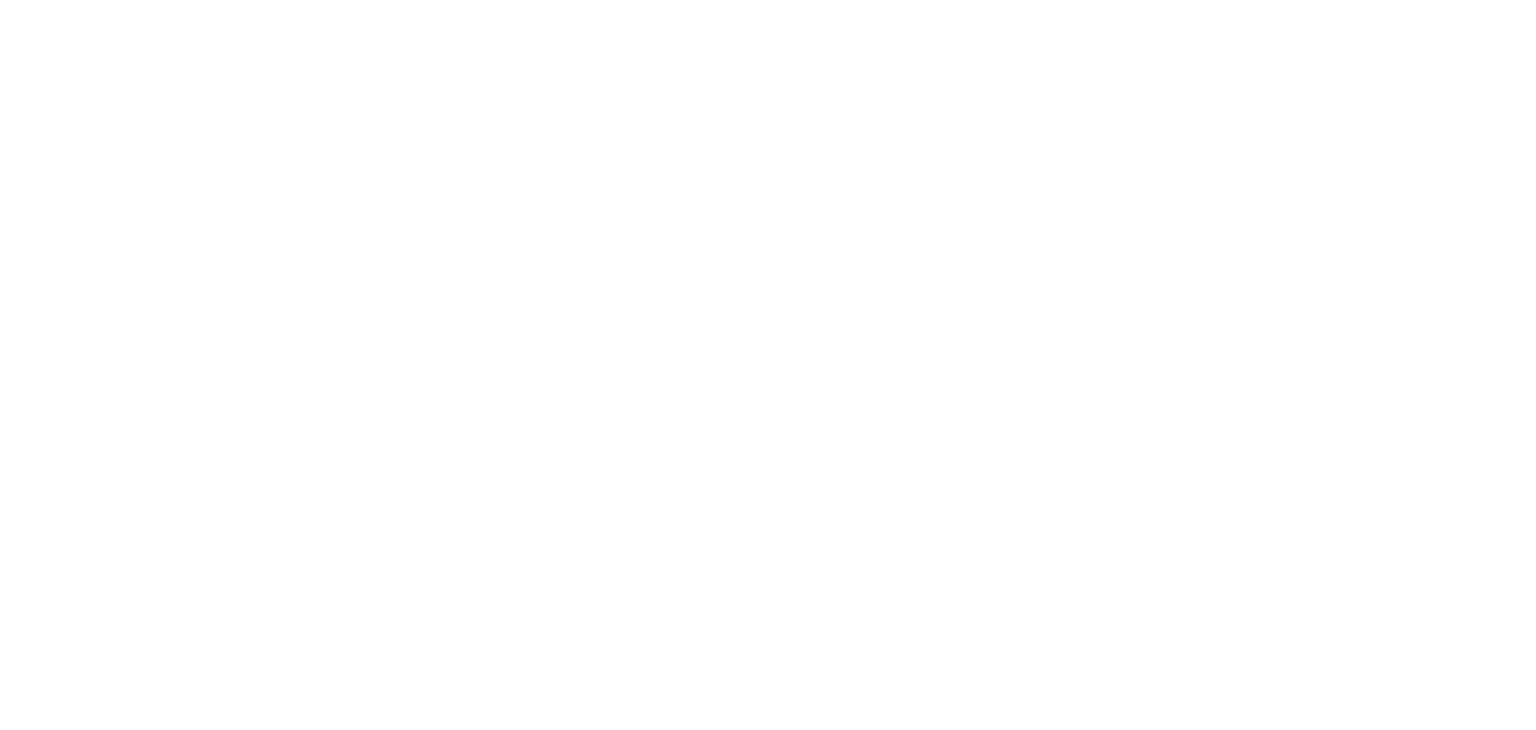 scroll, scrollTop: 0, scrollLeft: 0, axis: both 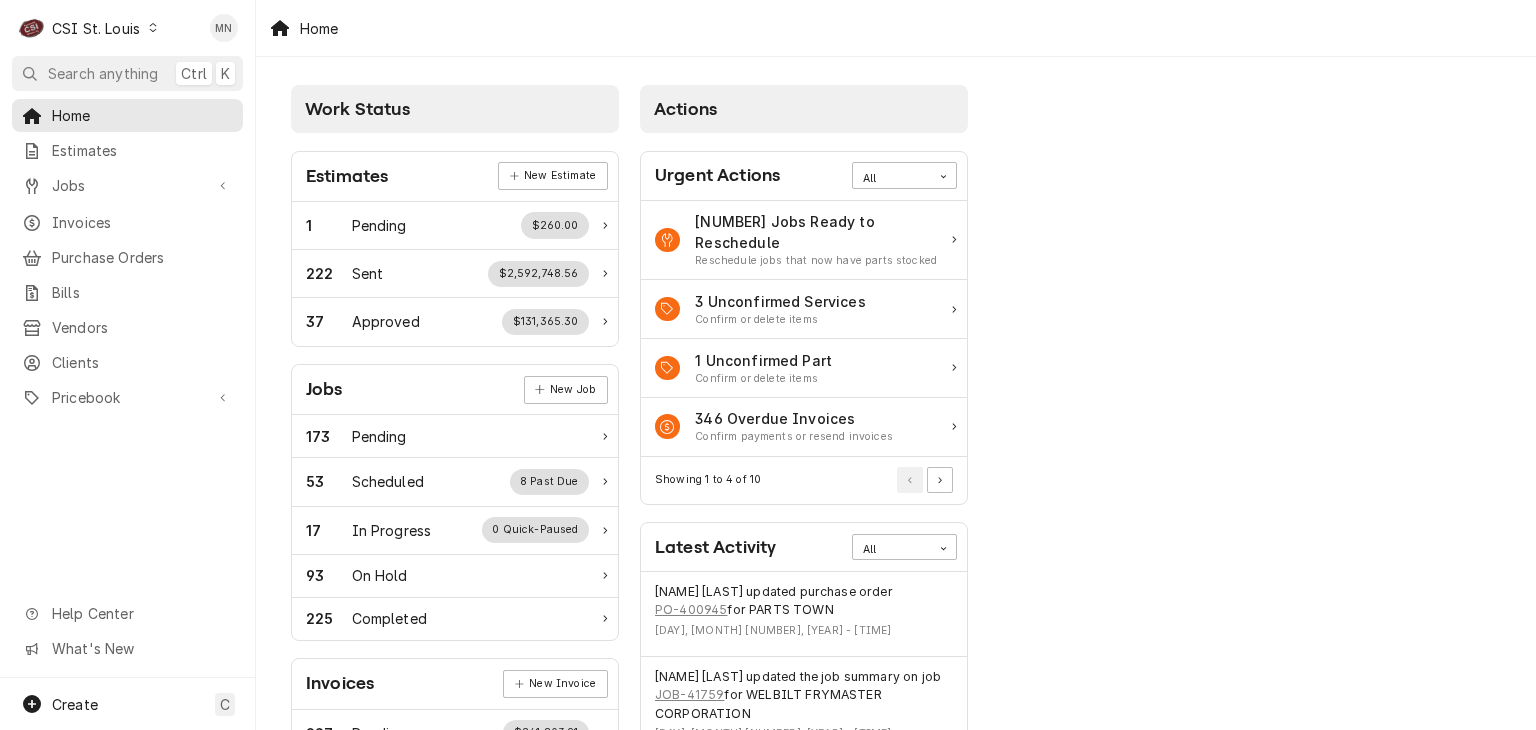 click at bounding box center [153, 28] 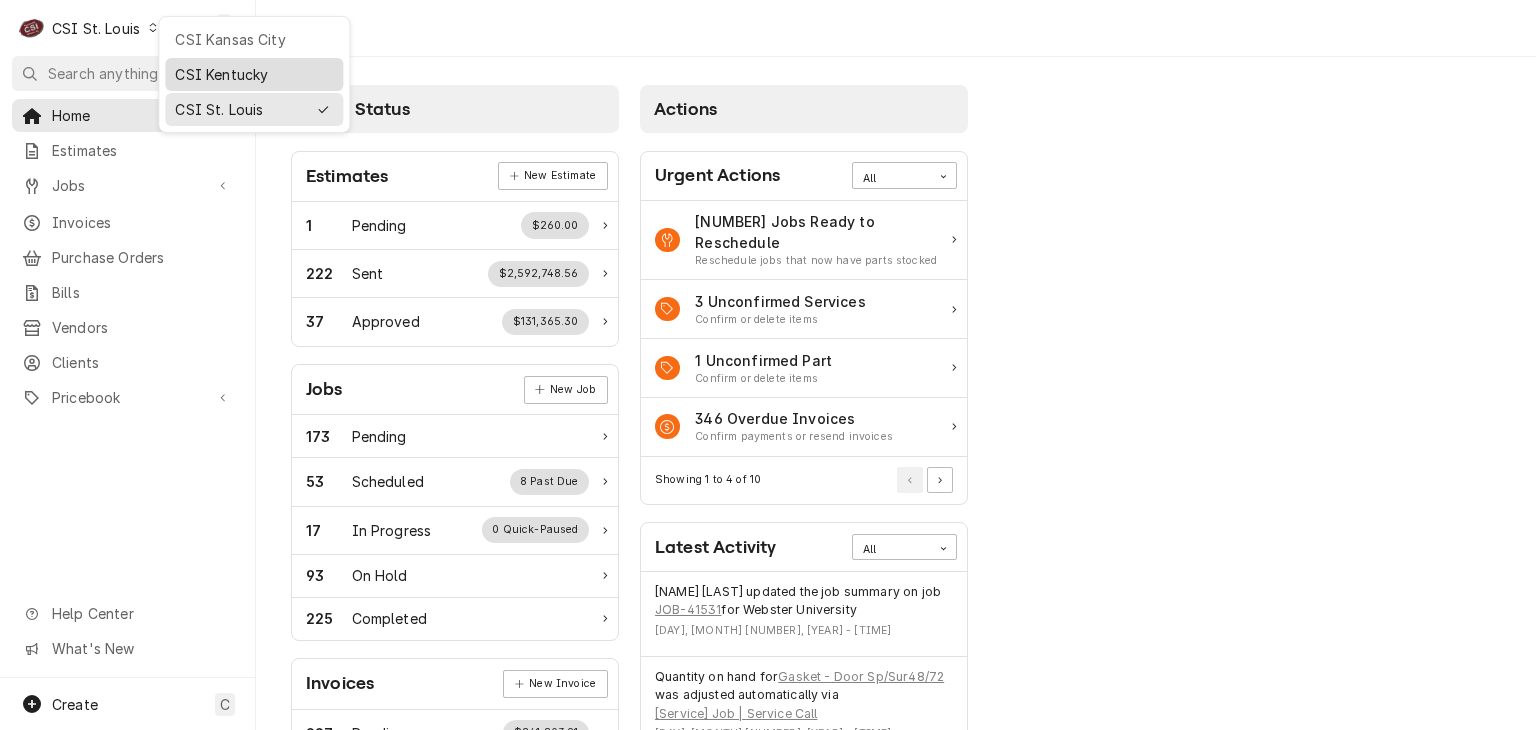 click on "CSI Kentucky" at bounding box center (254, 74) 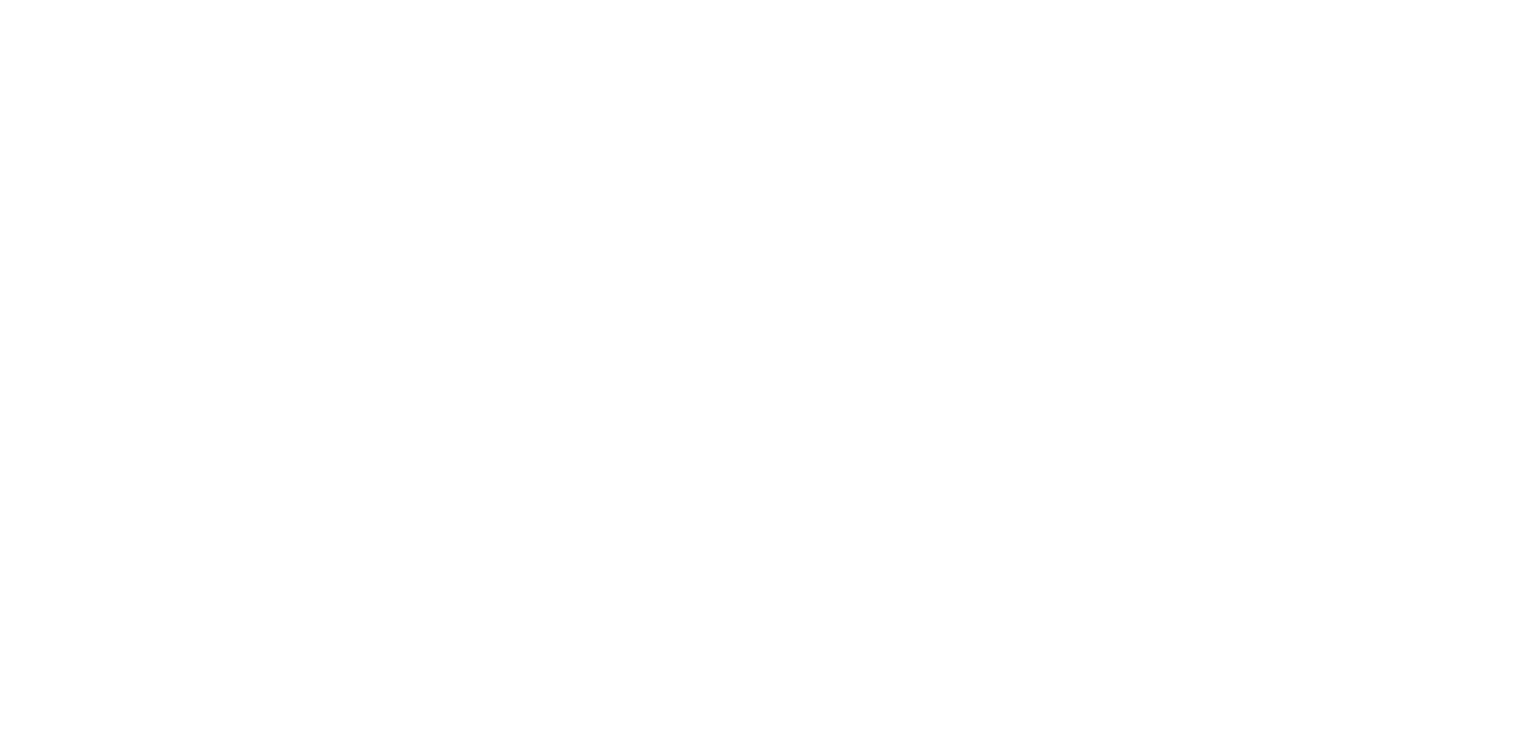 scroll, scrollTop: 0, scrollLeft: 0, axis: both 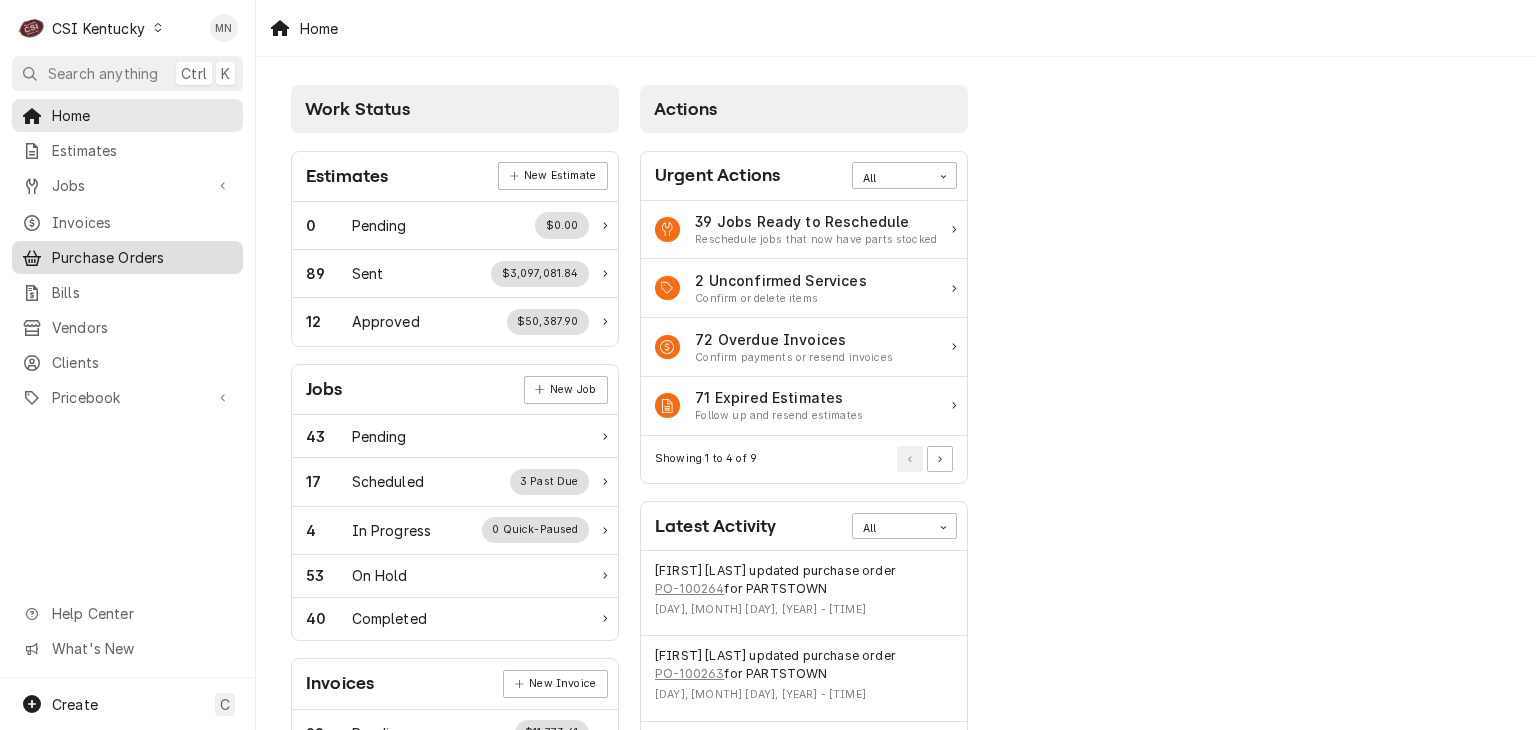 click on "Purchase Orders" at bounding box center (142, 257) 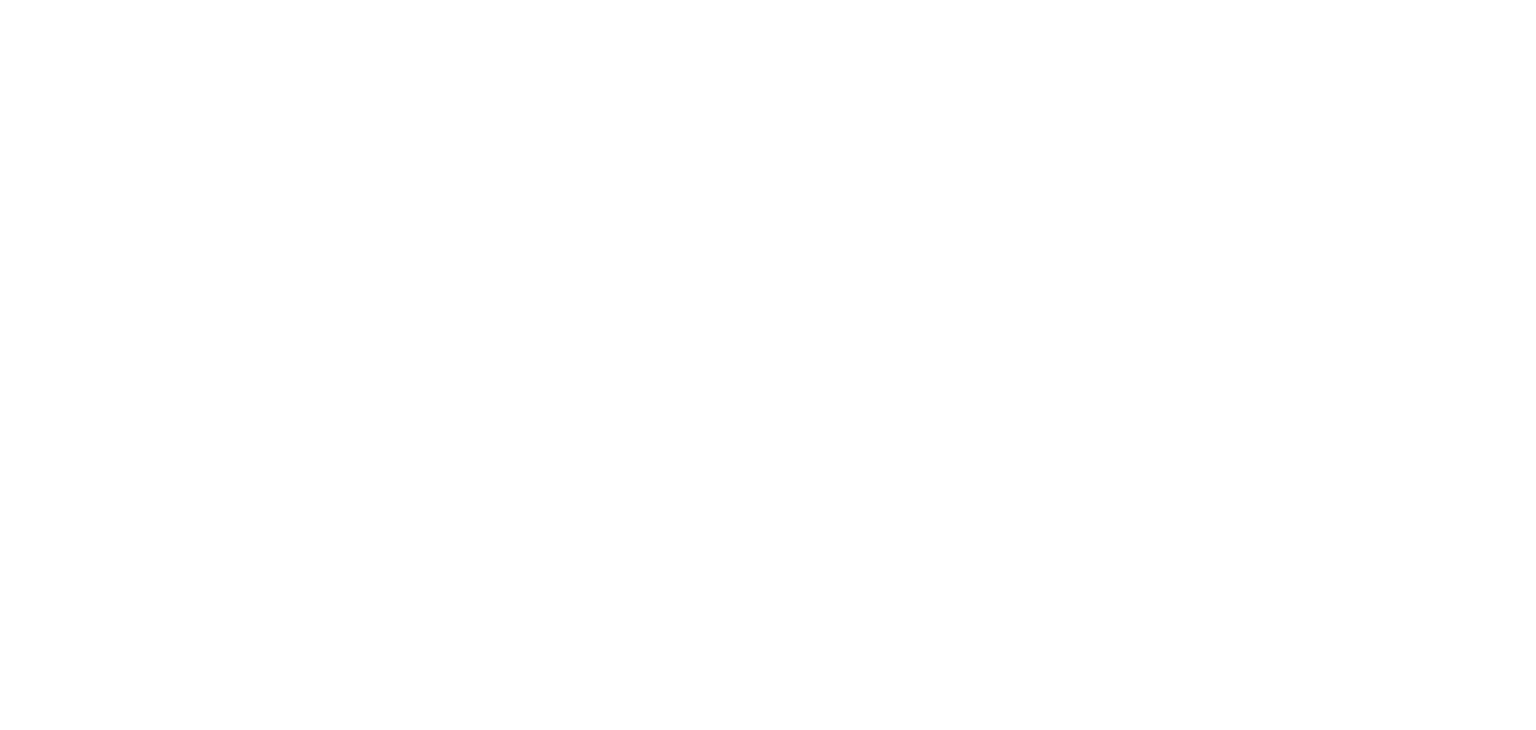scroll, scrollTop: 0, scrollLeft: 0, axis: both 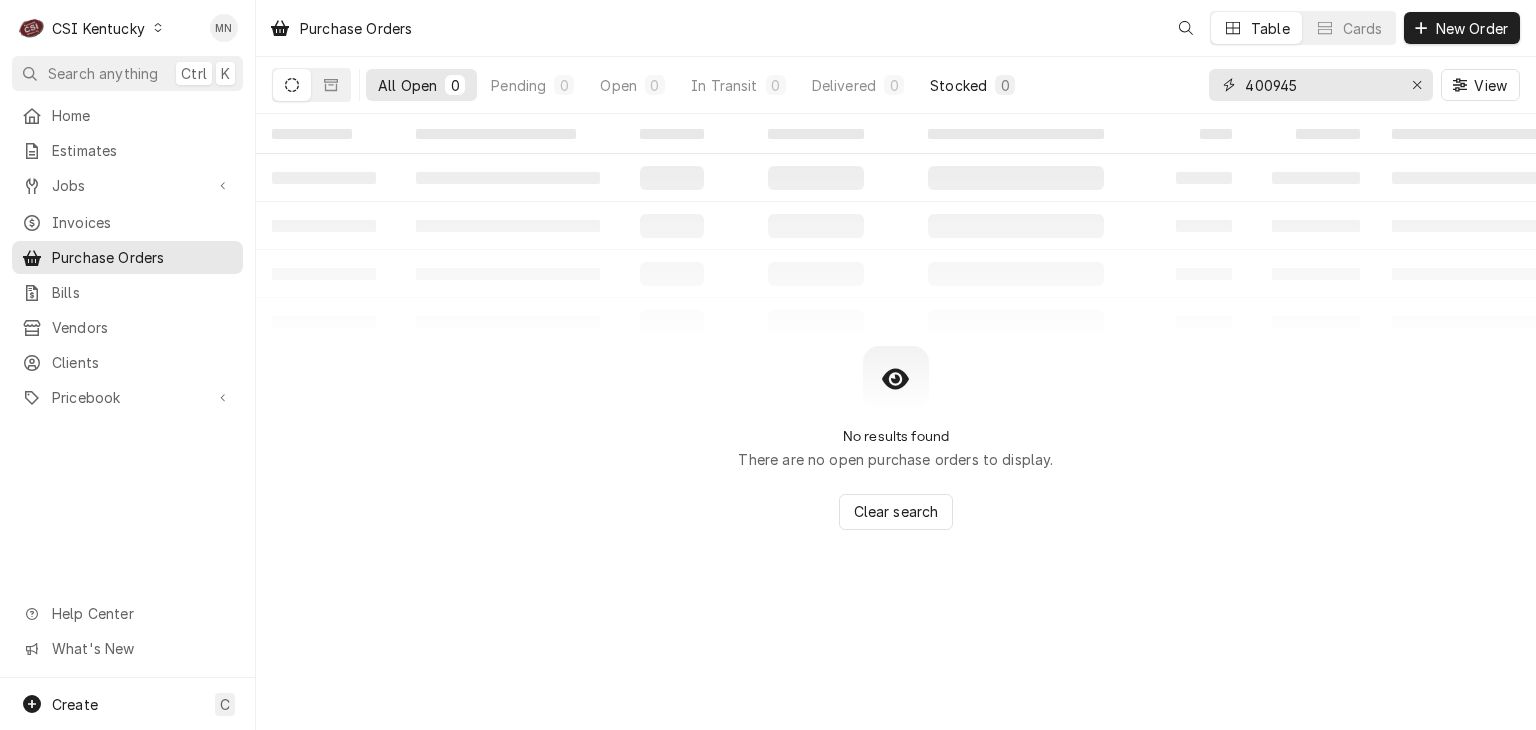 drag, startPoint x: 1325, startPoint y: 94, endPoint x: 967, endPoint y: 77, distance: 358.4034 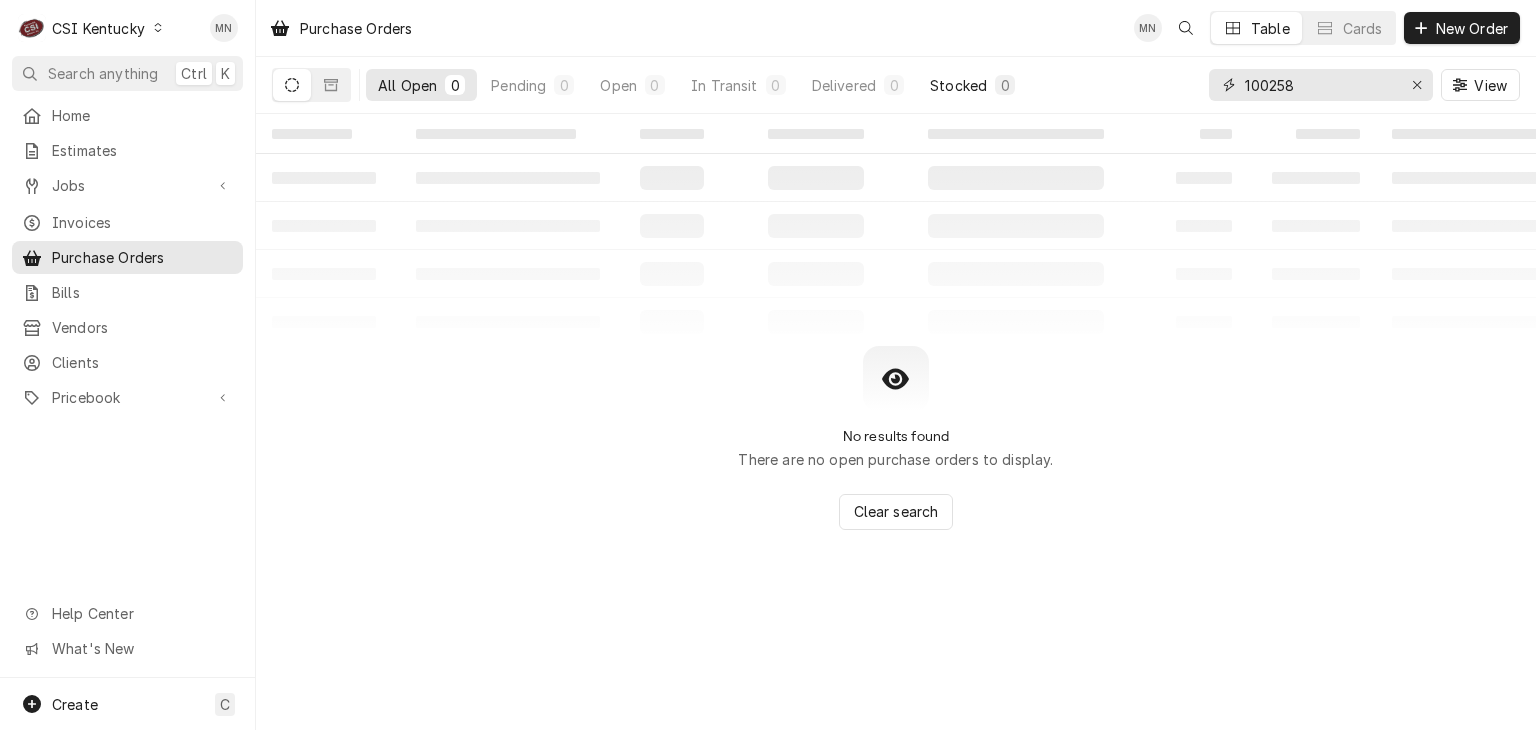 type on "100258" 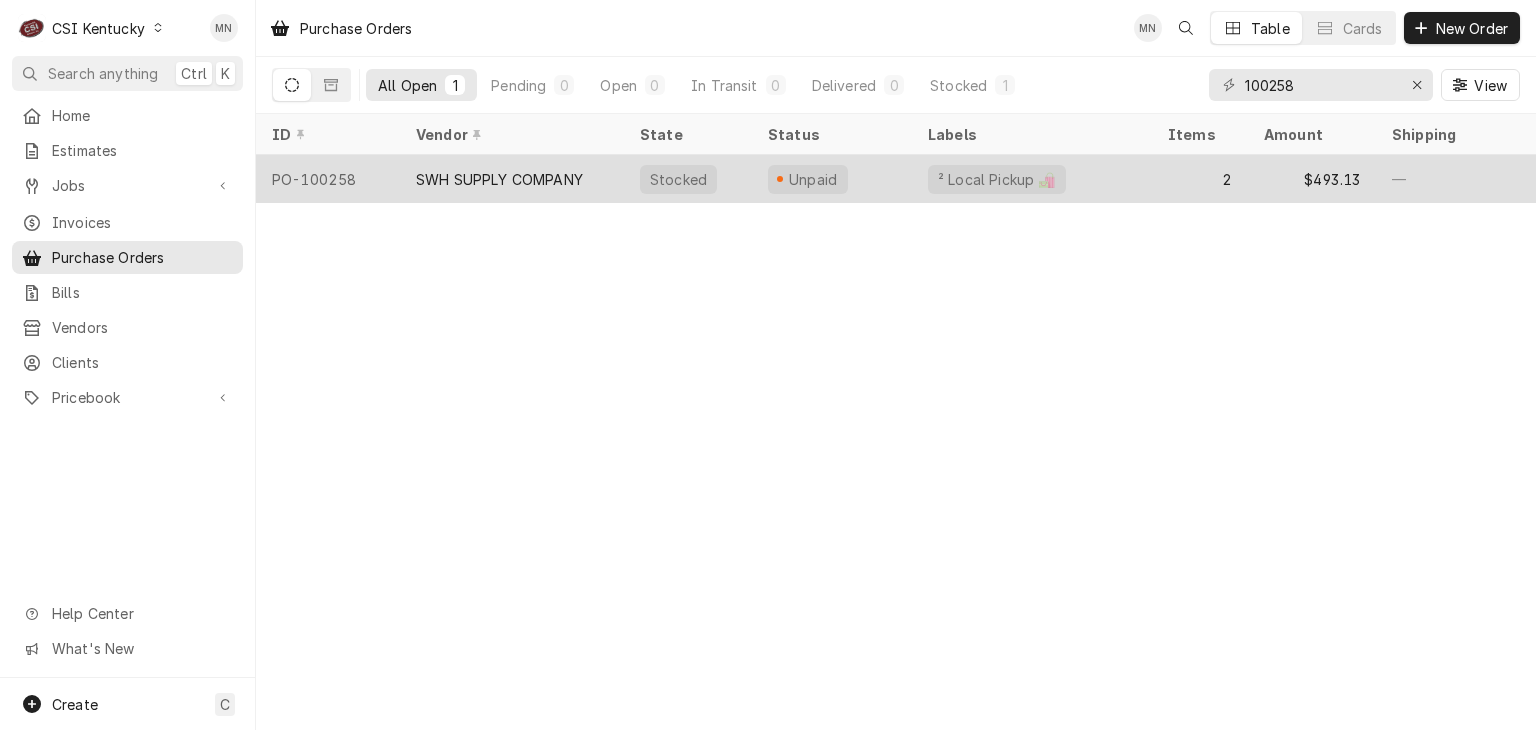 click on "SWH SUPPLY COMPANY" at bounding box center [499, 179] 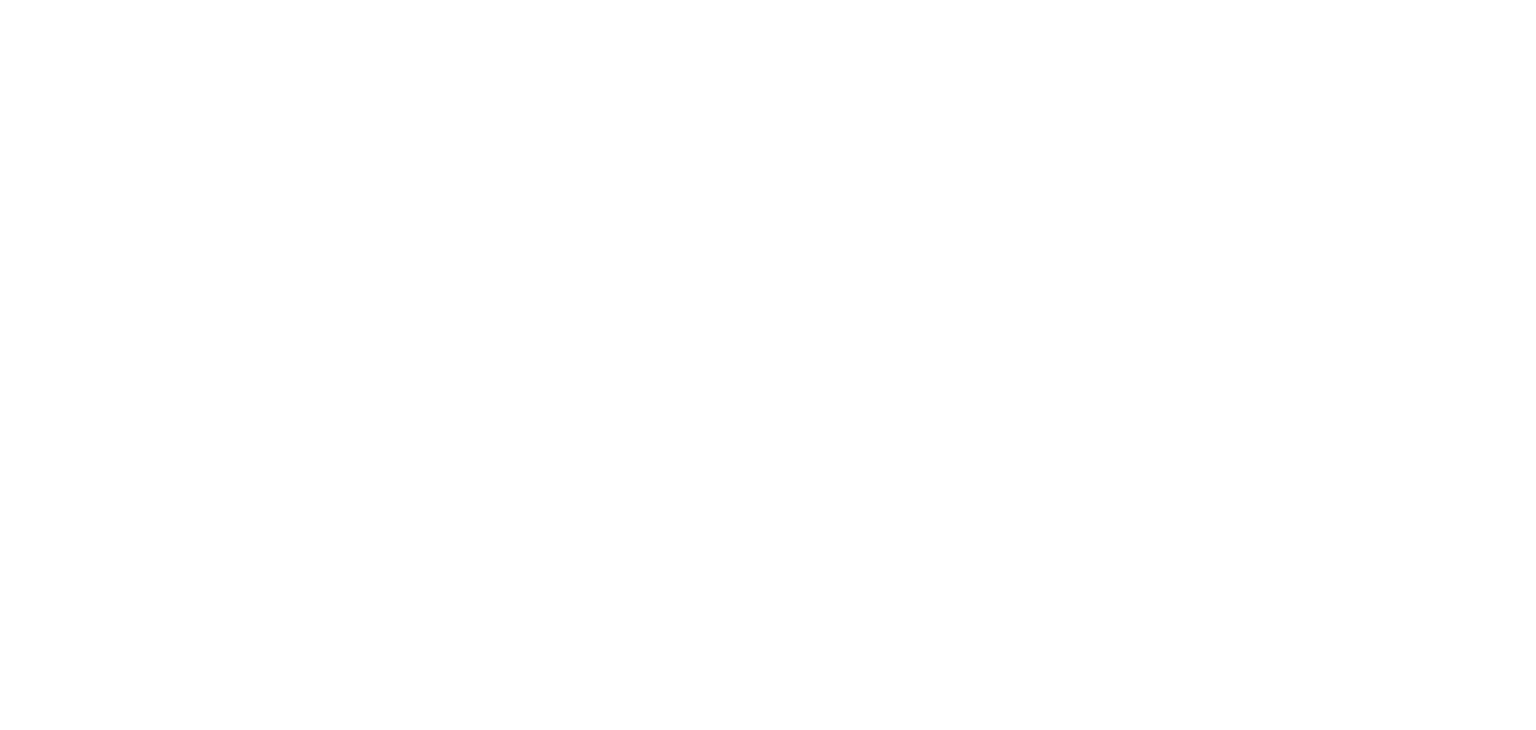 scroll, scrollTop: 0, scrollLeft: 0, axis: both 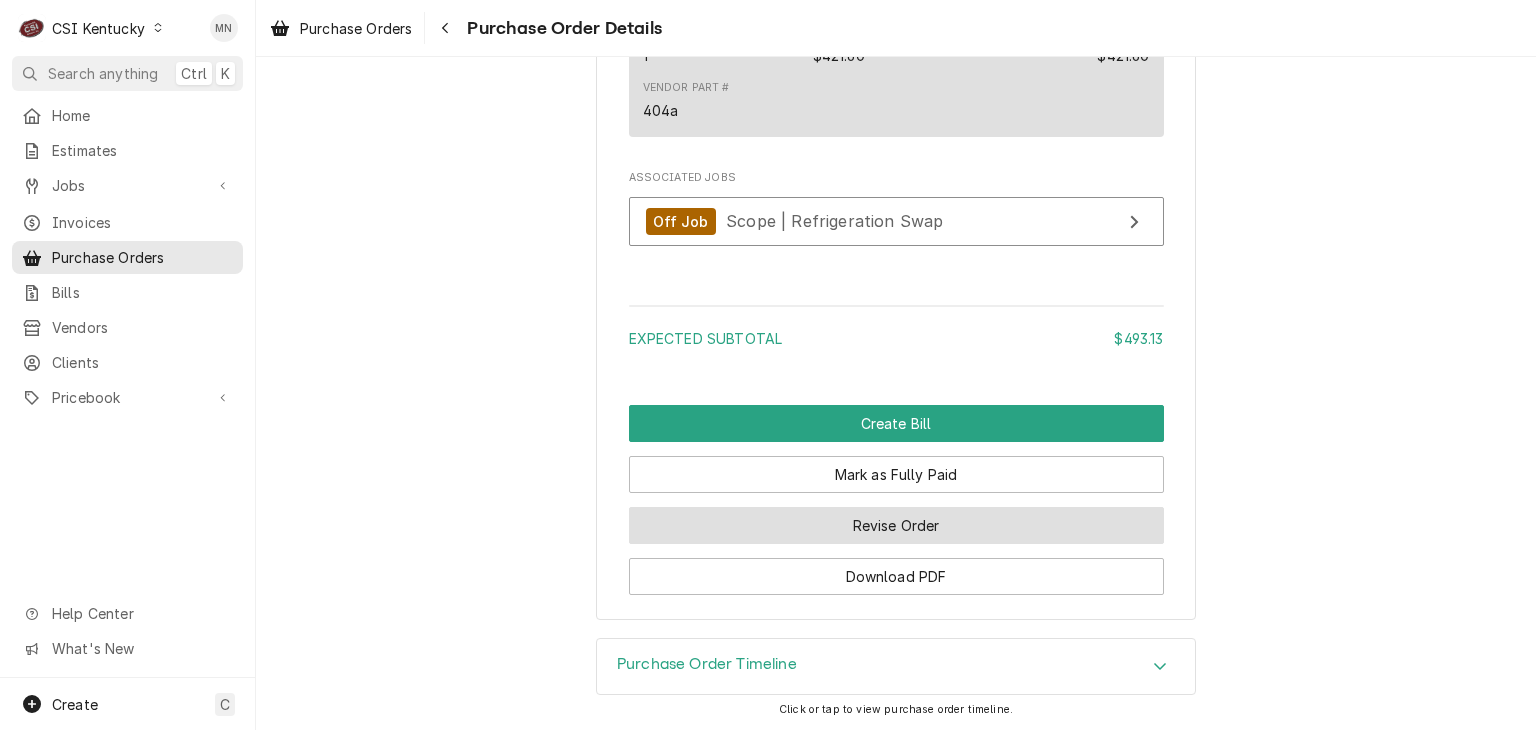 click on "Revise Order" at bounding box center [896, 525] 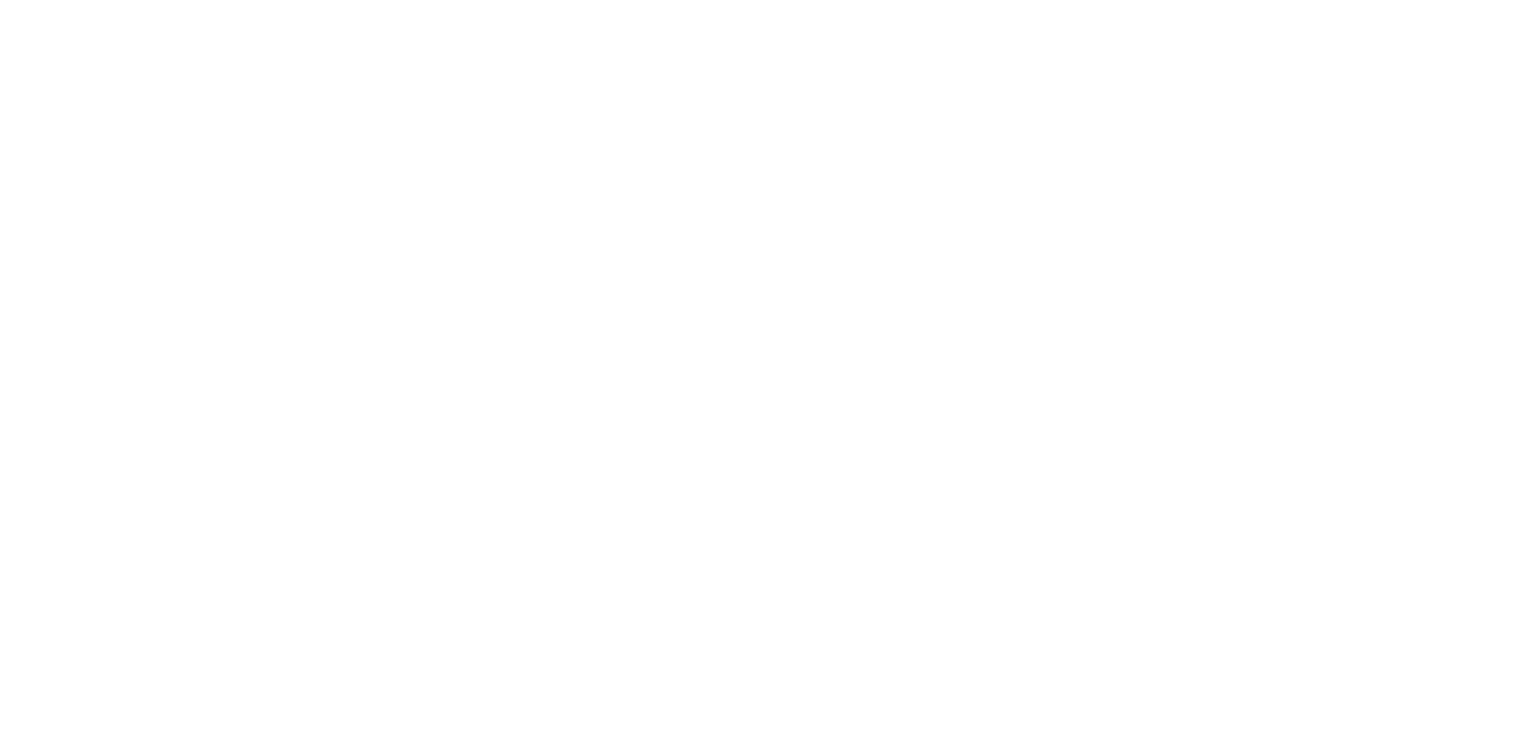 scroll, scrollTop: 0, scrollLeft: 0, axis: both 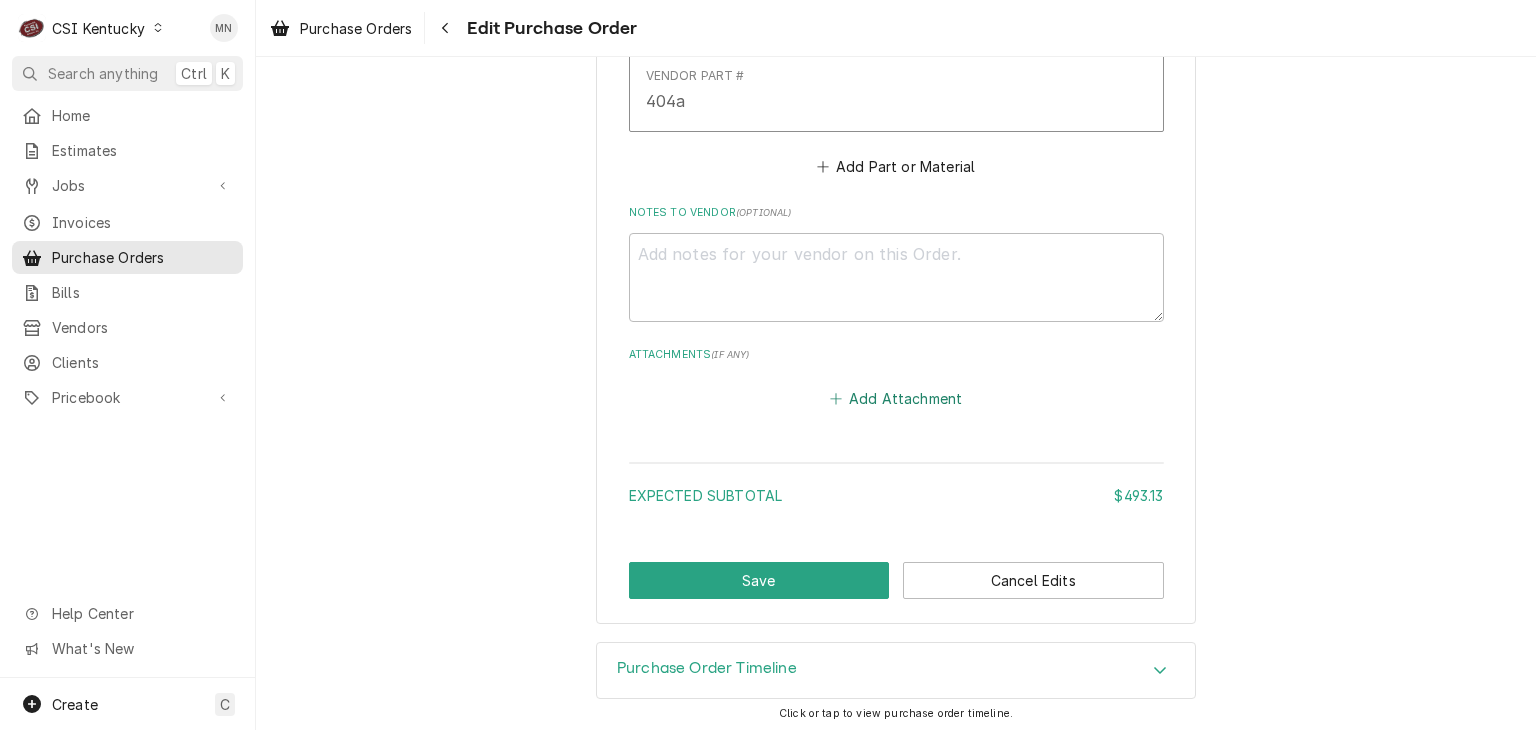 click on "Add Attachment" at bounding box center [896, 399] 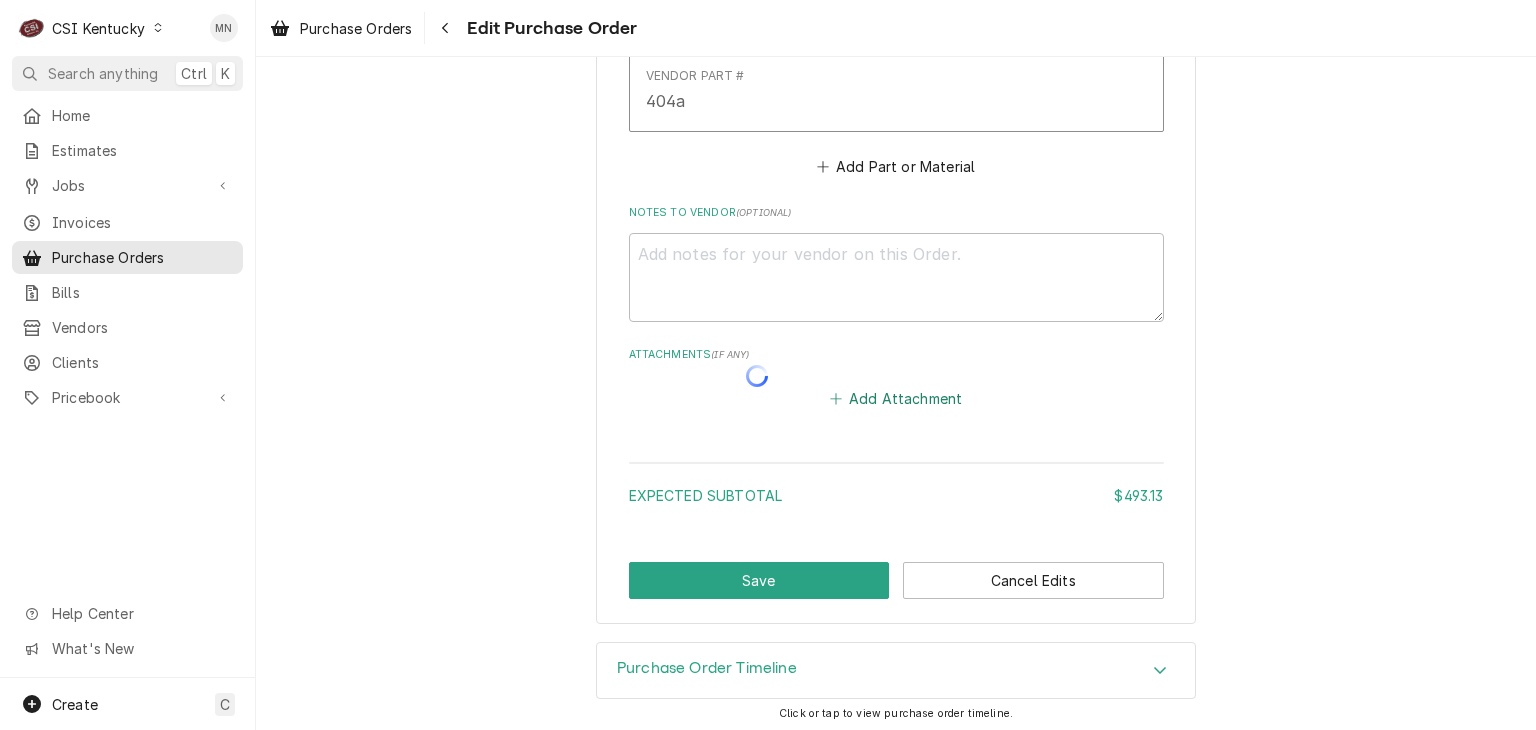 type on "x" 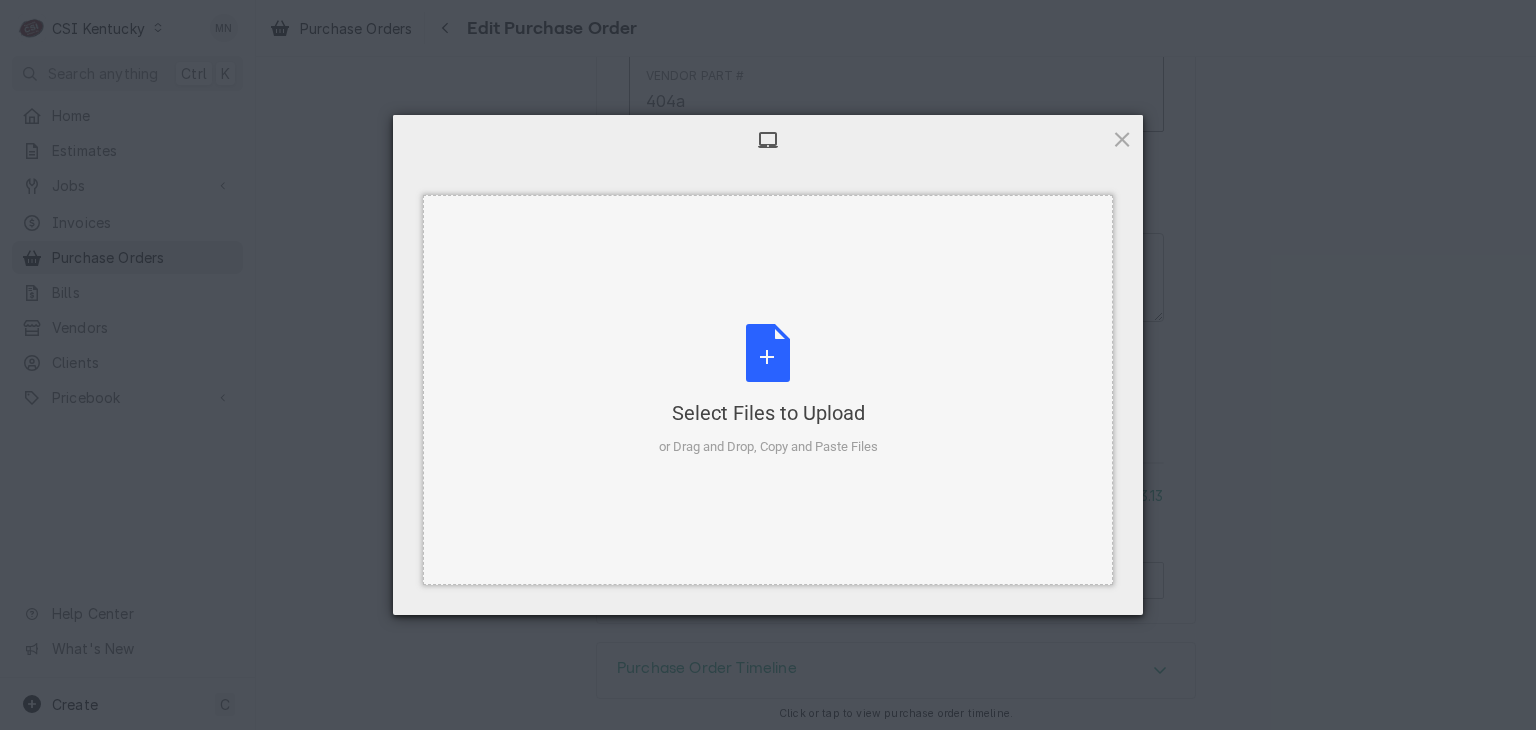 click on "Select Files to Upload
or Drag and Drop, Copy and Paste Files" at bounding box center (768, 390) 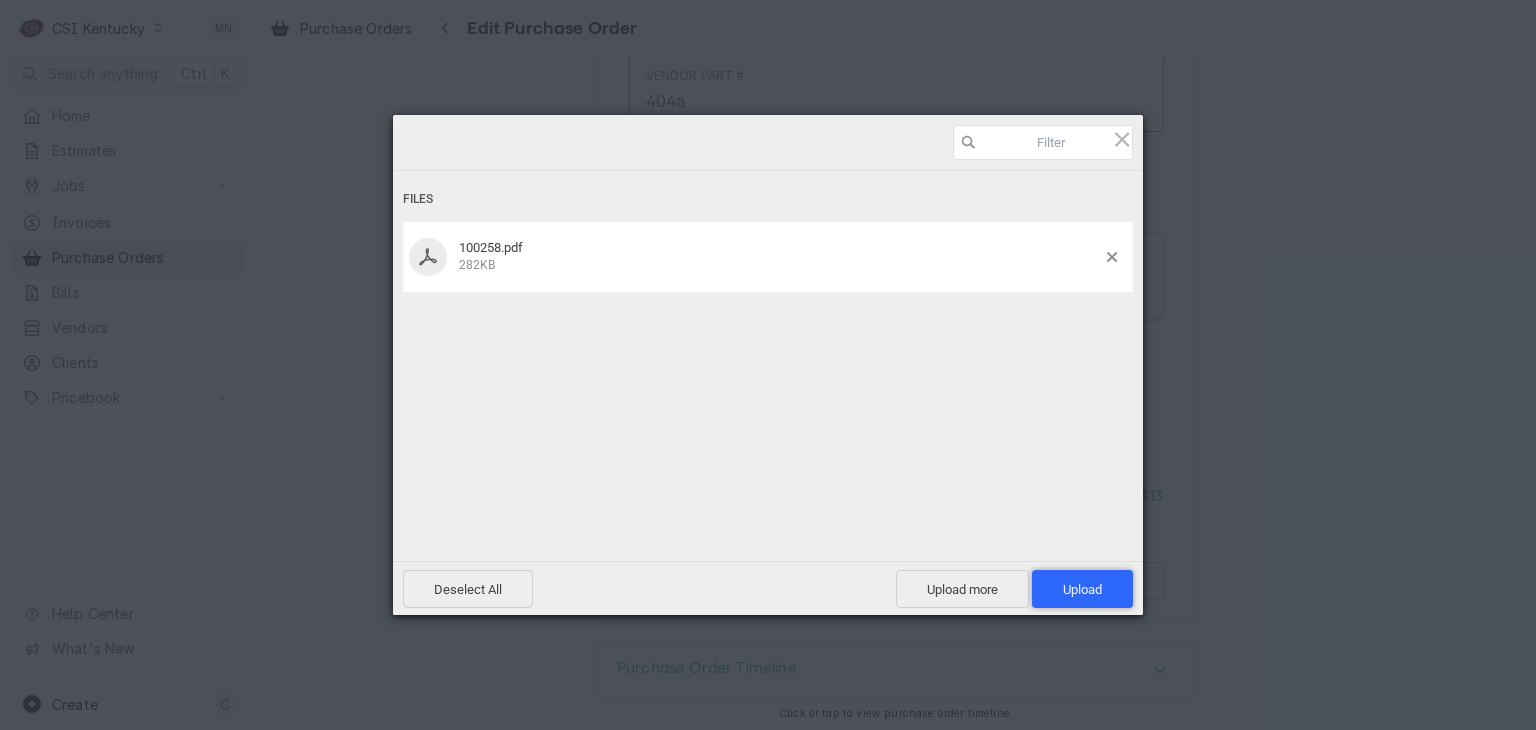 click on "Upload
1" at bounding box center (1082, 589) 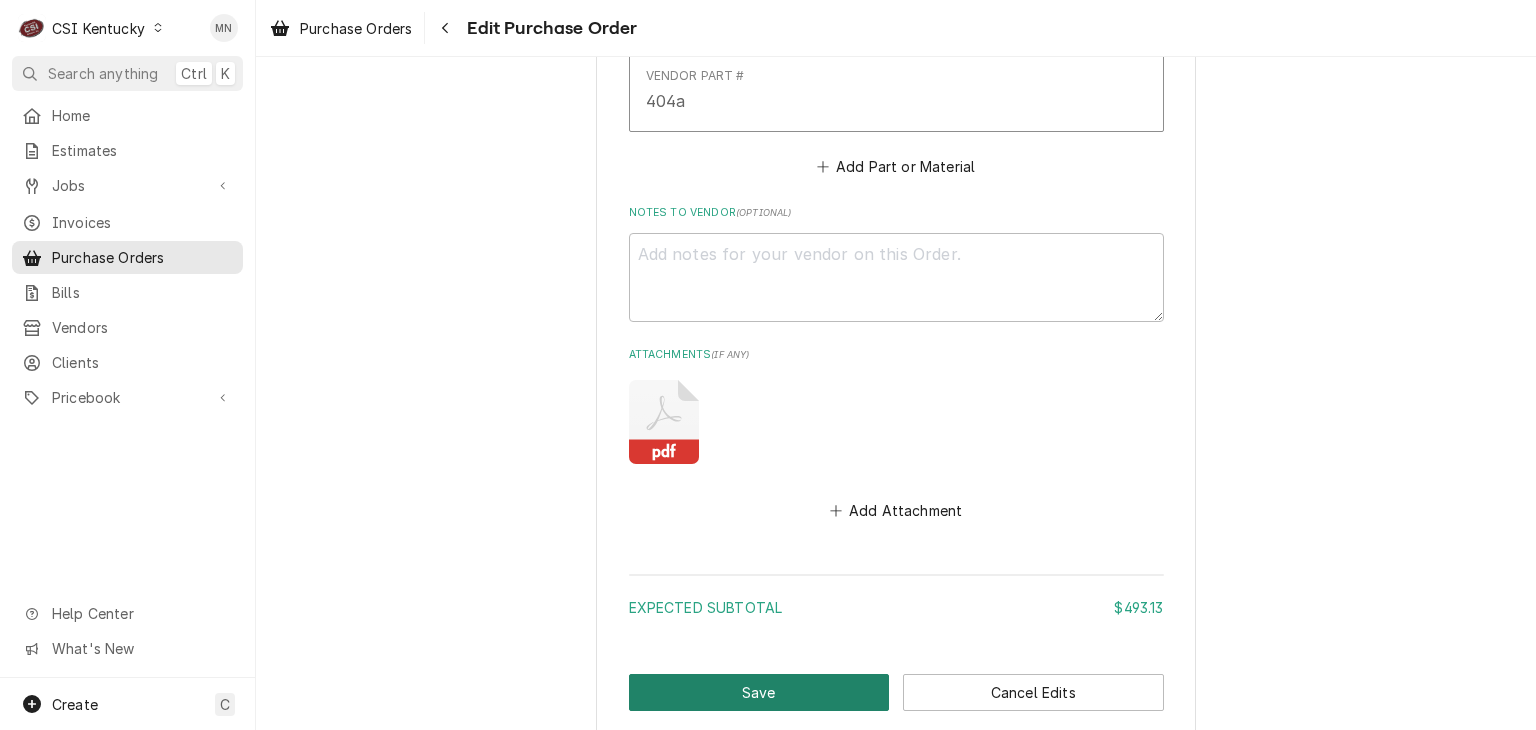 click on "Save" at bounding box center [759, 692] 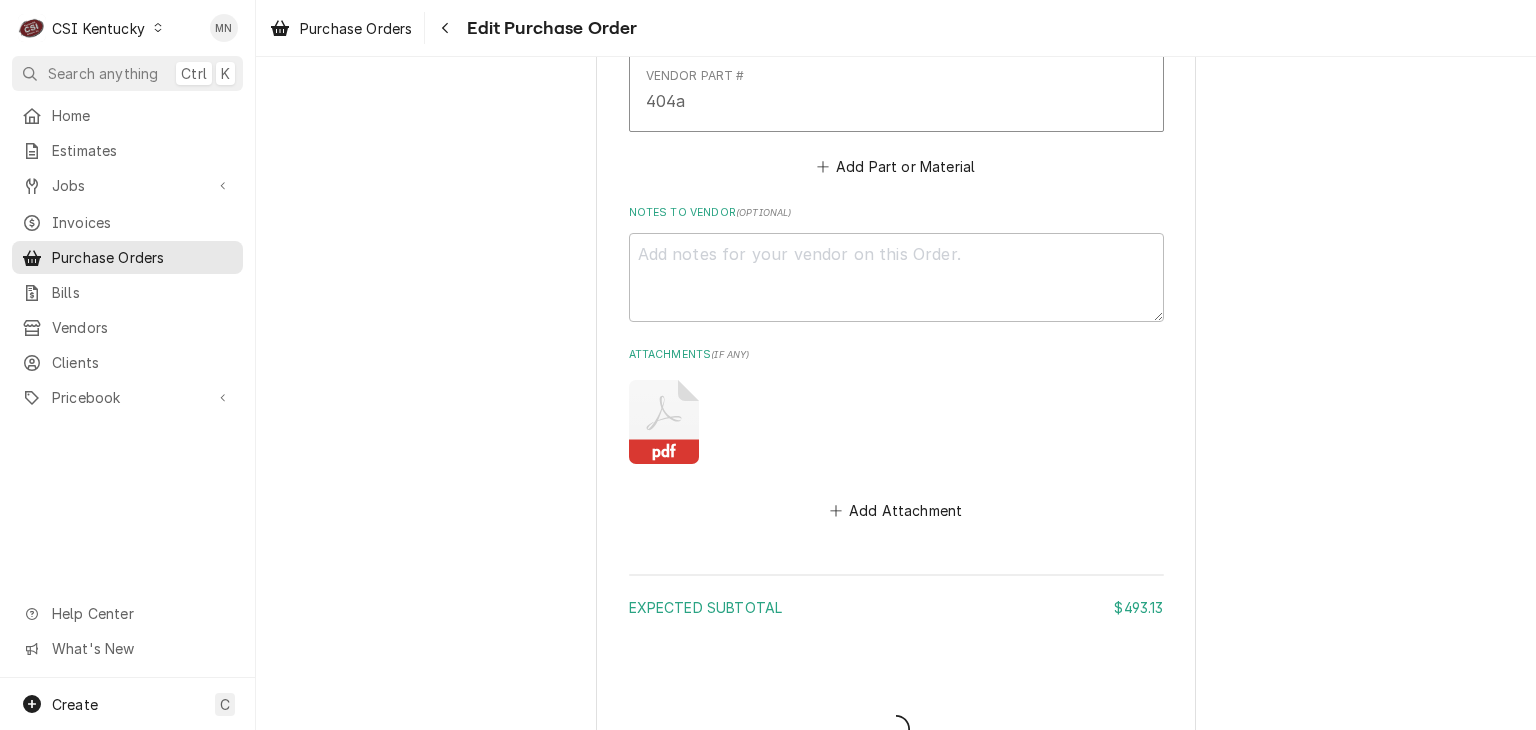 type on "x" 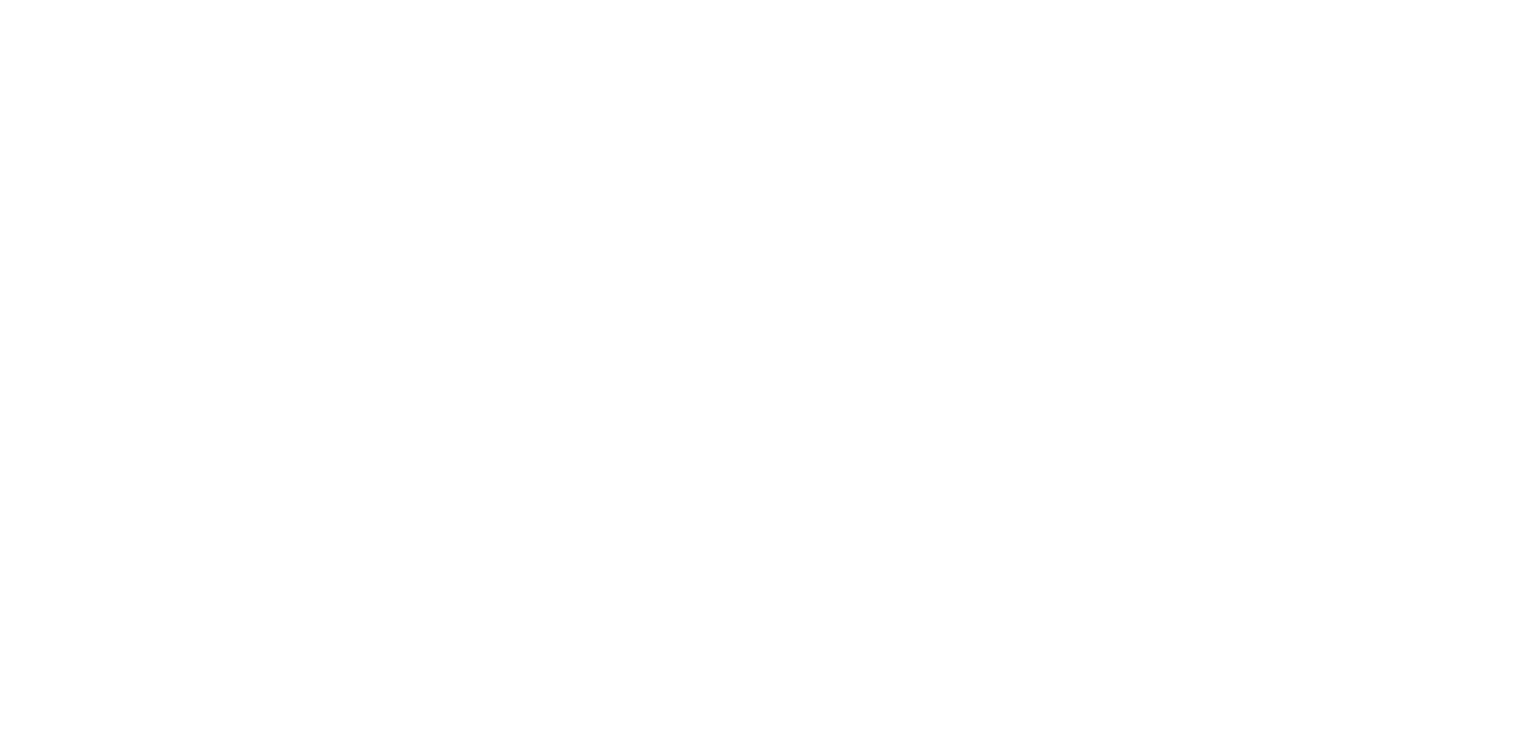 scroll, scrollTop: 0, scrollLeft: 0, axis: both 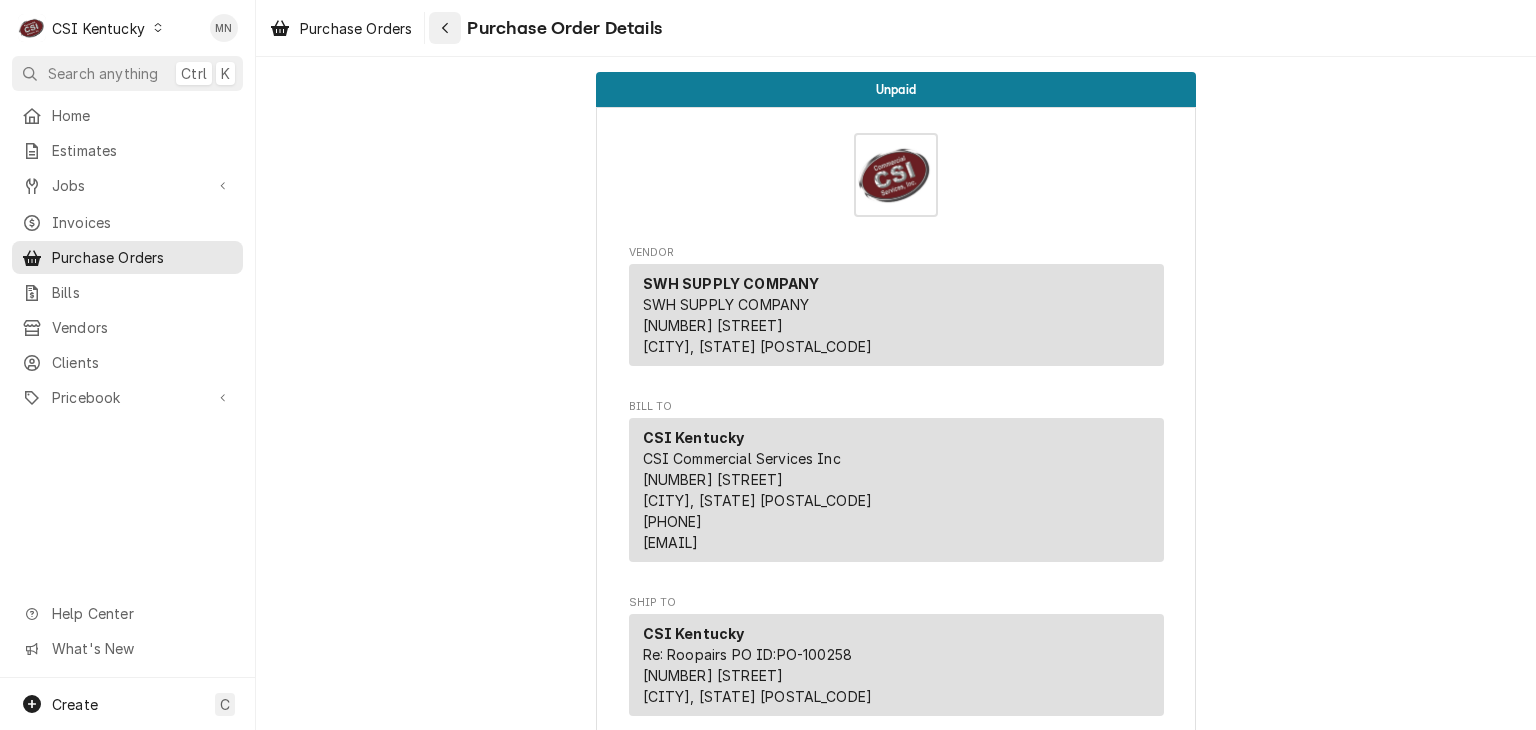 click at bounding box center (445, 28) 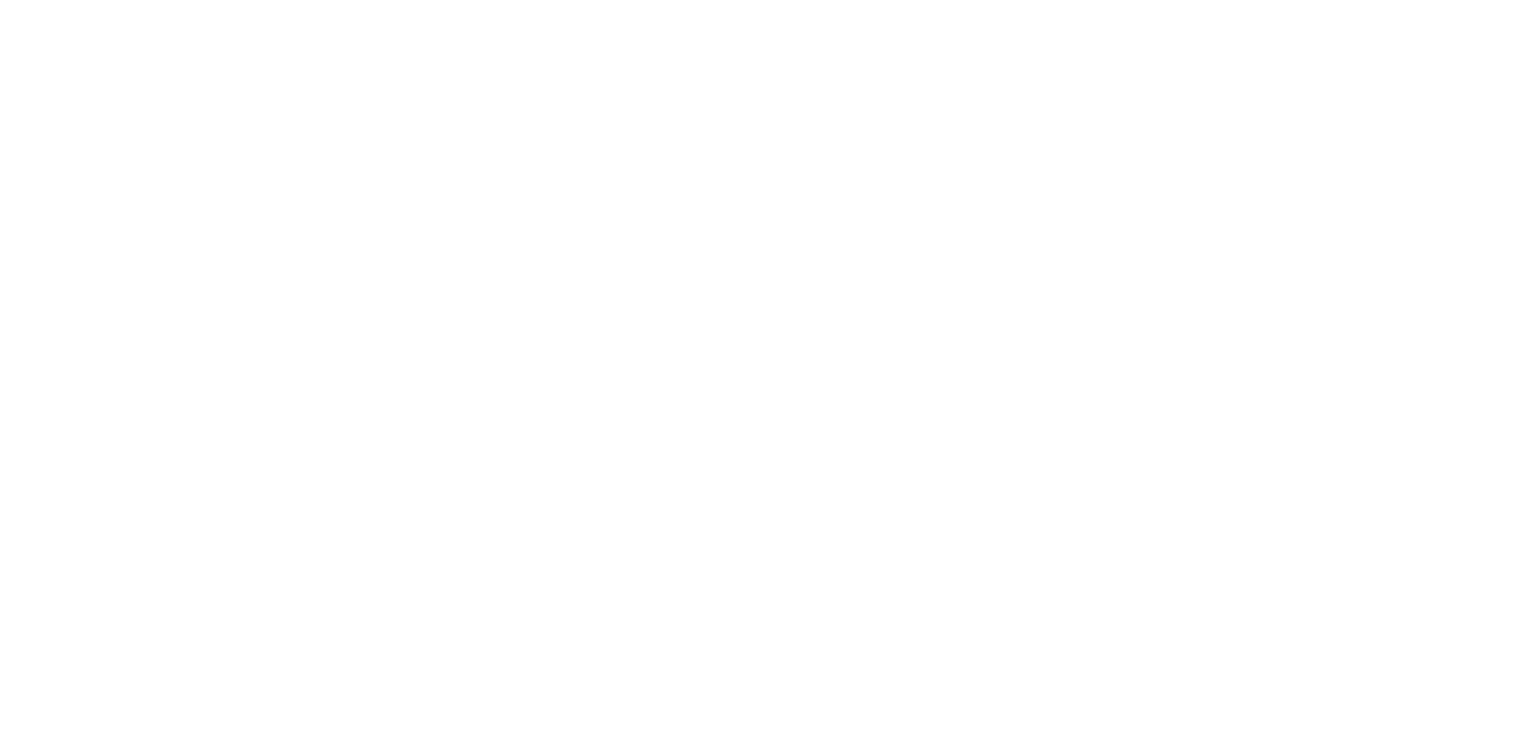 scroll, scrollTop: 0, scrollLeft: 0, axis: both 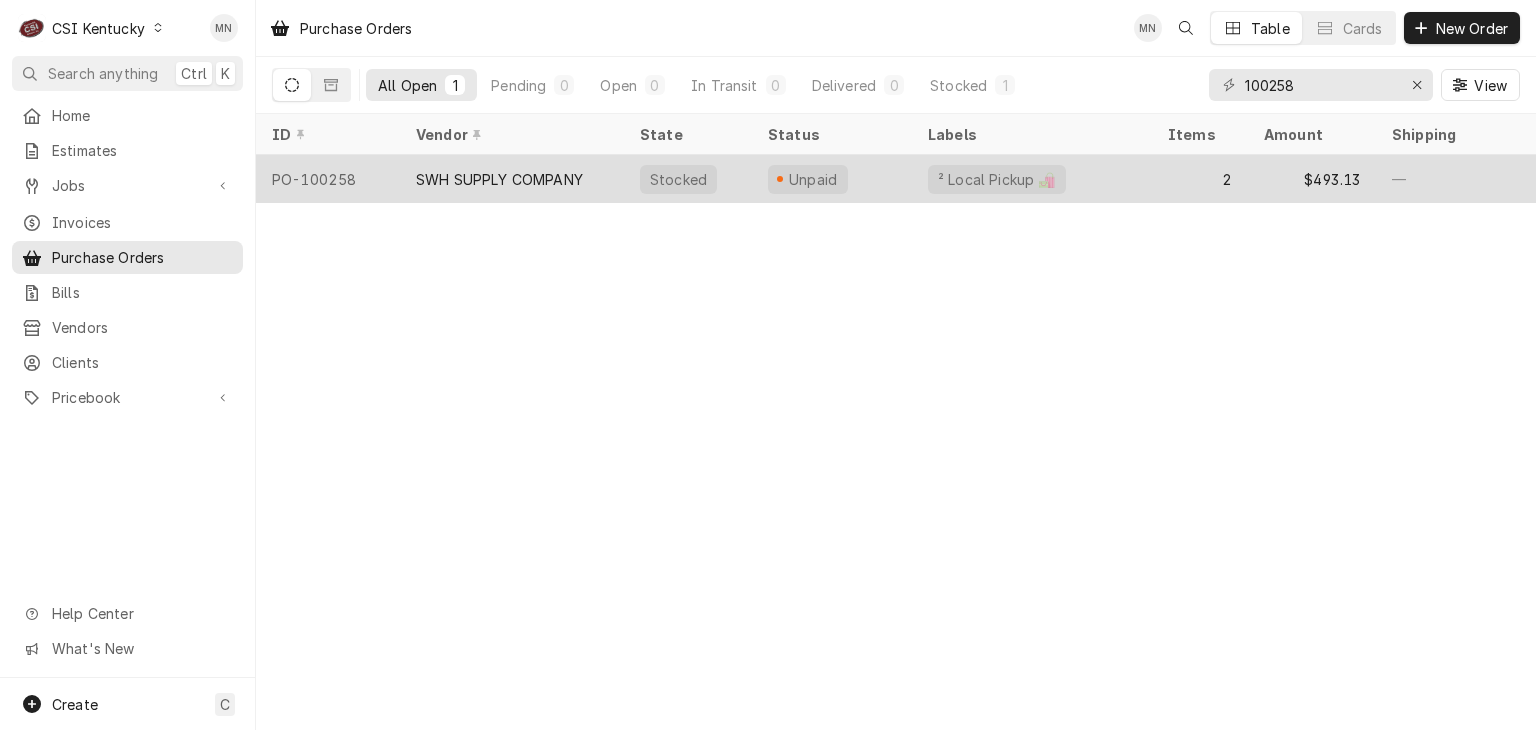 click on "SWH SUPPLY COMPANY" at bounding box center [499, 179] 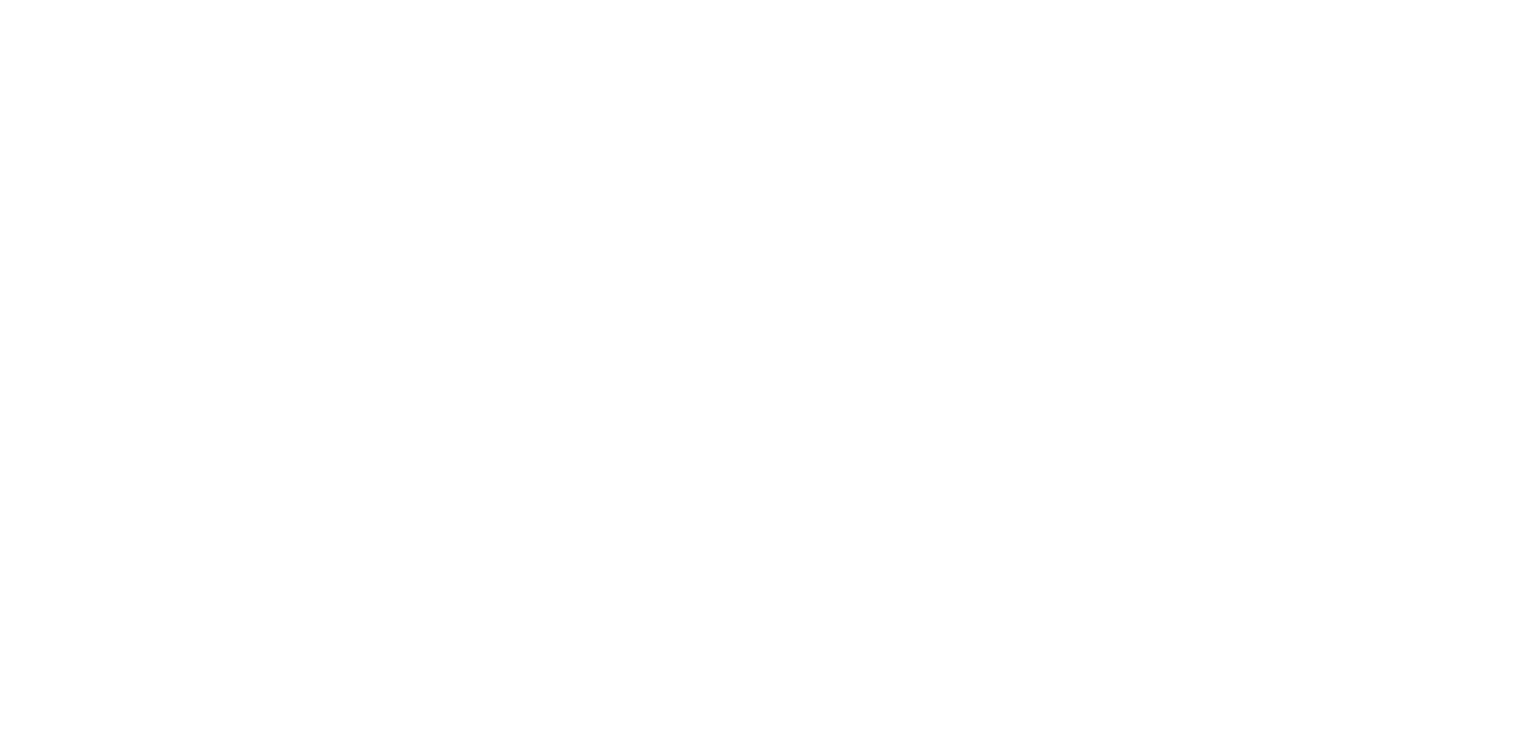 scroll, scrollTop: 0, scrollLeft: 0, axis: both 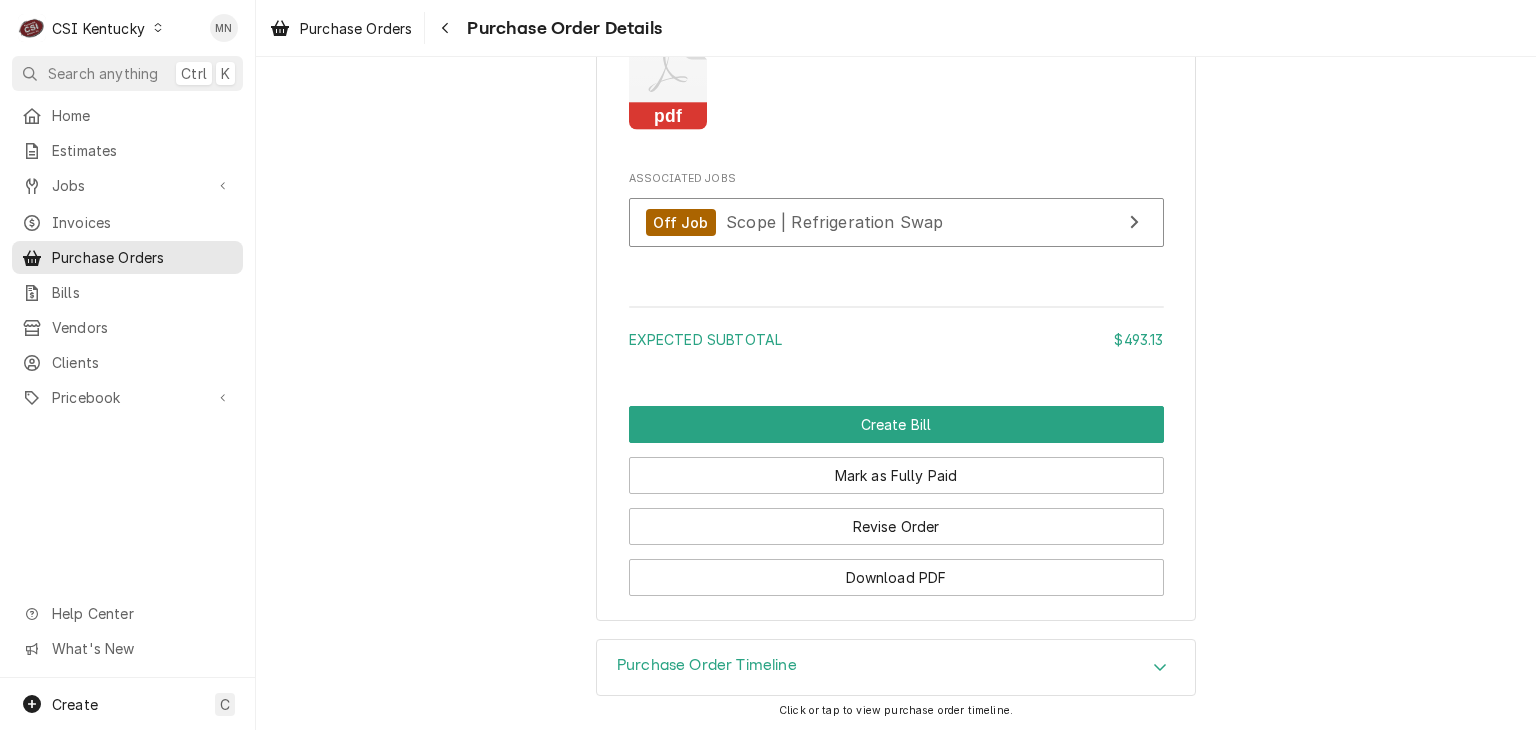 click on "CSI Kentucky" at bounding box center (98, 28) 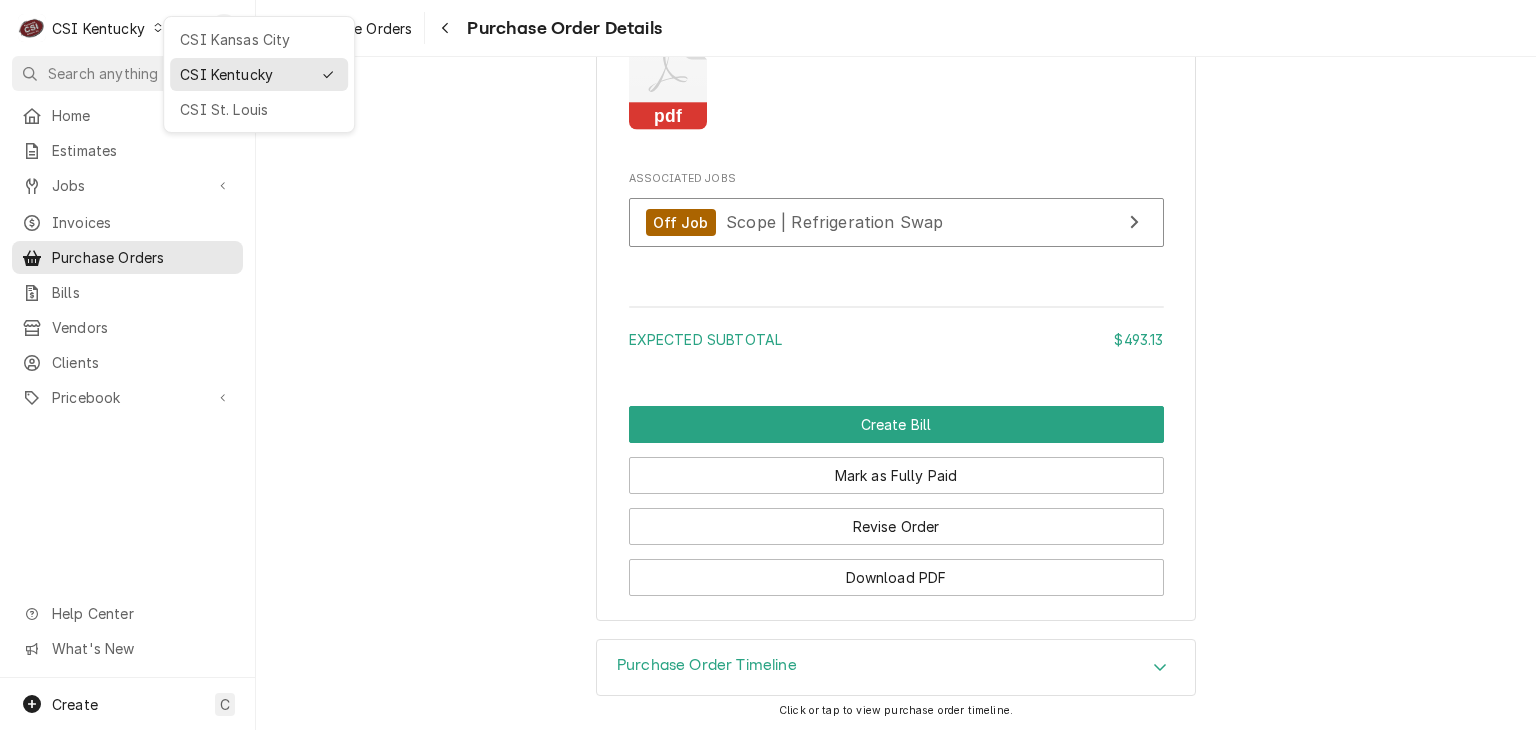 click on "CSI Kansas City" at bounding box center (259, 39) 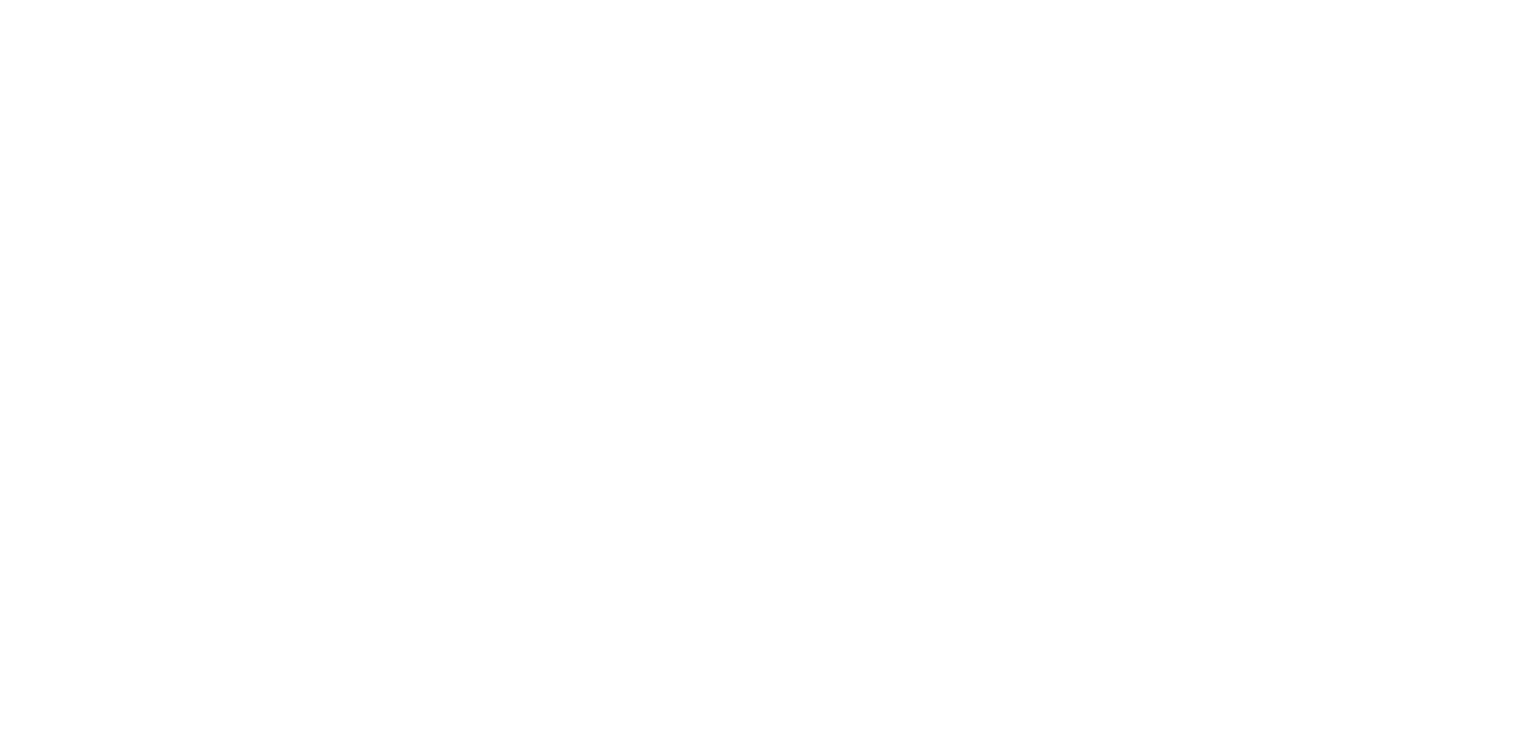 scroll, scrollTop: 0, scrollLeft: 0, axis: both 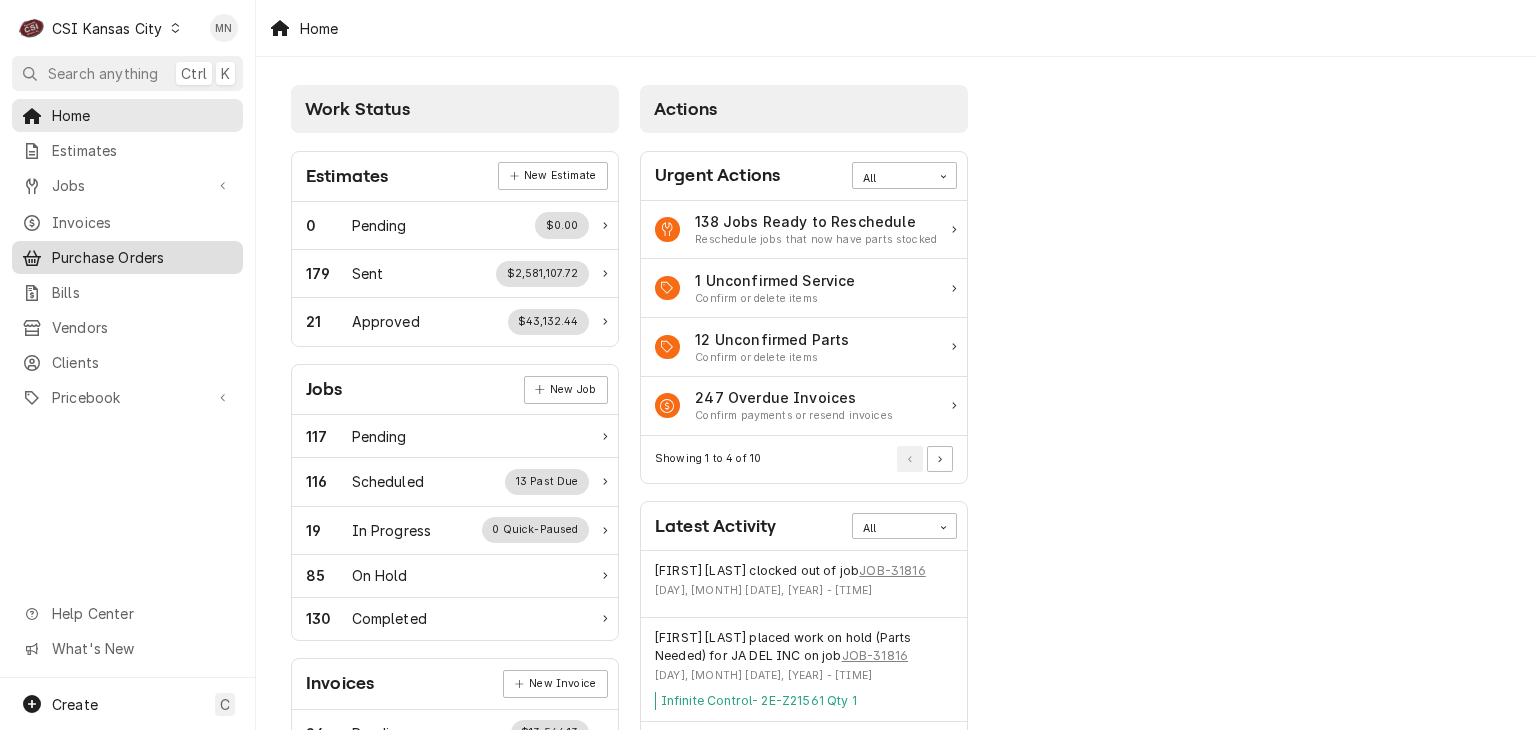 click on "Purchase Orders" at bounding box center (142, 257) 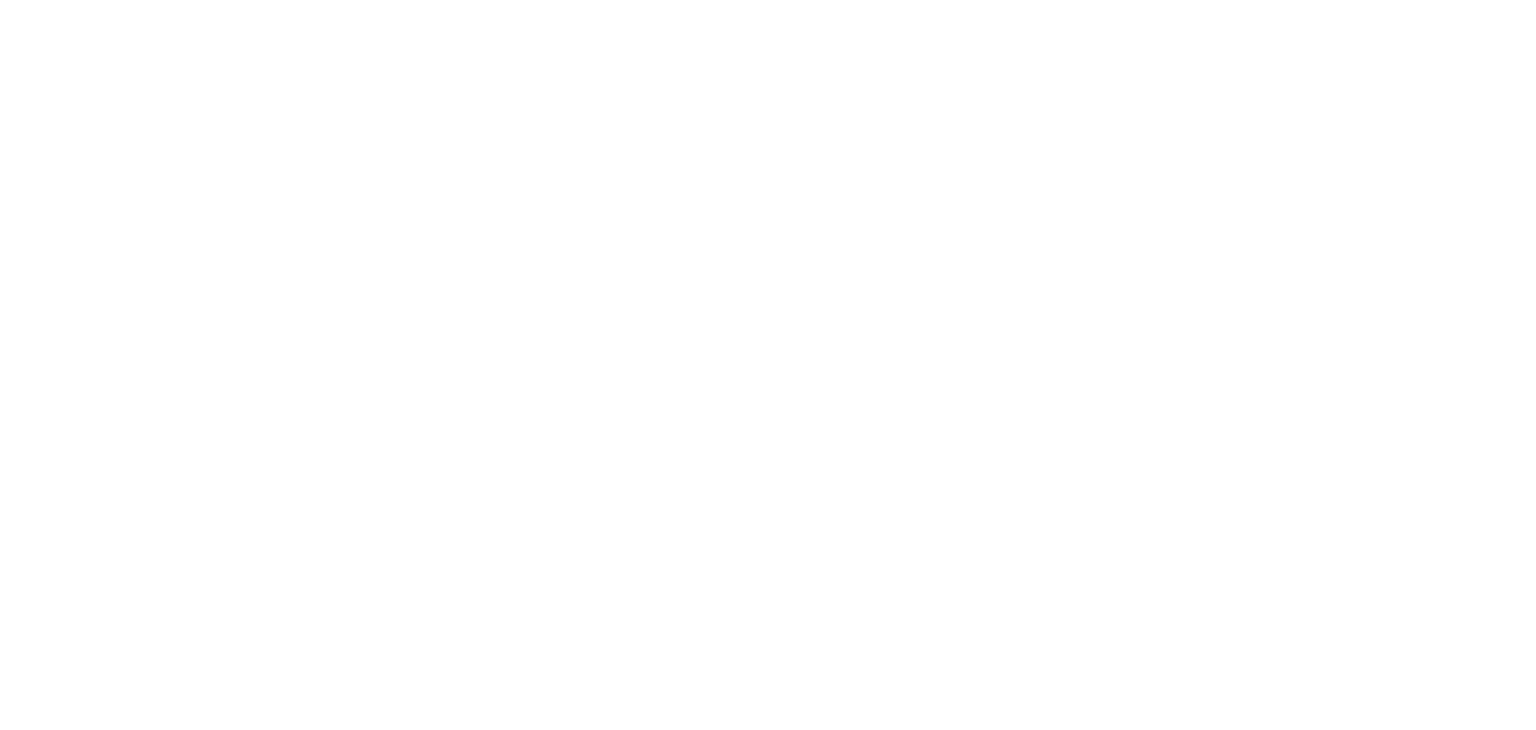 scroll, scrollTop: 0, scrollLeft: 0, axis: both 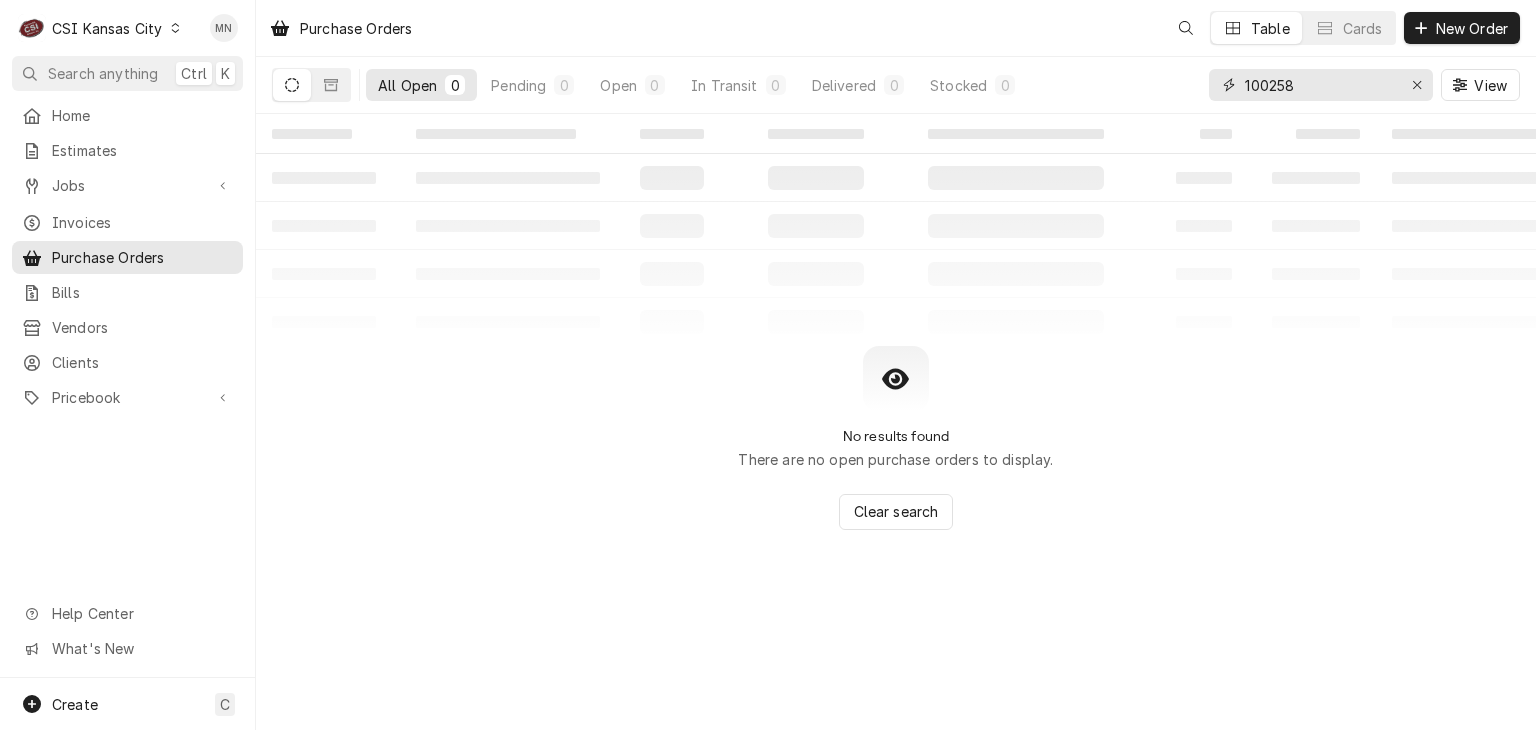 drag, startPoint x: 1313, startPoint y: 91, endPoint x: 1175, endPoint y: 85, distance: 138.13037 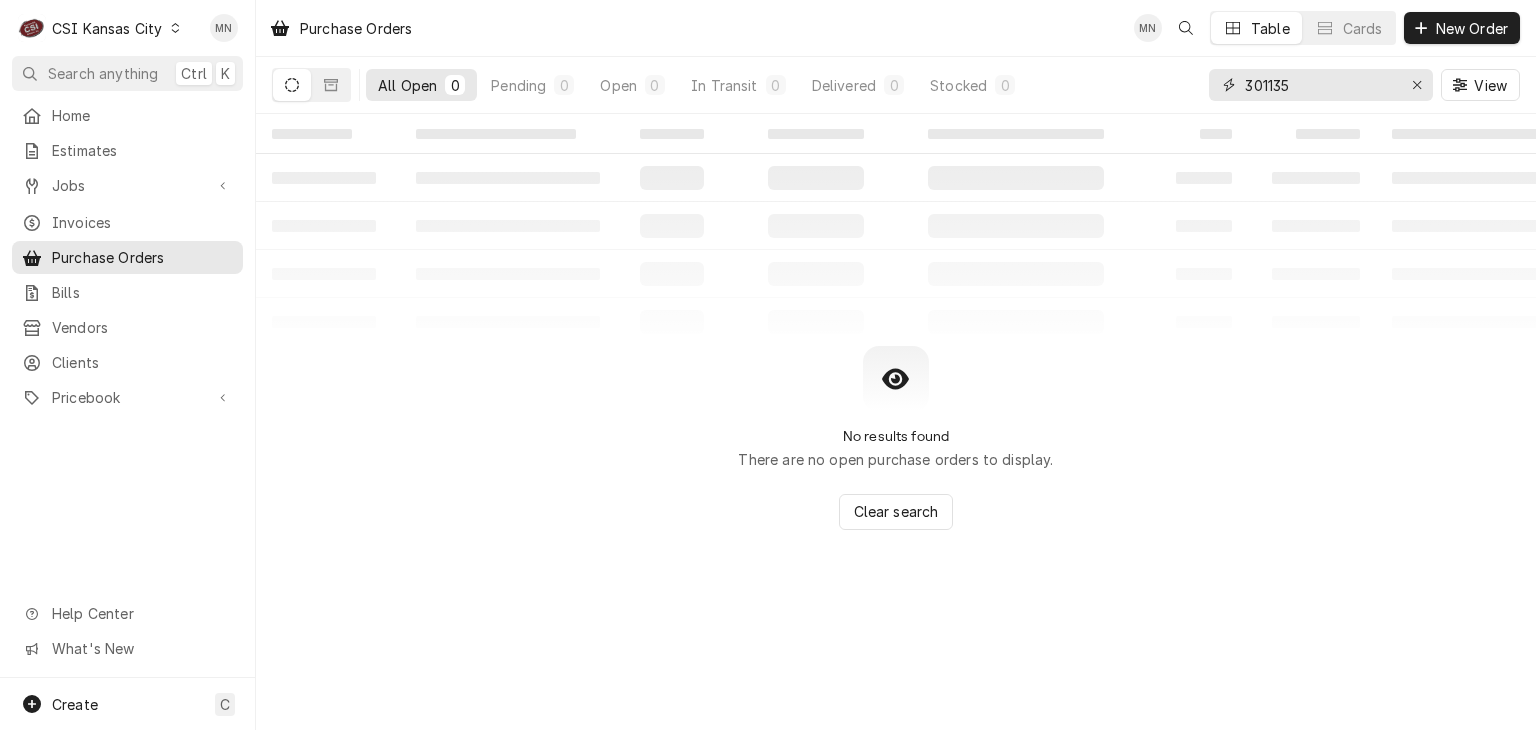 type on "301135" 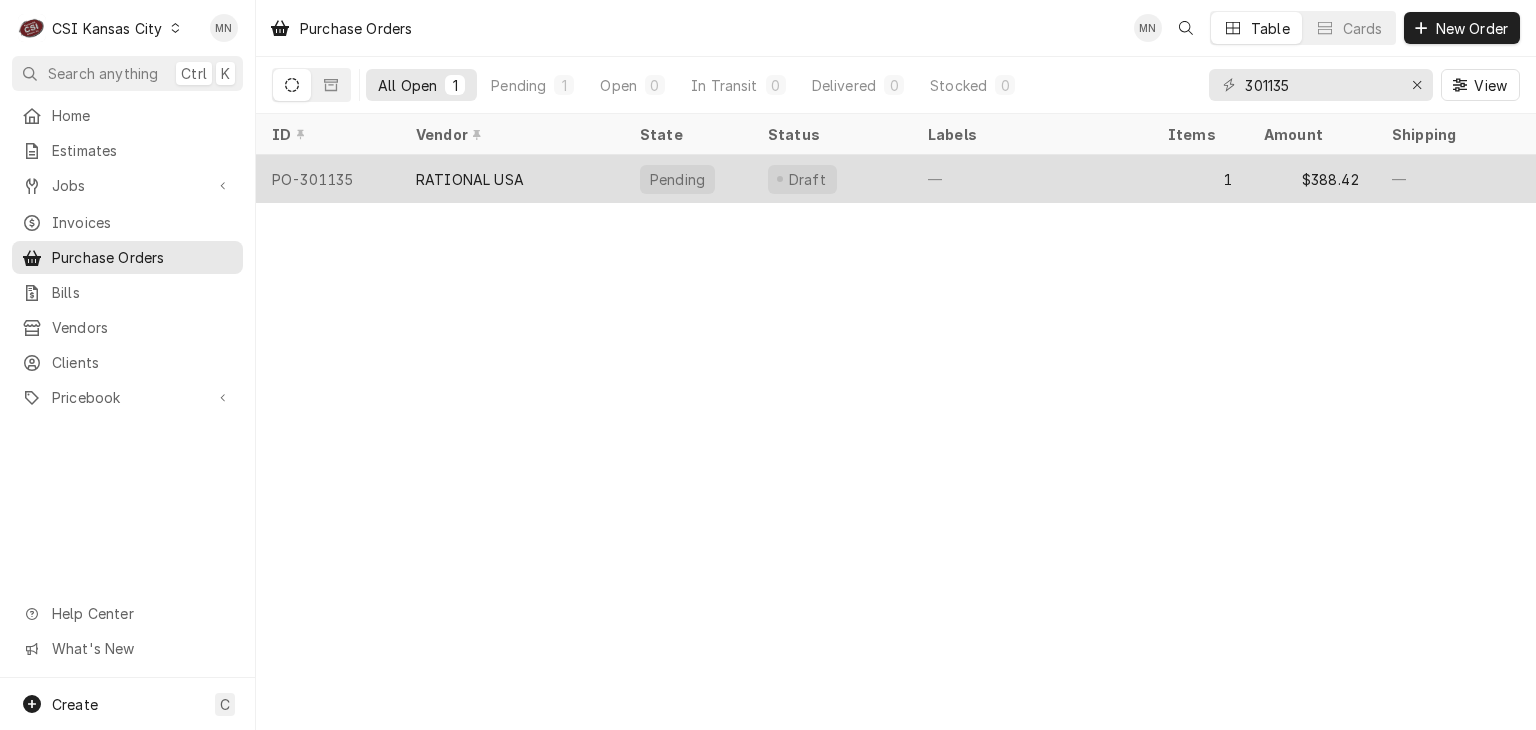 click on "RATIONAL USA" at bounding box center [470, 179] 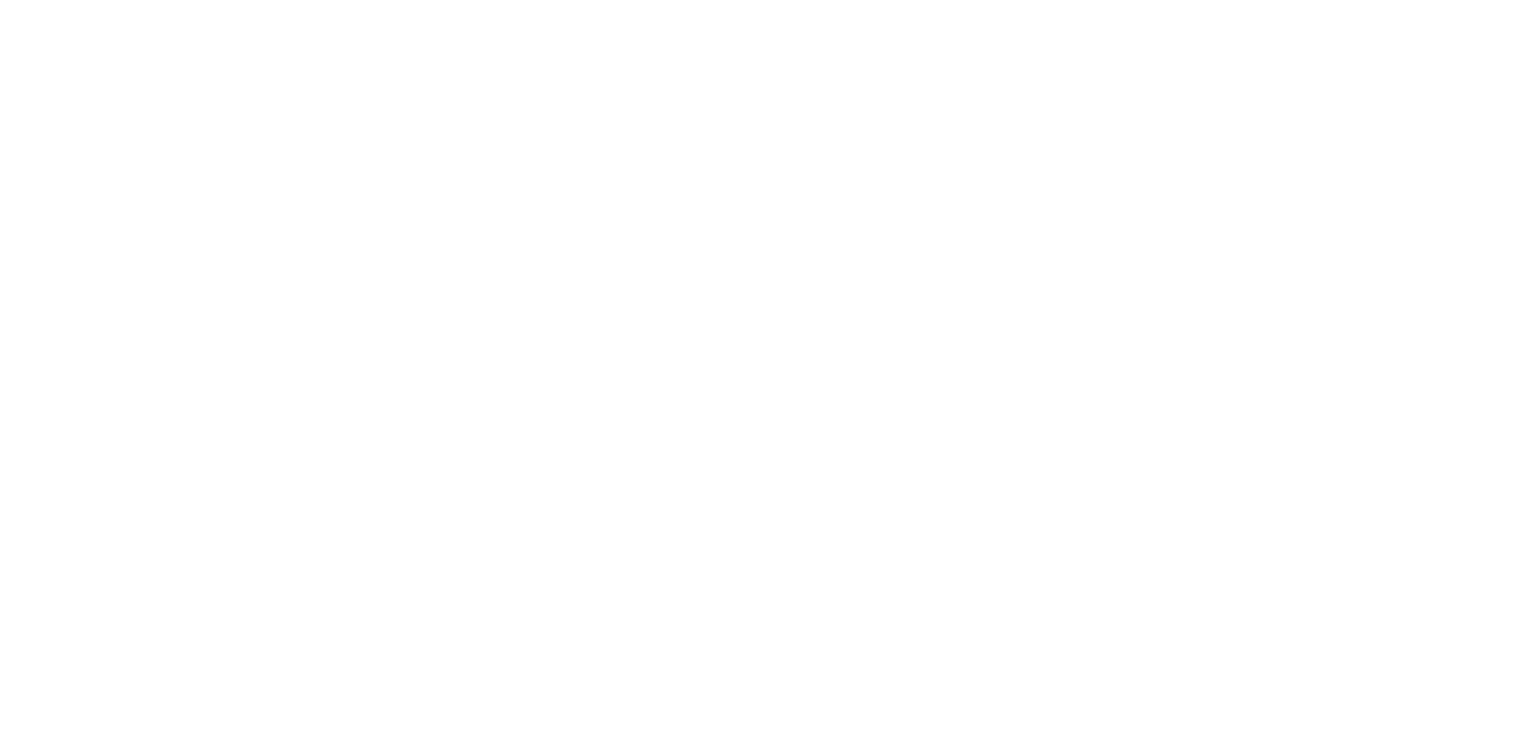 scroll, scrollTop: 0, scrollLeft: 0, axis: both 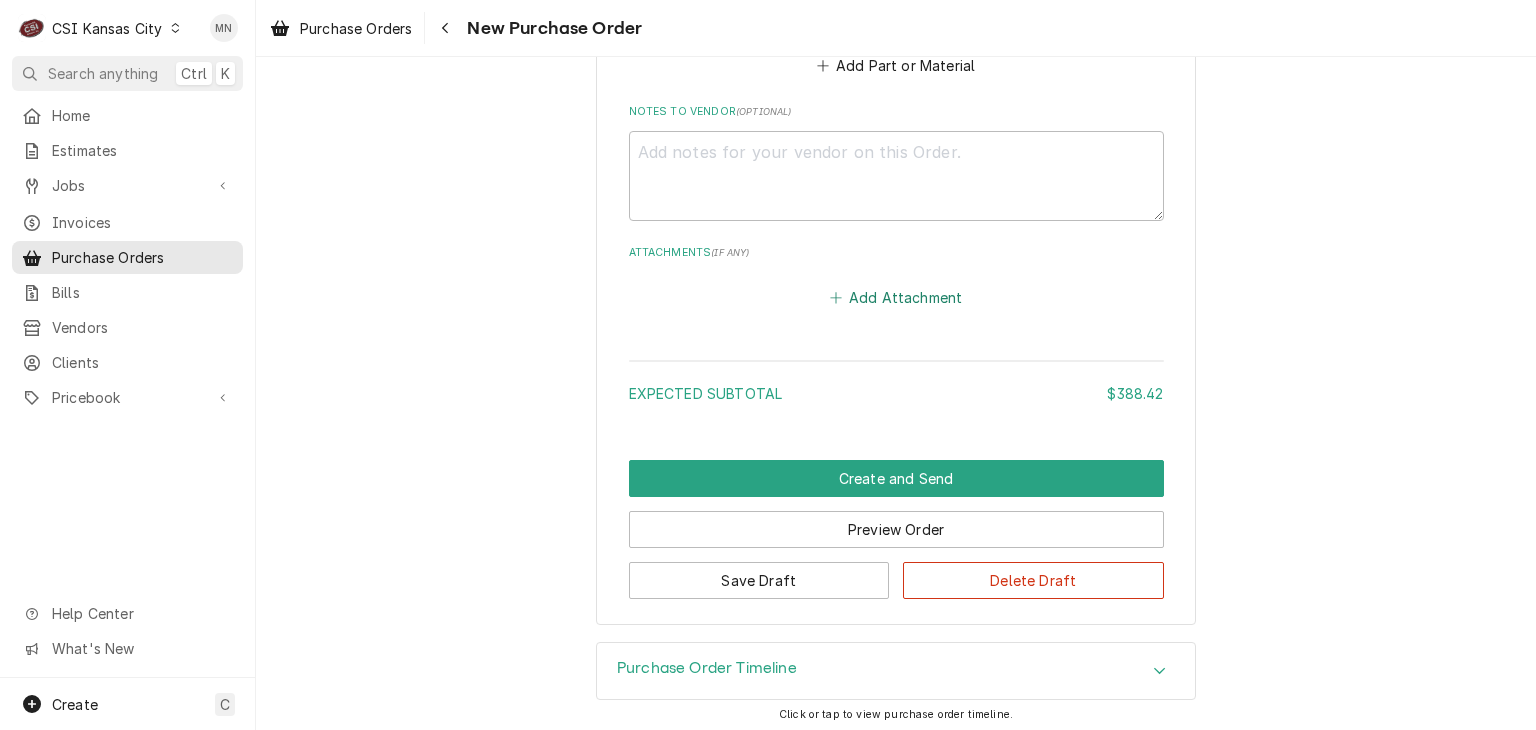 click on "Add Attachment" at bounding box center [896, 297] 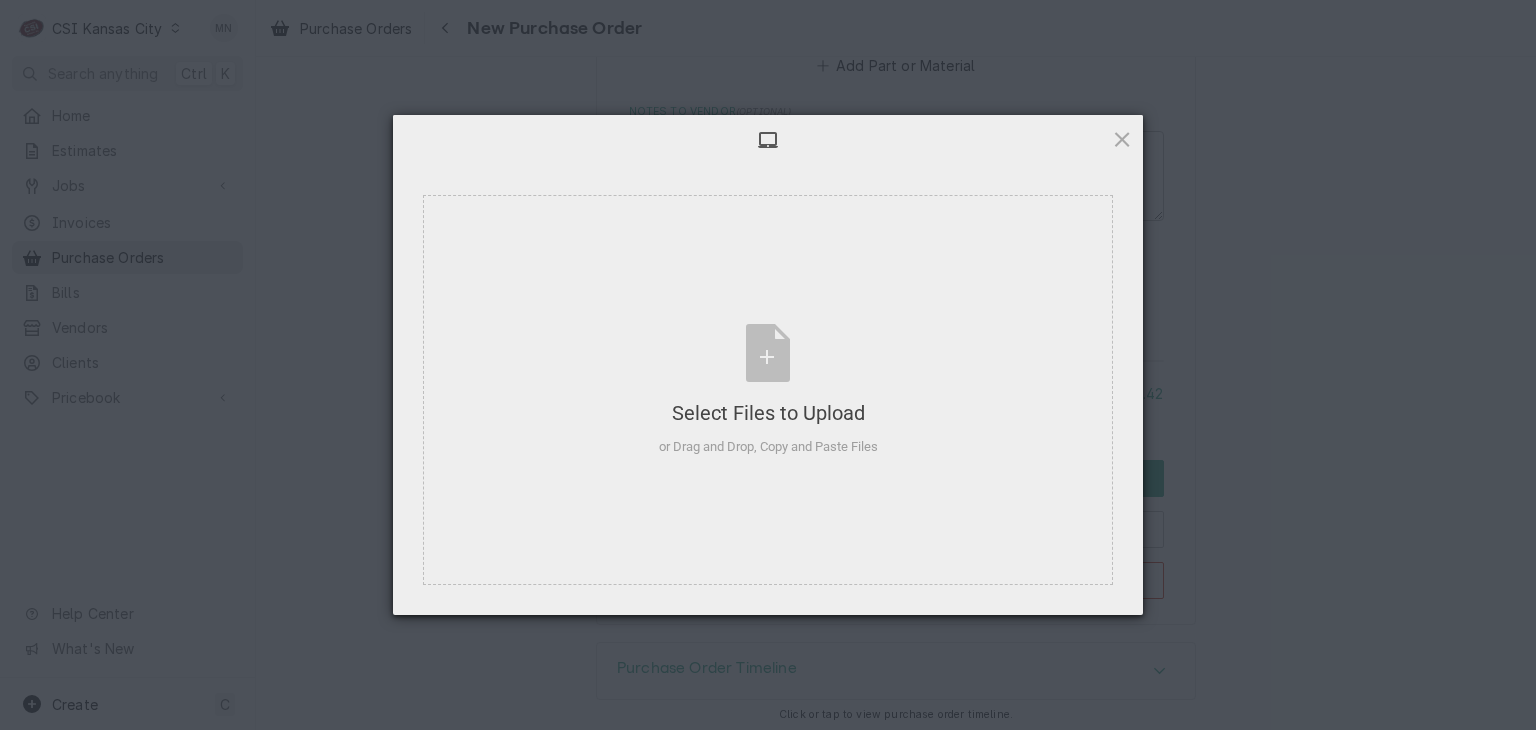 type on "x" 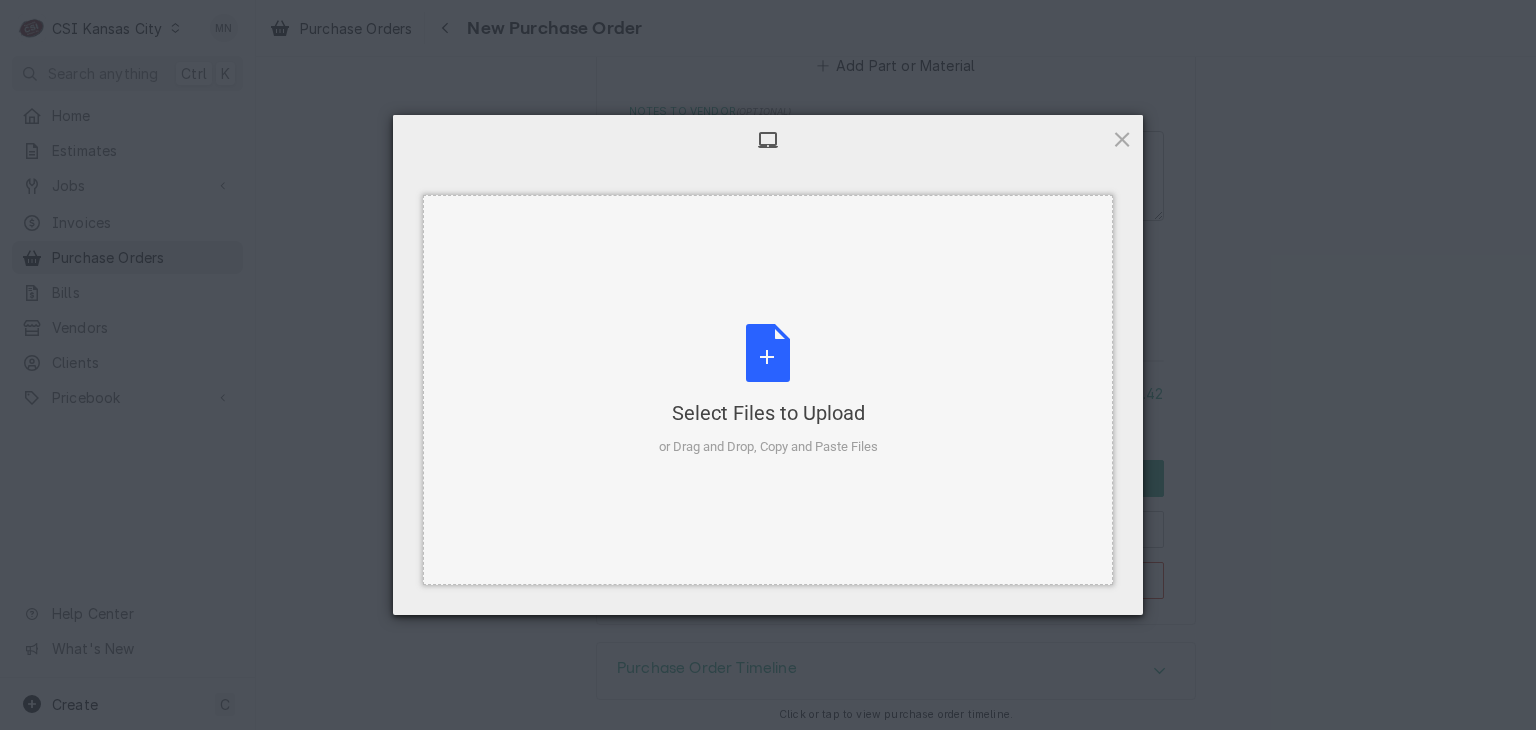 click on "Select Files to Upload
or Drag and Drop, Copy and Paste Files" at bounding box center [768, 390] 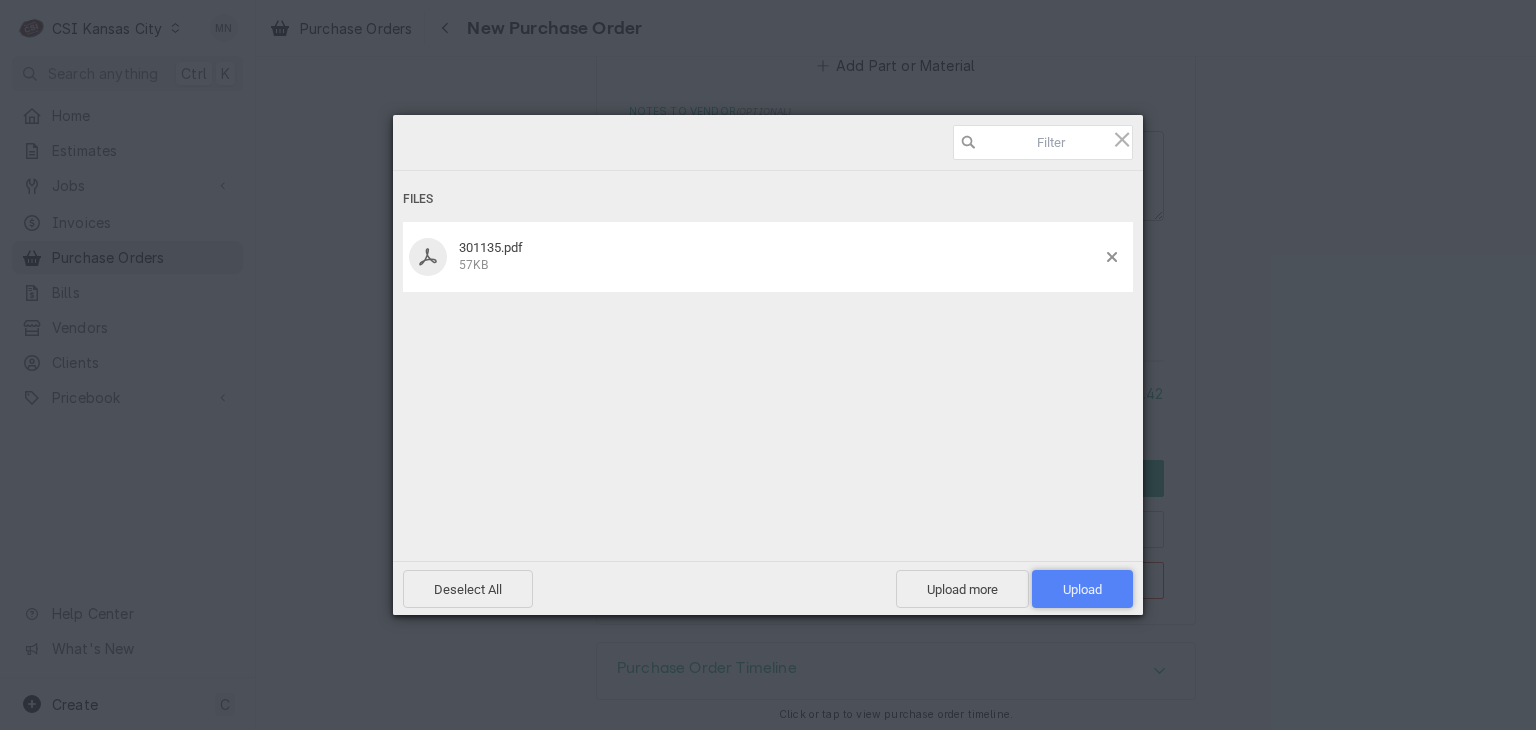 click on "Upload
1" at bounding box center (1082, 589) 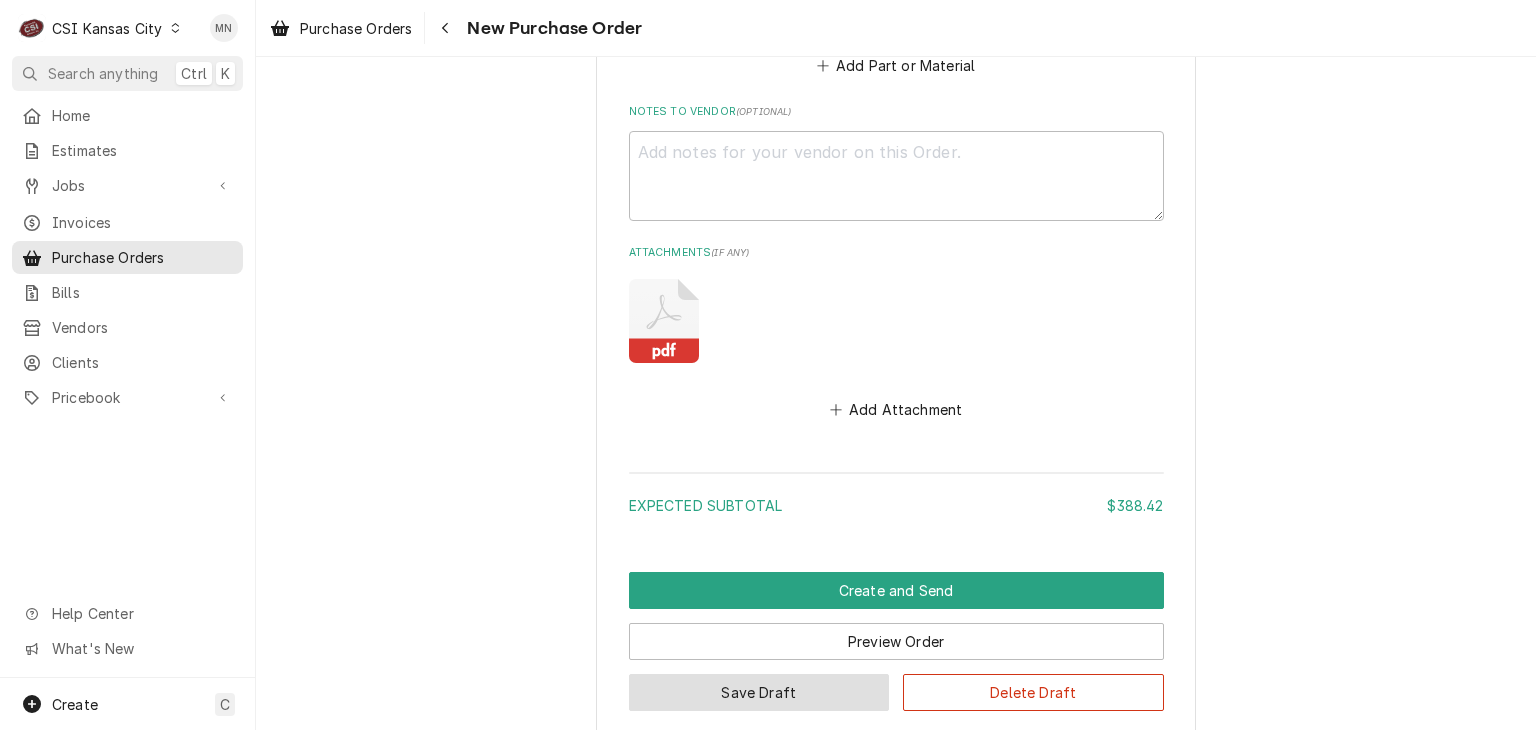 click on "Save Draft" at bounding box center (759, 692) 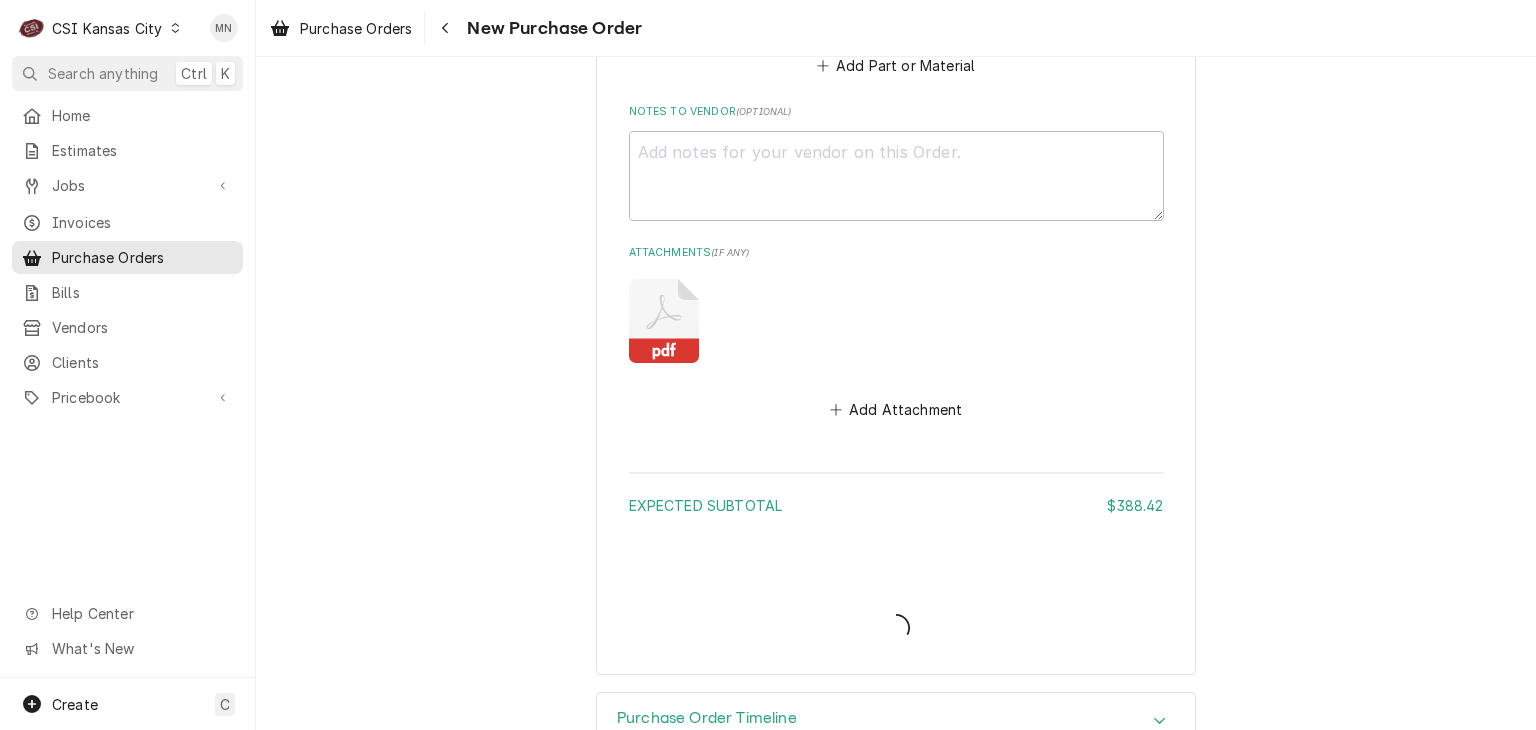 type on "x" 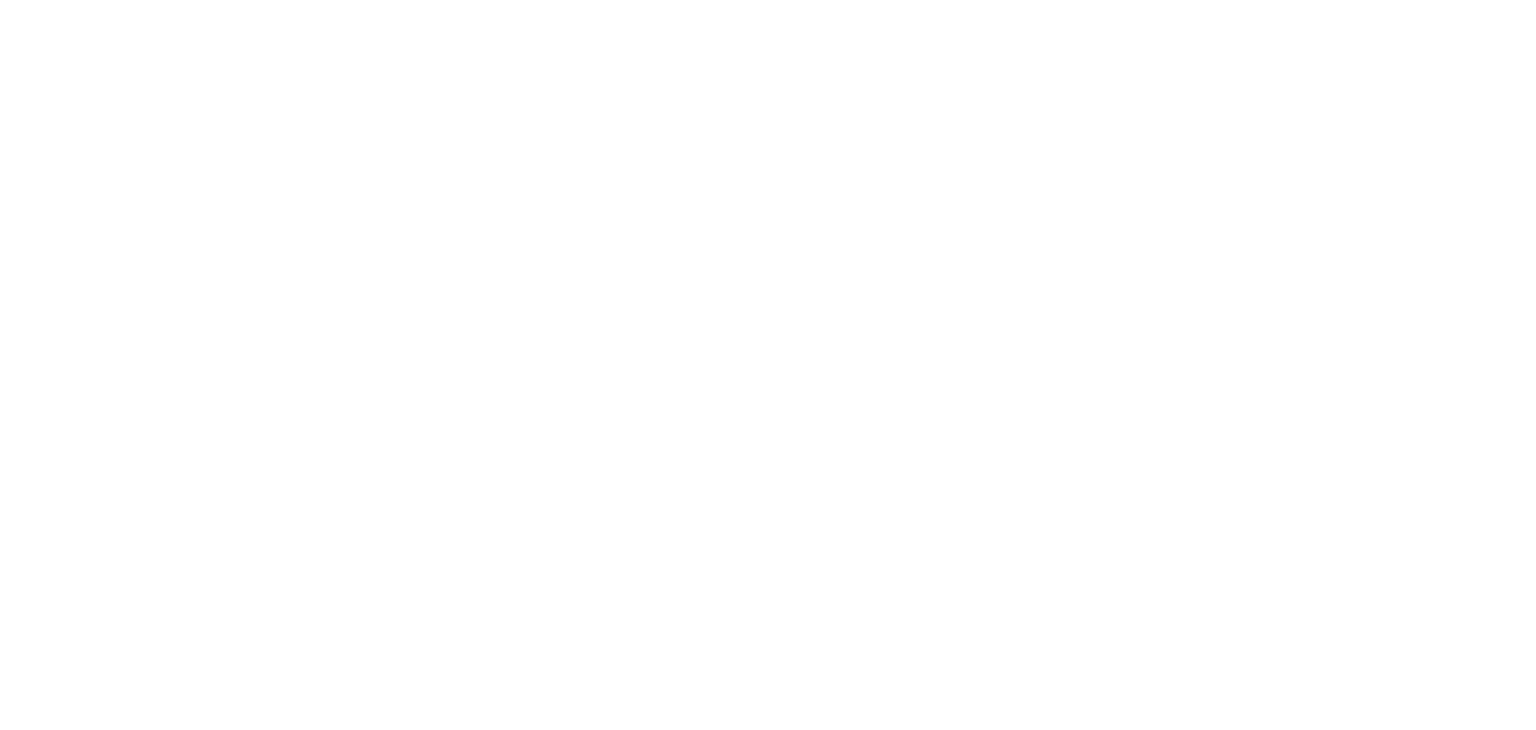 scroll, scrollTop: 0, scrollLeft: 0, axis: both 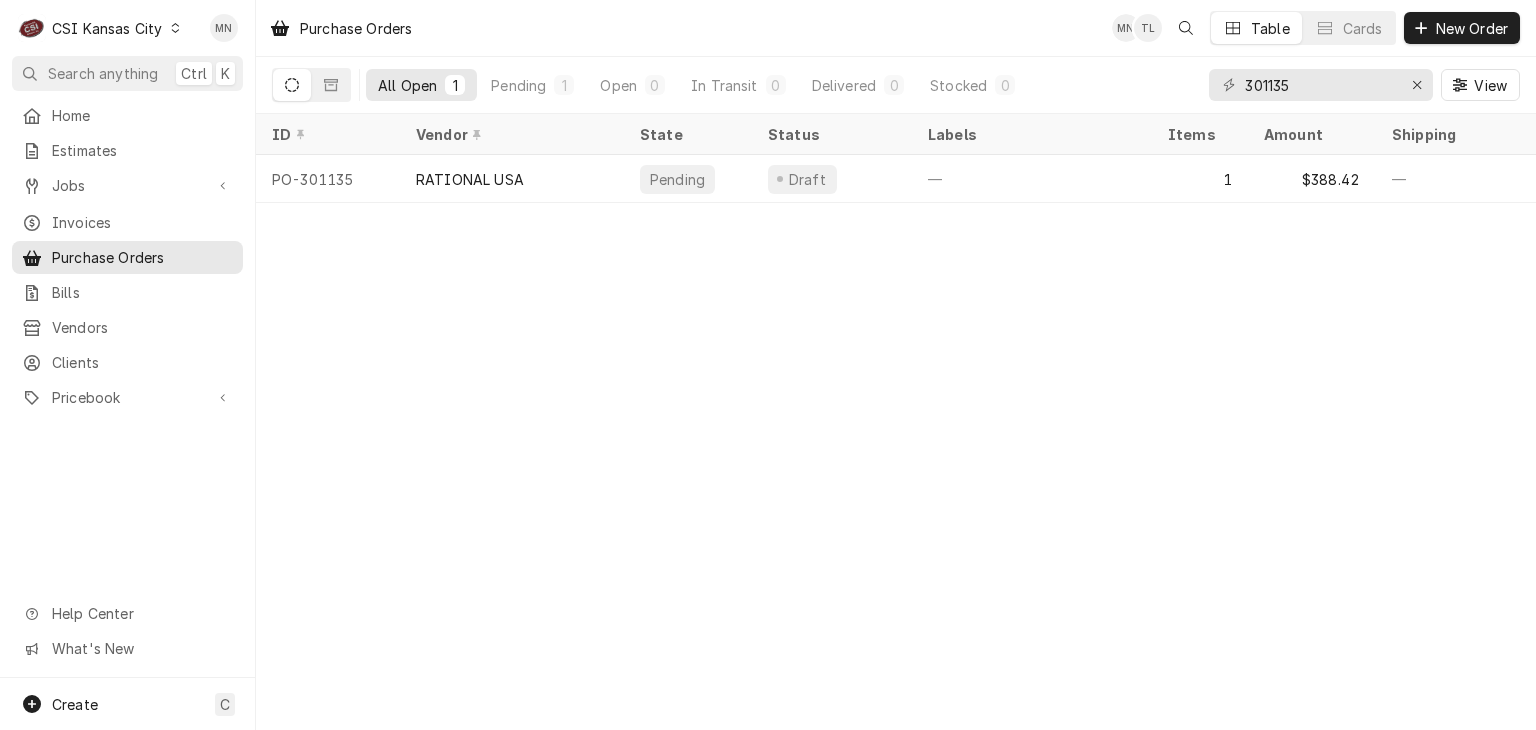 click on "CSI Kansas City" at bounding box center (107, 28) 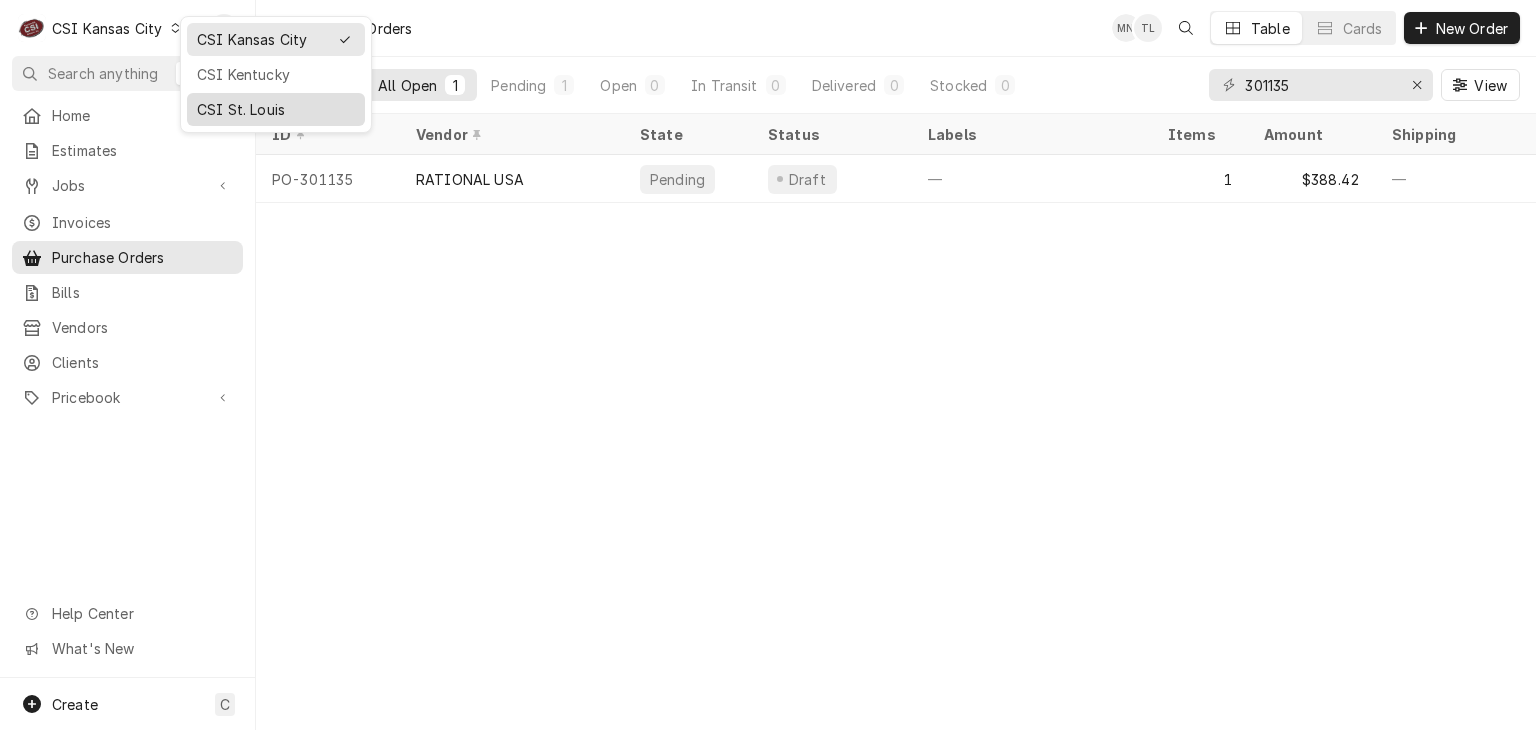 click on "CSI St. Louis" at bounding box center [276, 109] 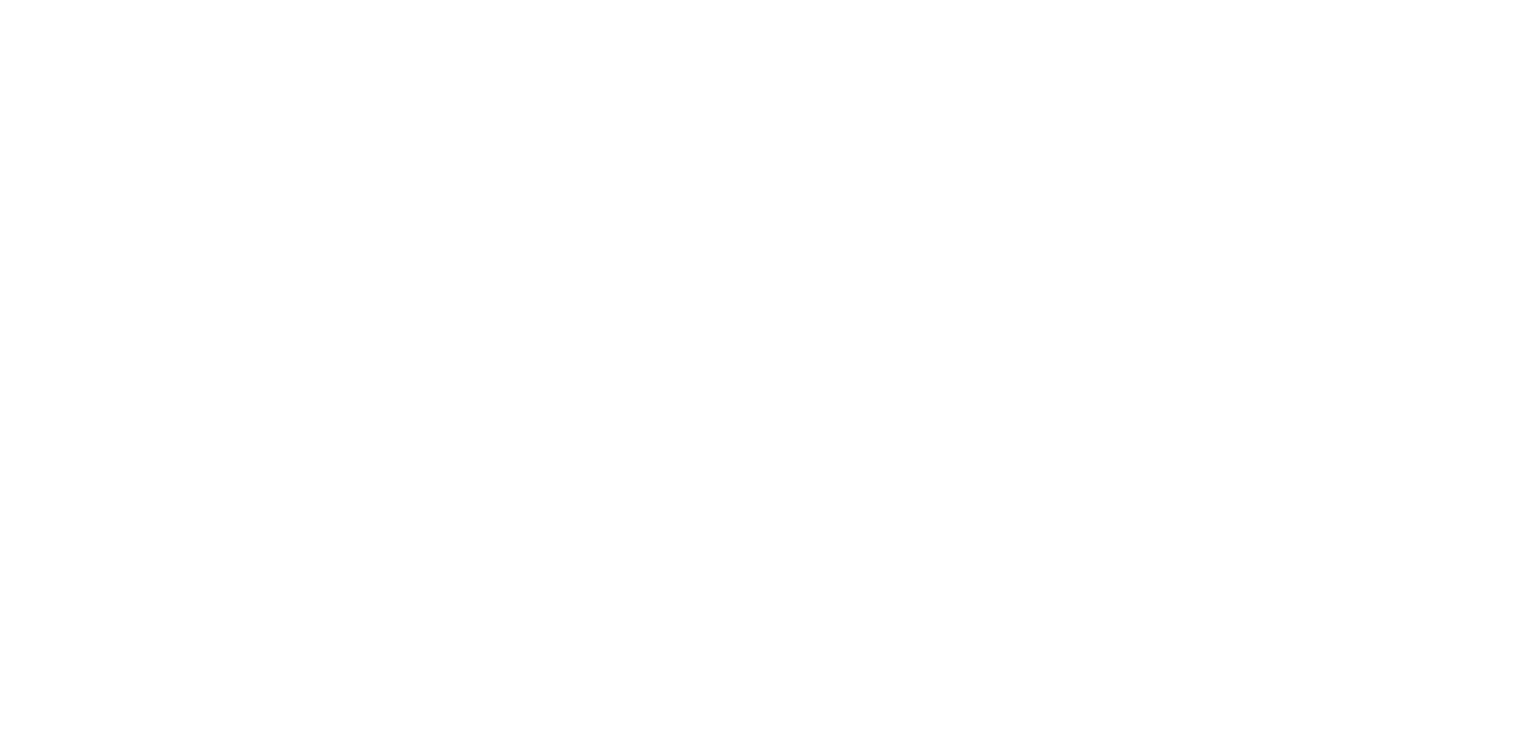 scroll, scrollTop: 0, scrollLeft: 0, axis: both 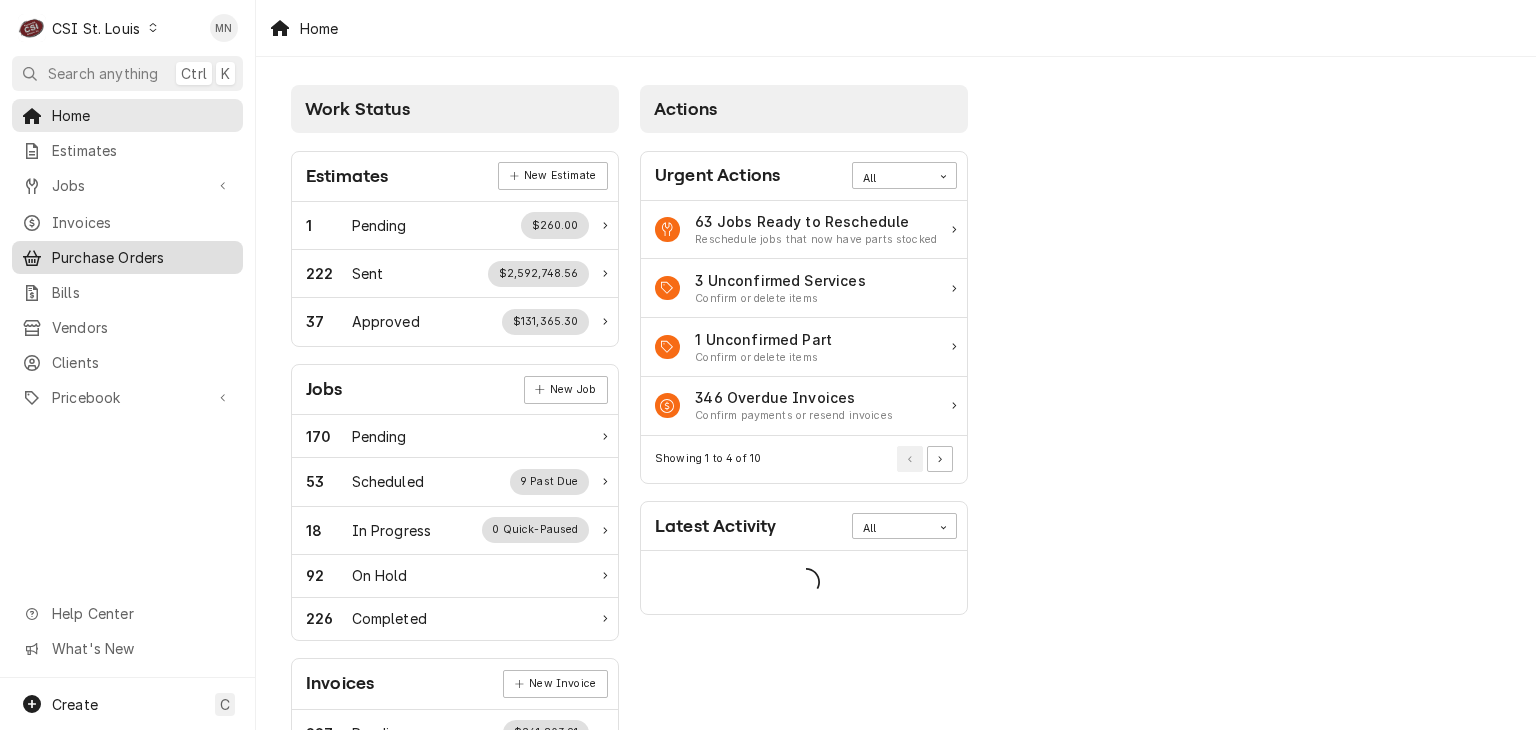 click on "Purchase Orders" at bounding box center (142, 257) 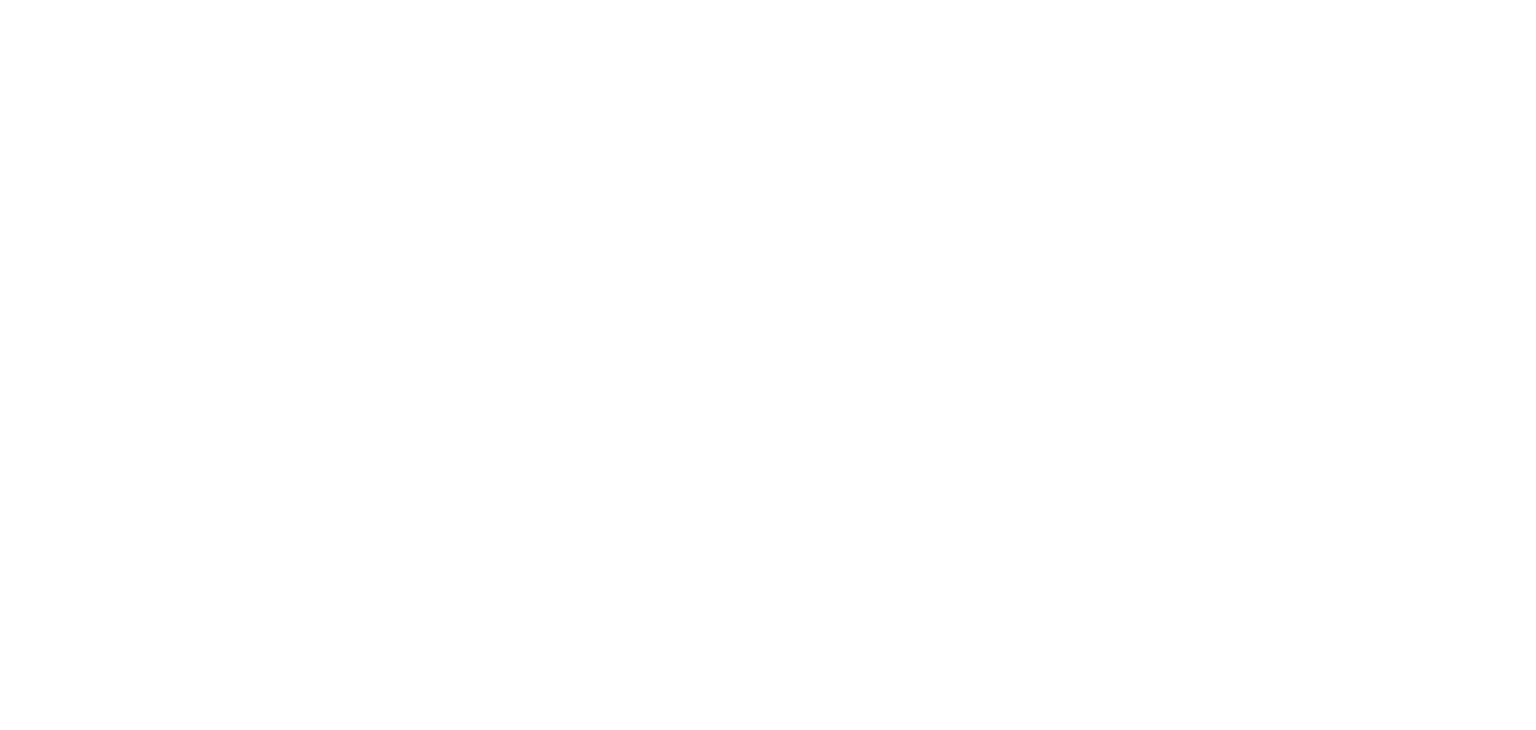 scroll, scrollTop: 0, scrollLeft: 0, axis: both 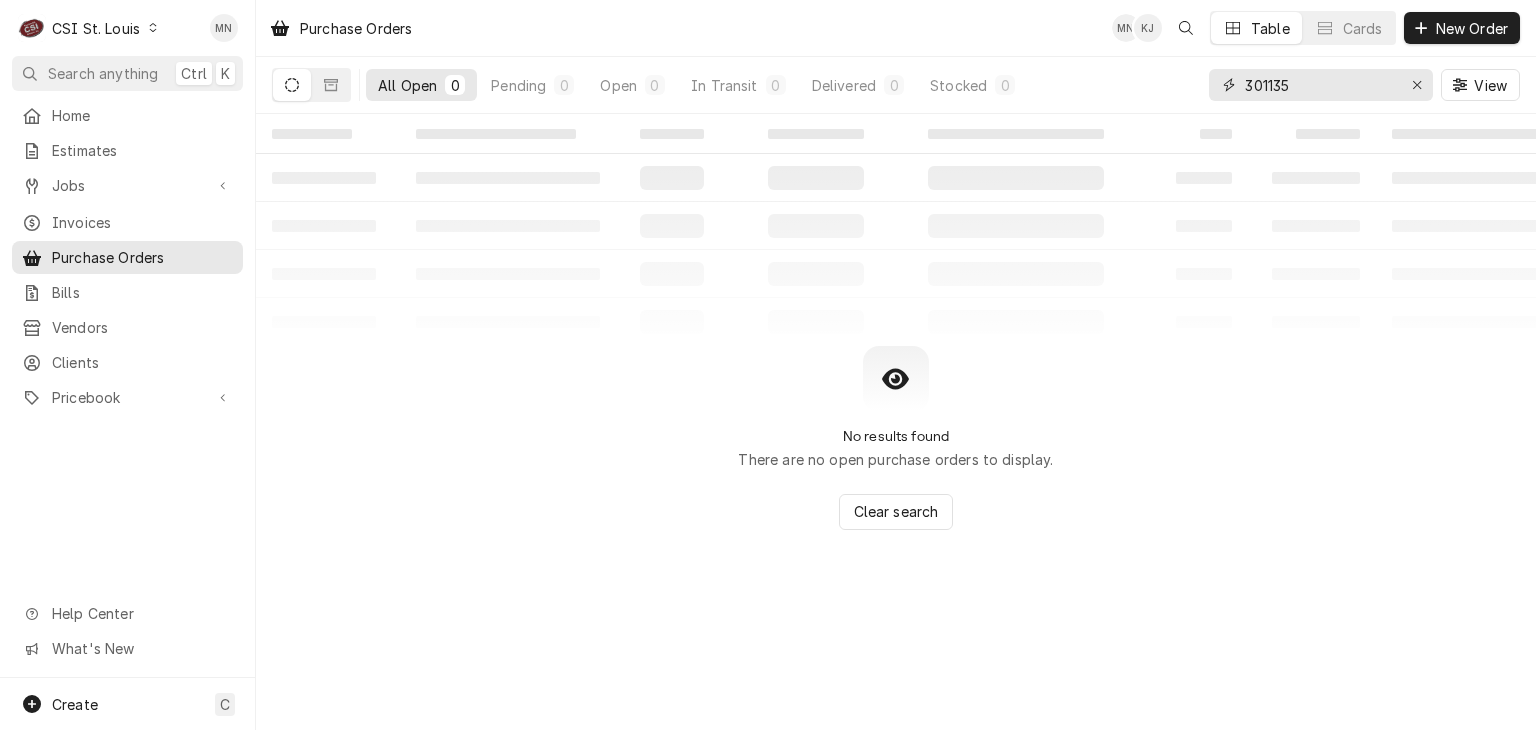 drag, startPoint x: 1178, startPoint y: 90, endPoint x: 1090, endPoint y: 100, distance: 88.56636 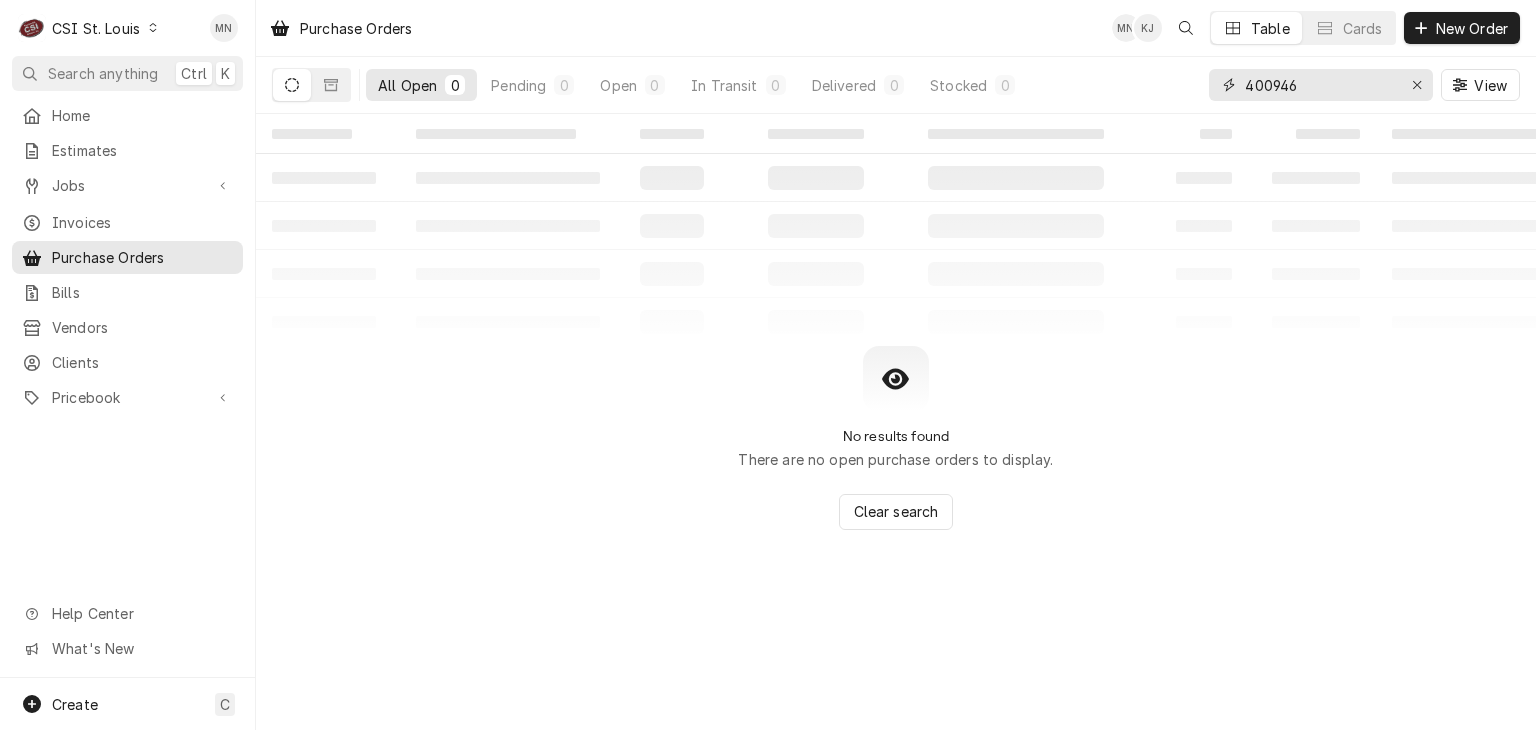 type on "400946" 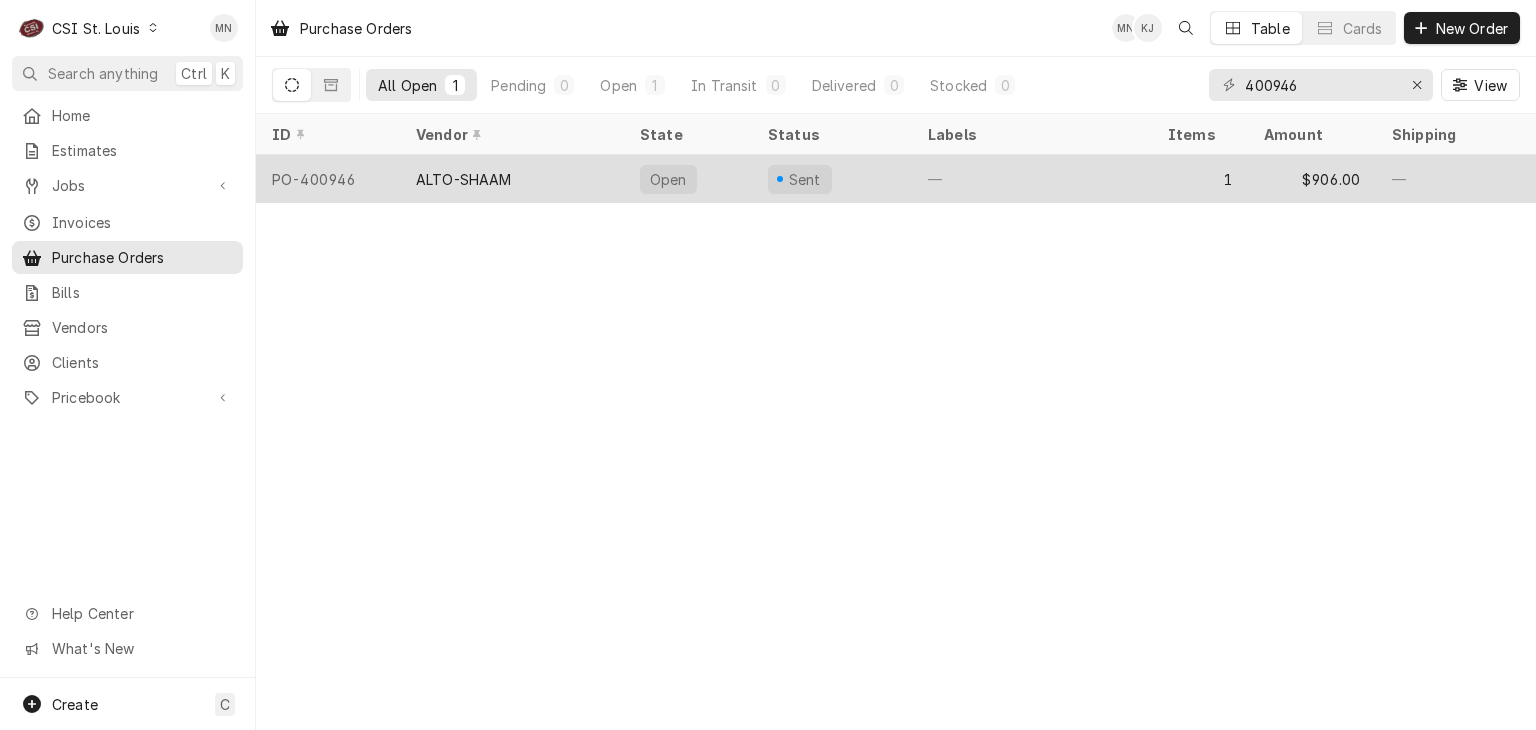 click on "ALTO-SHAAM" at bounding box center [512, 179] 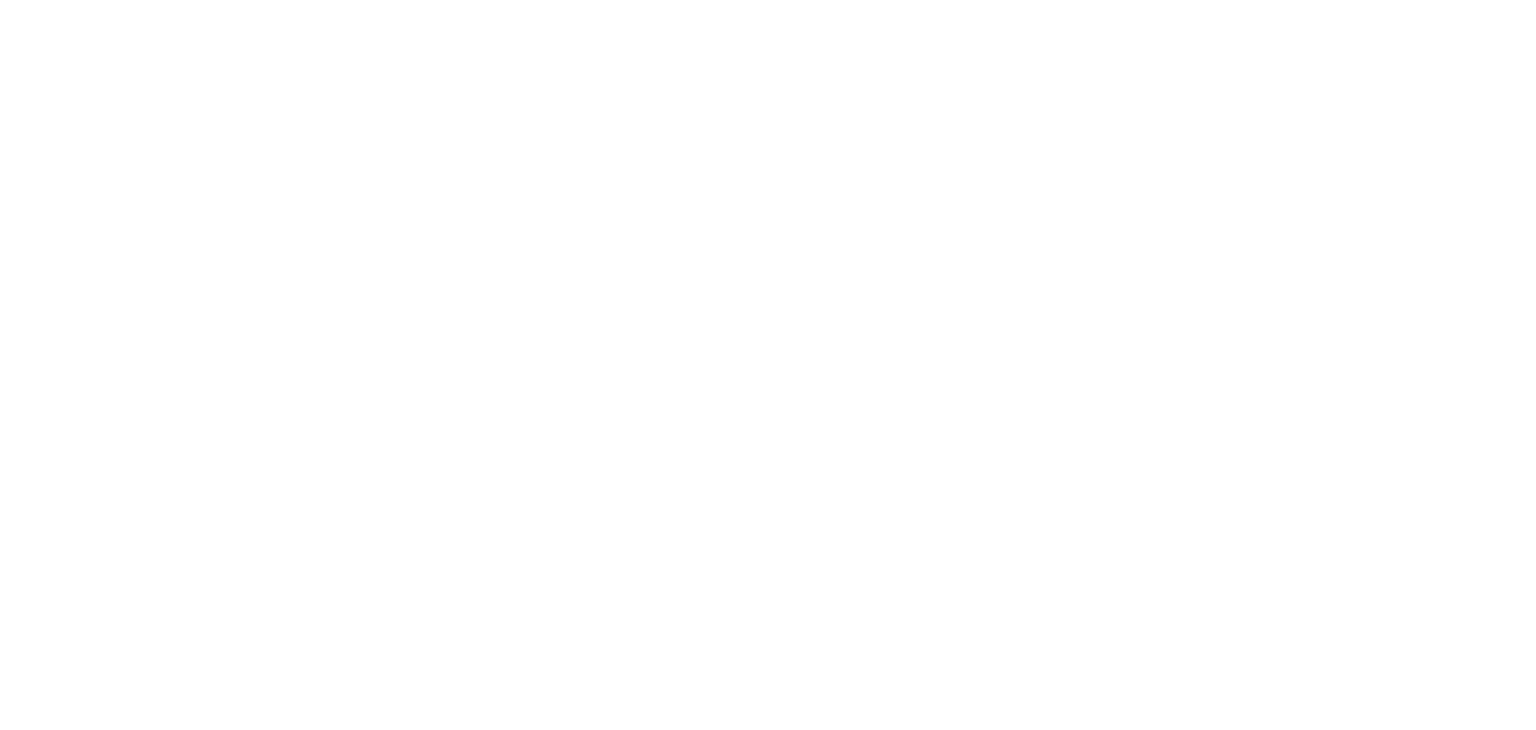 scroll, scrollTop: 0, scrollLeft: 0, axis: both 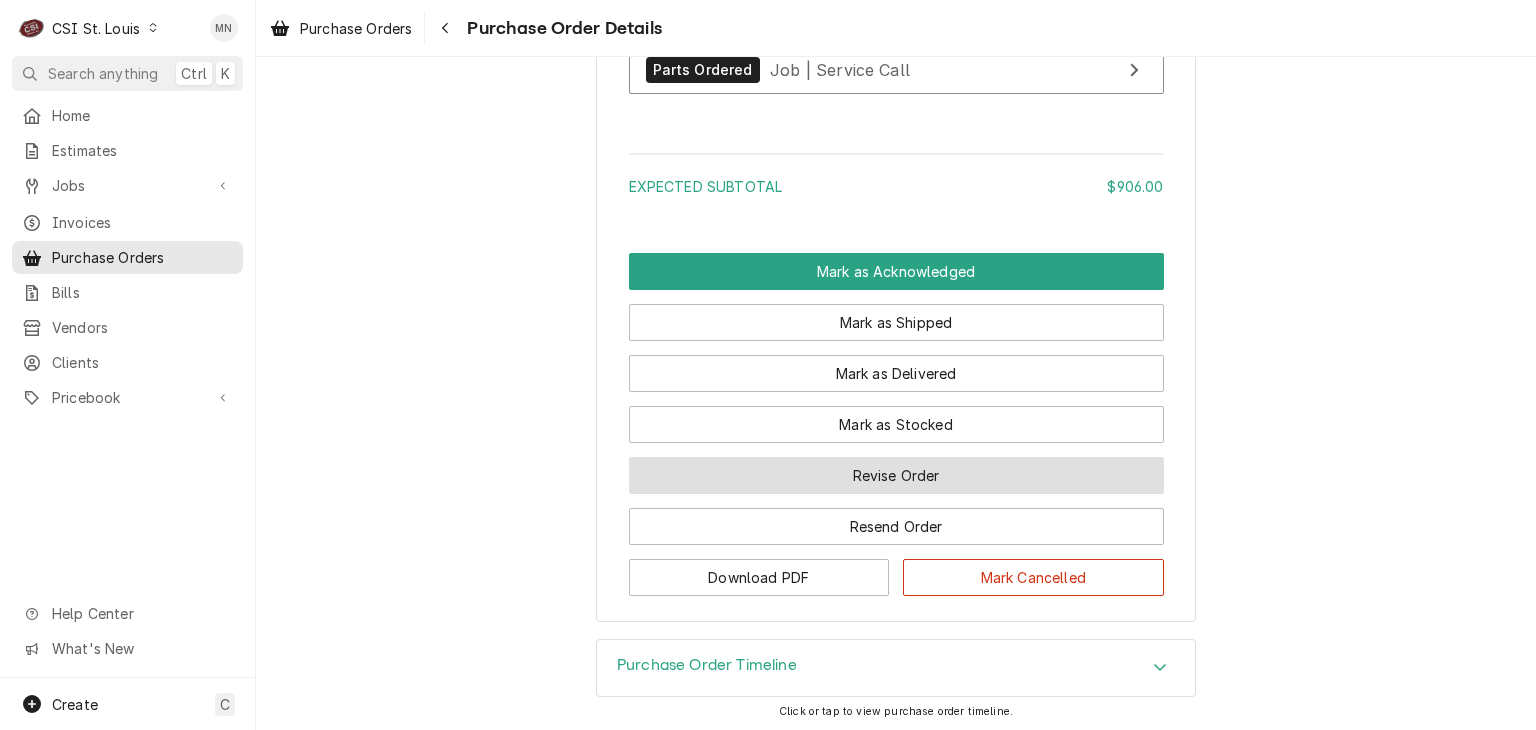 click on "Revise Order" at bounding box center (896, 475) 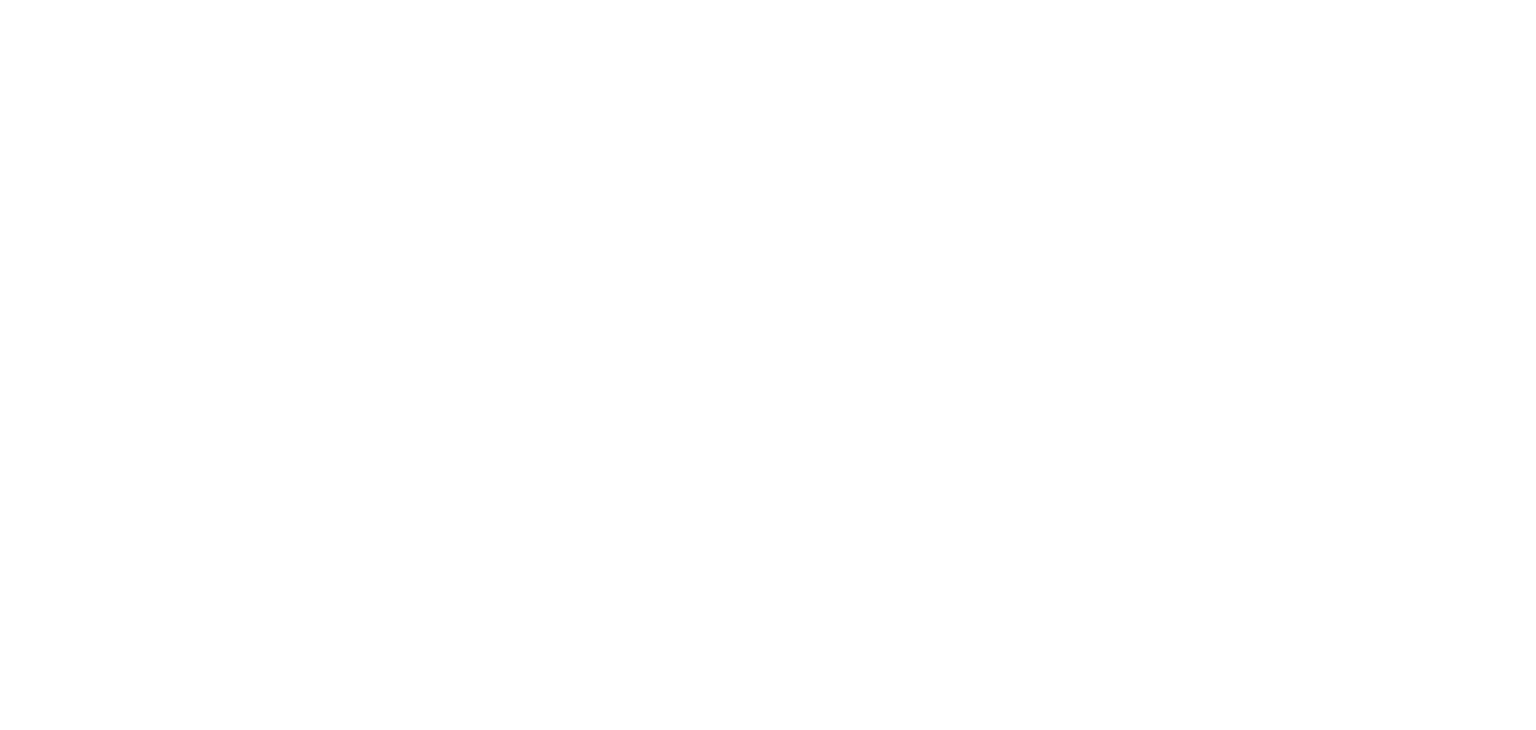 scroll, scrollTop: 0, scrollLeft: 0, axis: both 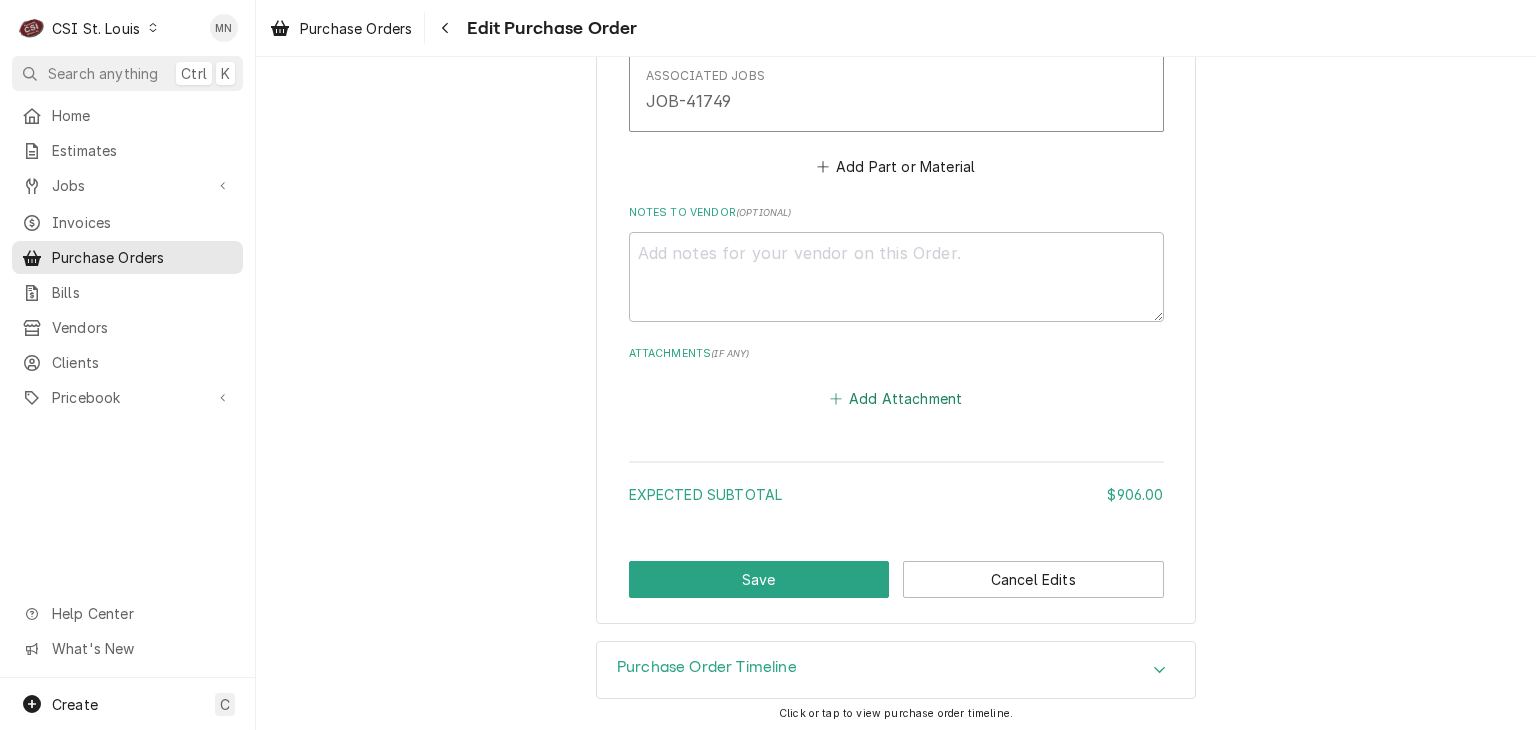 click on "Add Attachment" at bounding box center (896, 398) 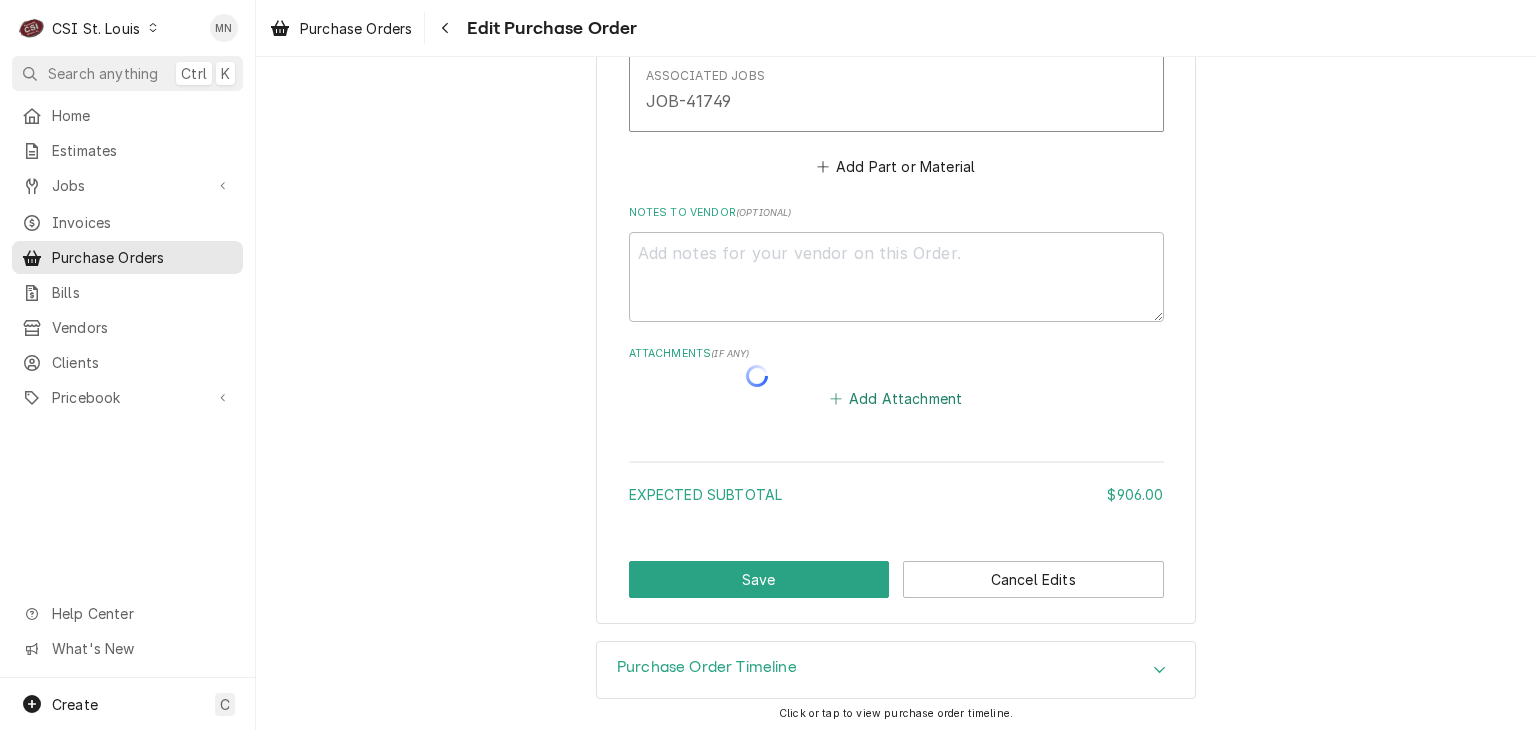 type on "x" 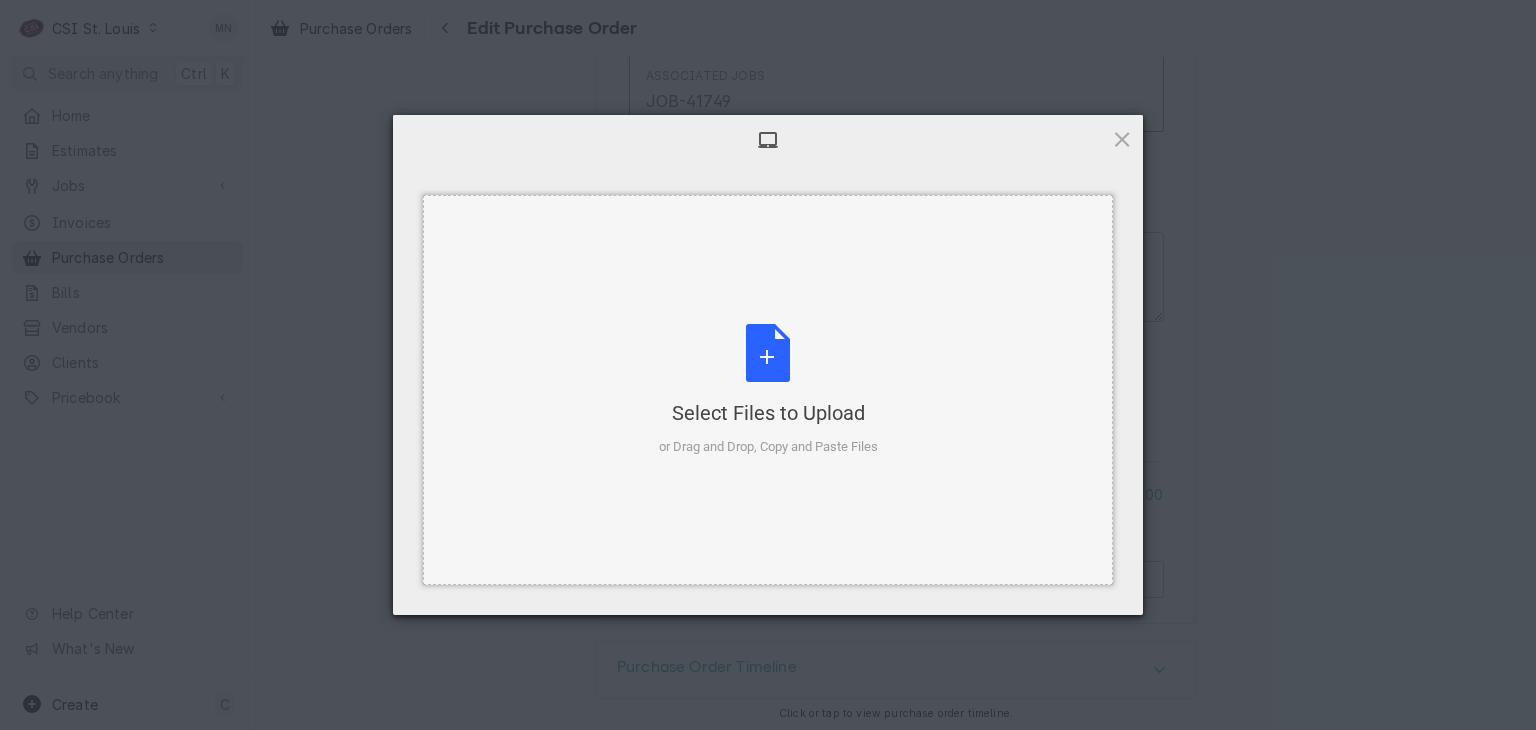 click on "Select Files to Upload
or Drag and Drop, Copy and Paste Files" at bounding box center (768, 390) 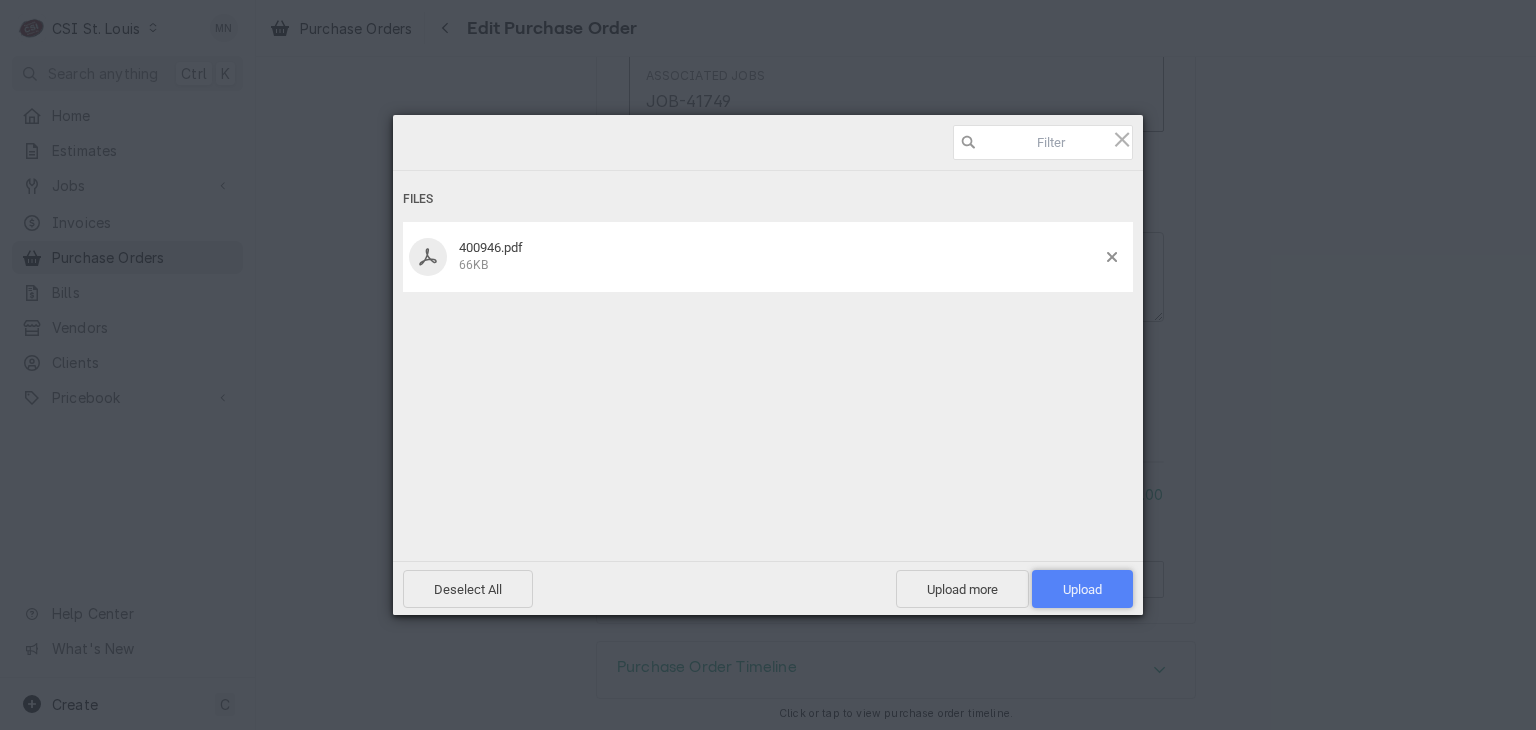 click on "Upload
1" at bounding box center [1082, 589] 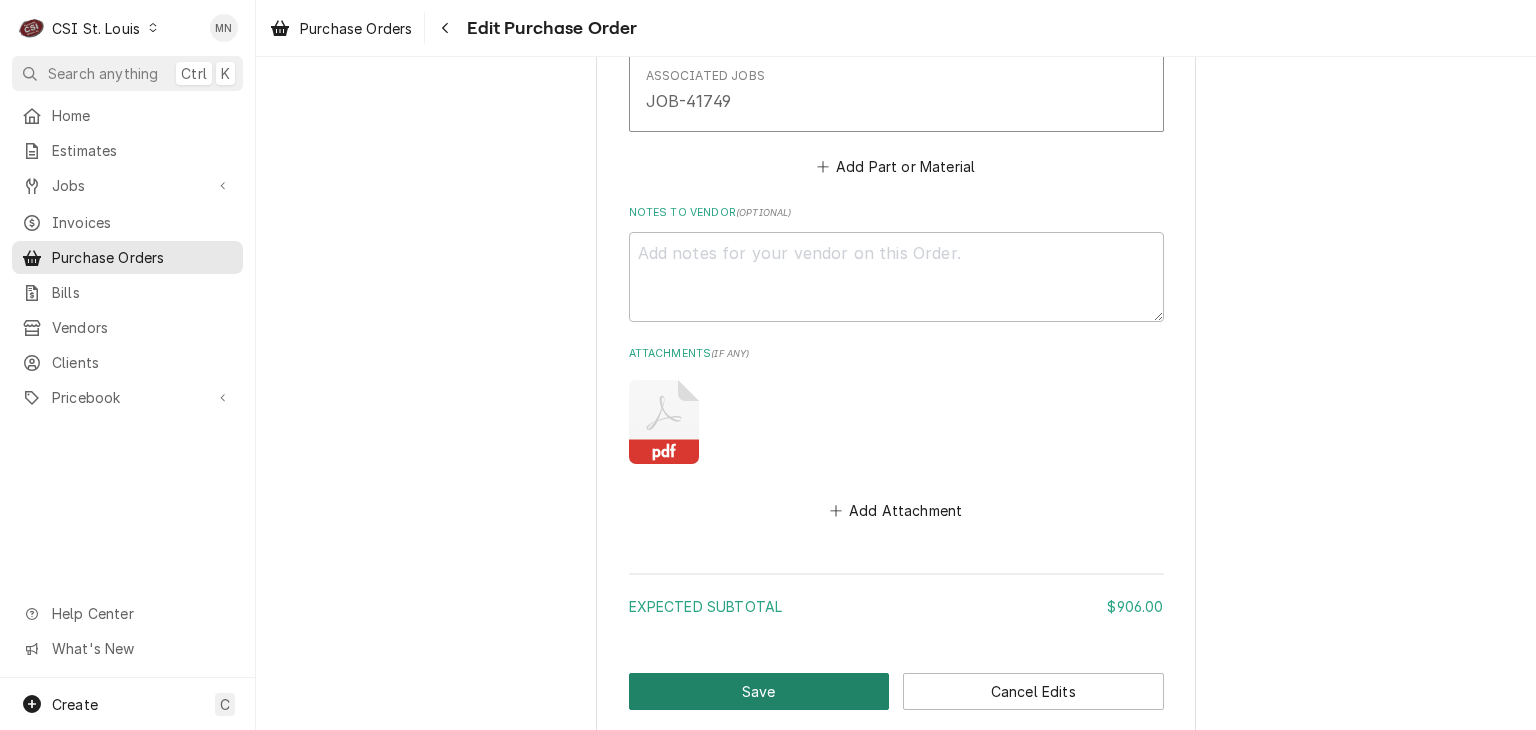 click on "Save" at bounding box center (759, 691) 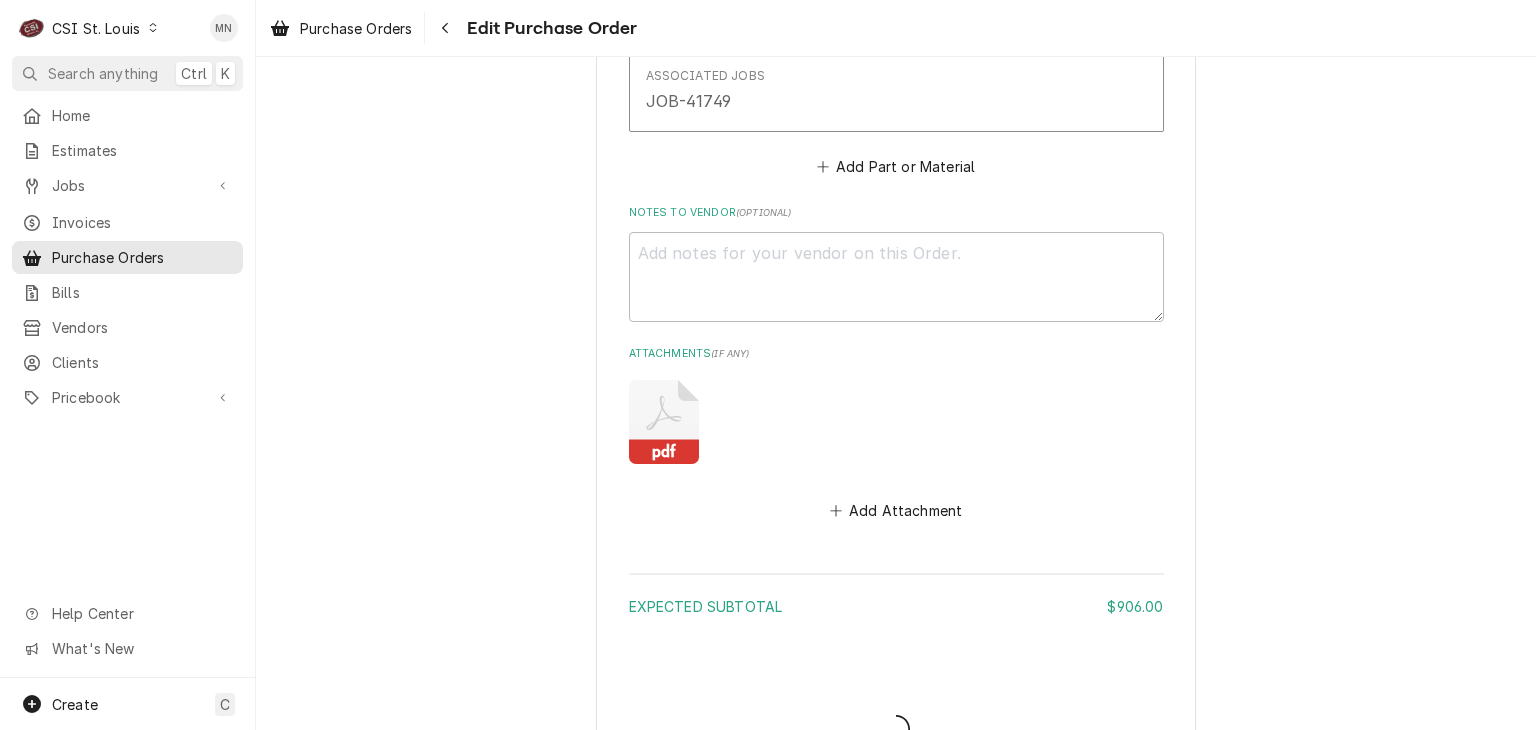 type on "x" 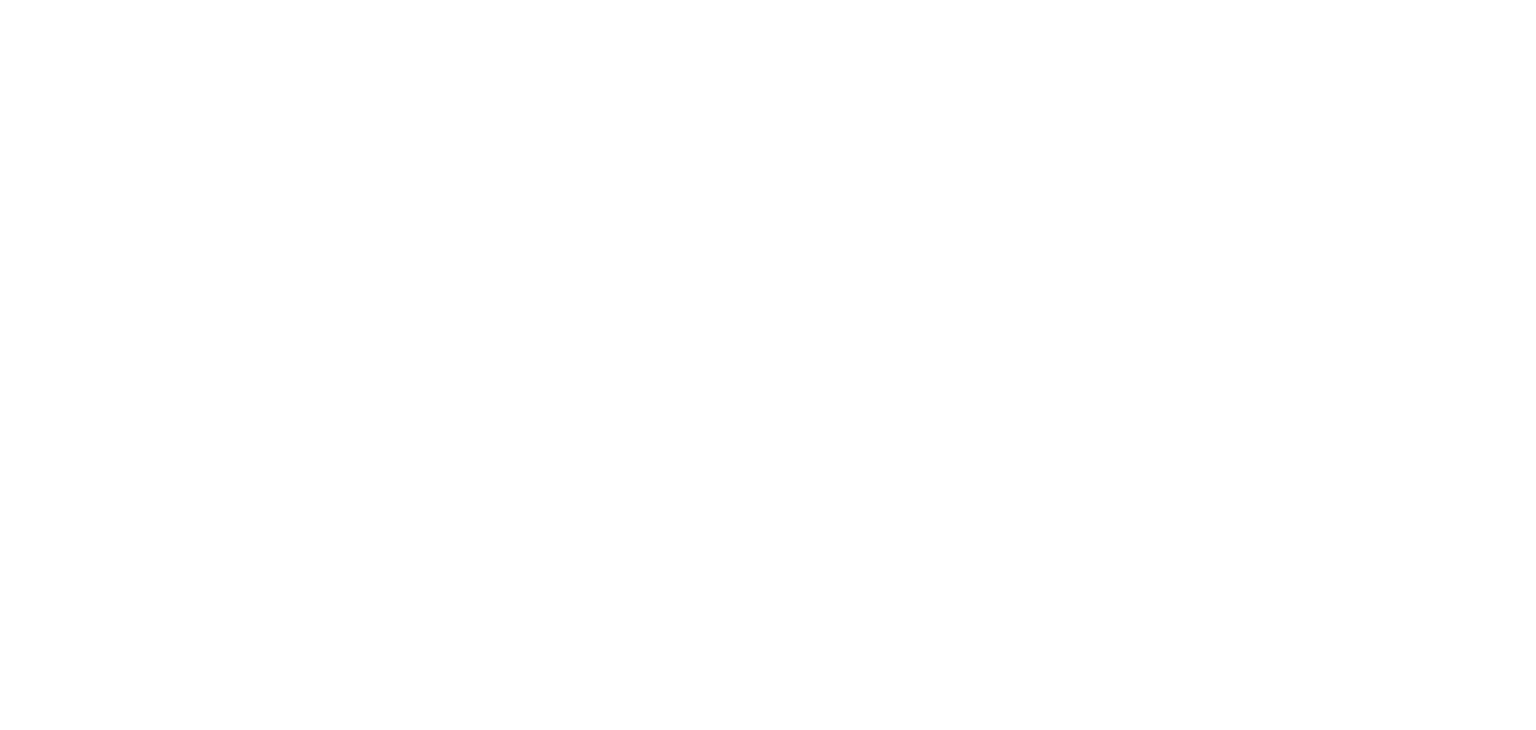 scroll, scrollTop: 0, scrollLeft: 0, axis: both 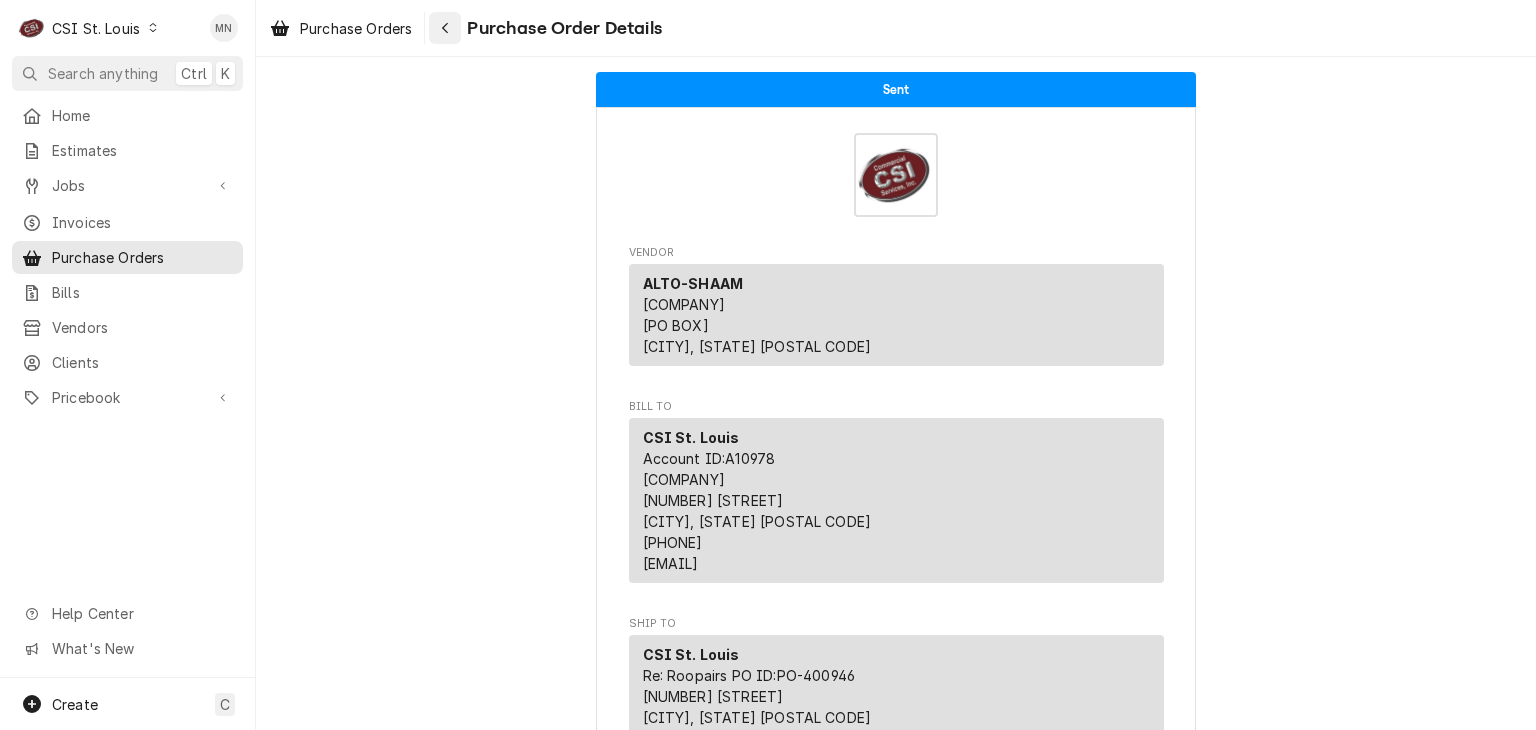 click at bounding box center [445, 28] 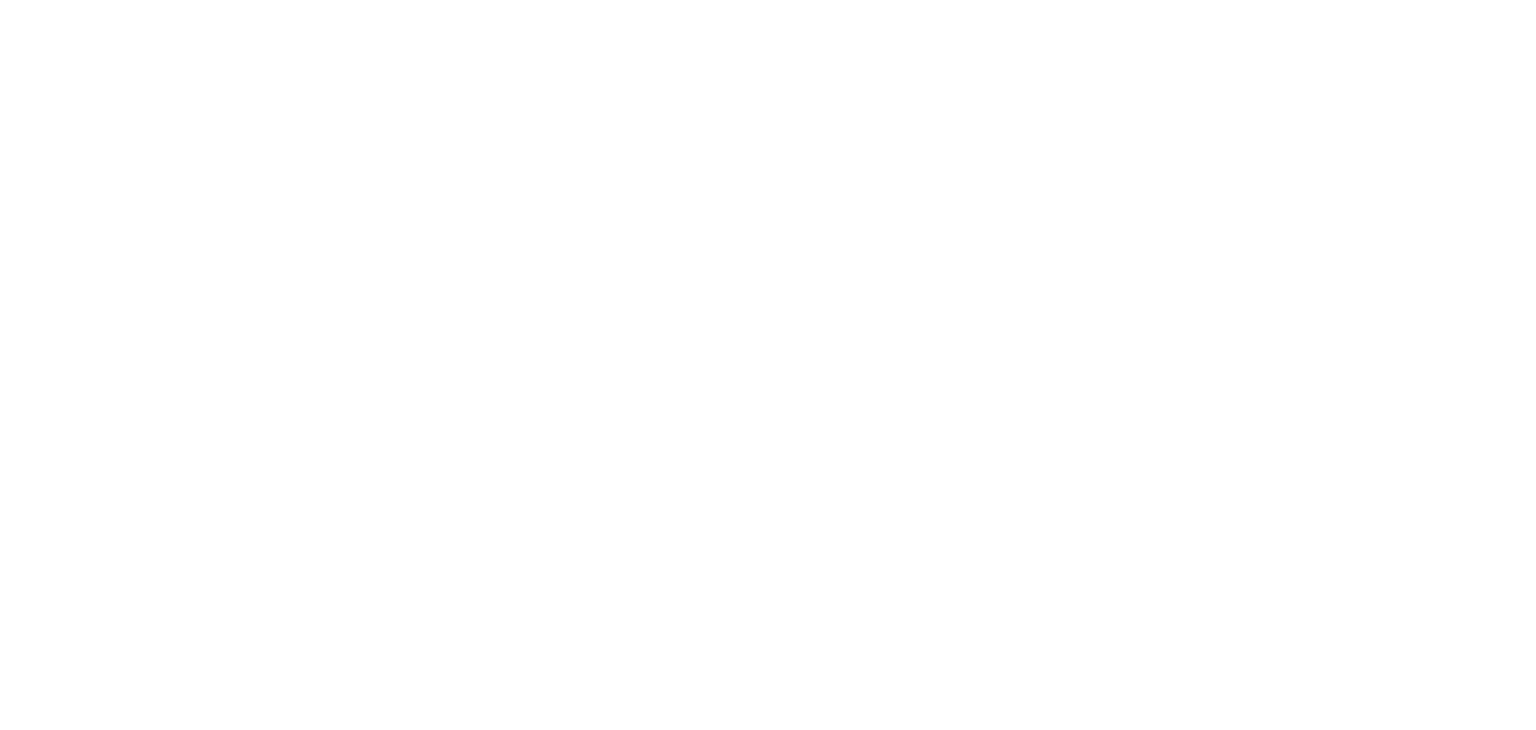scroll, scrollTop: 0, scrollLeft: 0, axis: both 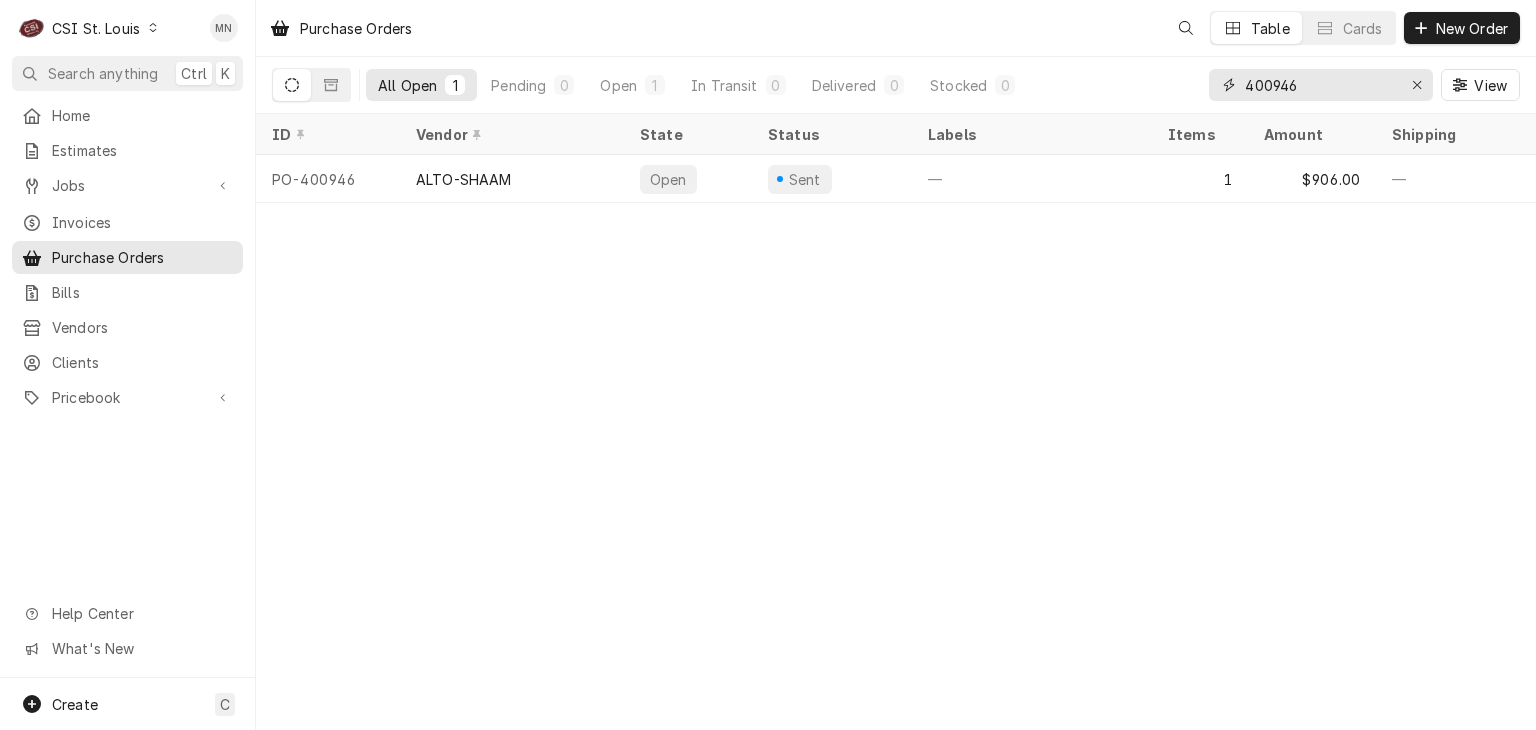 click on "400946" at bounding box center [1320, 85] 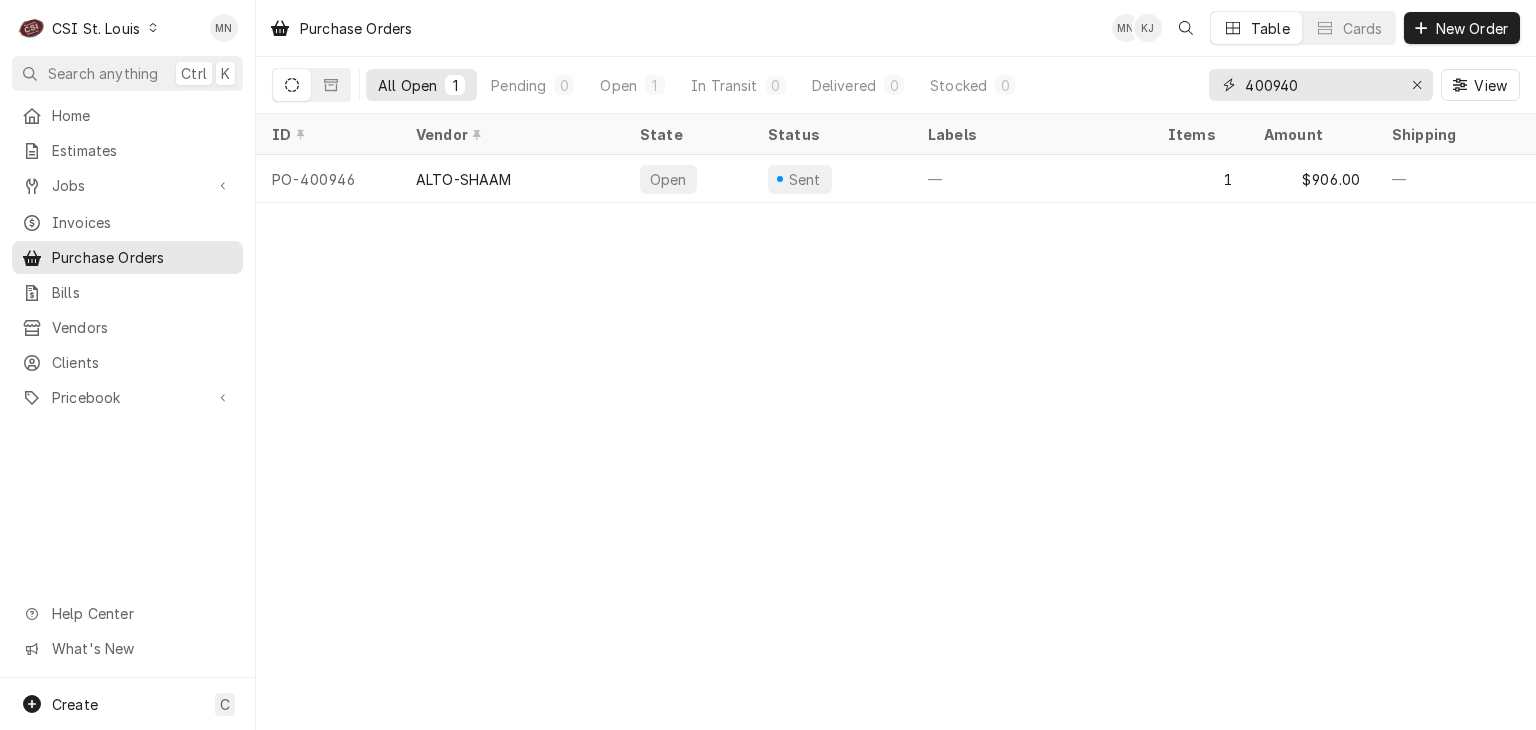 type on "400940" 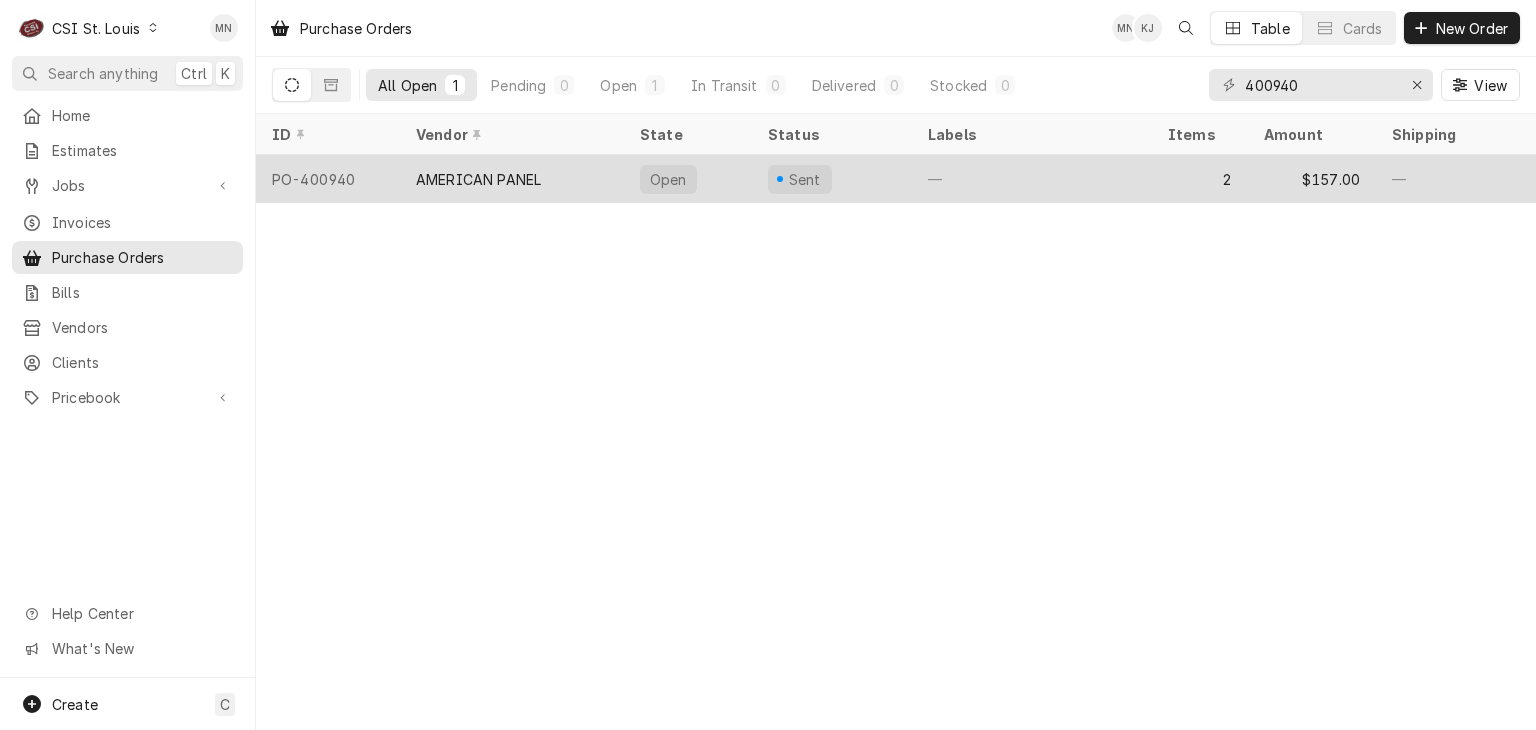 click on "AMERICAN PANEL" at bounding box center [478, 179] 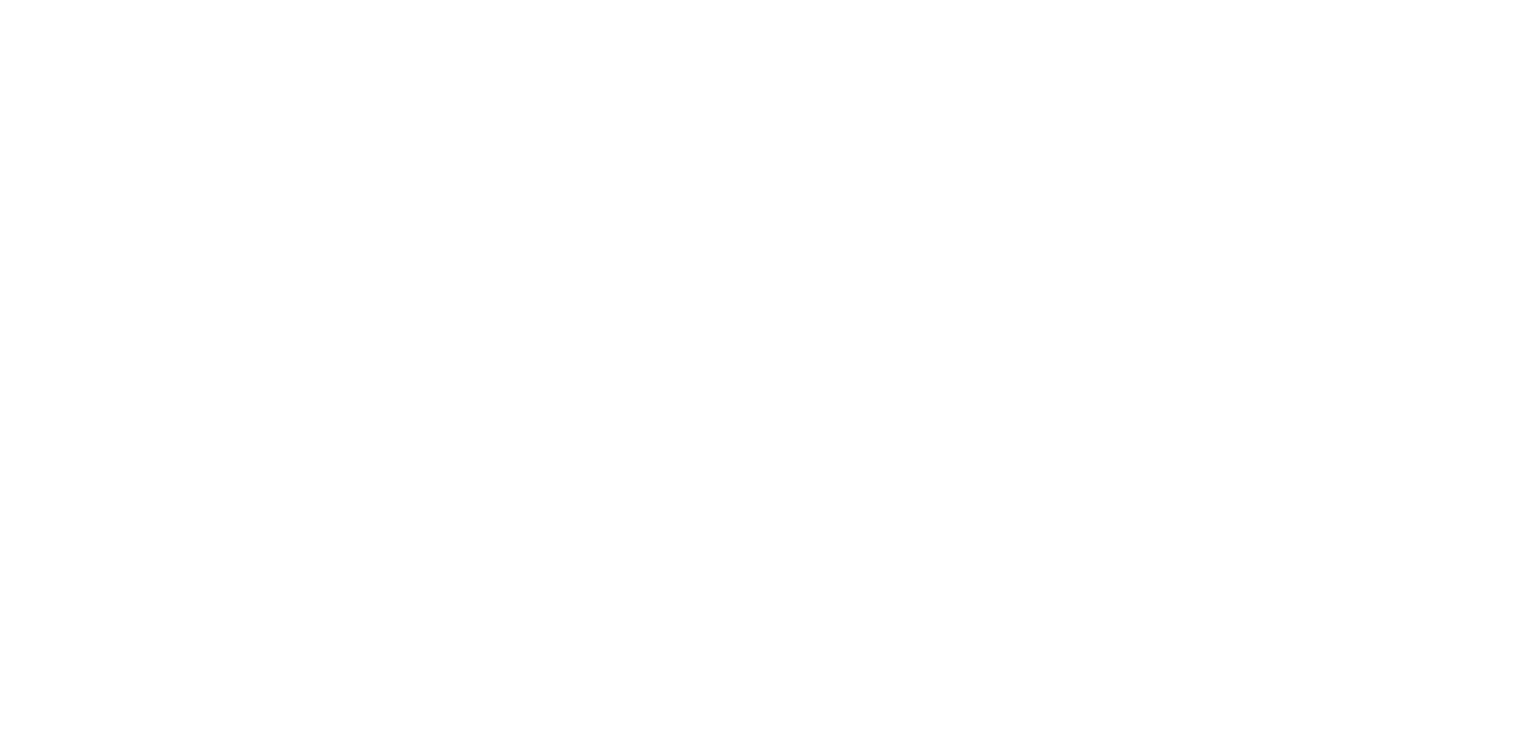 scroll, scrollTop: 0, scrollLeft: 0, axis: both 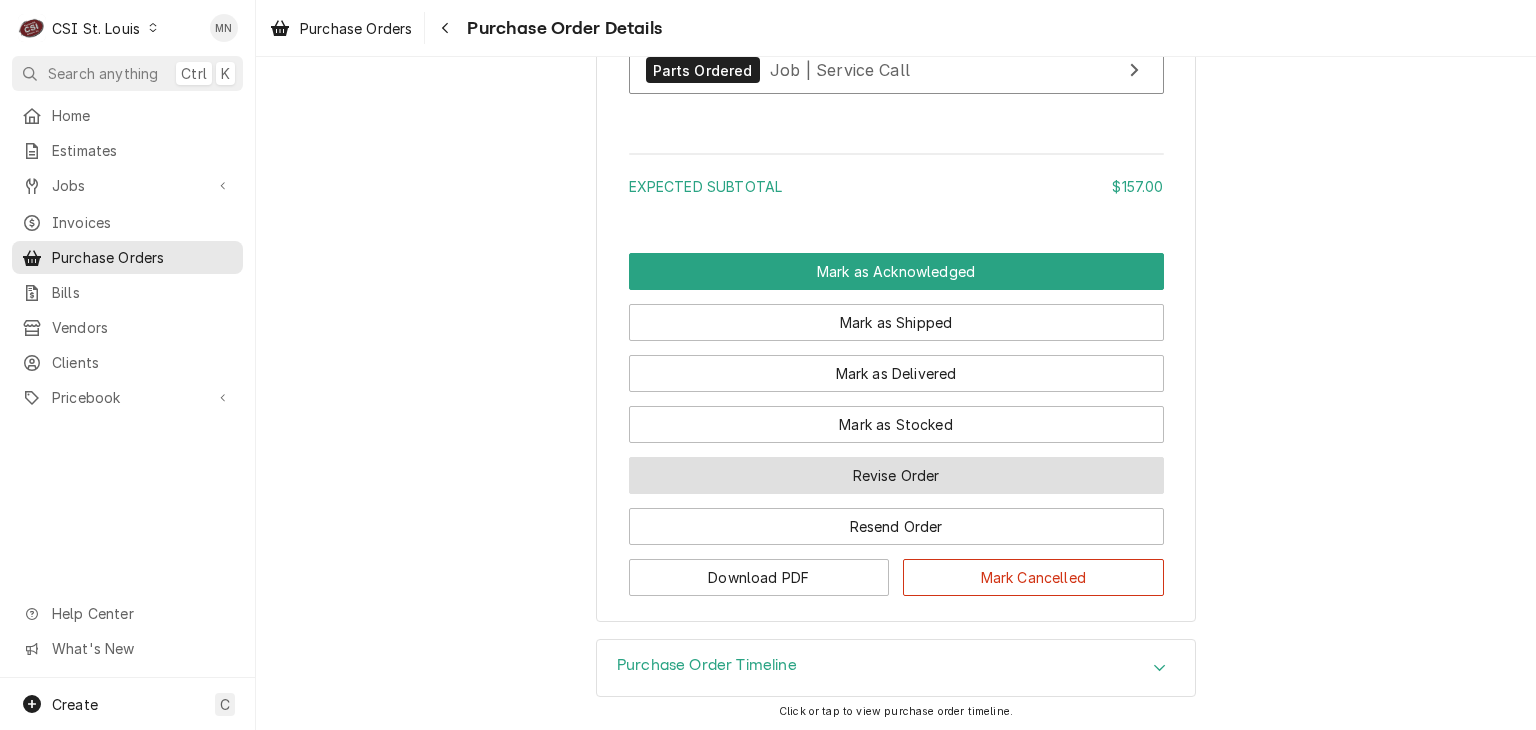 click on "Revise Order" at bounding box center (896, 475) 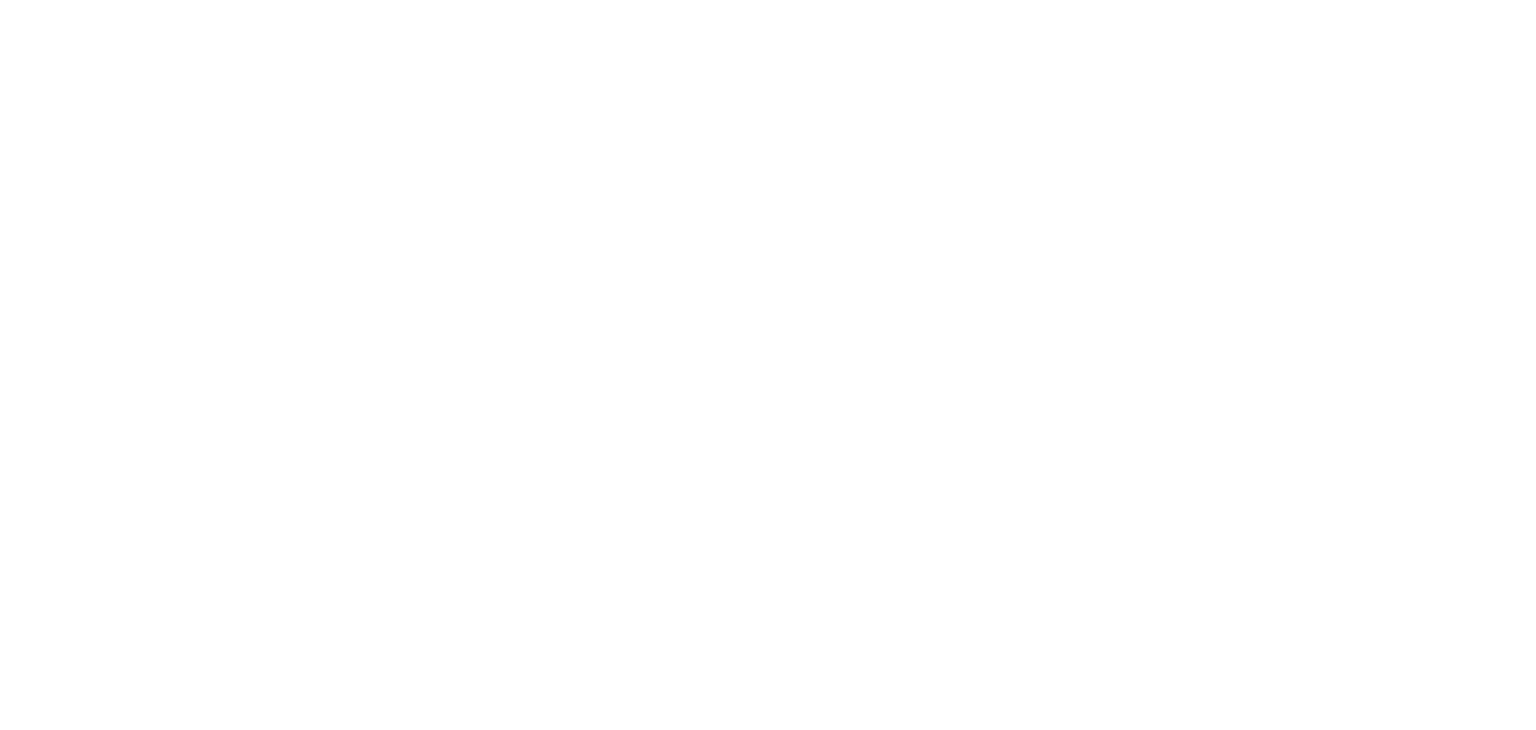 scroll, scrollTop: 0, scrollLeft: 0, axis: both 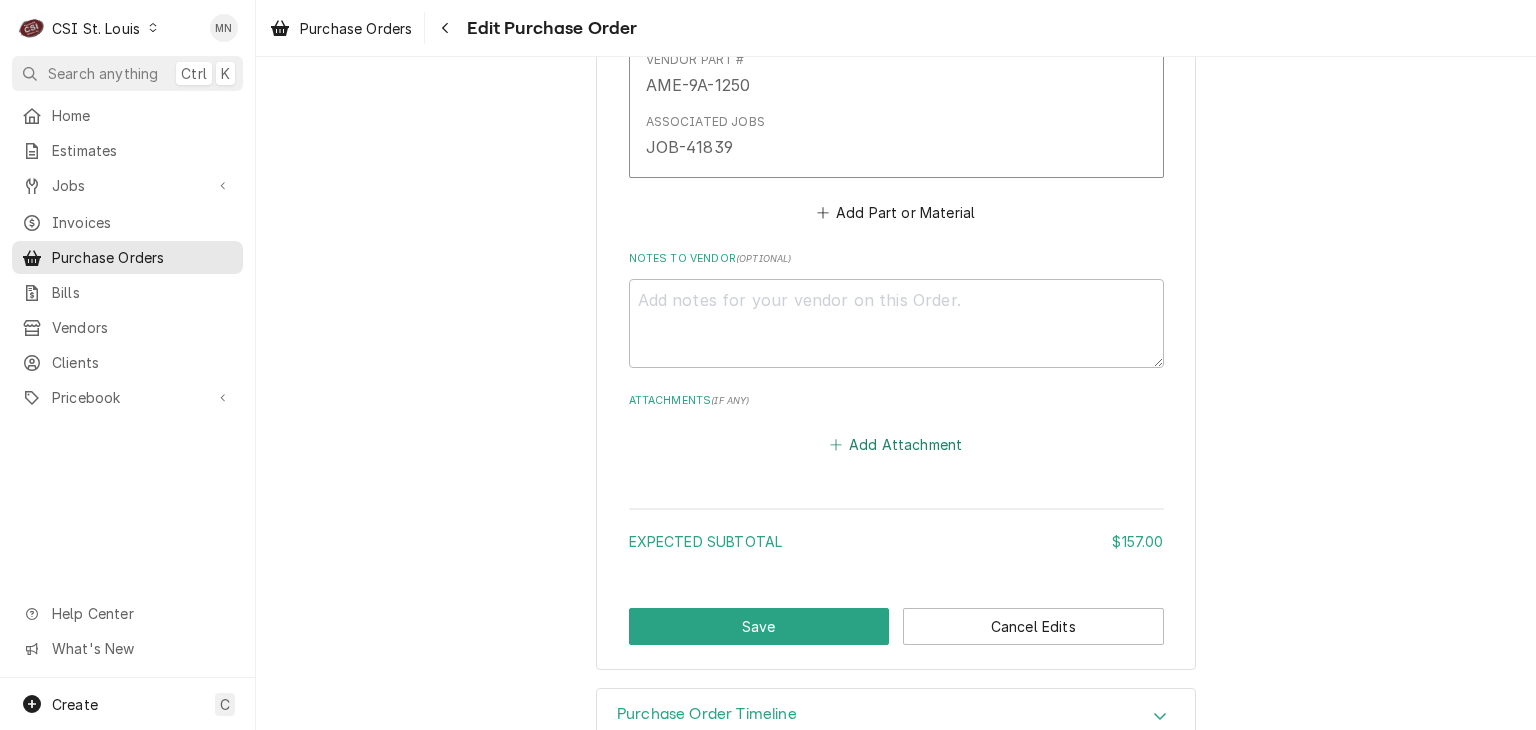 click on "Add Attachment" at bounding box center [896, 445] 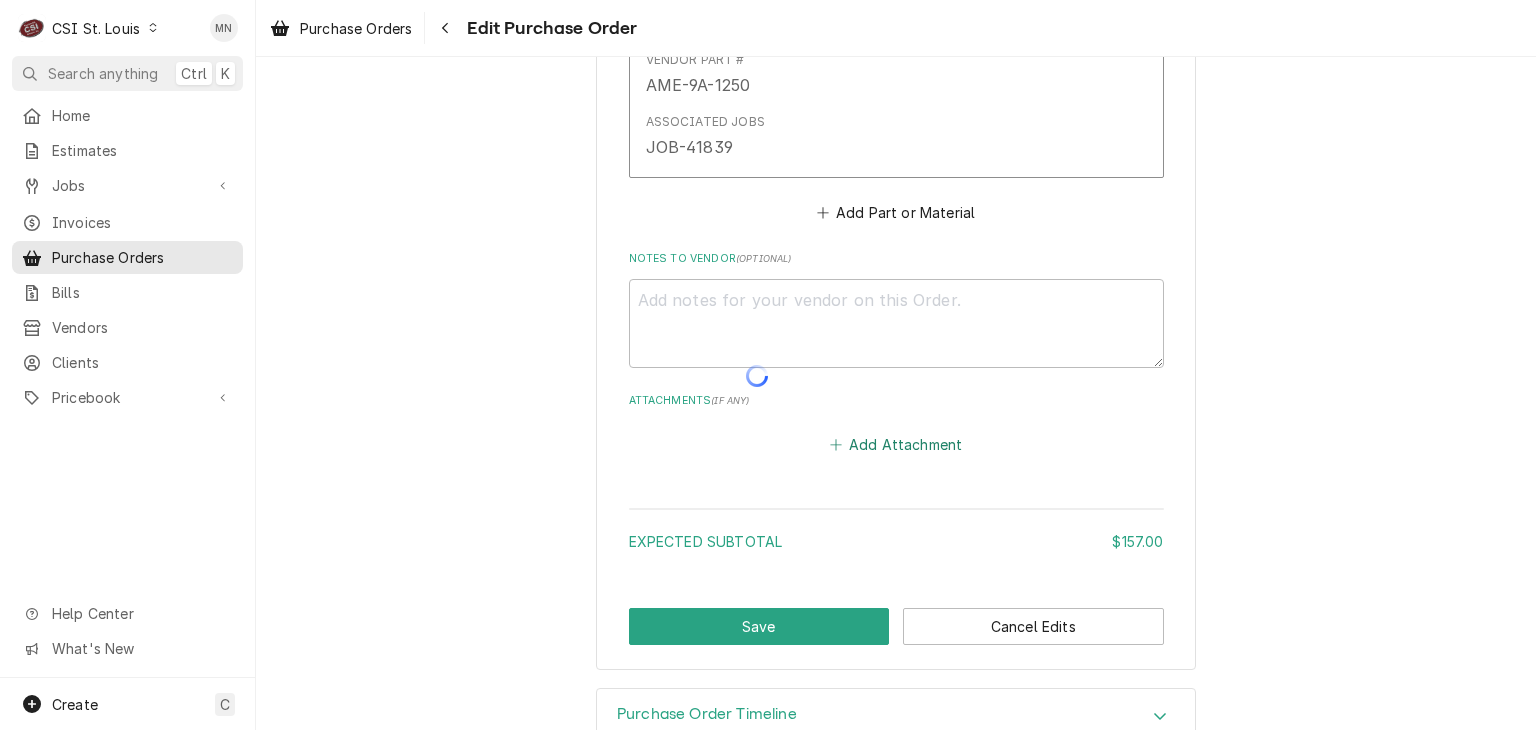 type on "x" 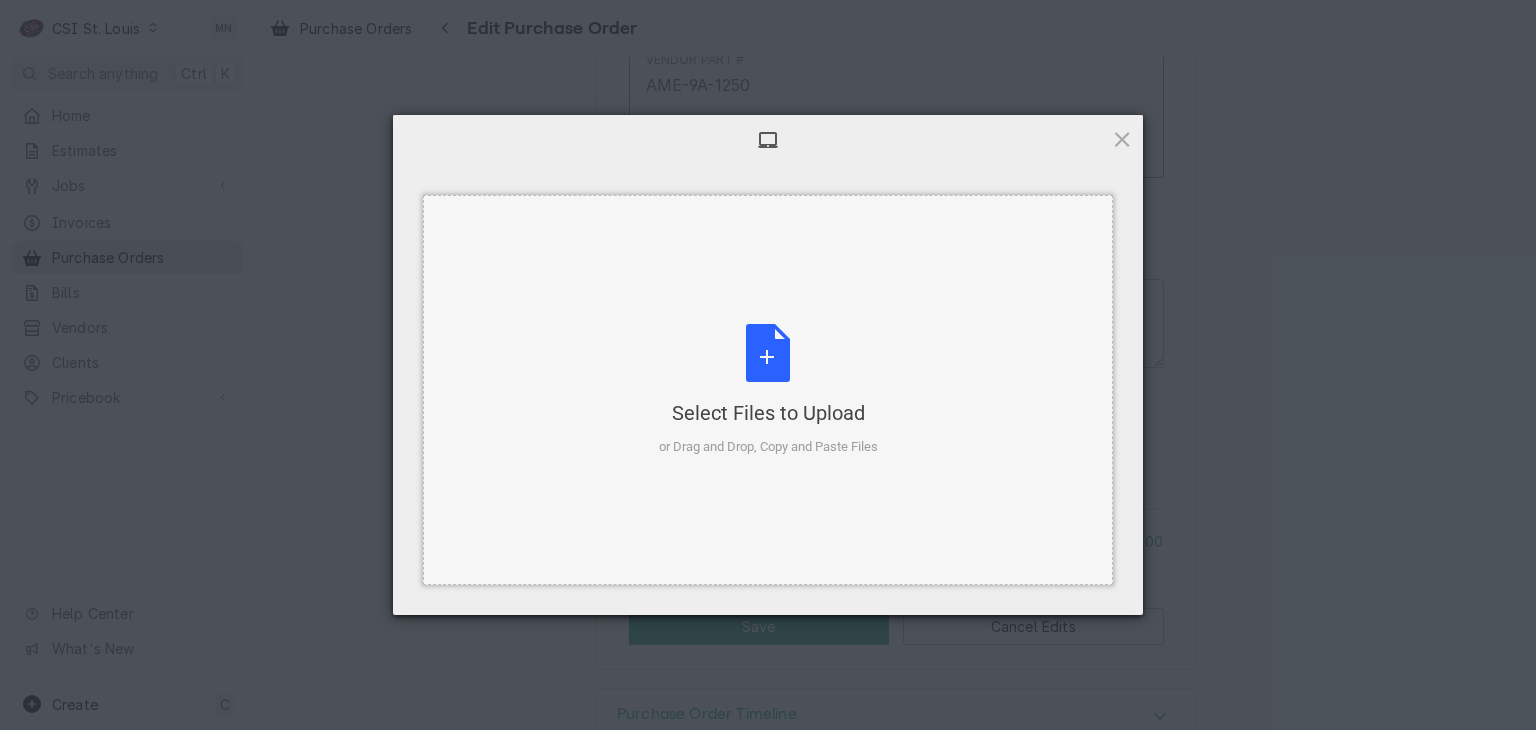 click on "Select Files to Upload" at bounding box center [768, 413] 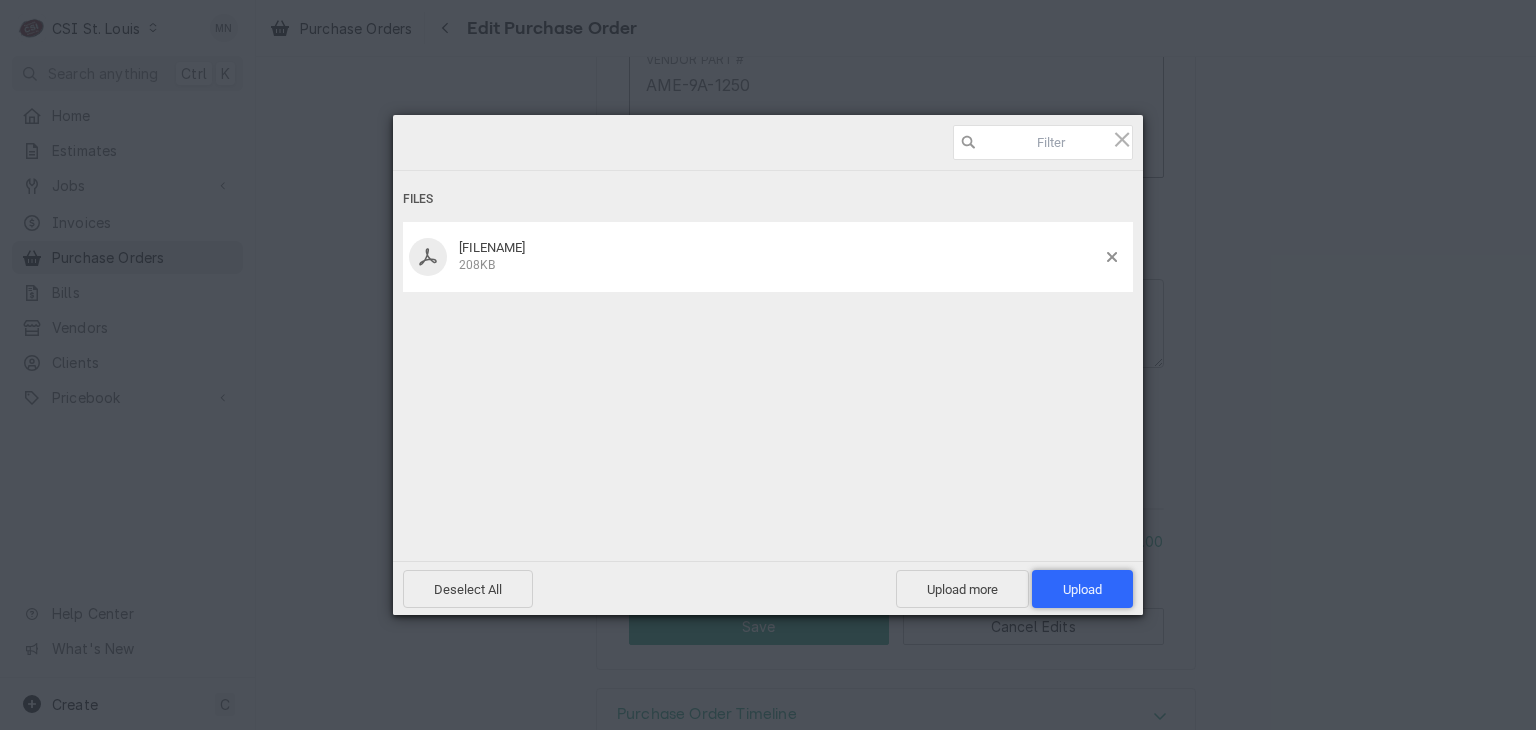 click on "Upload
1" at bounding box center [1082, 589] 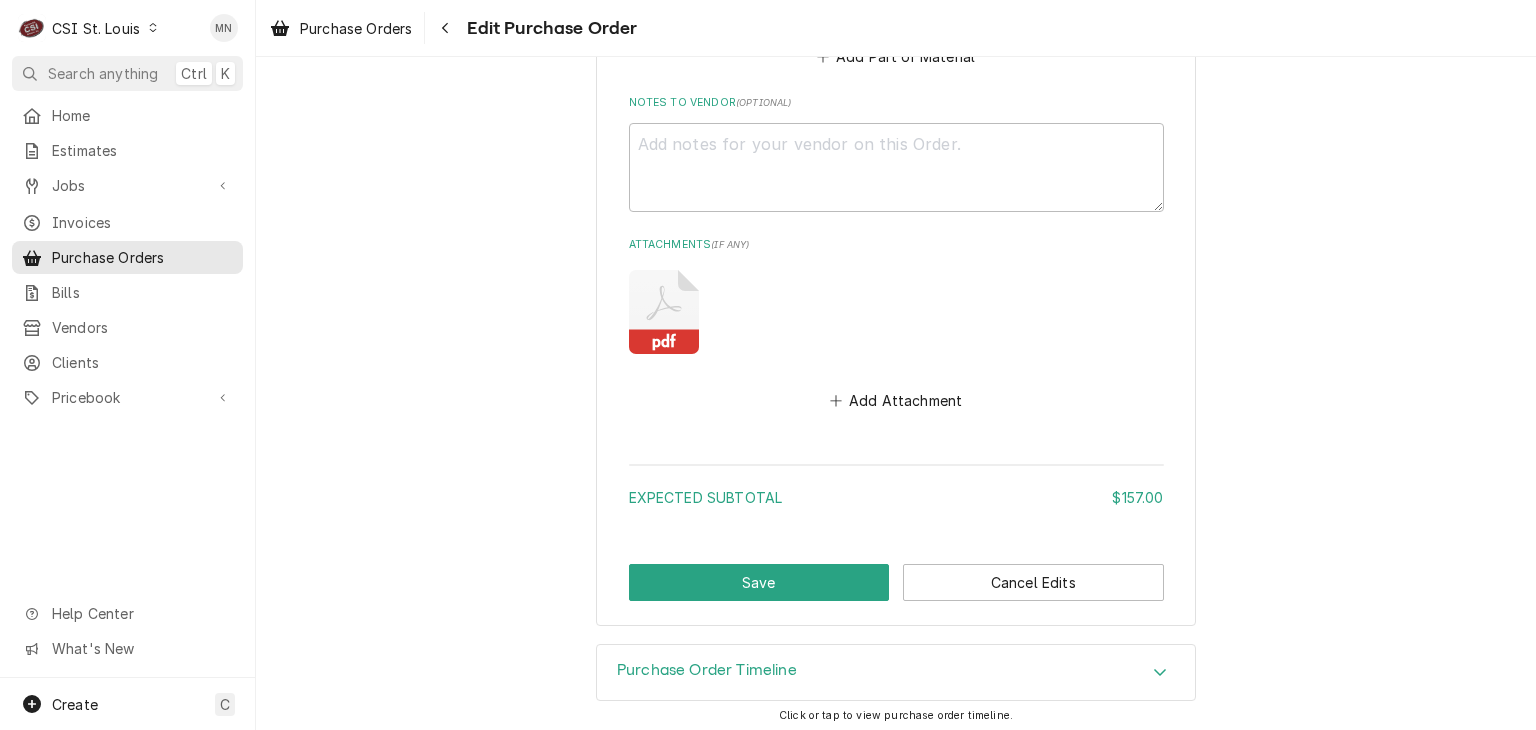 scroll, scrollTop: 1858, scrollLeft: 0, axis: vertical 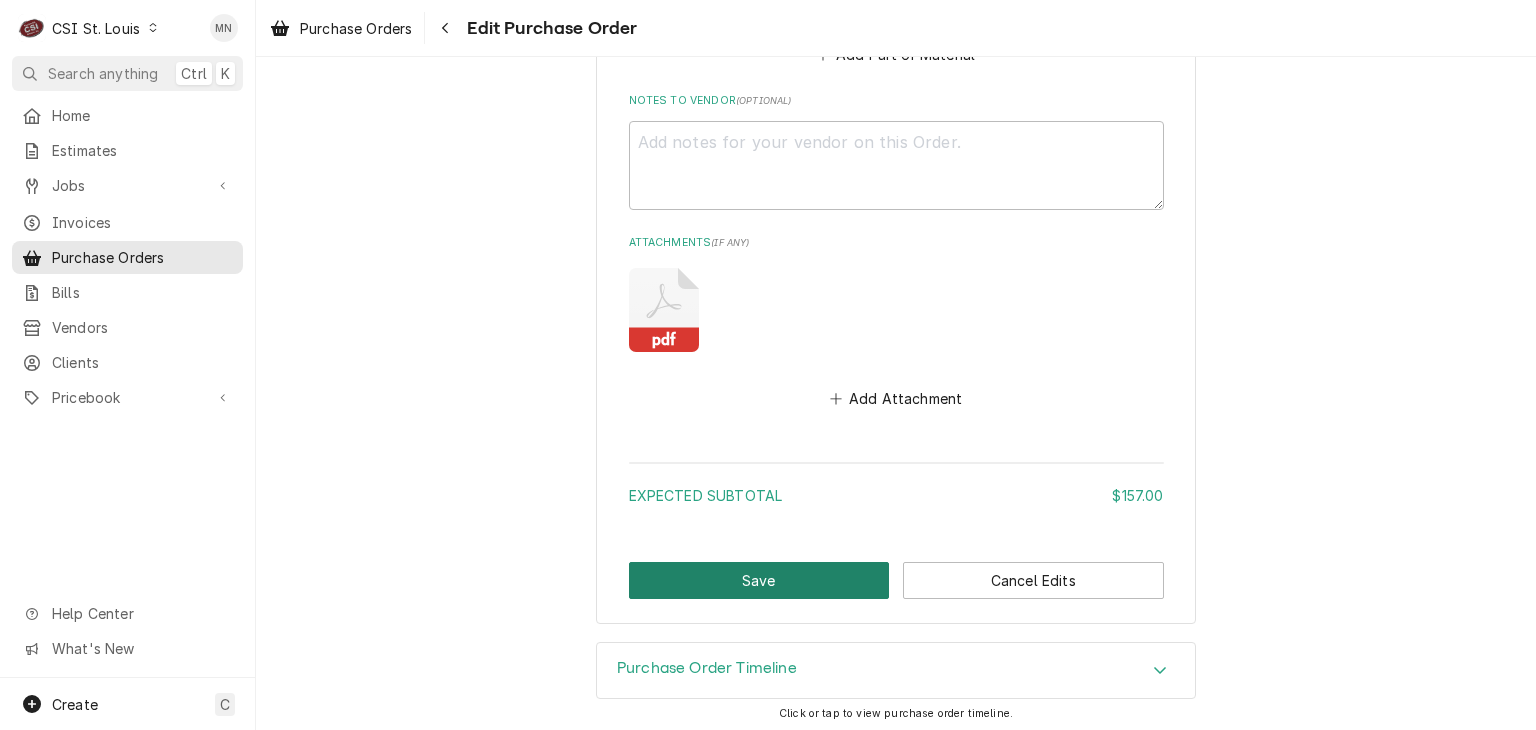 click on "Save" at bounding box center (759, 580) 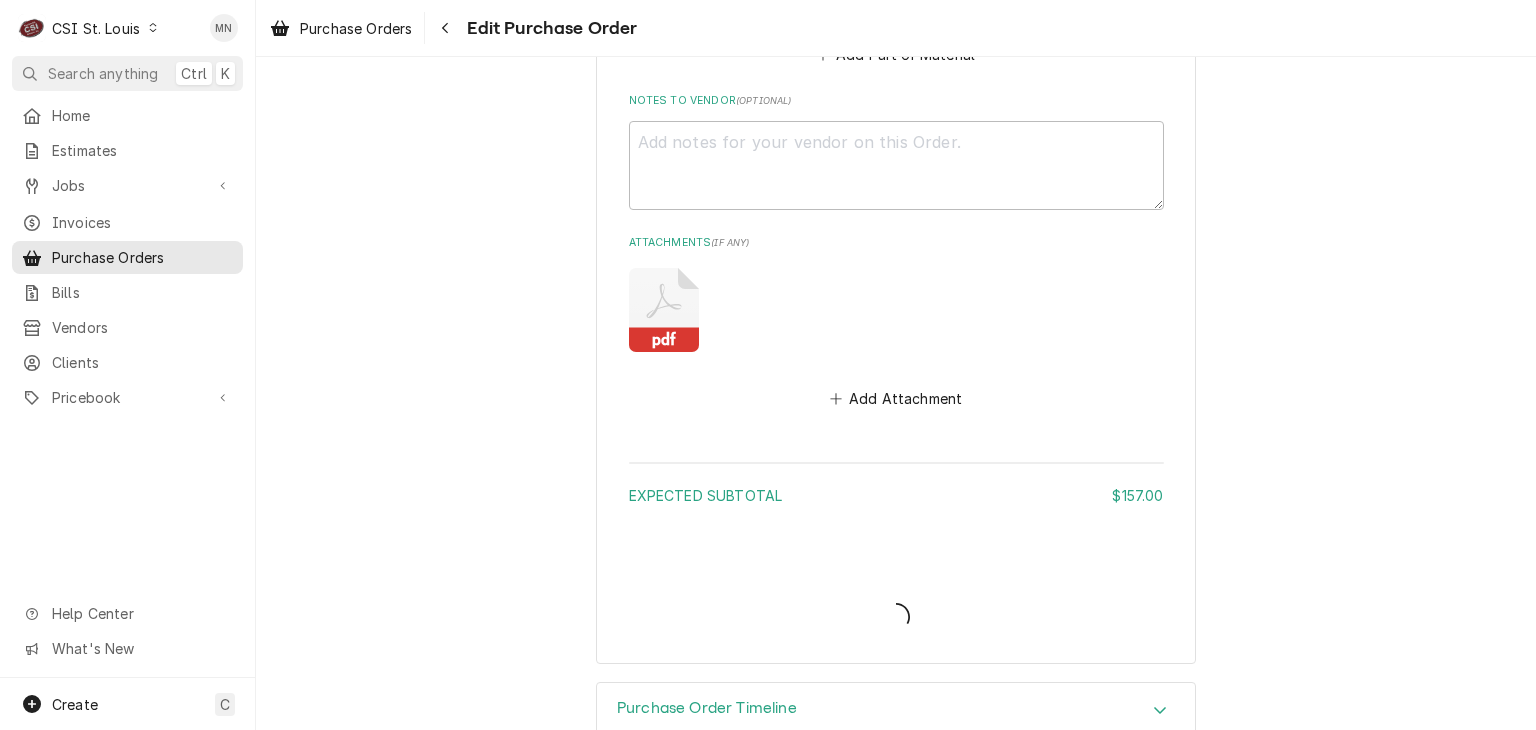 type on "x" 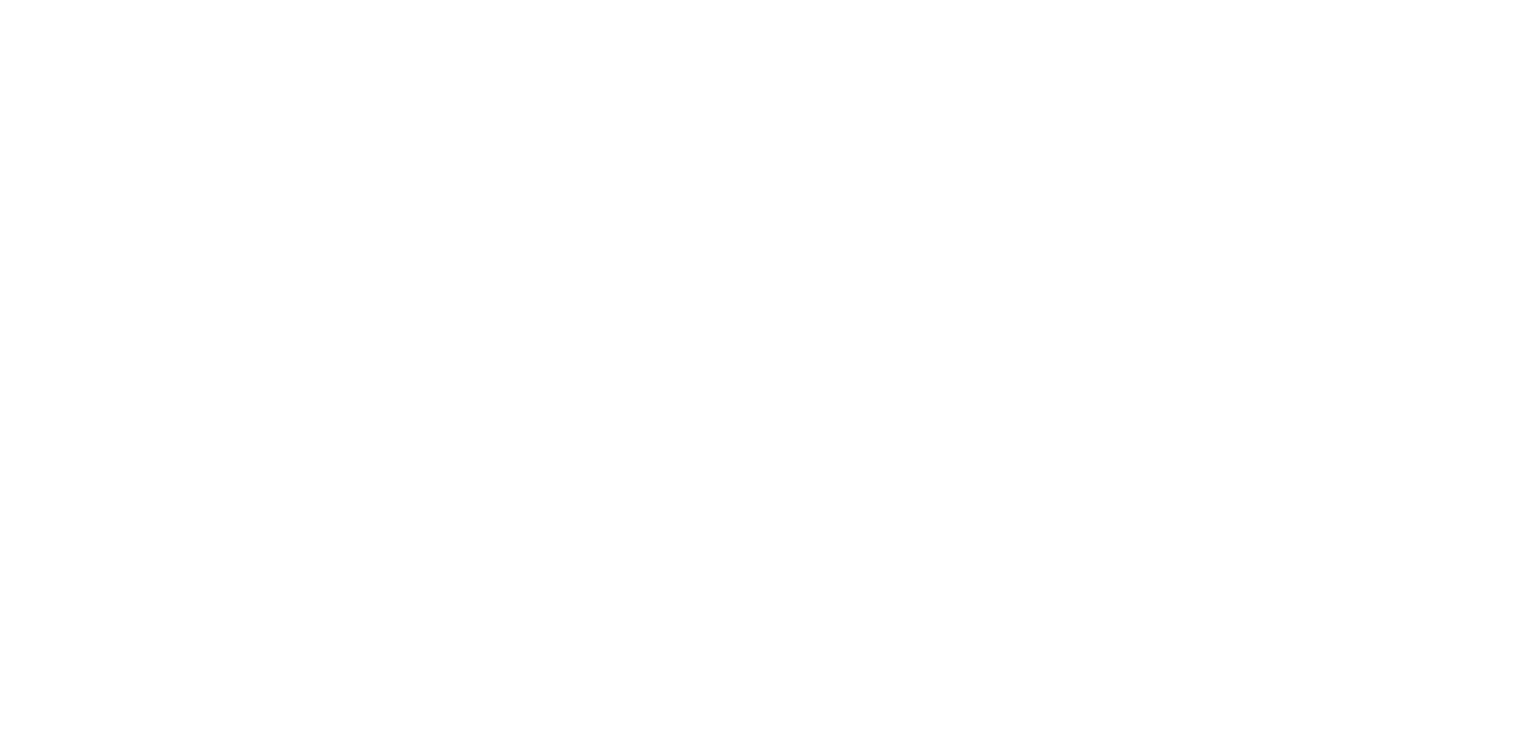 scroll, scrollTop: 0, scrollLeft: 0, axis: both 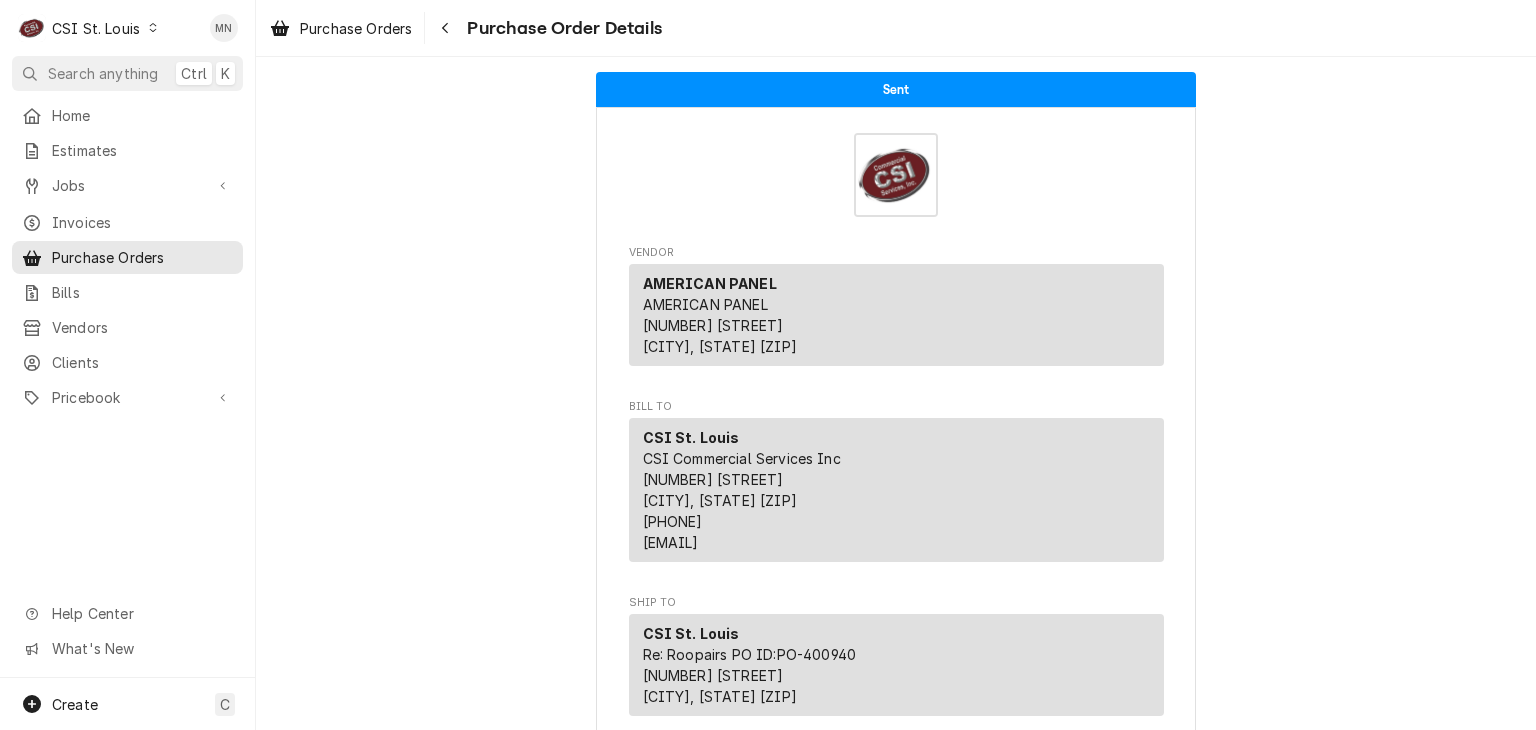 click on "CSI St. Louis" at bounding box center (96, 28) 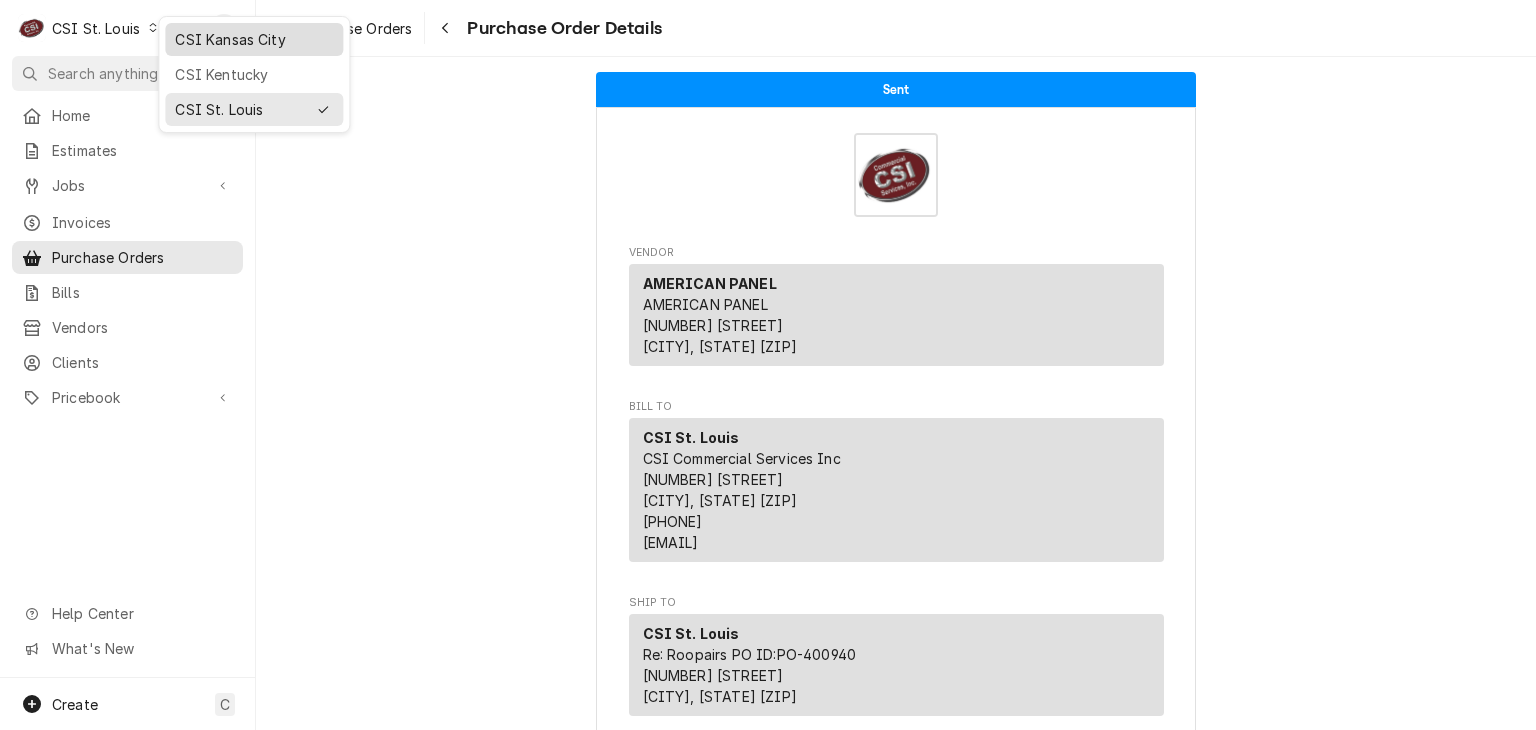click on "CSI Kansas City" at bounding box center (254, 39) 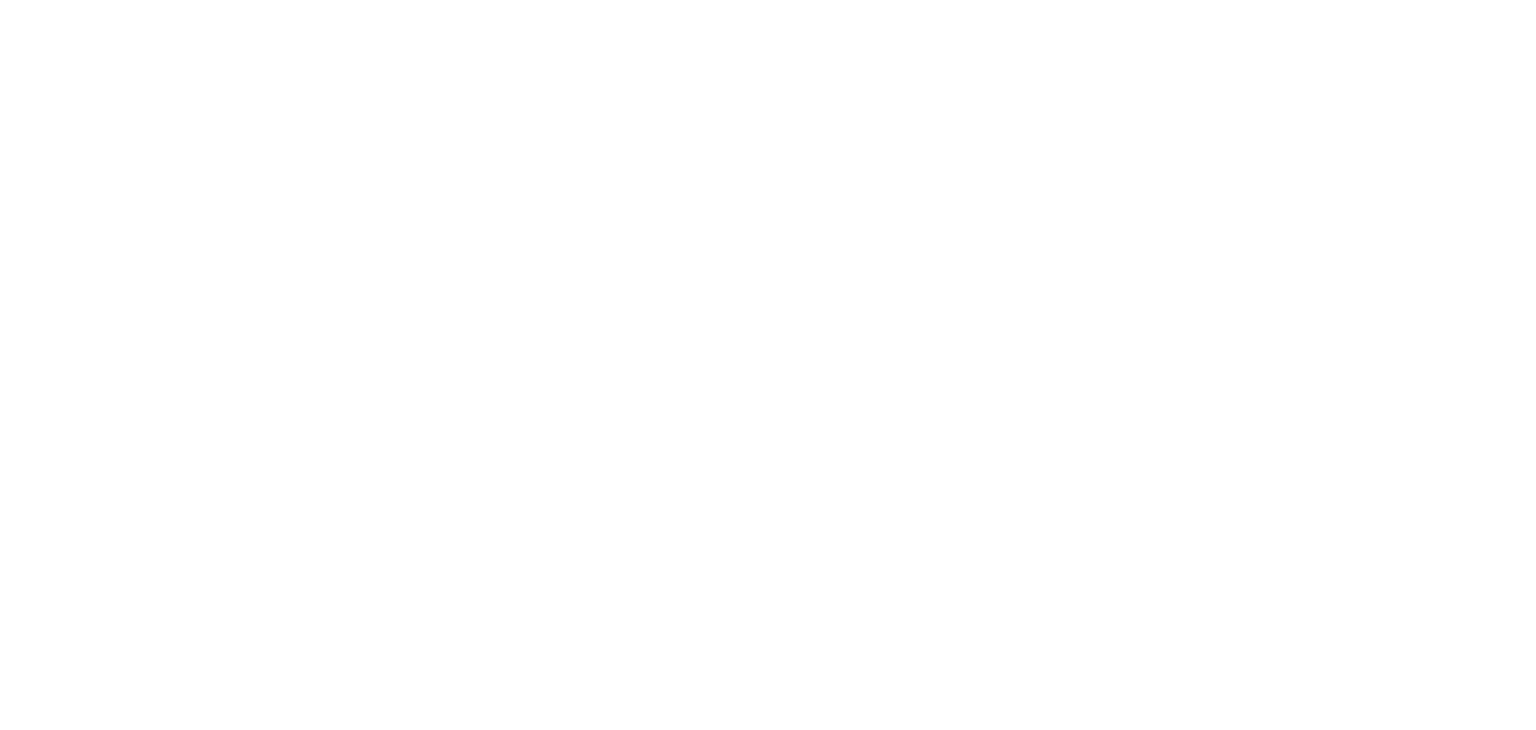 scroll, scrollTop: 0, scrollLeft: 0, axis: both 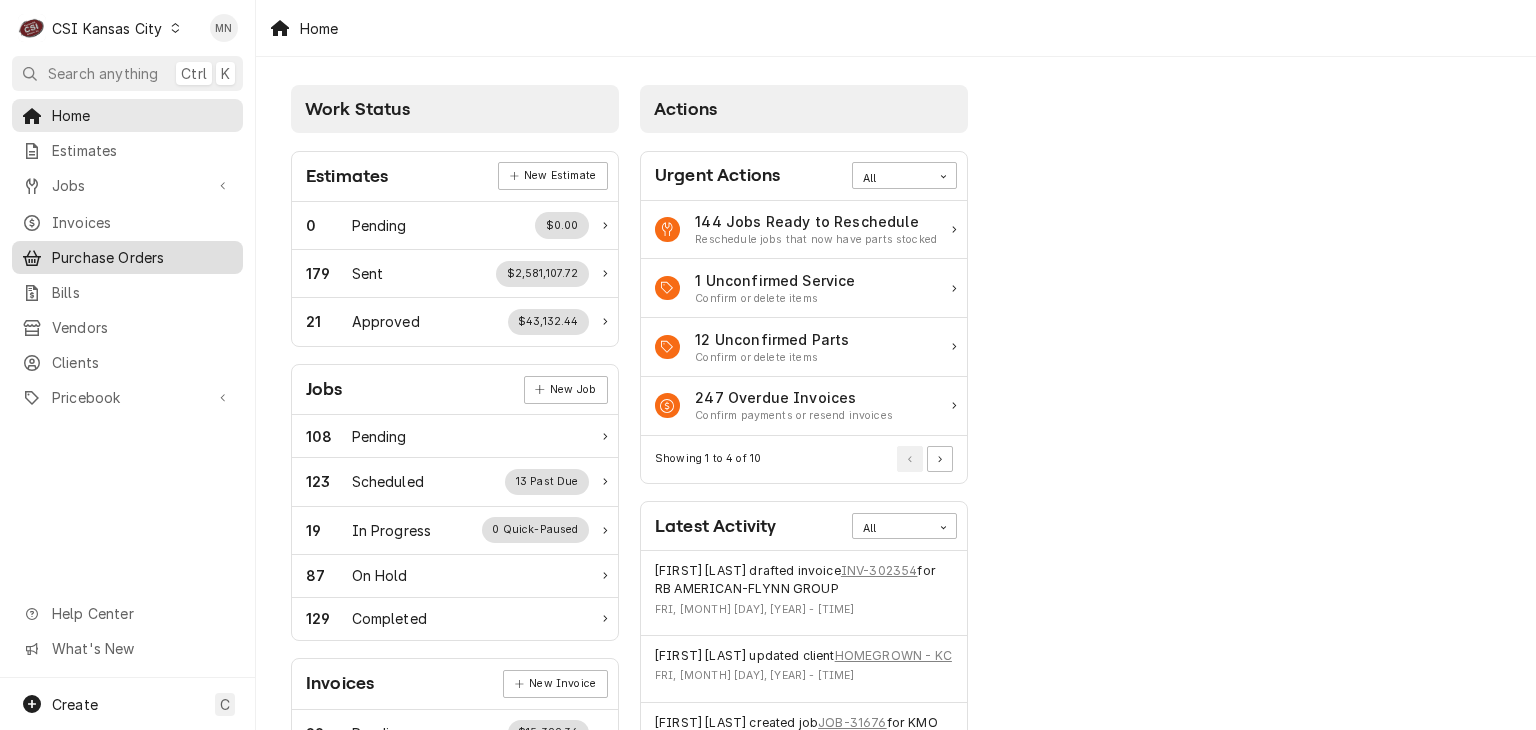 click on "Purchase Orders" at bounding box center [142, 257] 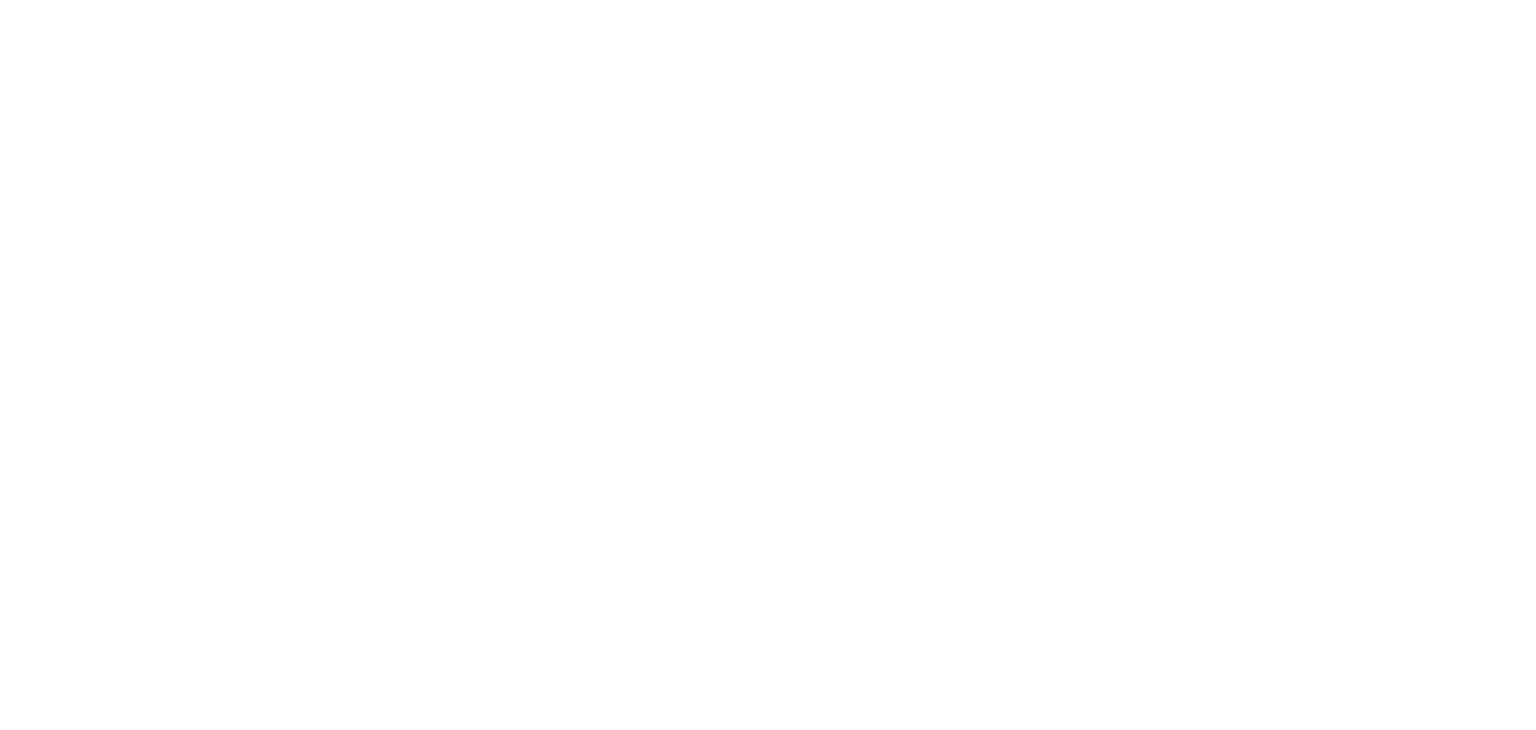 scroll, scrollTop: 0, scrollLeft: 0, axis: both 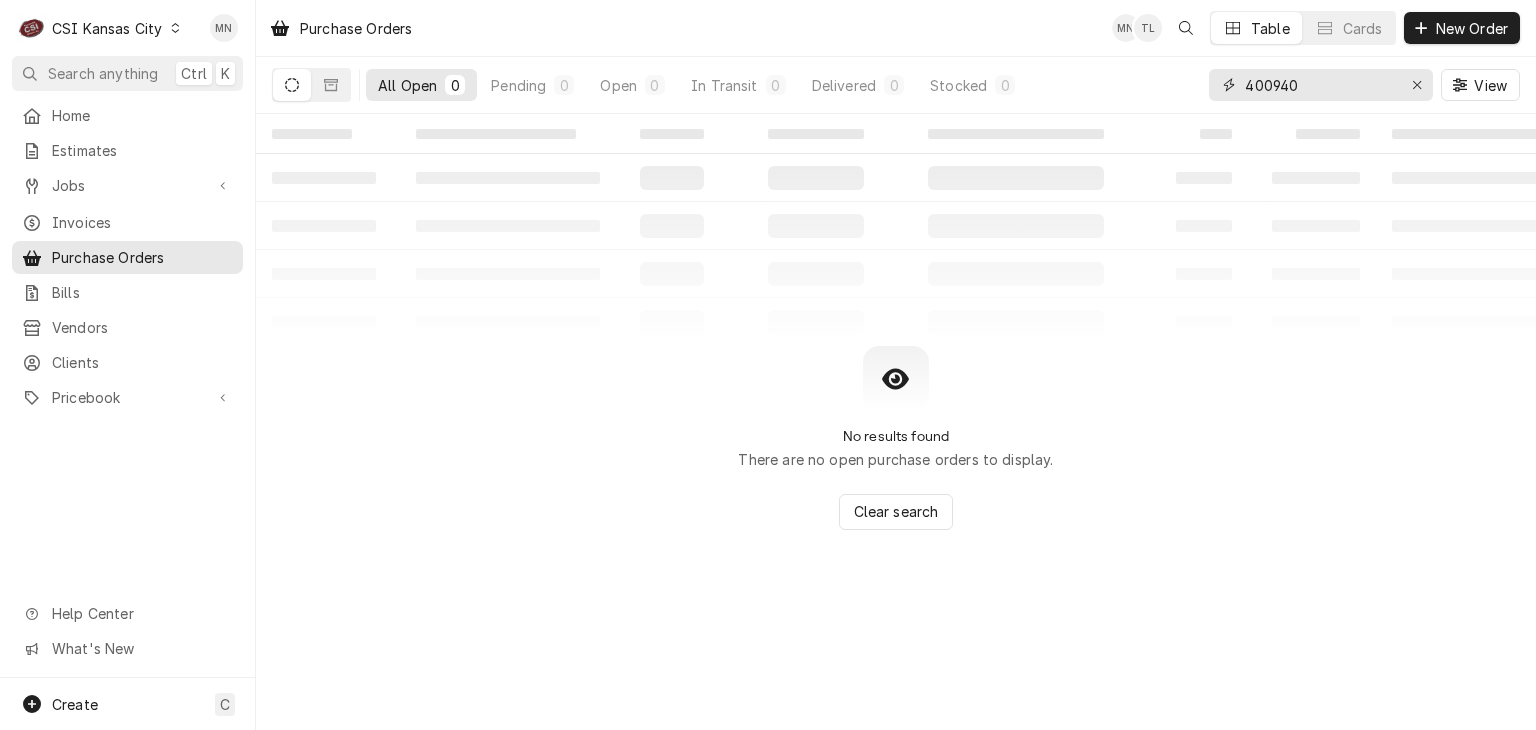 drag, startPoint x: 1317, startPoint y: 86, endPoint x: 1112, endPoint y: 76, distance: 205.24376 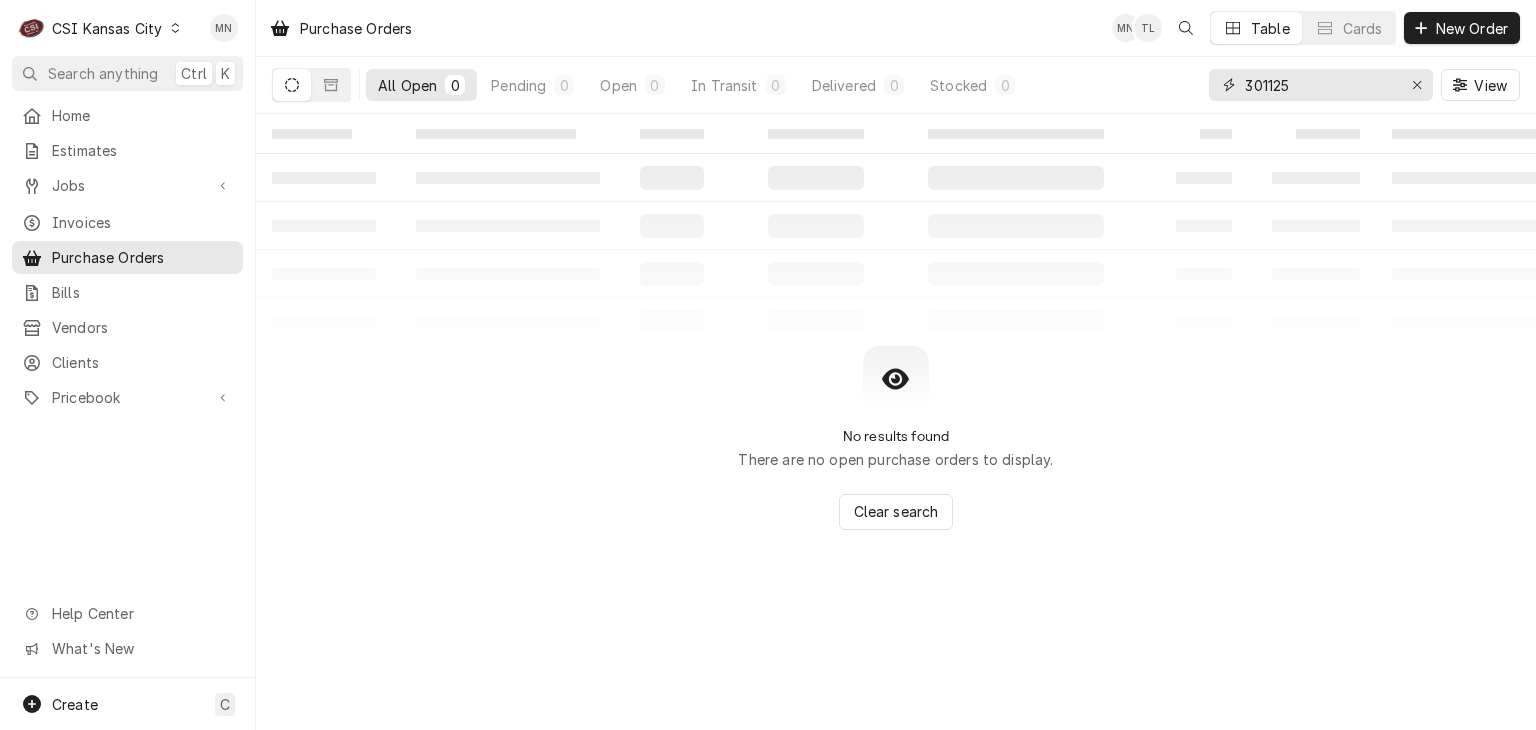 type on "301125" 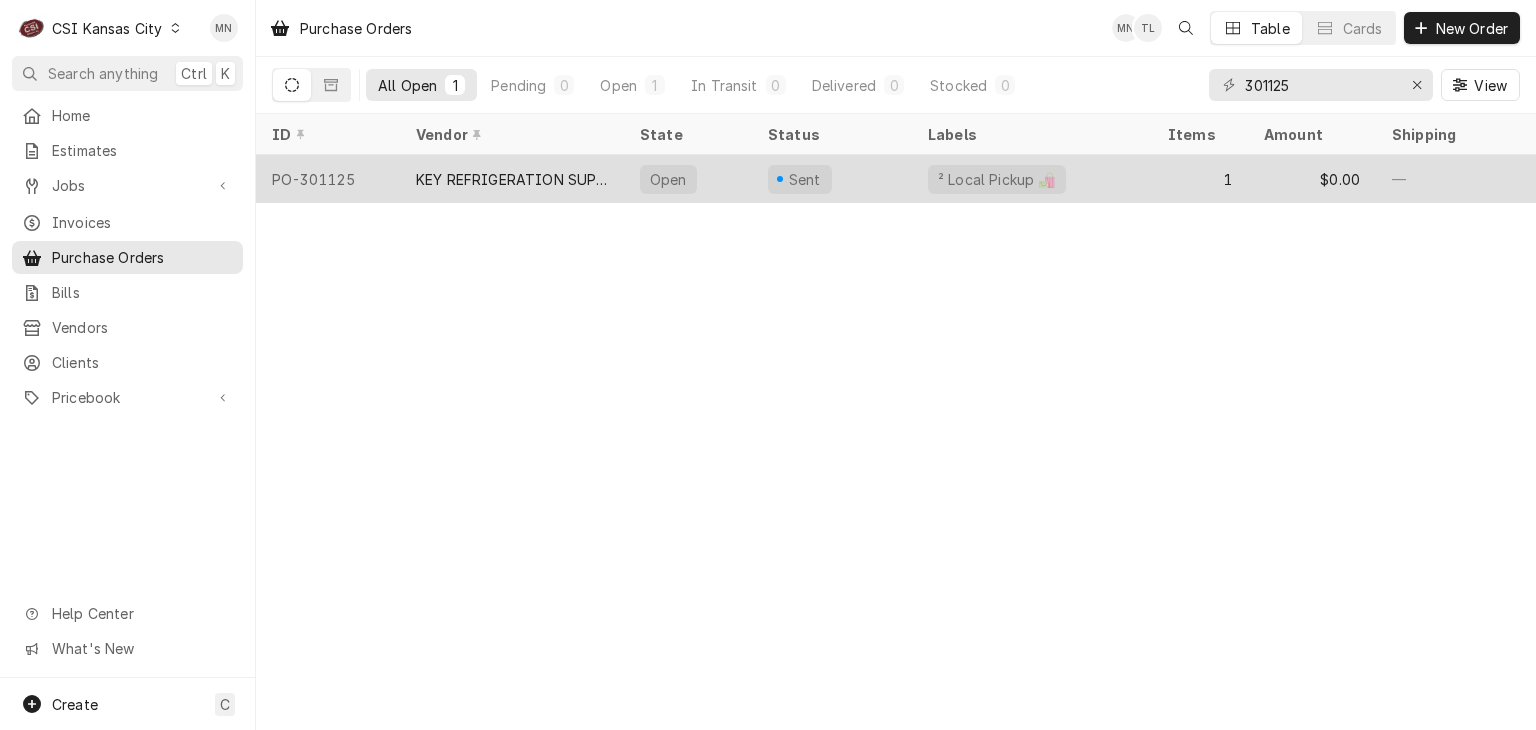 click on "KEY REFRIGERATION SUPPLY" at bounding box center (512, 179) 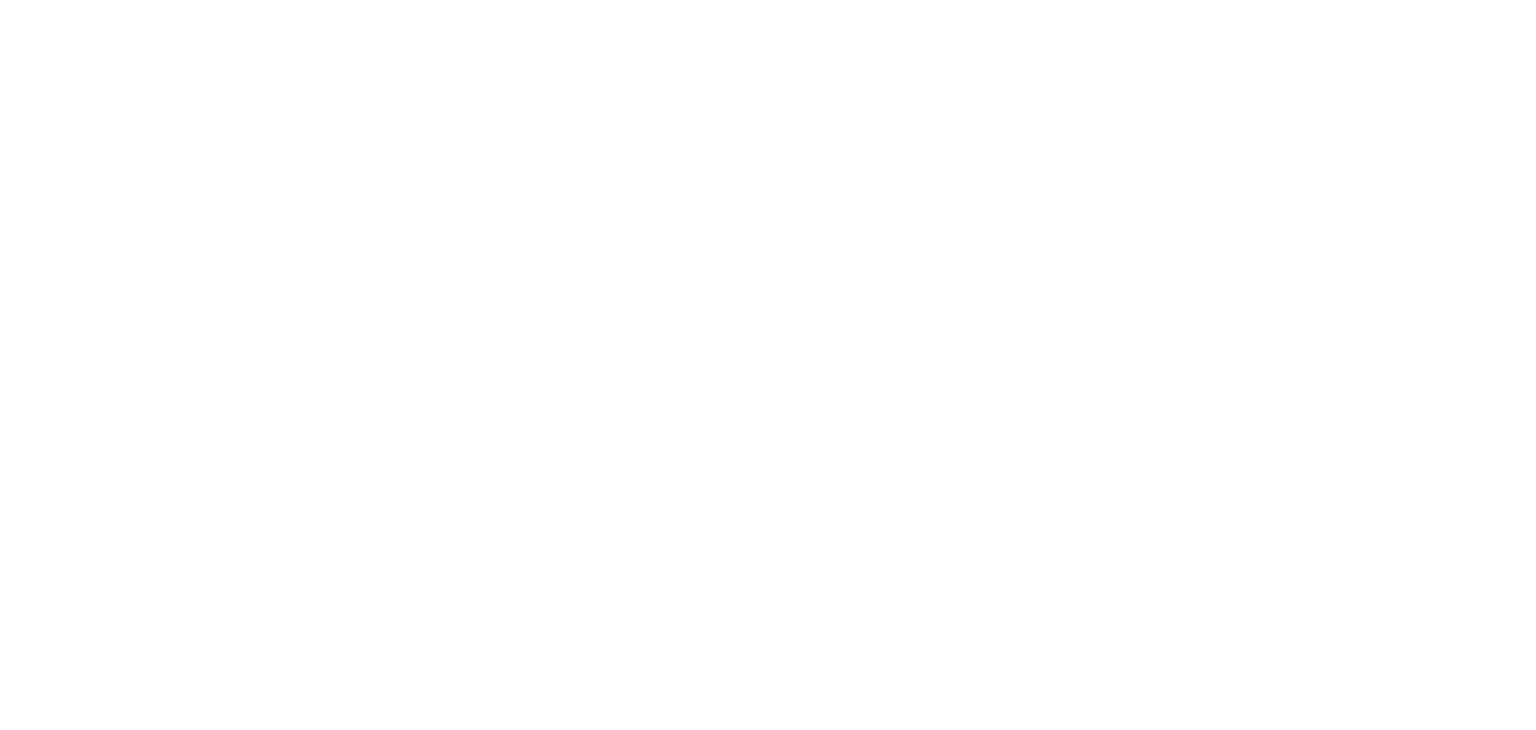 scroll, scrollTop: 0, scrollLeft: 0, axis: both 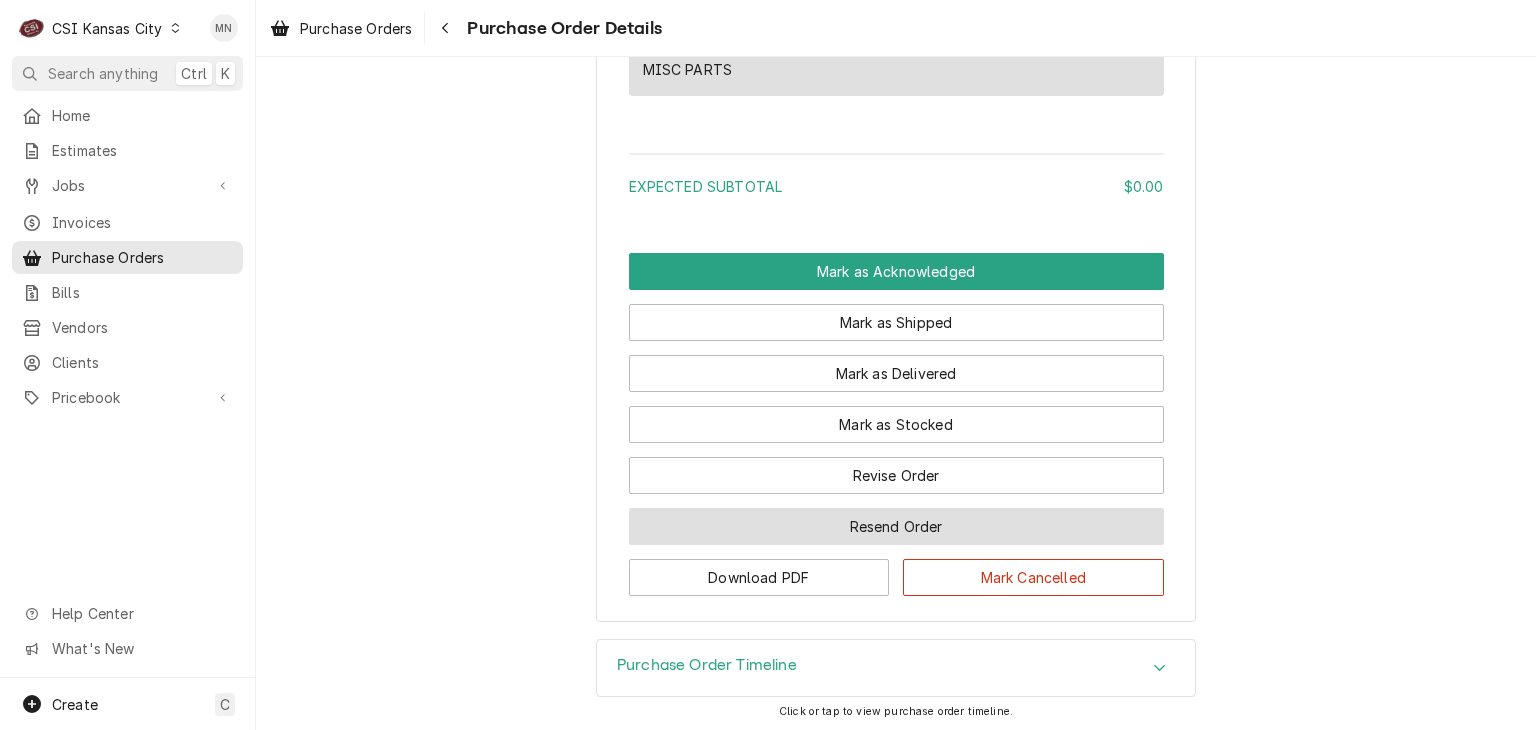 click on "Resend Order" at bounding box center (896, 526) 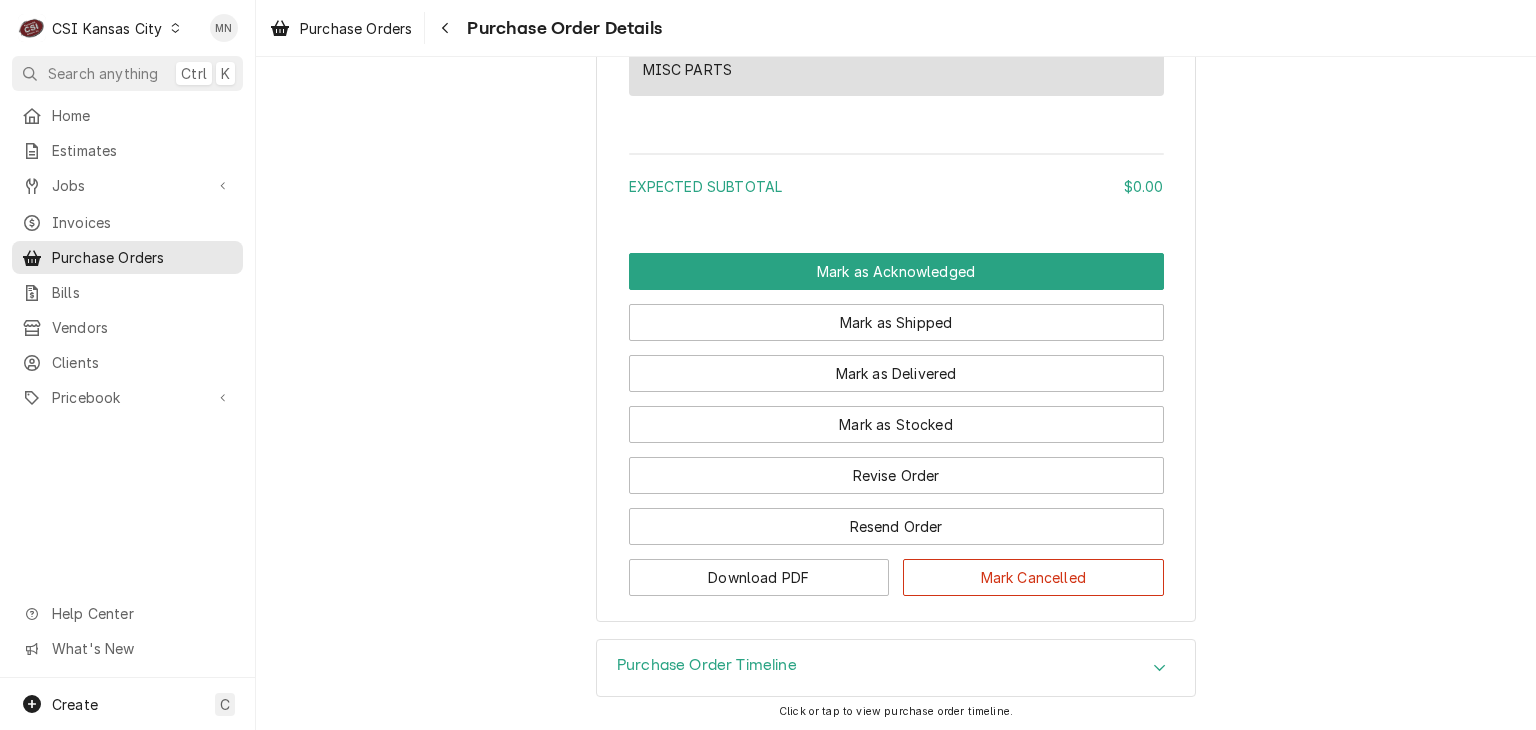 scroll, scrollTop: 0, scrollLeft: 0, axis: both 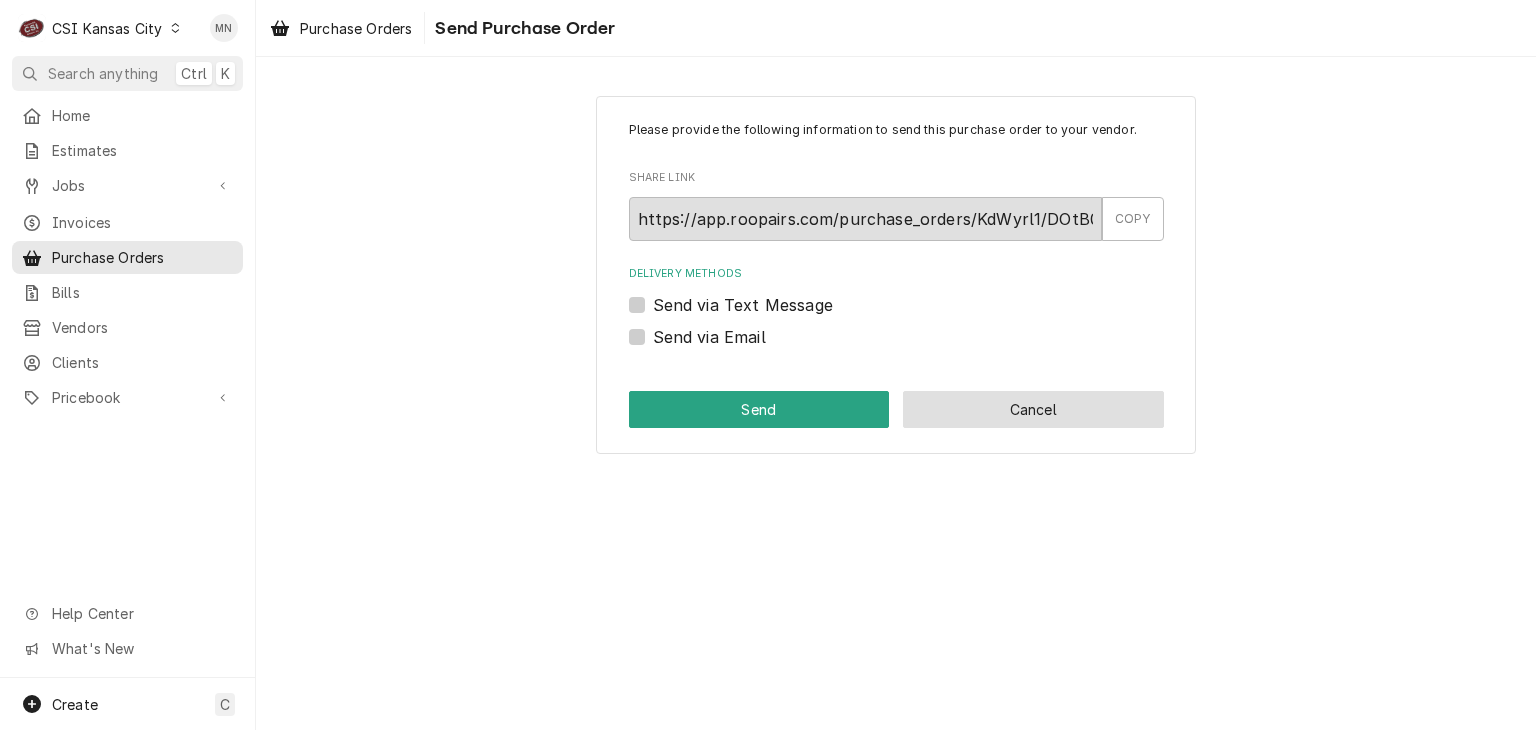 click on "Cancel" at bounding box center [1033, 409] 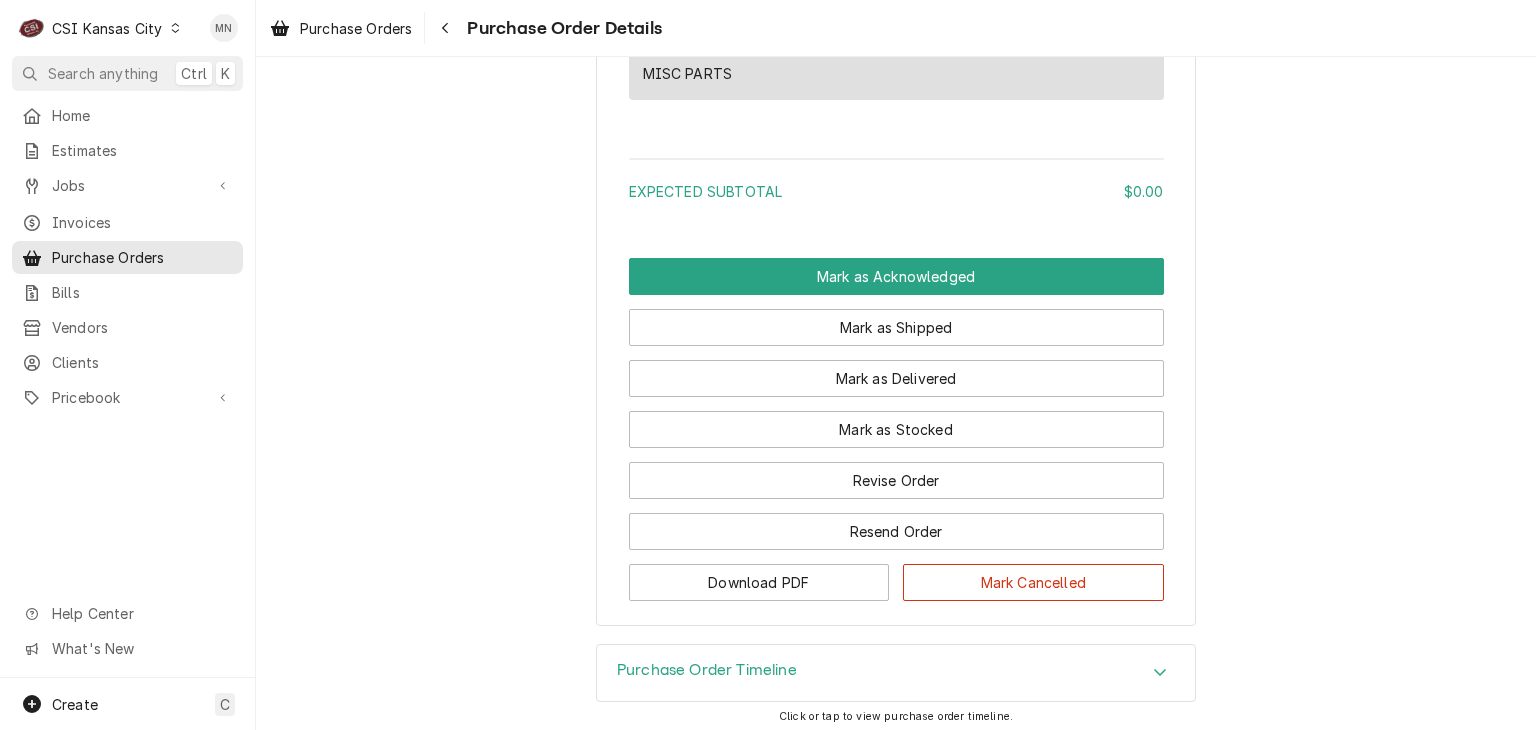 scroll, scrollTop: 1525, scrollLeft: 0, axis: vertical 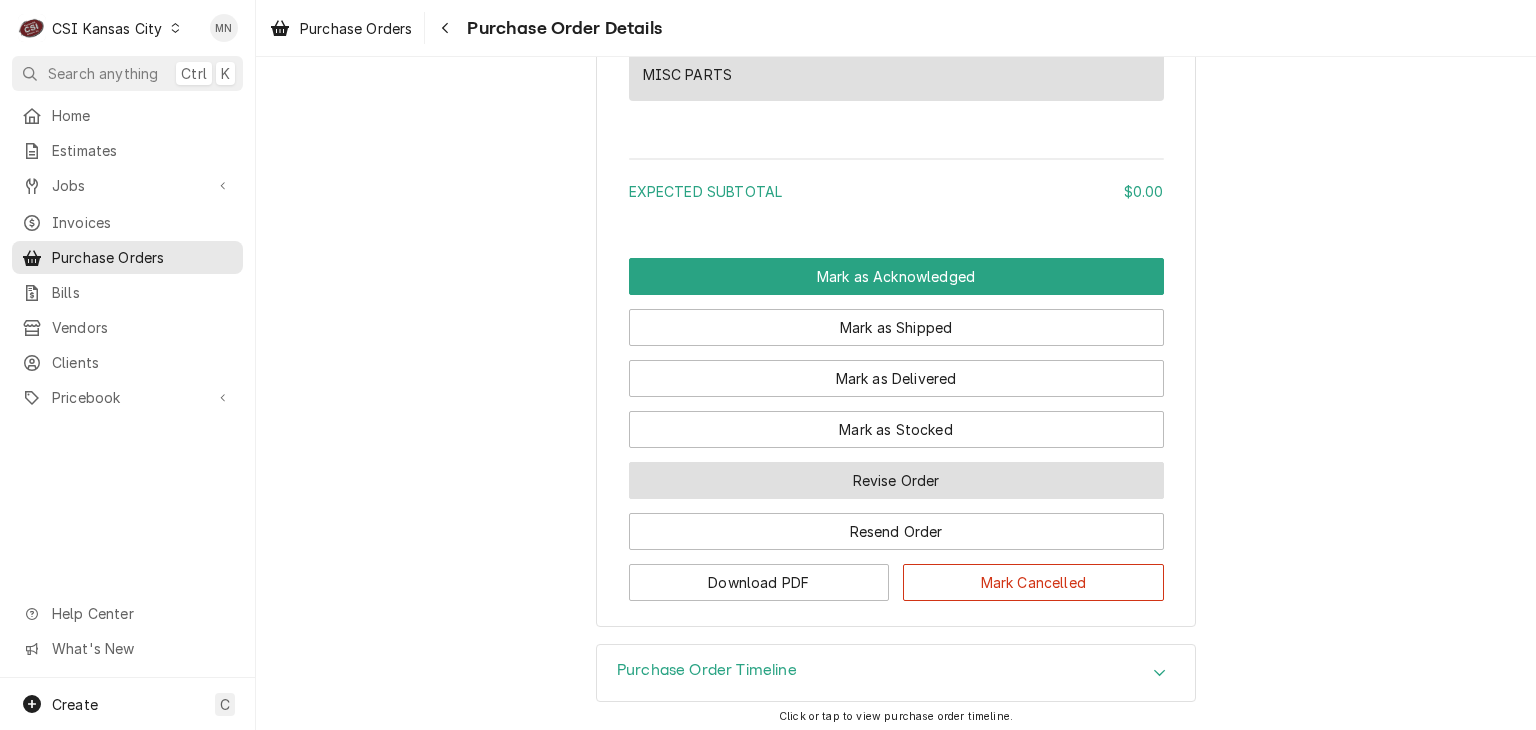 click on "Revise Order" at bounding box center [896, 480] 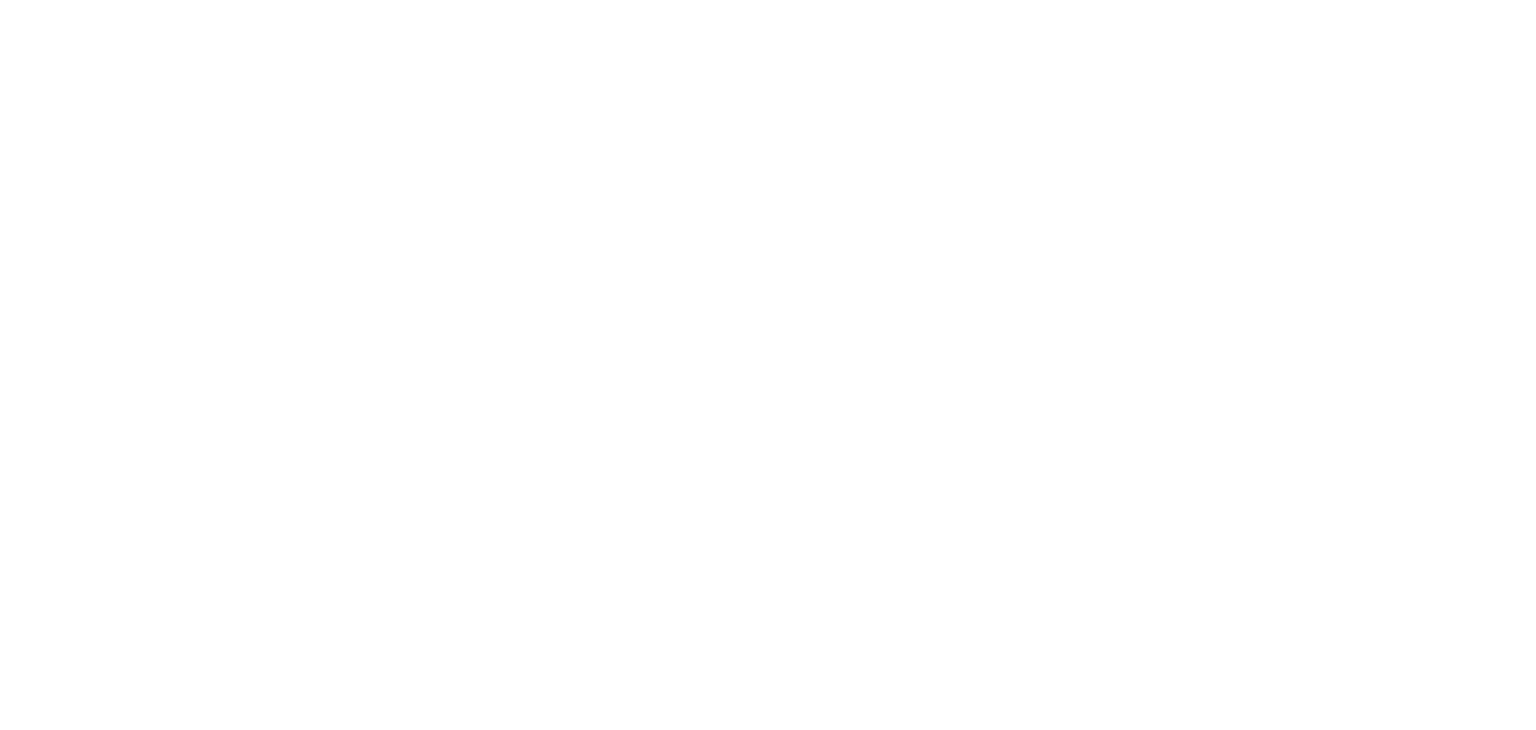 scroll, scrollTop: 0, scrollLeft: 0, axis: both 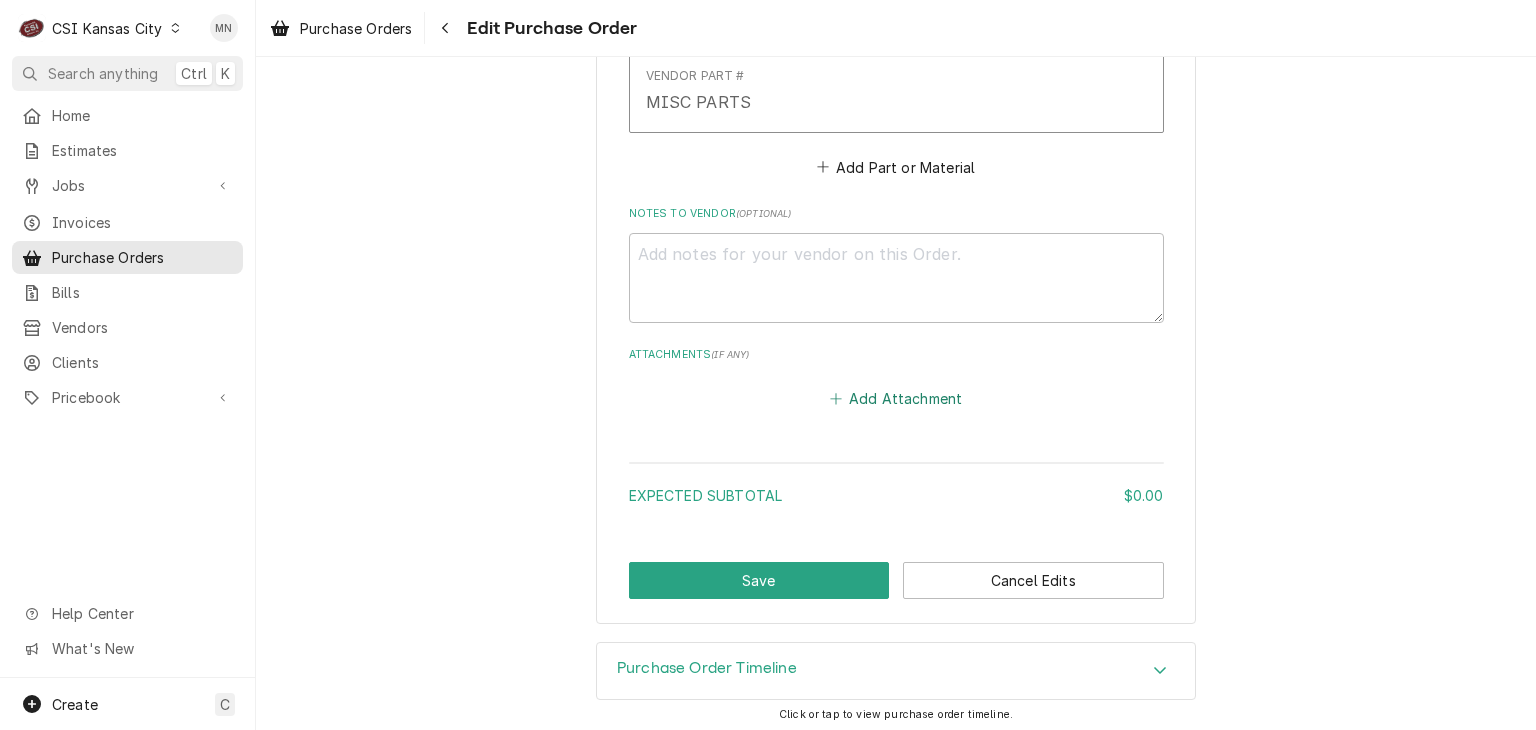 click on "Add Attachment" at bounding box center (896, 399) 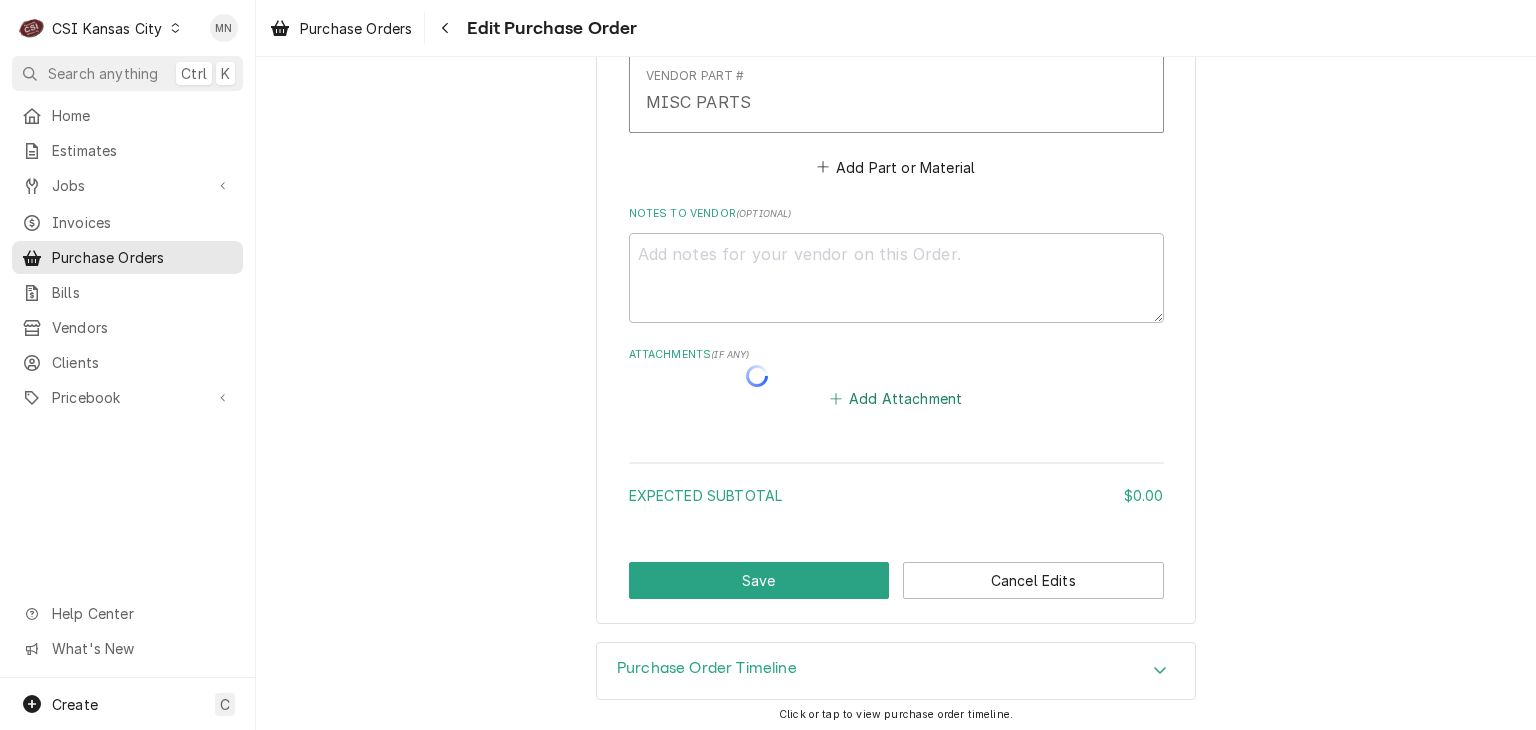 type on "x" 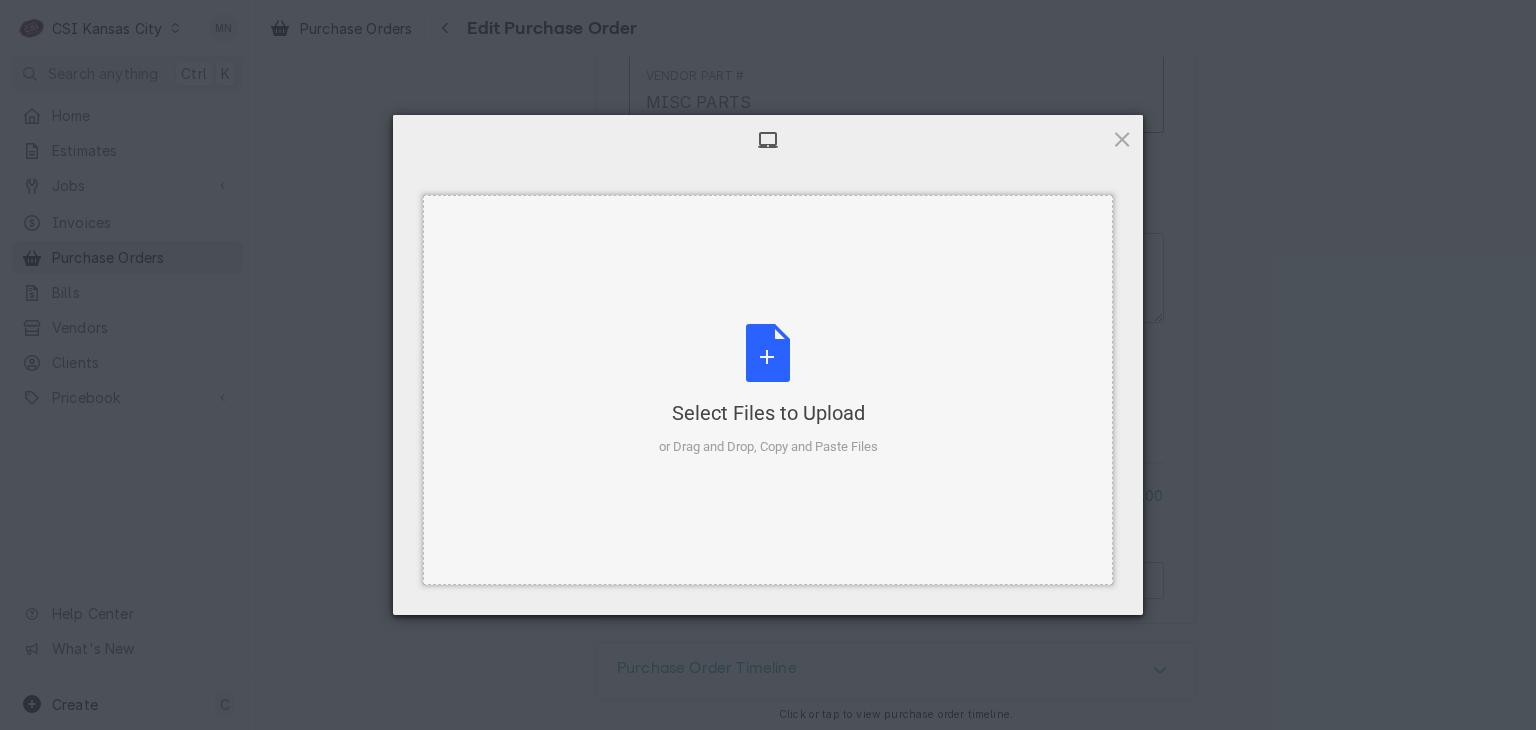 click on "Select Files to Upload
or Drag and Drop, Copy and Paste Files" at bounding box center [768, 390] 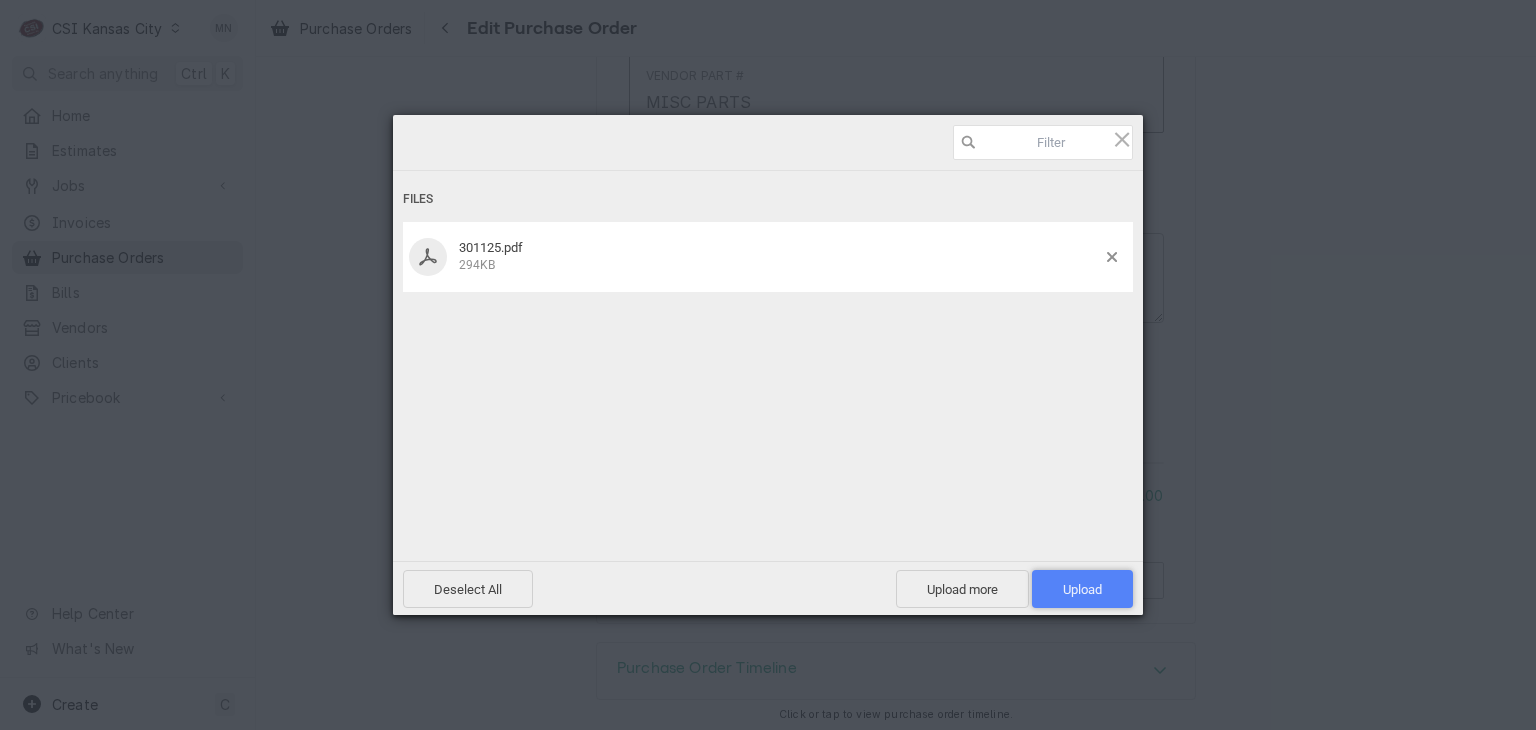click on "Upload
1" at bounding box center [1082, 589] 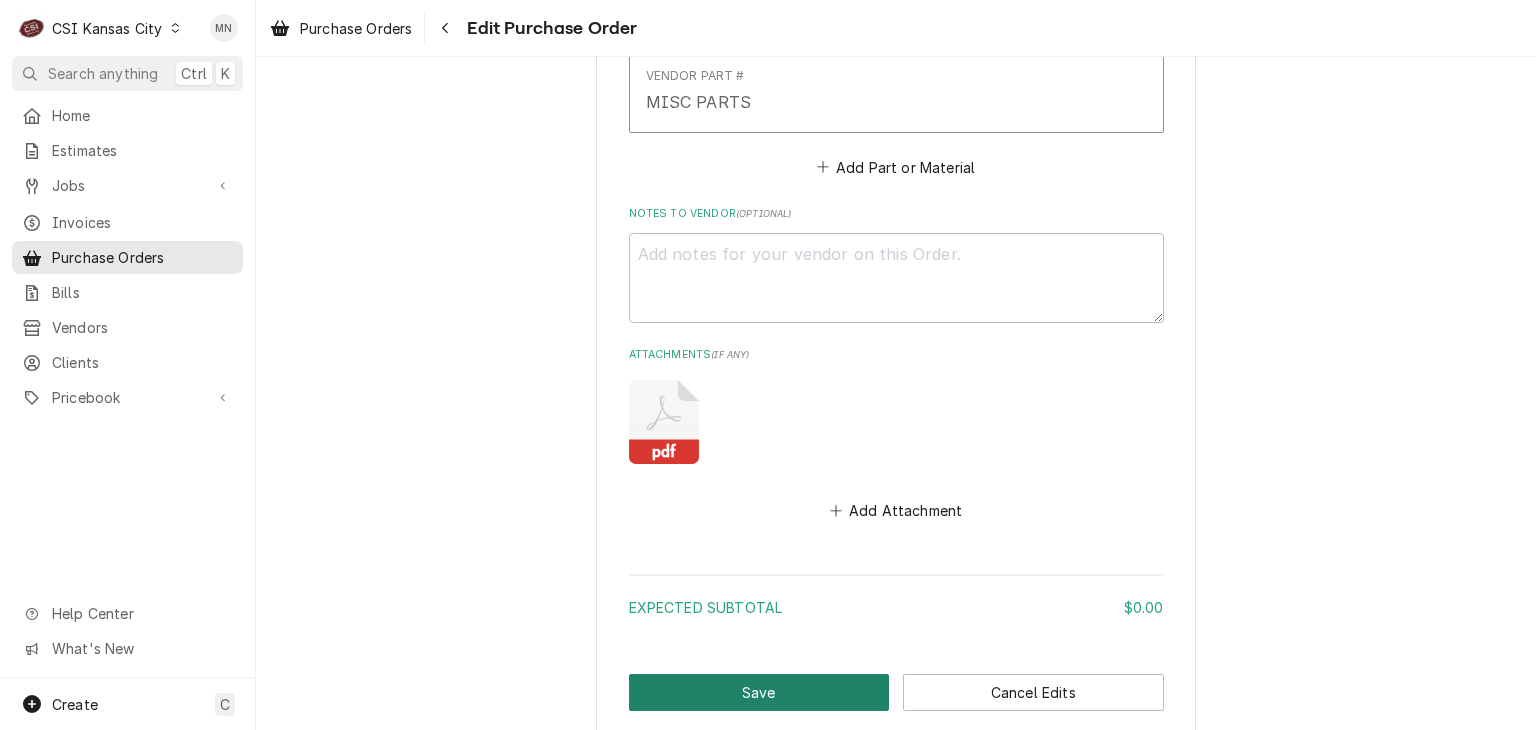 click on "Save" at bounding box center [759, 692] 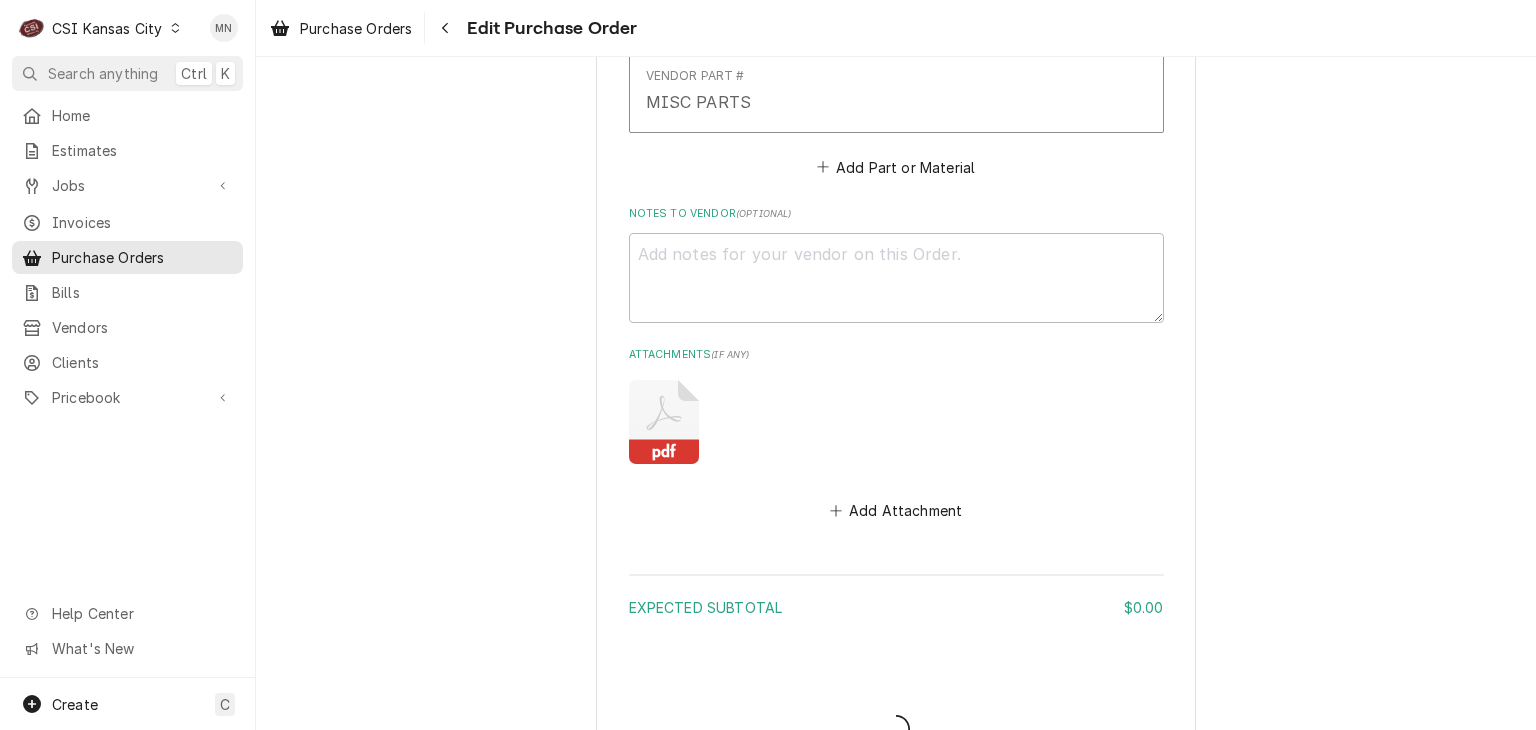 type on "x" 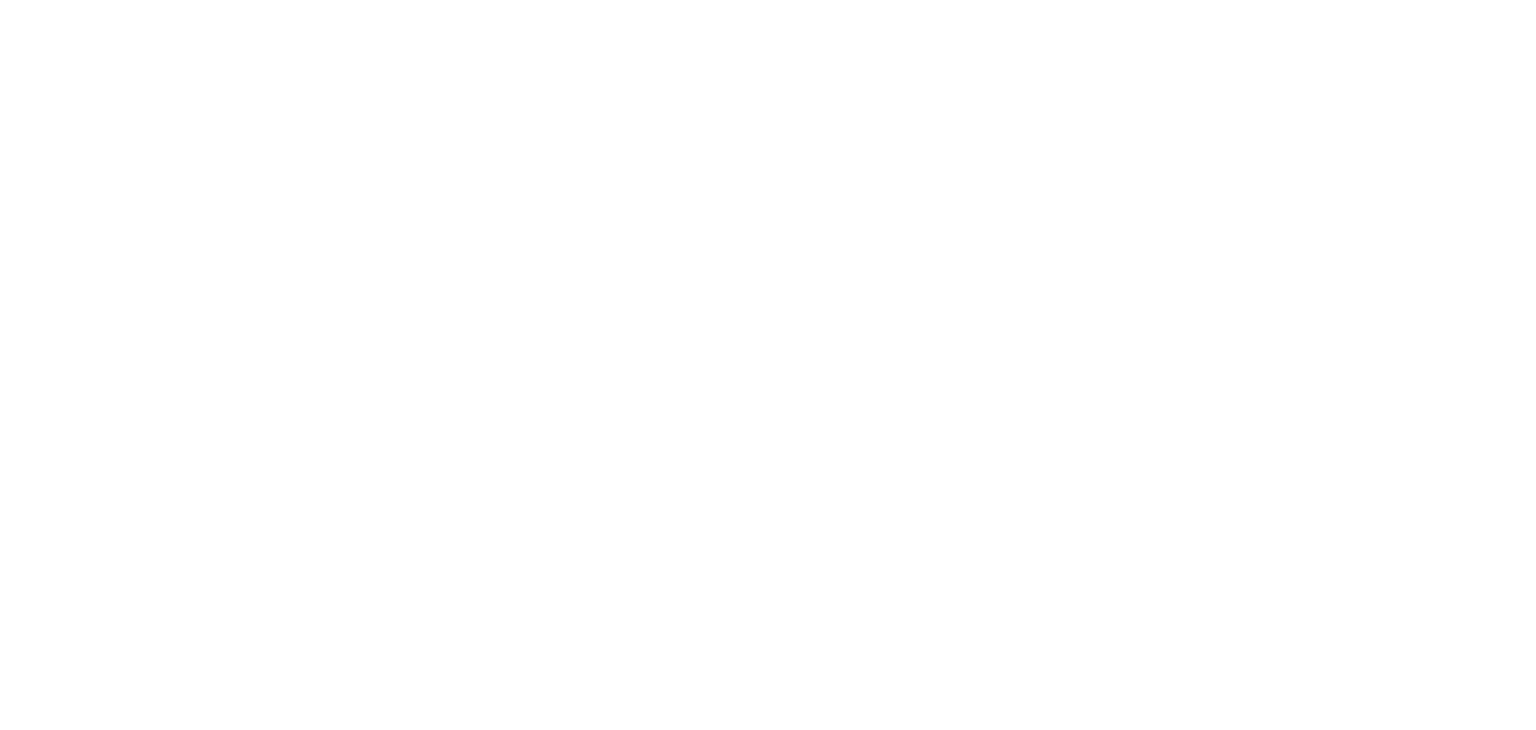 scroll, scrollTop: 0, scrollLeft: 0, axis: both 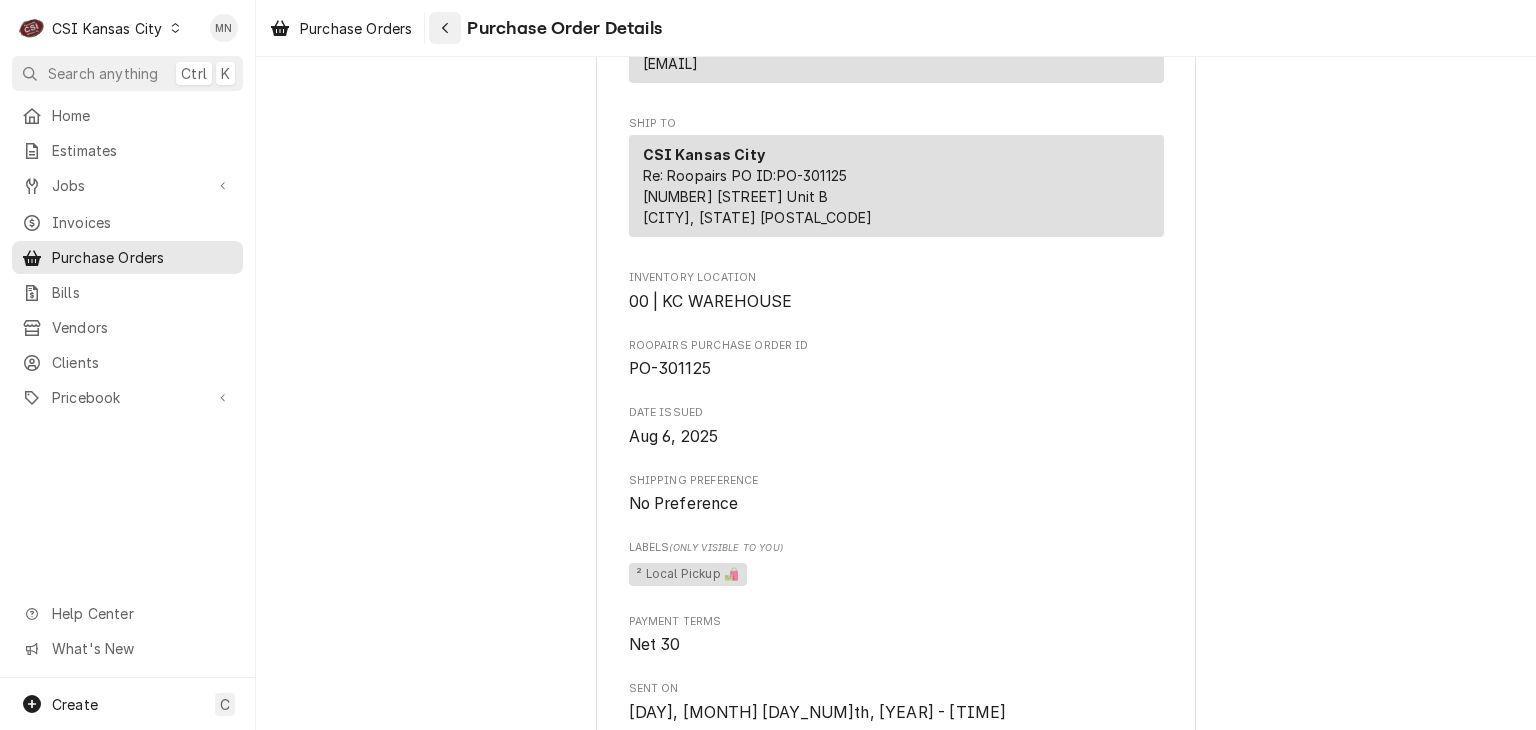 click 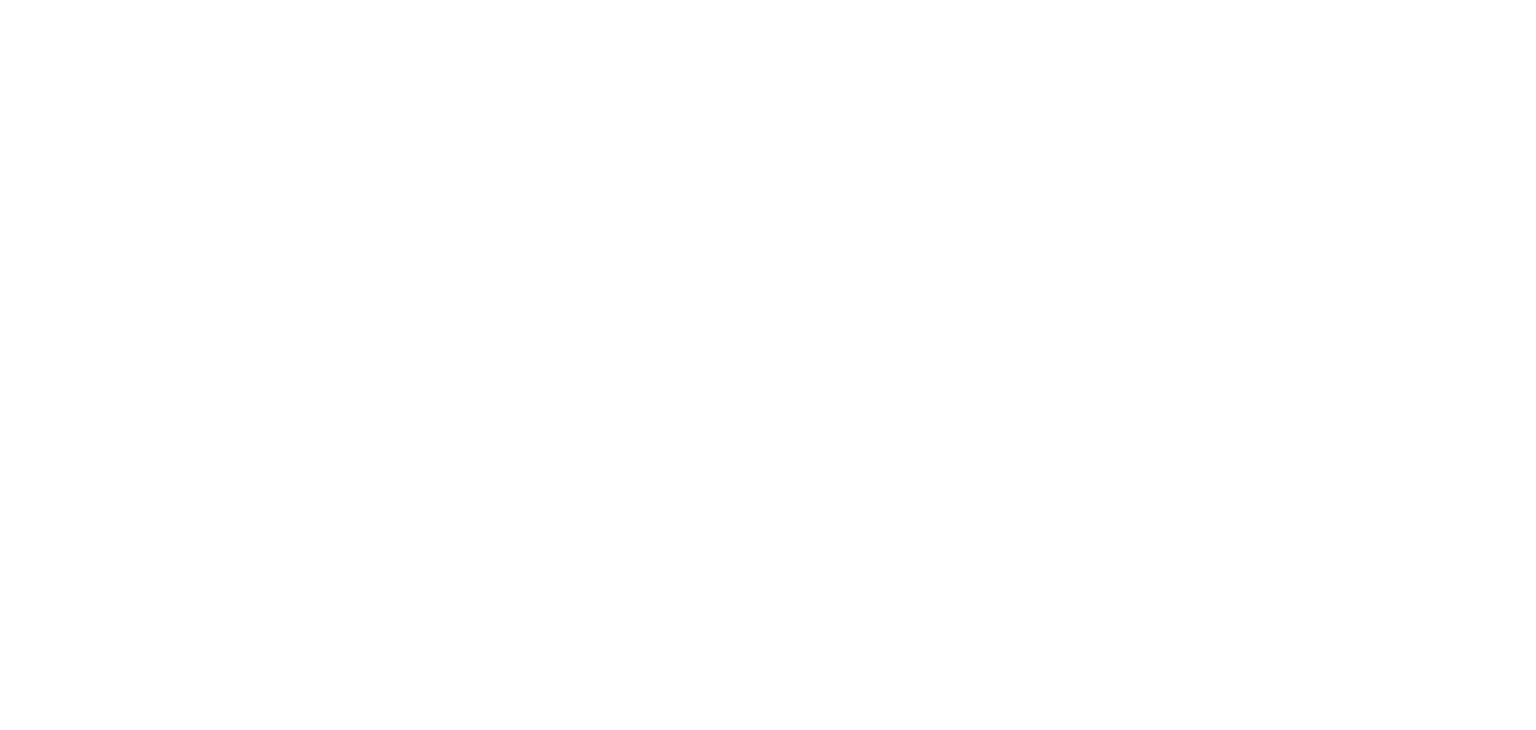 scroll, scrollTop: 0, scrollLeft: 0, axis: both 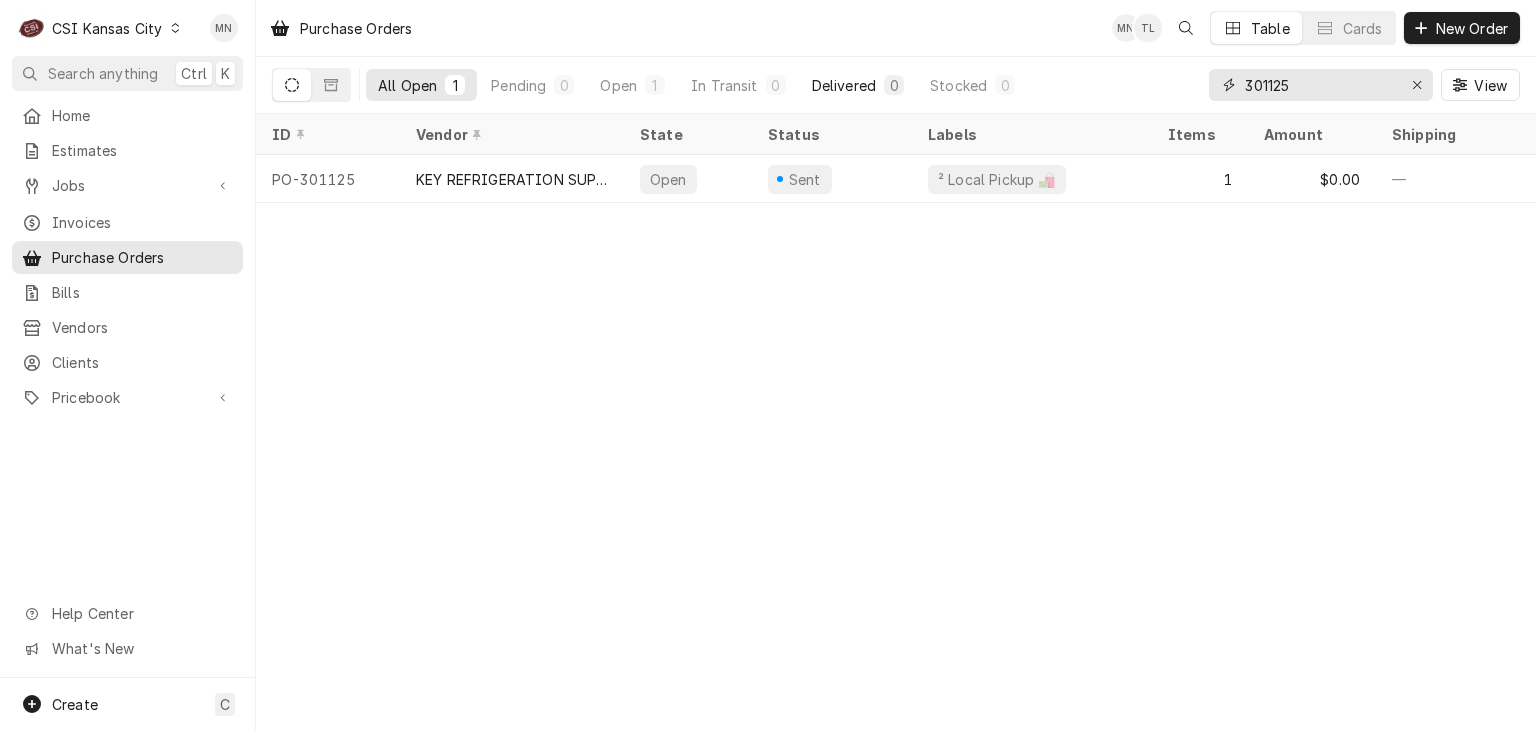 click on "All Open 1 Pending 0 Open 1 In Transit 0 Delivered 0 Stocked 0 301125 View" at bounding box center (896, 85) 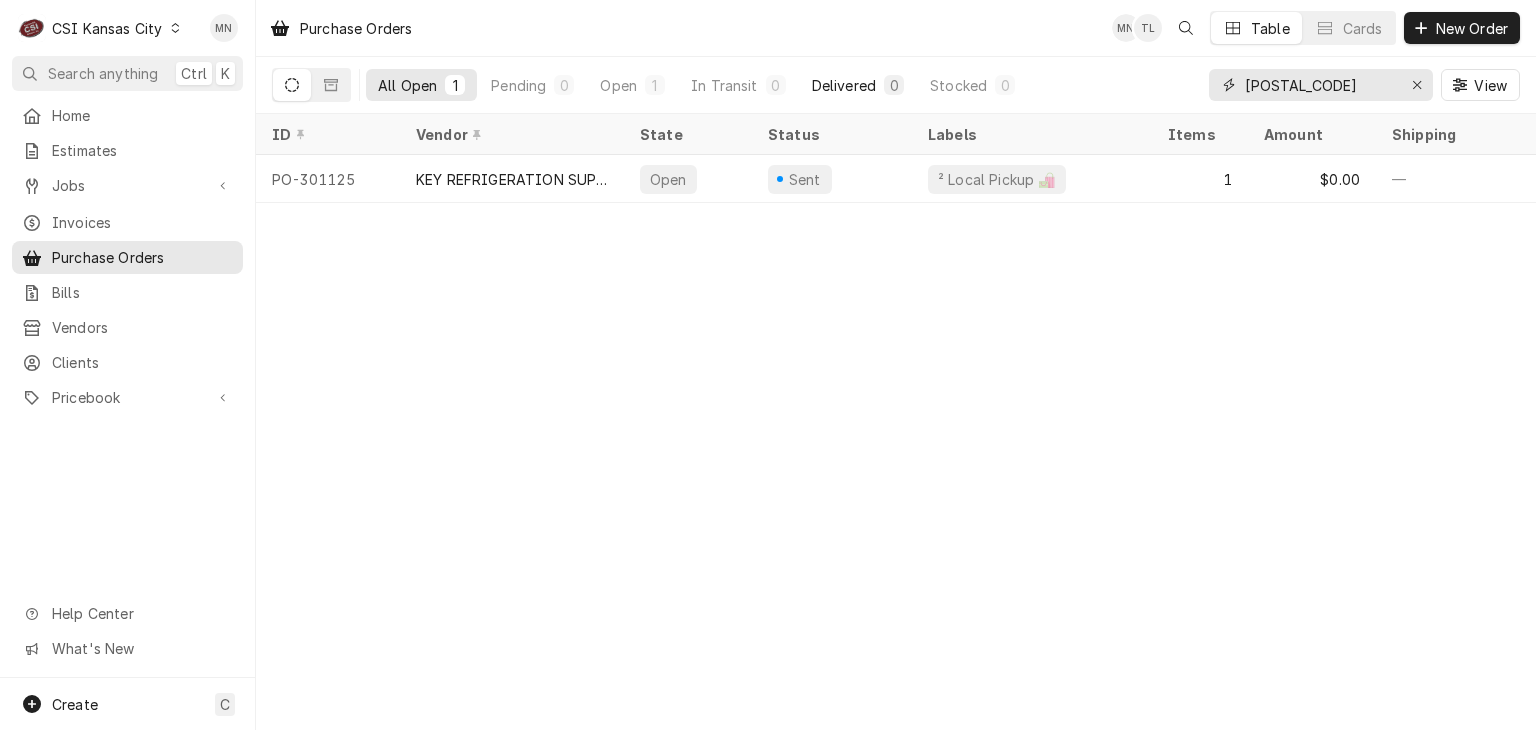type on "[POSTAL_CODE]" 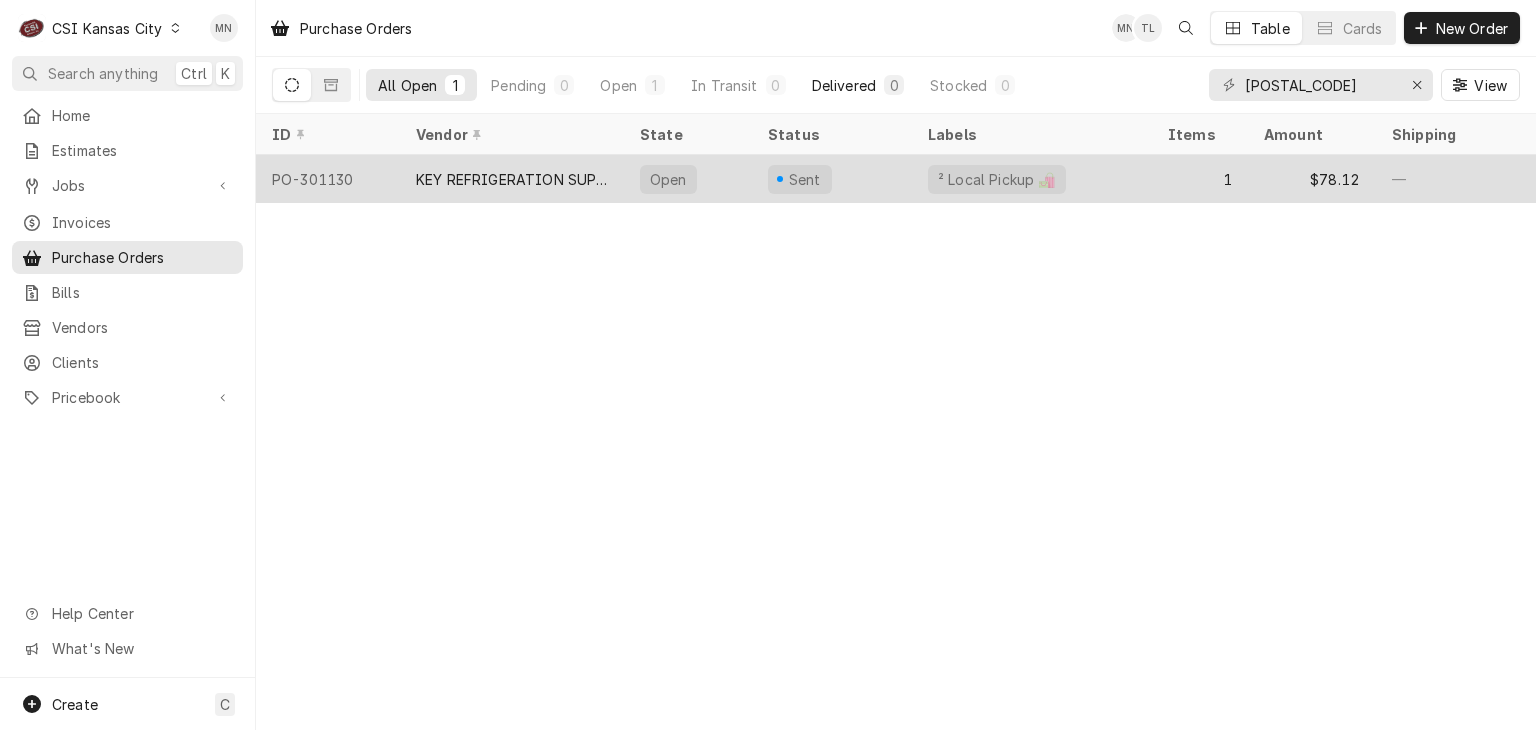 click on "KEY REFRIGERATION SUPPLY" at bounding box center (512, 179) 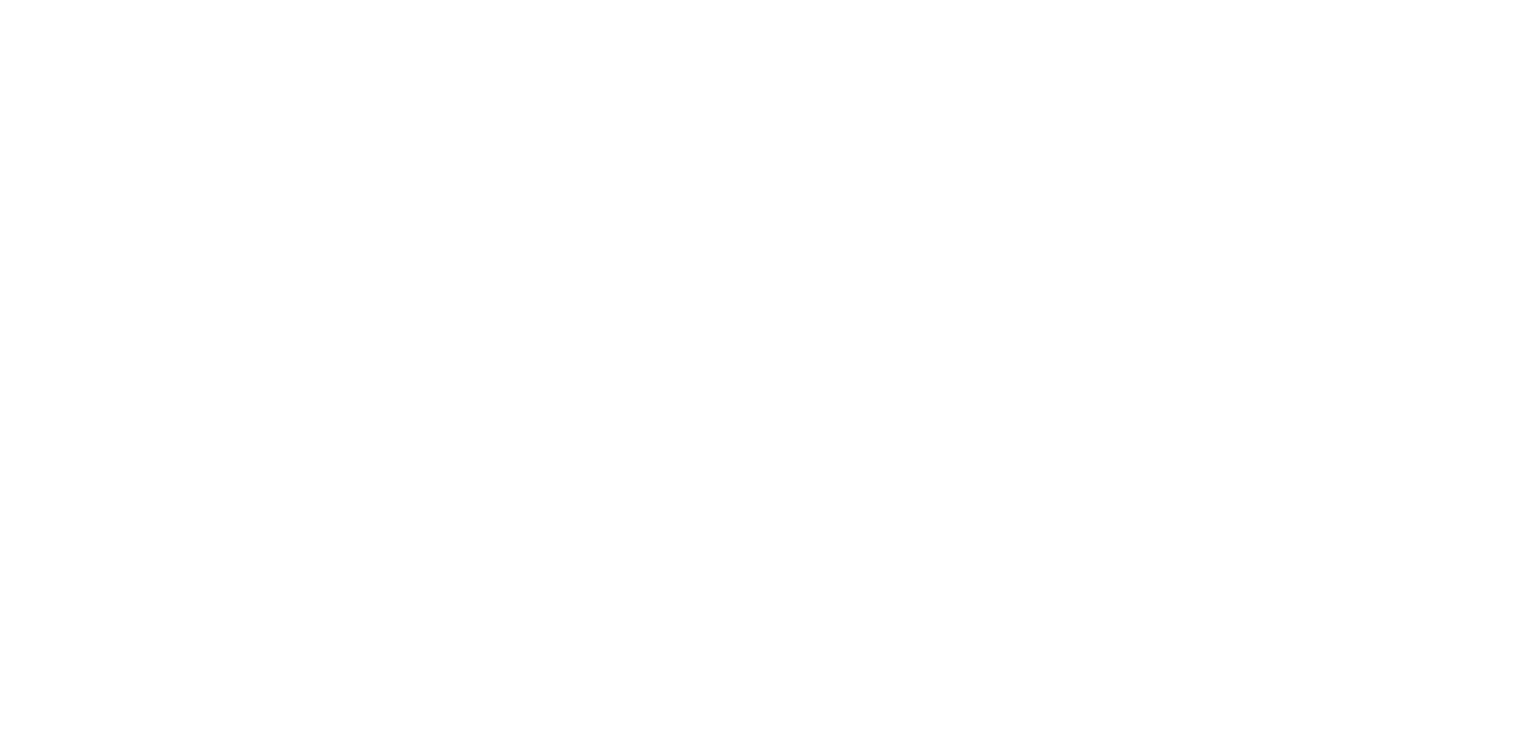 scroll, scrollTop: 0, scrollLeft: 0, axis: both 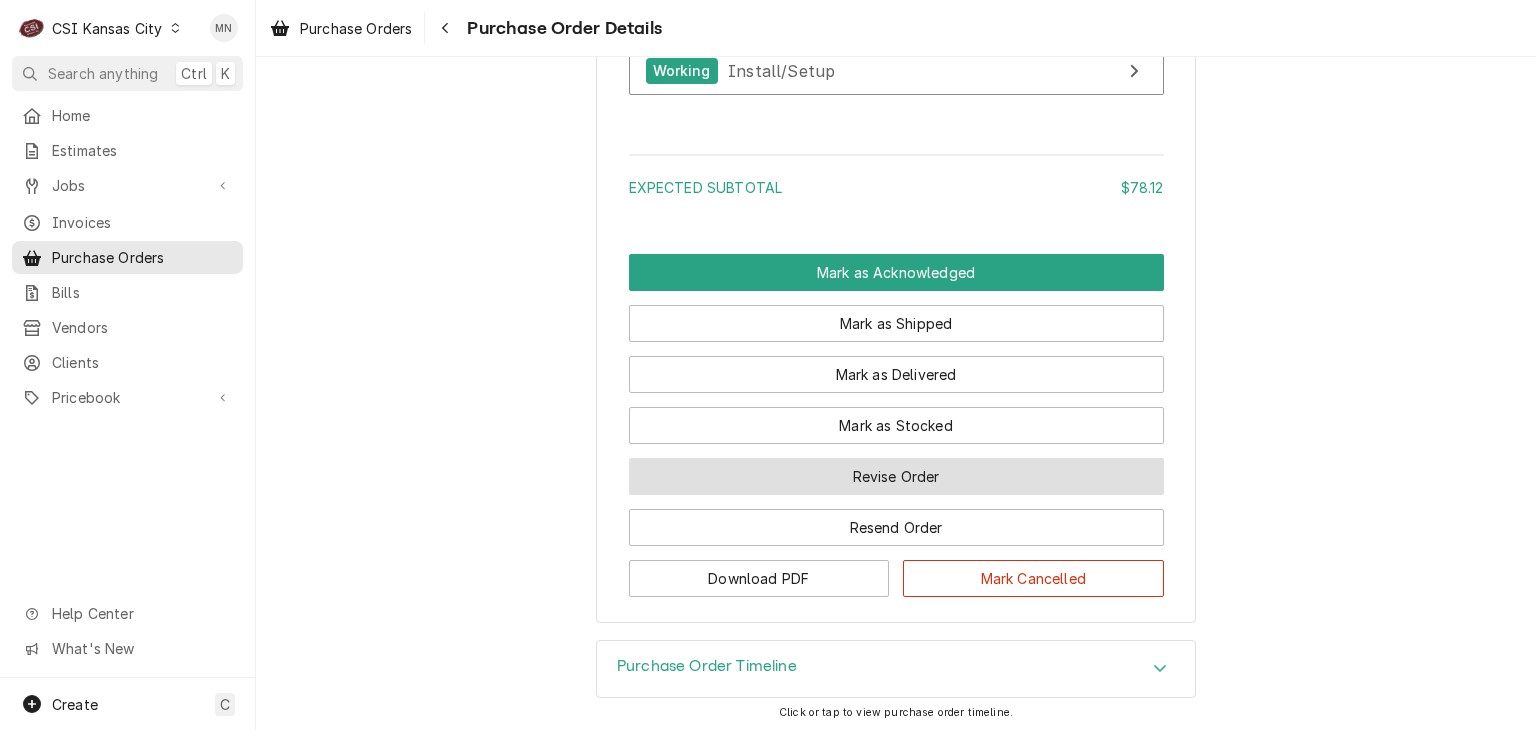 click on "Revise Order" at bounding box center [896, 476] 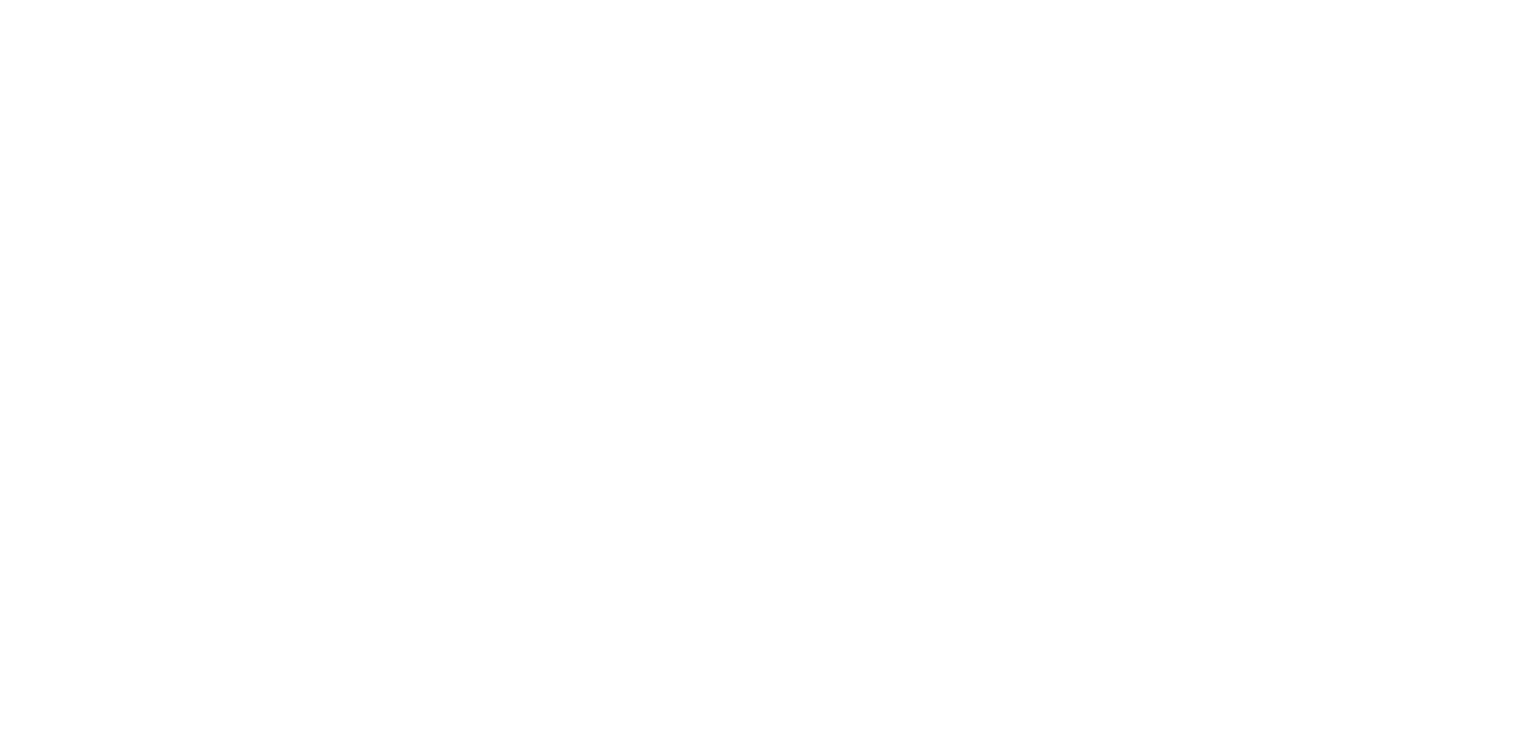 scroll, scrollTop: 0, scrollLeft: 0, axis: both 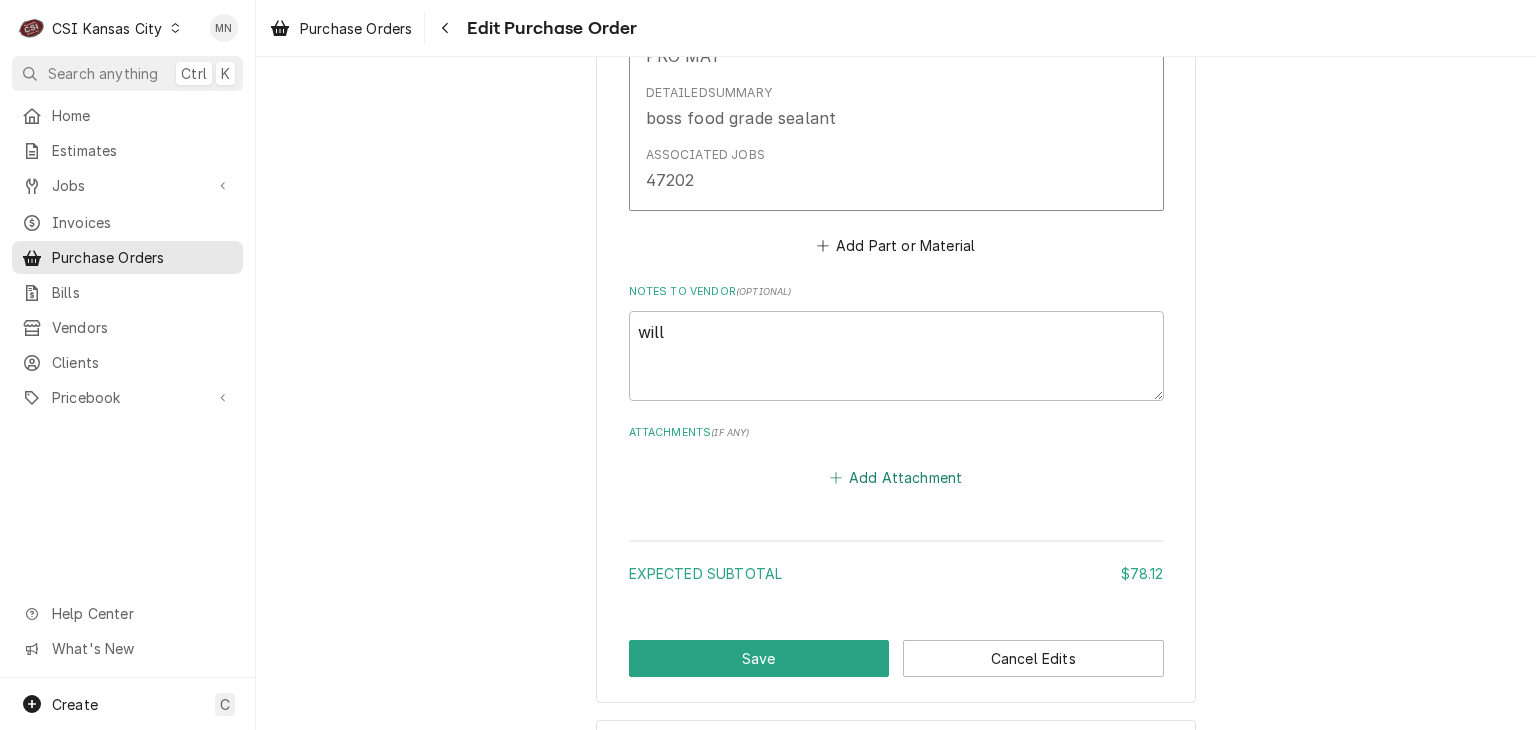 click on "Add Attachment" at bounding box center (896, 477) 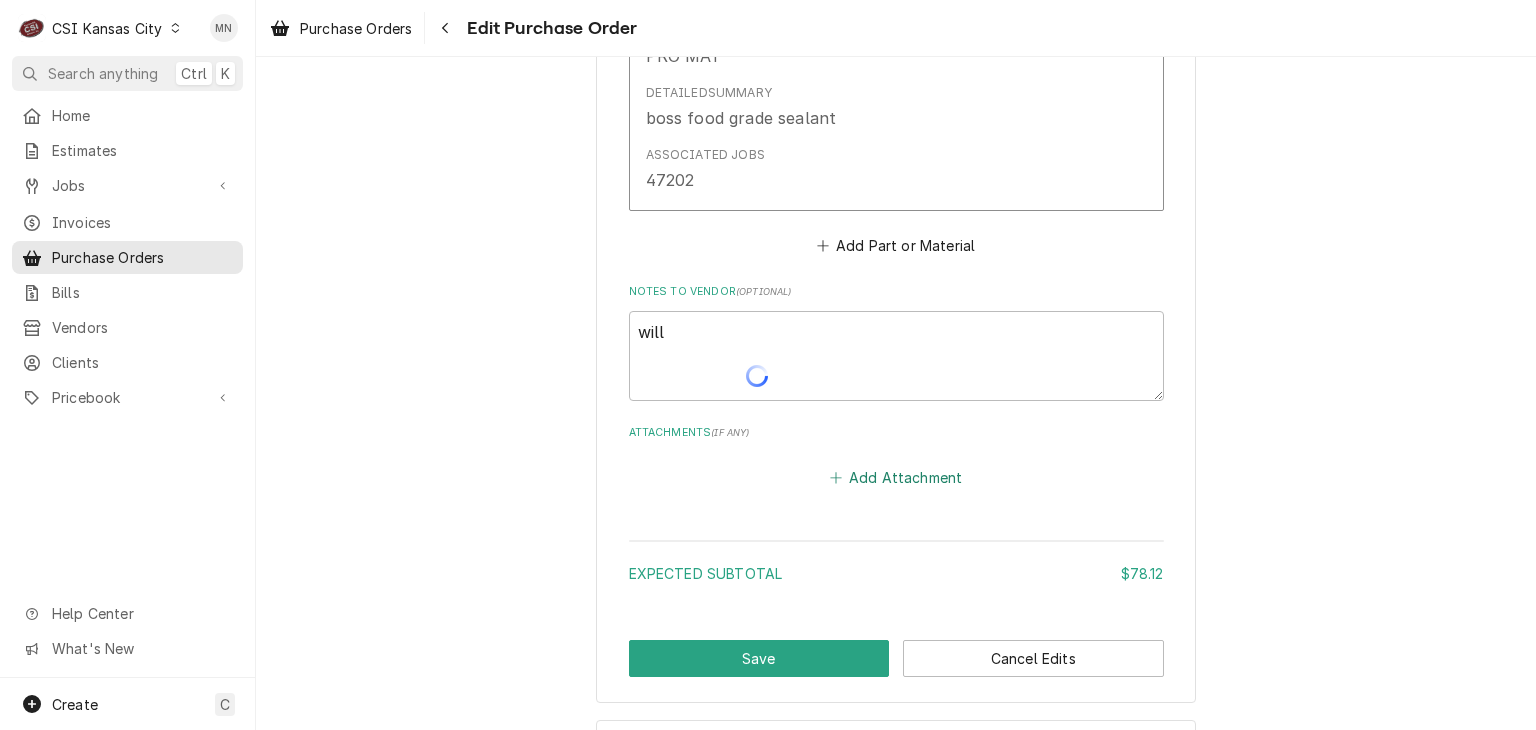 type on "x" 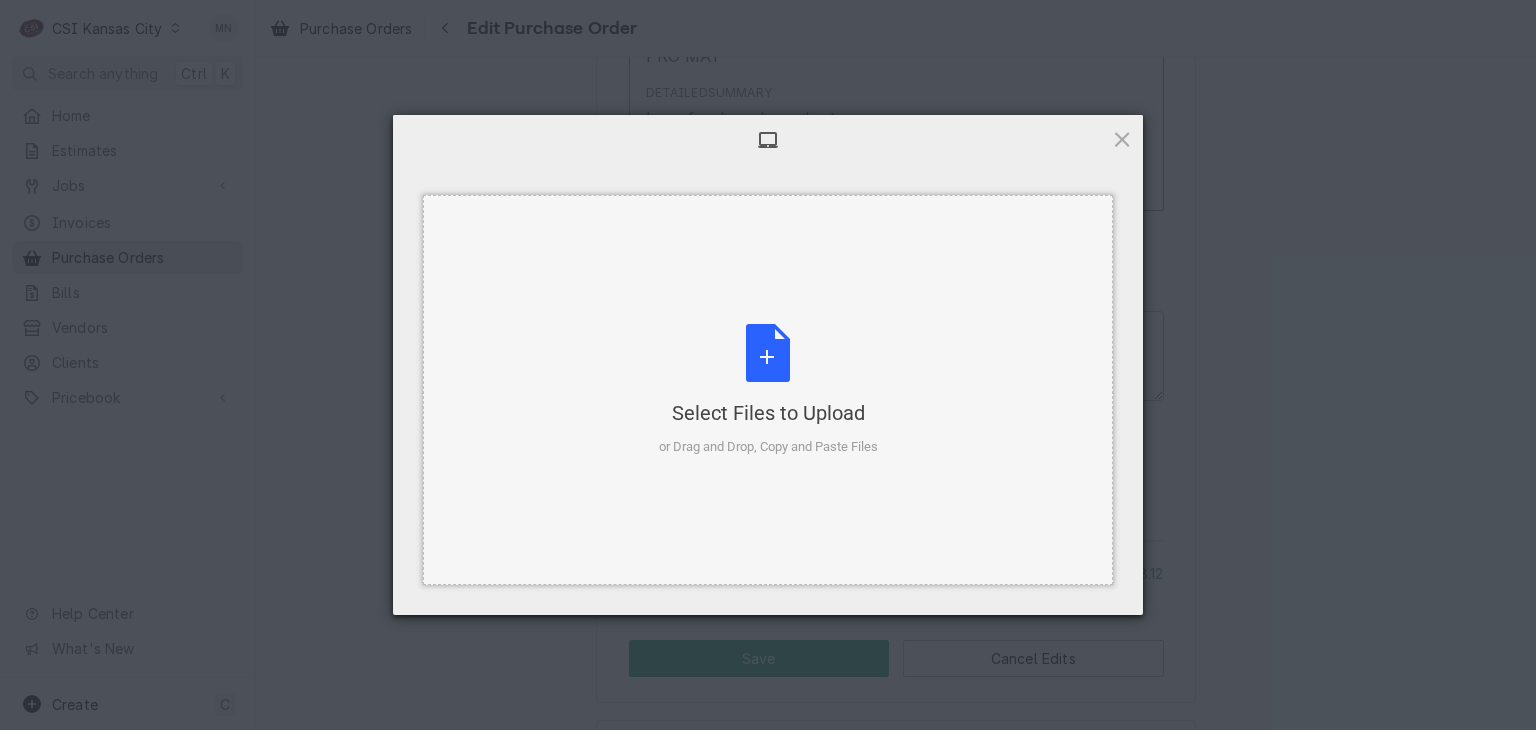 click on "Select Files to Upload
or Drag and Drop, Copy and Paste Files" at bounding box center (768, 390) 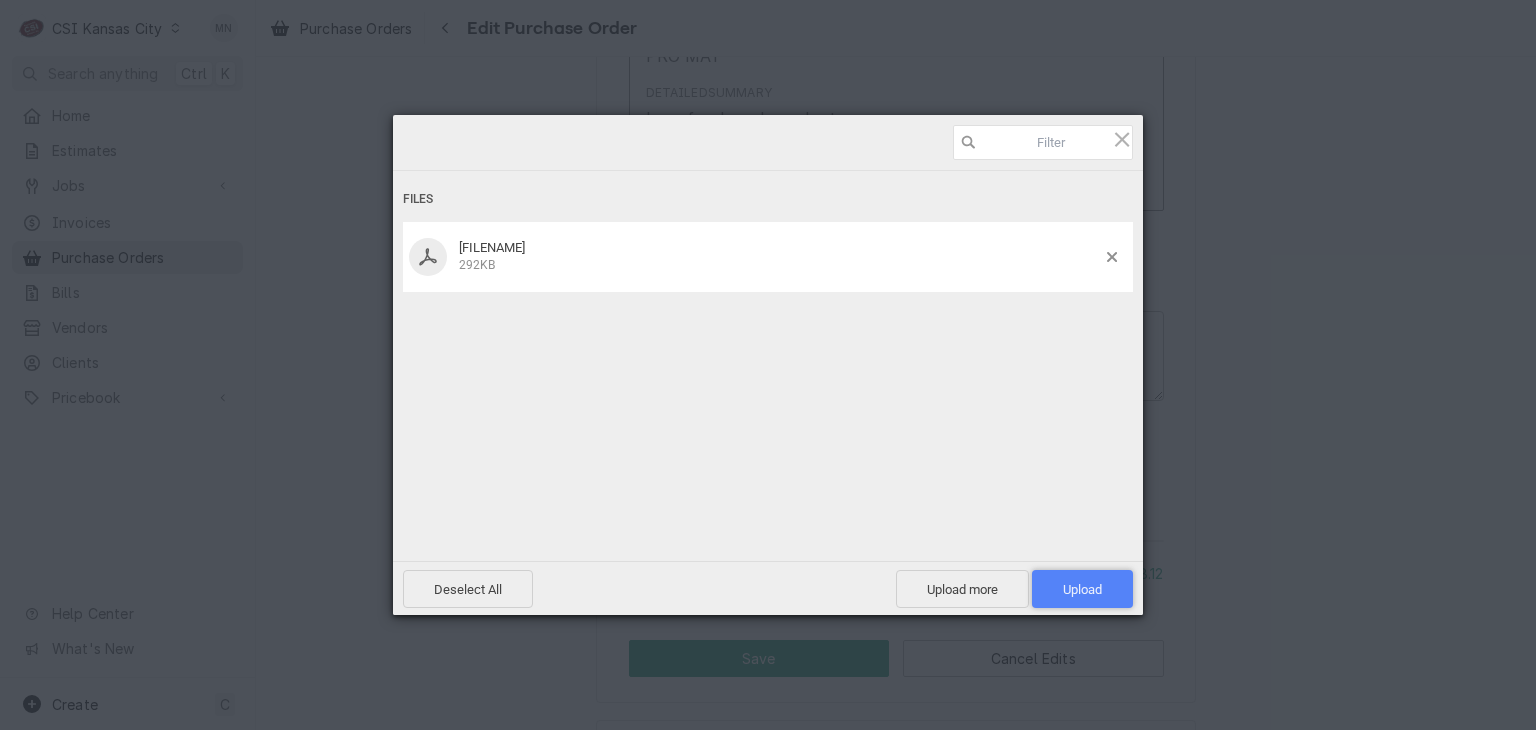 click on "Upload
1" at bounding box center [1082, 589] 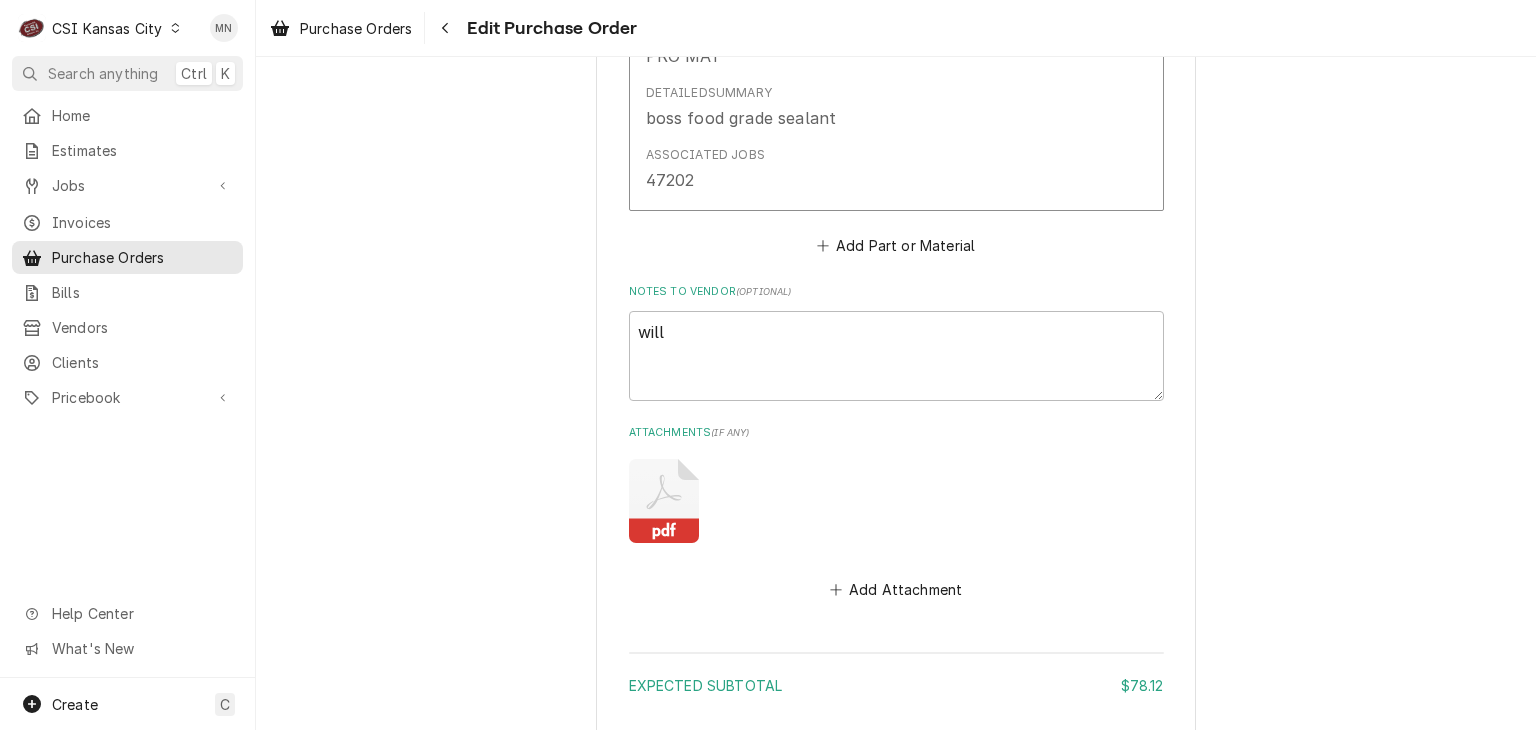 scroll, scrollTop: 1391, scrollLeft: 0, axis: vertical 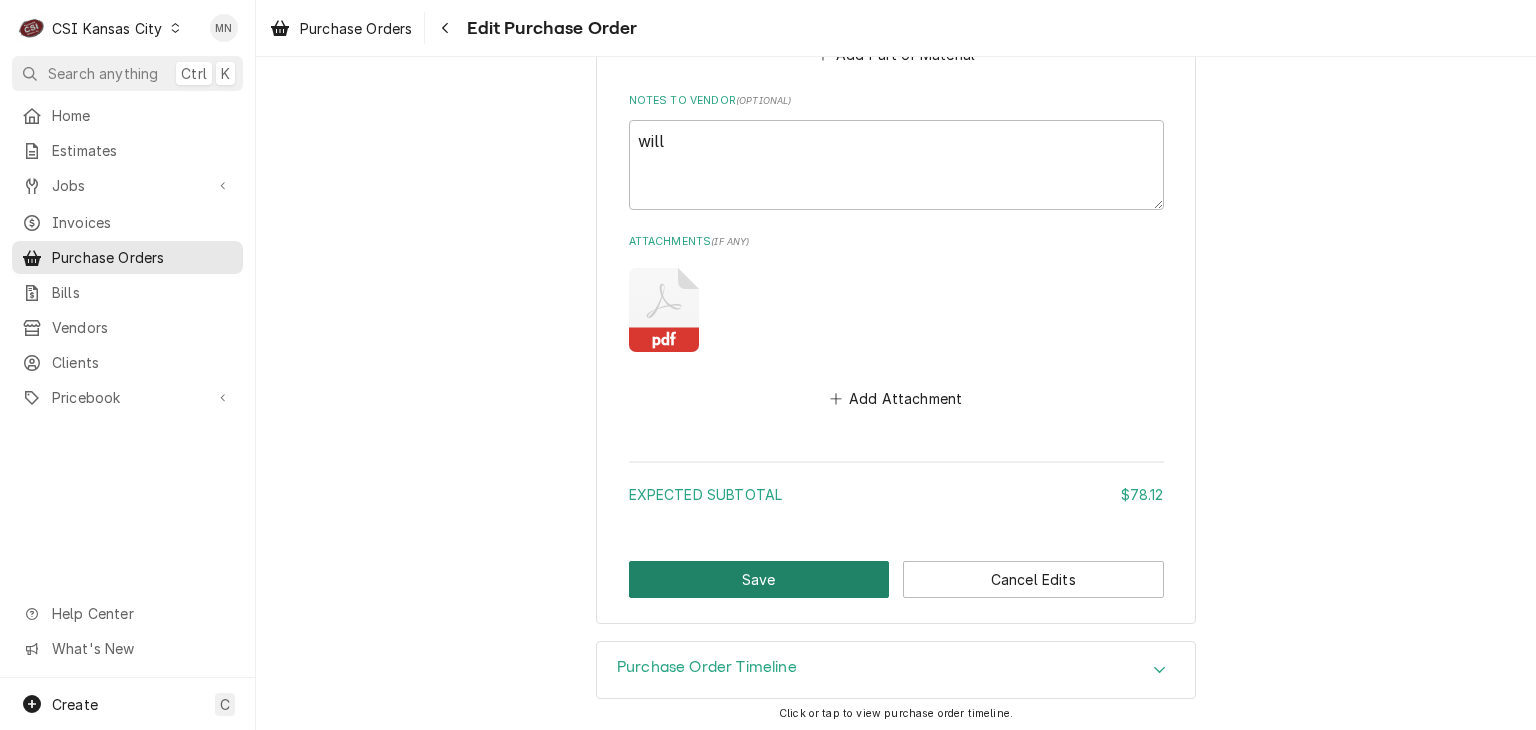 click on "Save" at bounding box center [759, 579] 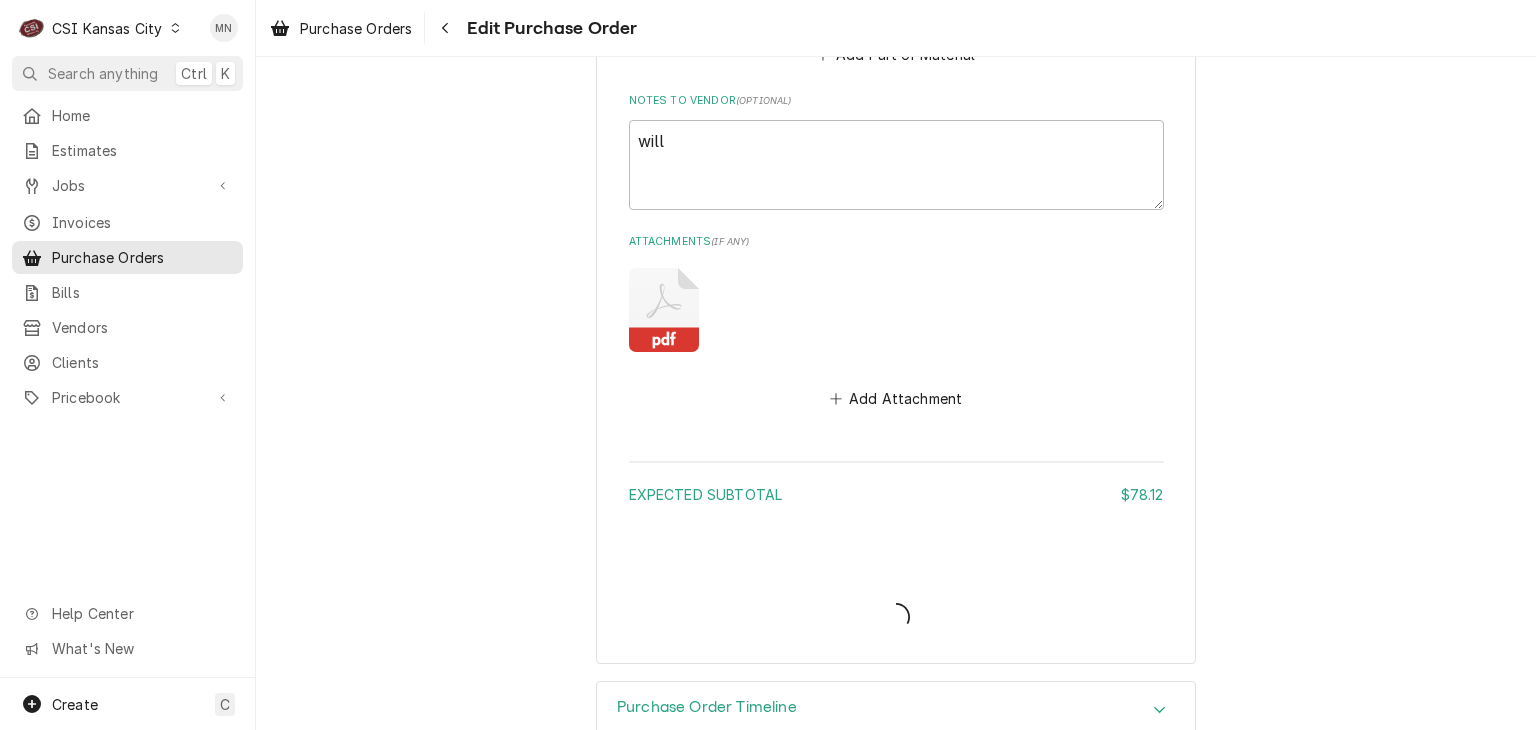 type on "x" 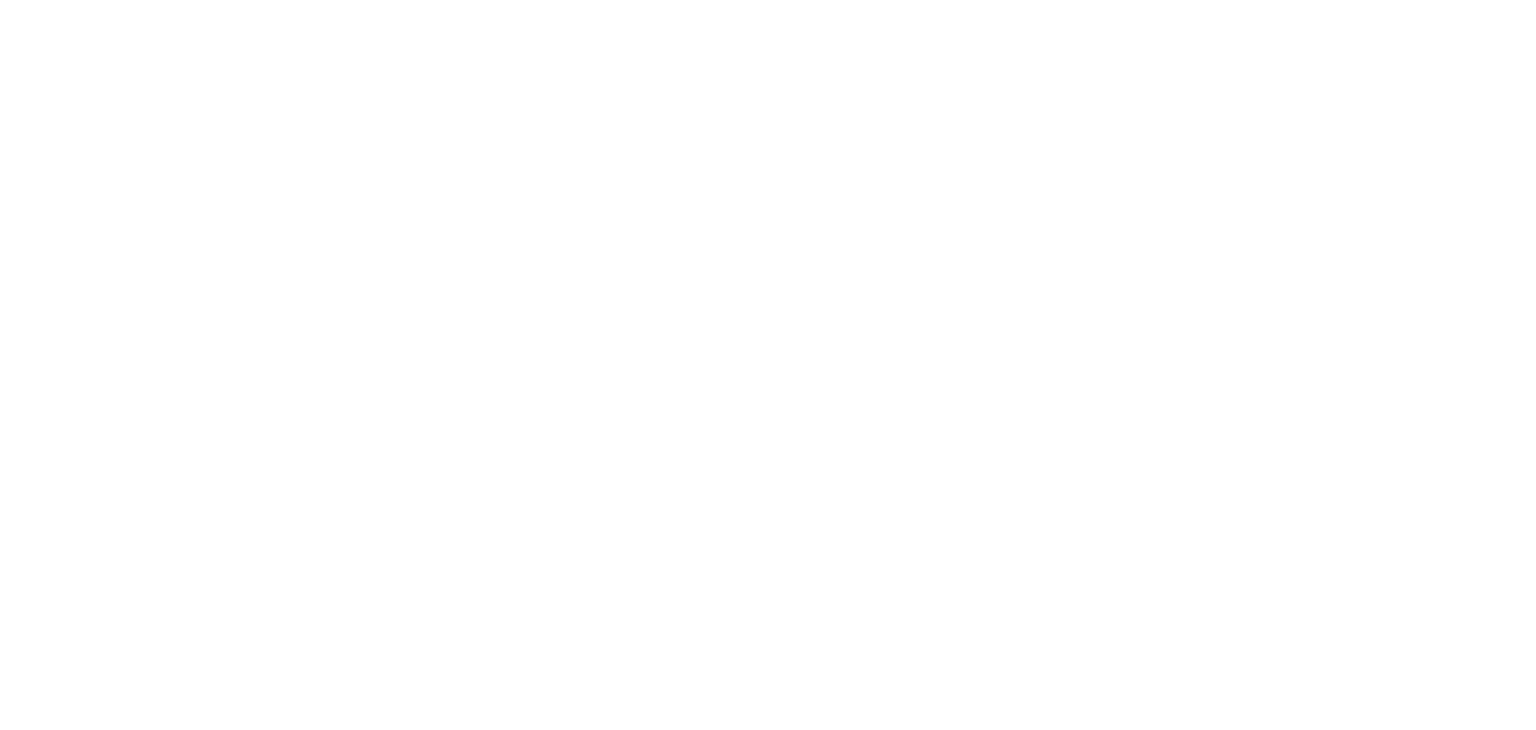 scroll, scrollTop: 0, scrollLeft: 0, axis: both 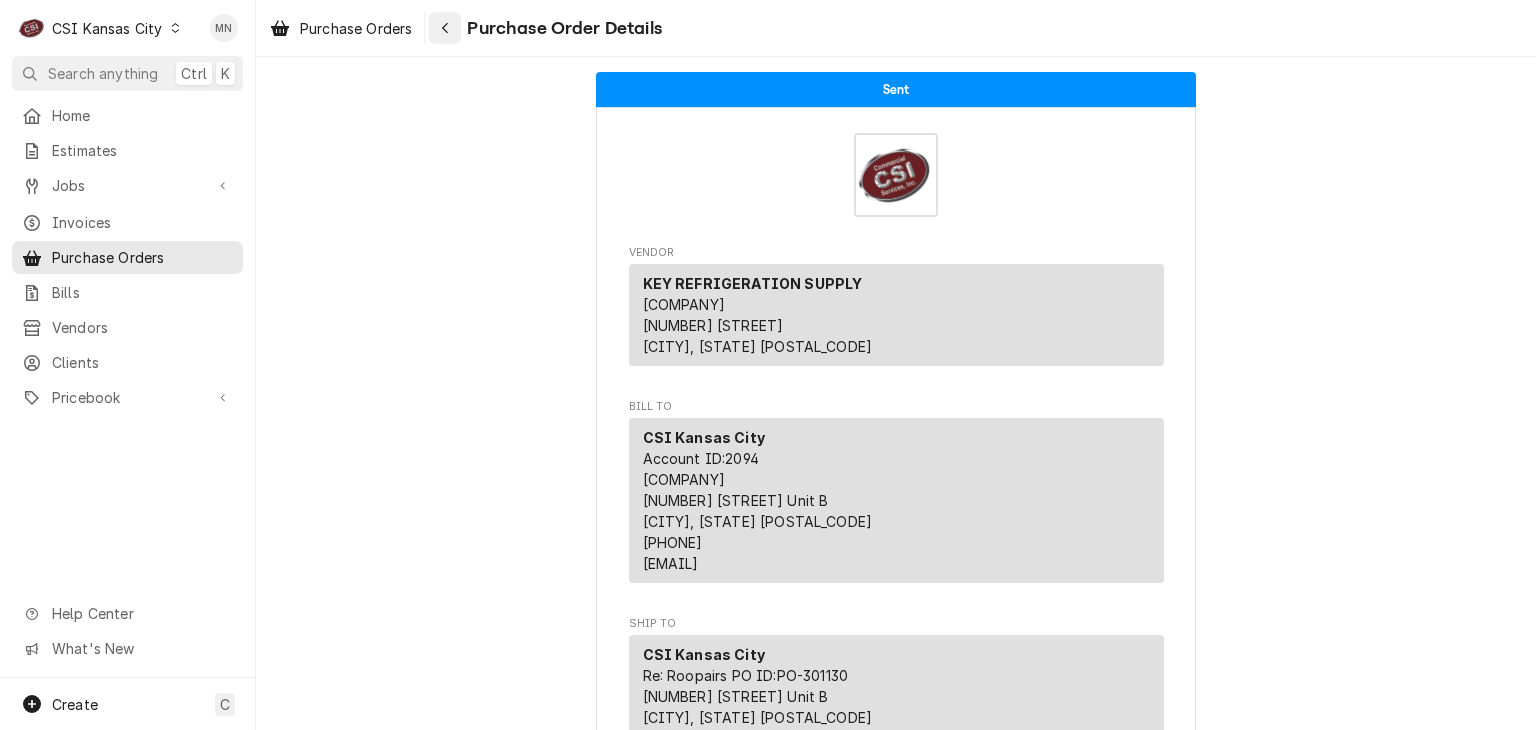 click 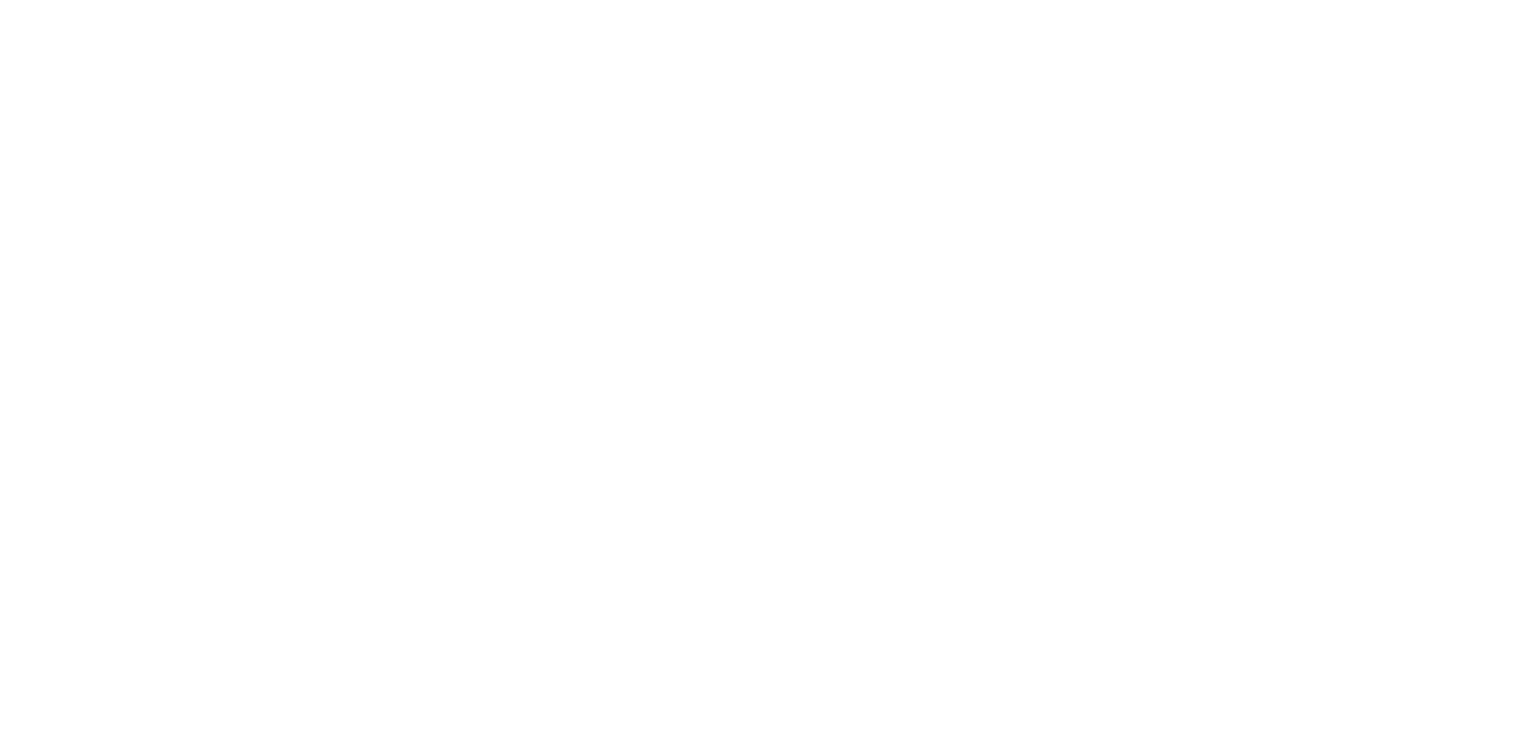 scroll, scrollTop: 0, scrollLeft: 0, axis: both 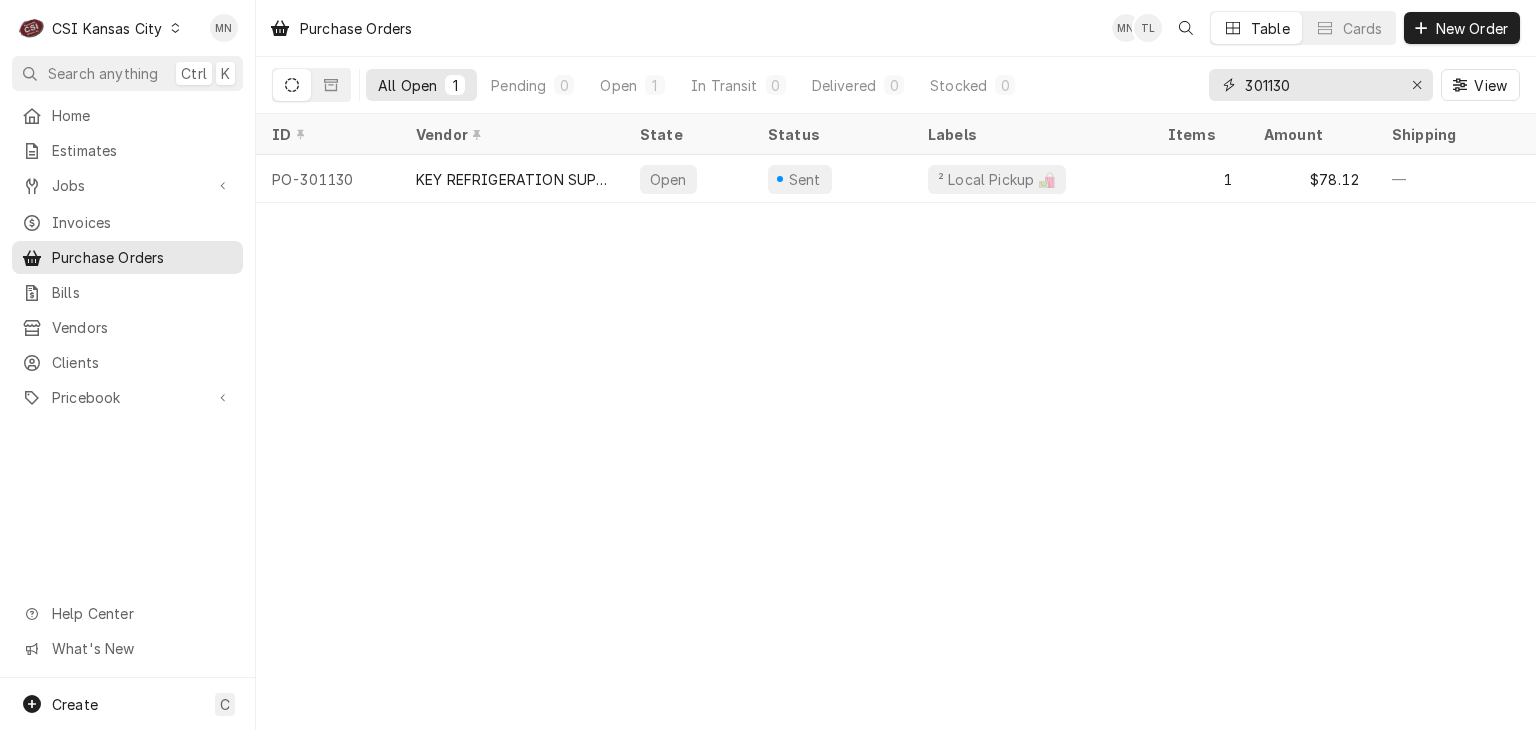 drag, startPoint x: 1368, startPoint y: 78, endPoint x: 1092, endPoint y: 77, distance: 276.0018 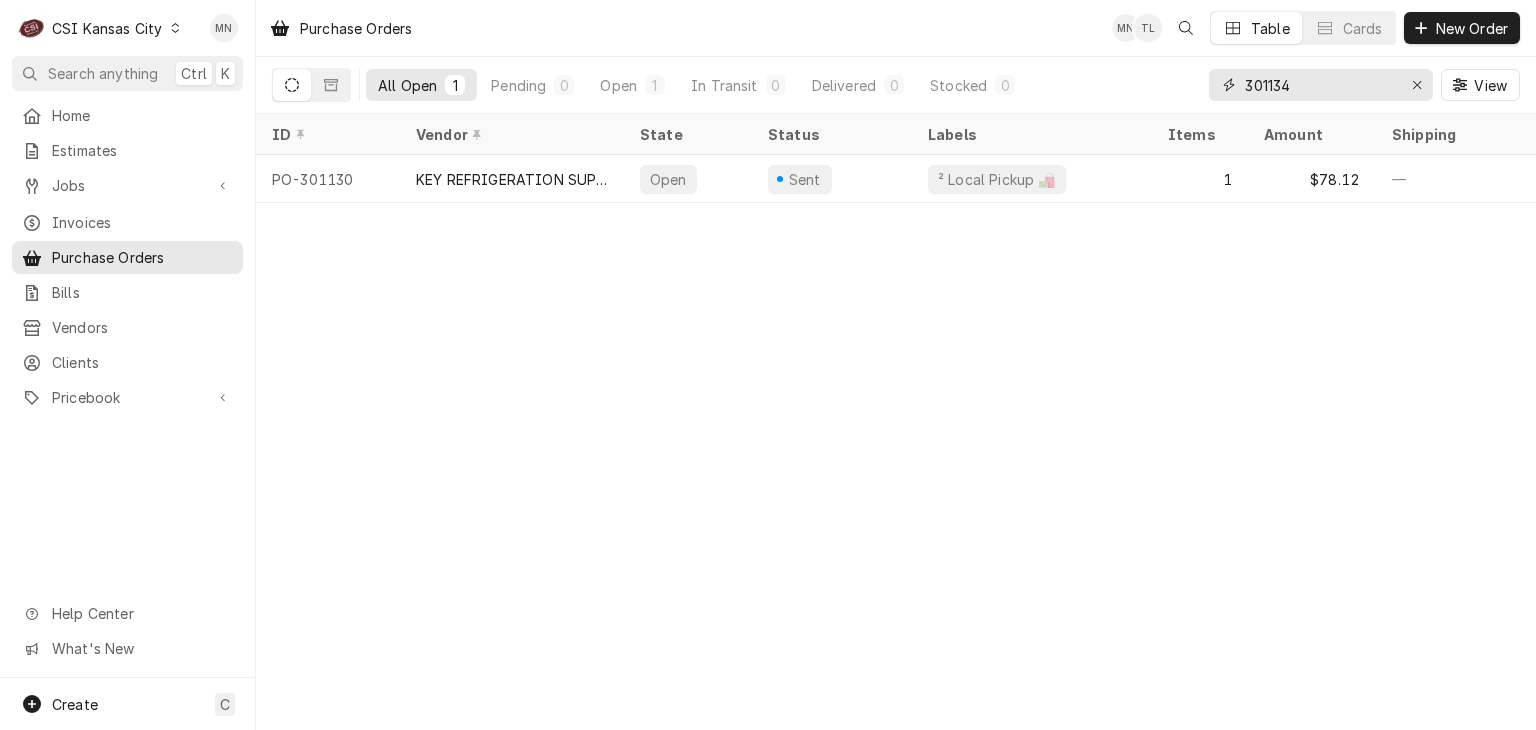 type on "301134" 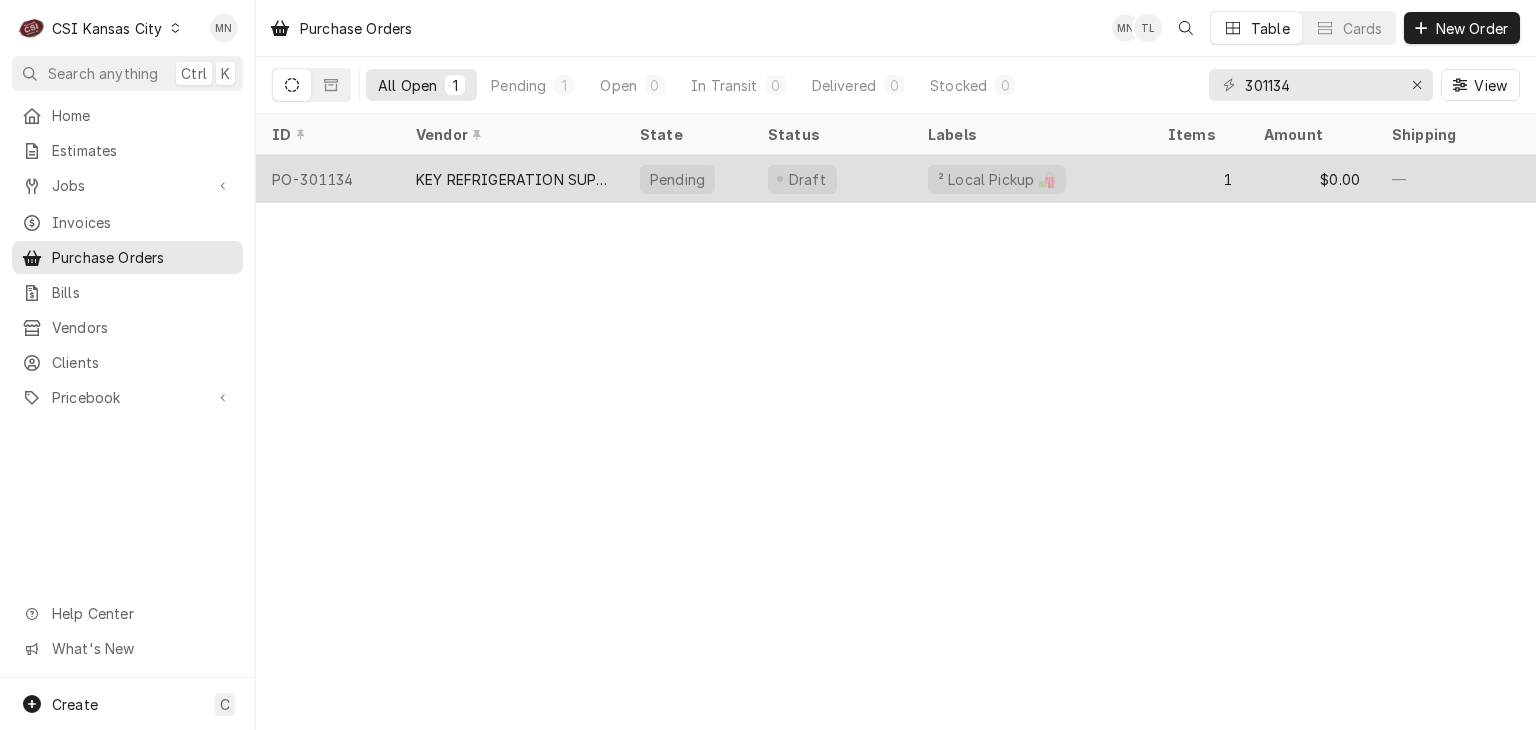 click on "KEY REFRIGERATION SUPPLY" at bounding box center (512, 179) 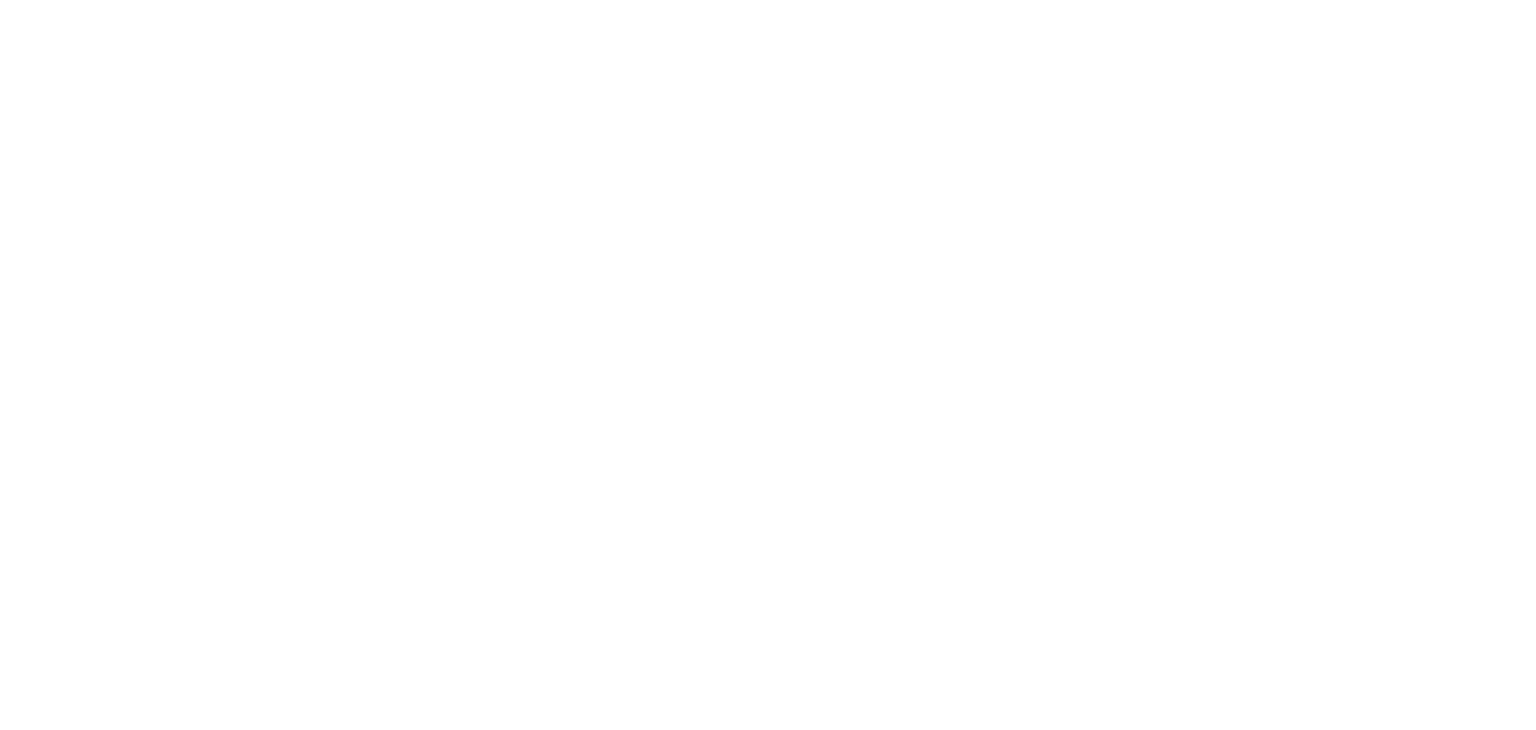 scroll, scrollTop: 0, scrollLeft: 0, axis: both 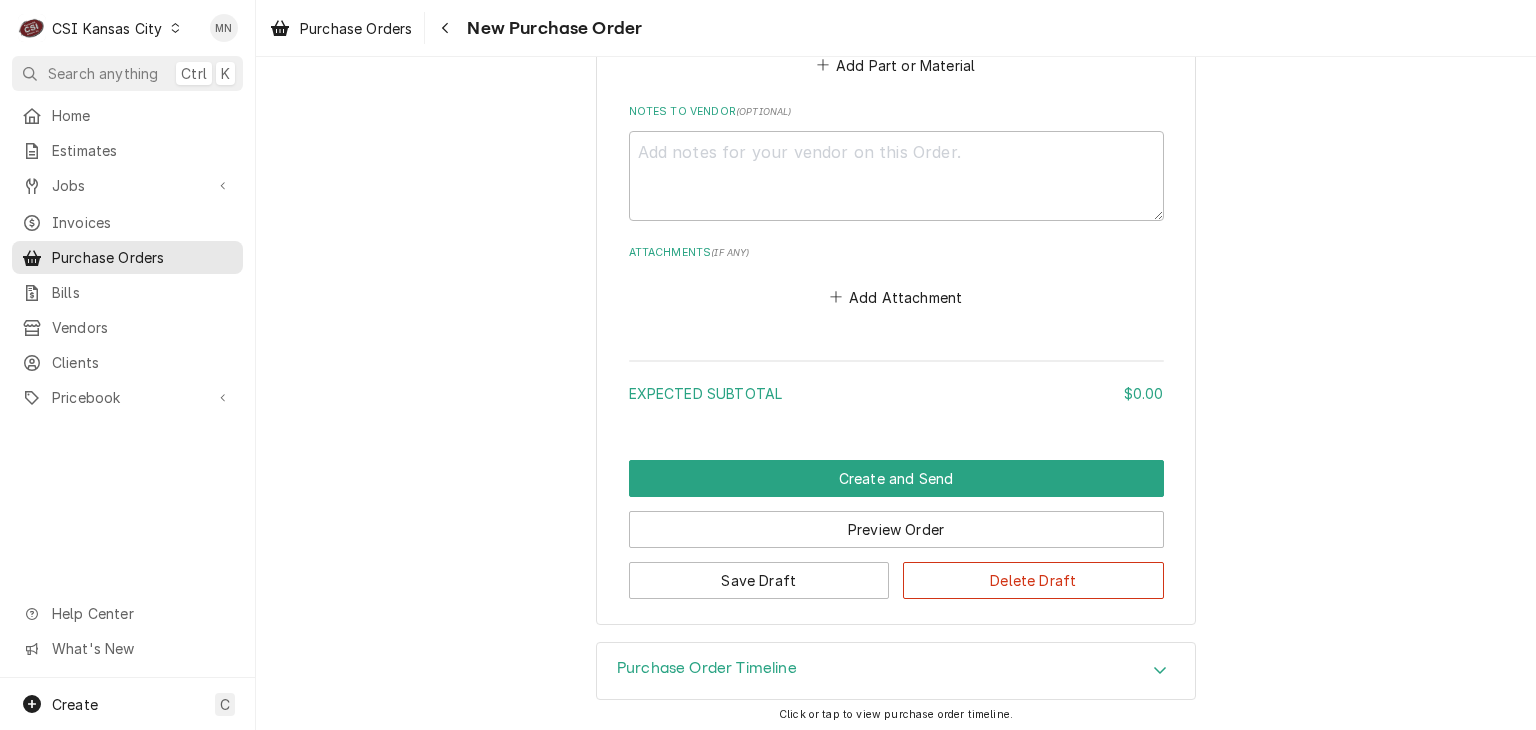 click on "Please provide the following information to create your purchase order: Basic Details Vendor KEY REFRIGERATION SUPPLY Edit Vendor Vendor Notes Terms: NET 30 CK Inventory Location 00 | KC WAREHOUSE Issue Date [DATE] Preferred Shipping Carrier  ( optional ) Choose a carrier... U.S. Postal Service Stamps.com FedEx UPS DHL Express DHL ECommerce Canada Post Australia Post First Mile Asendia OnTrac APC Newgistics Globegistics RR Donnelley IMEX Access Worldwide Purolator Canada Sendle Other Preferred Shipping Method  ( optional ) Choose a method... Ground Next Day Early AM Next Day Air 2 Day Air Other Labels  ( optional ) ² Local Pickup 🛍️ Order Details Parts and Materials  ( if any ) Short Description Nitrogen (NITRO) Manufacturer — Manufacturer Part #NITRO-GAS Subtype [#2-DUAL] MISC-NON-INVEN Qty. 1 Expected Vendor Cost $0.00 Amount $0.00 Vendor Part #NITRO Detailed  Summary [FIRST] [LAST] truck stock Add Part or Material Notes to Vendor  ( optional ) Attachments  ( if any ) Add Attachment Expected Subtotal" at bounding box center [896, -299] 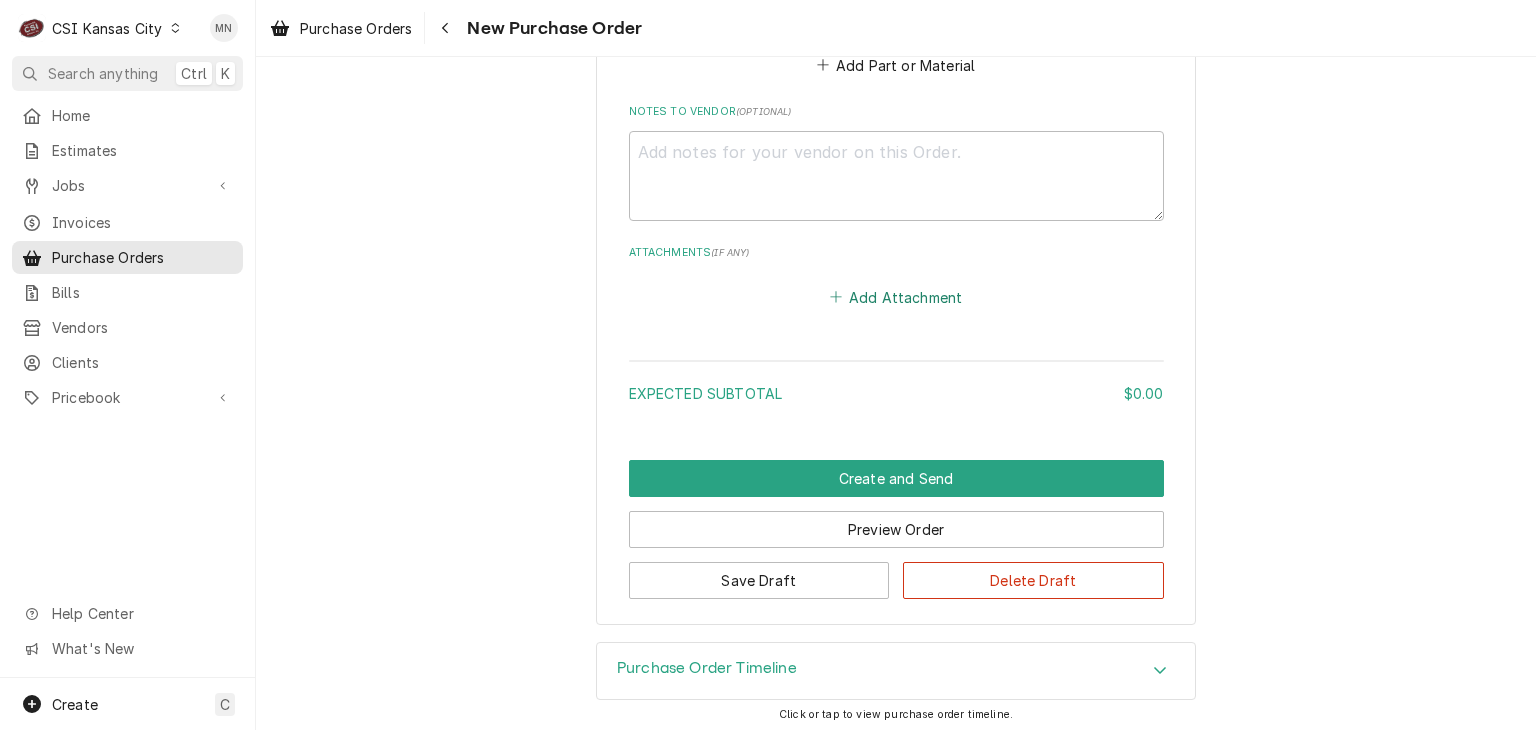 click on "Add Attachment" at bounding box center (896, 297) 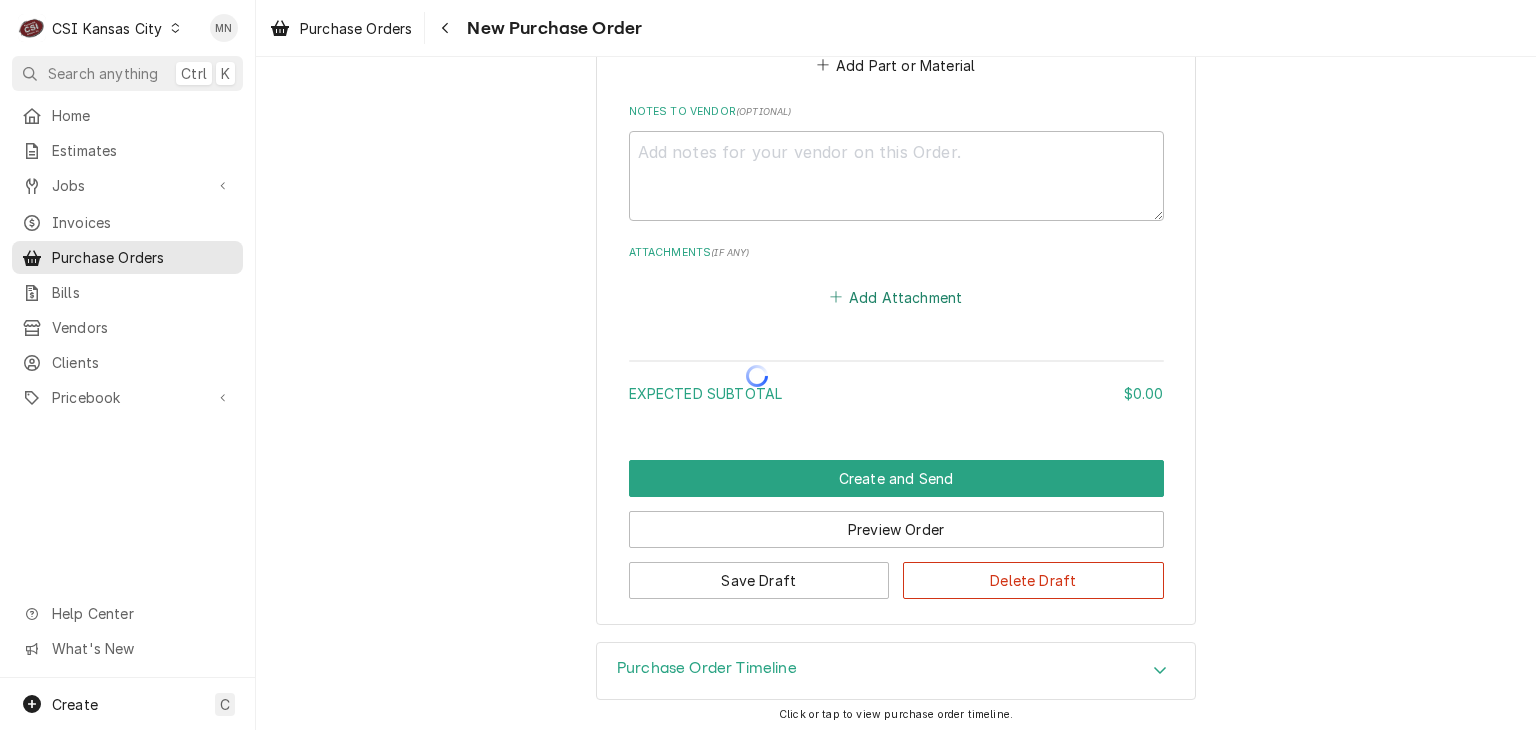 type on "x" 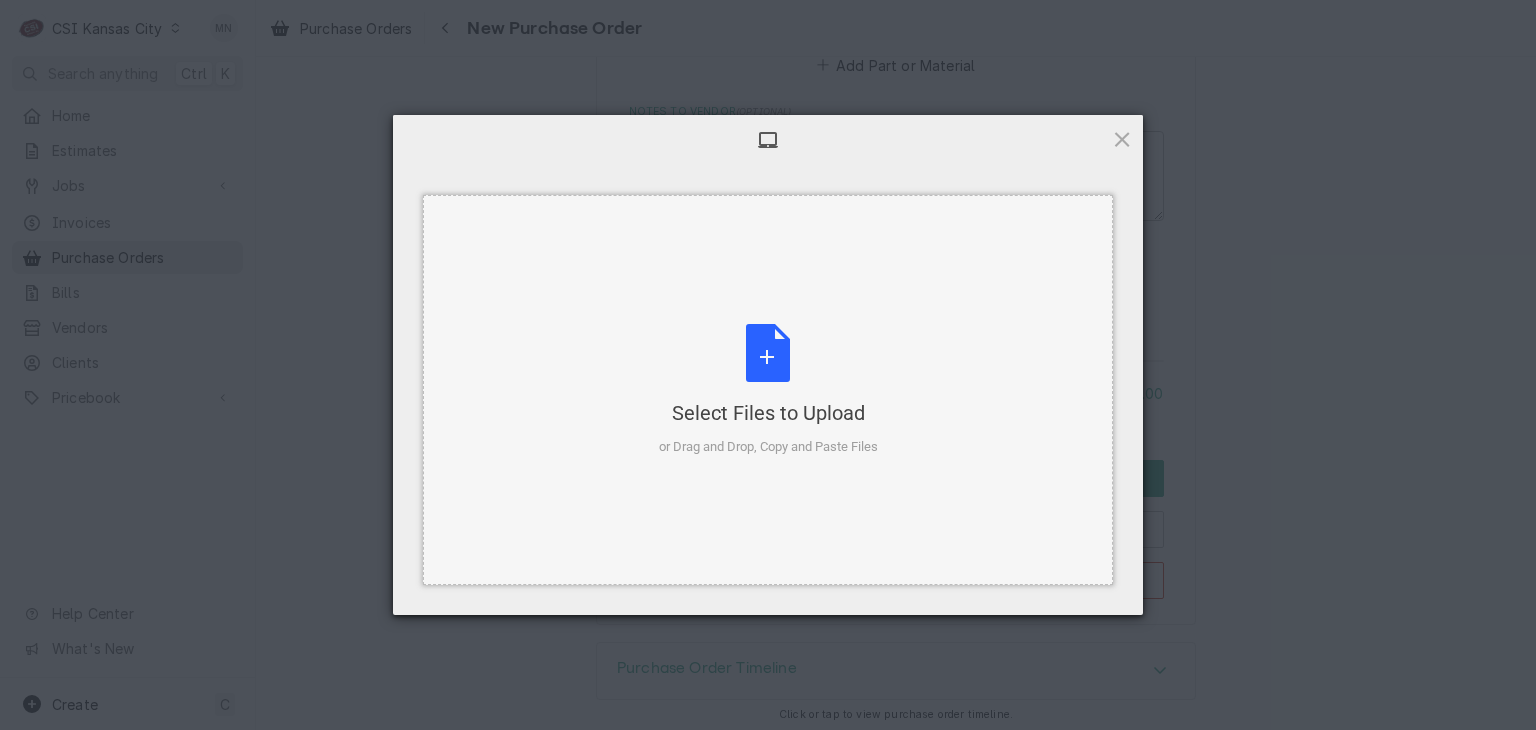 click on "Select Files to Upload
or Drag and Drop, Copy and Paste Files" at bounding box center (768, 390) 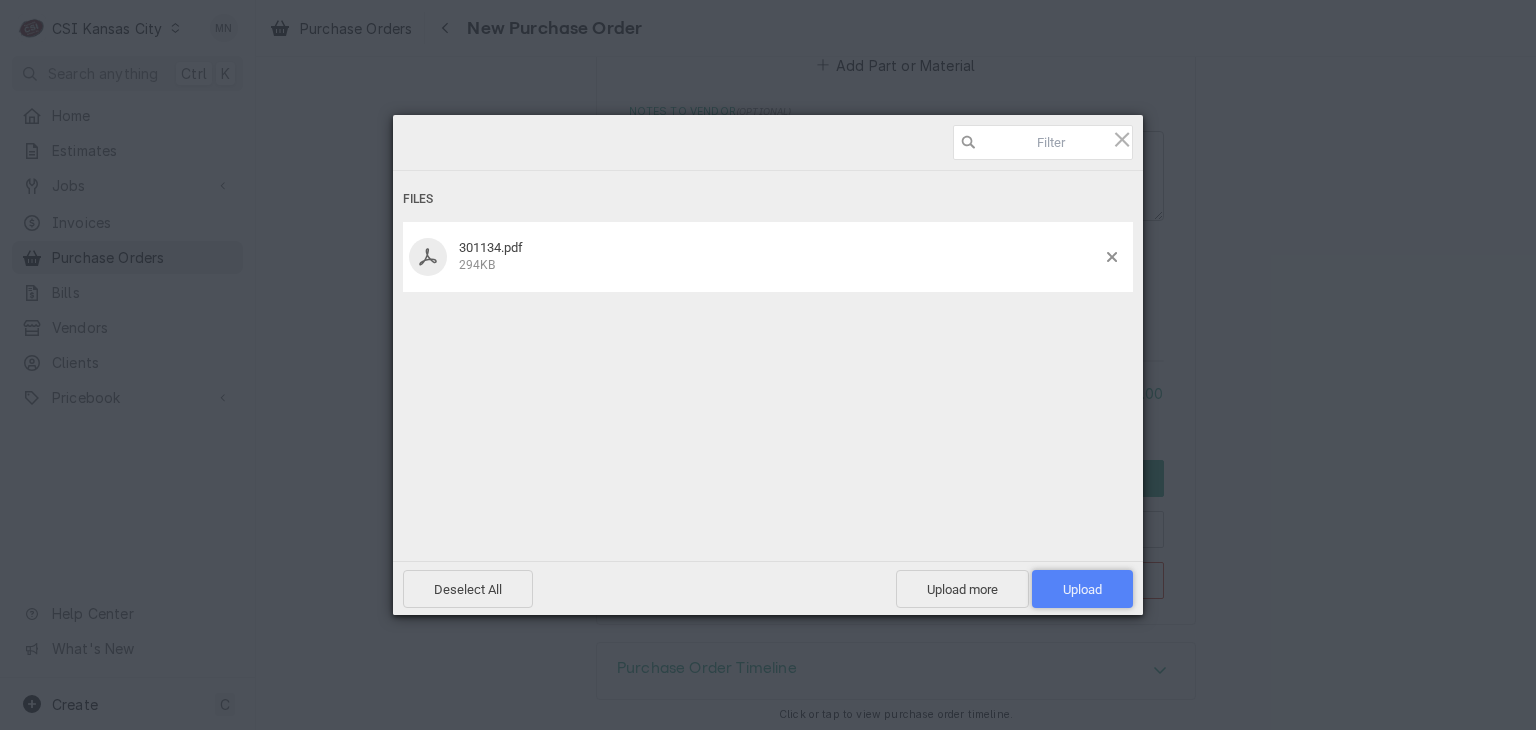 click on "Upload
1" at bounding box center (1082, 589) 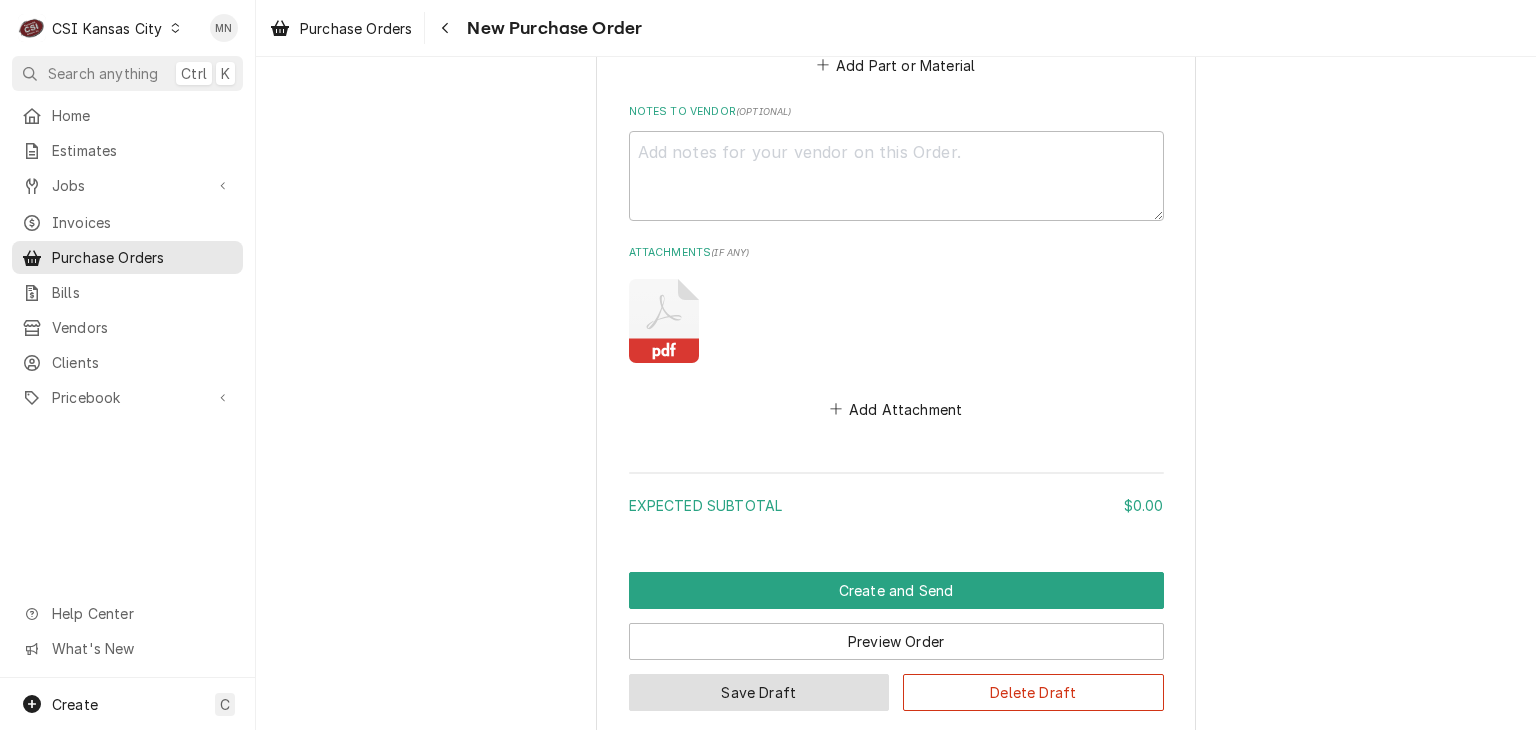 click on "Save Draft" at bounding box center [759, 692] 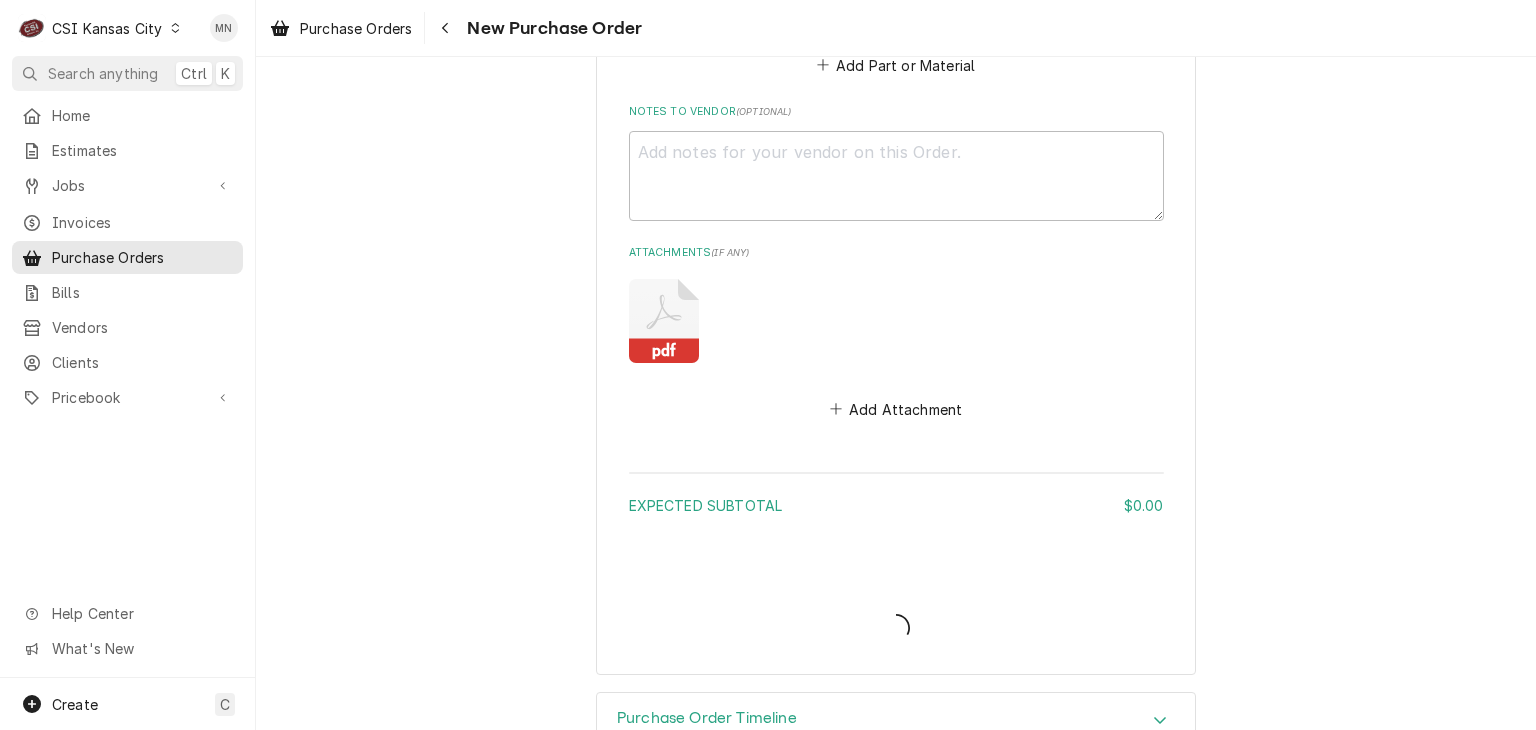 type on "x" 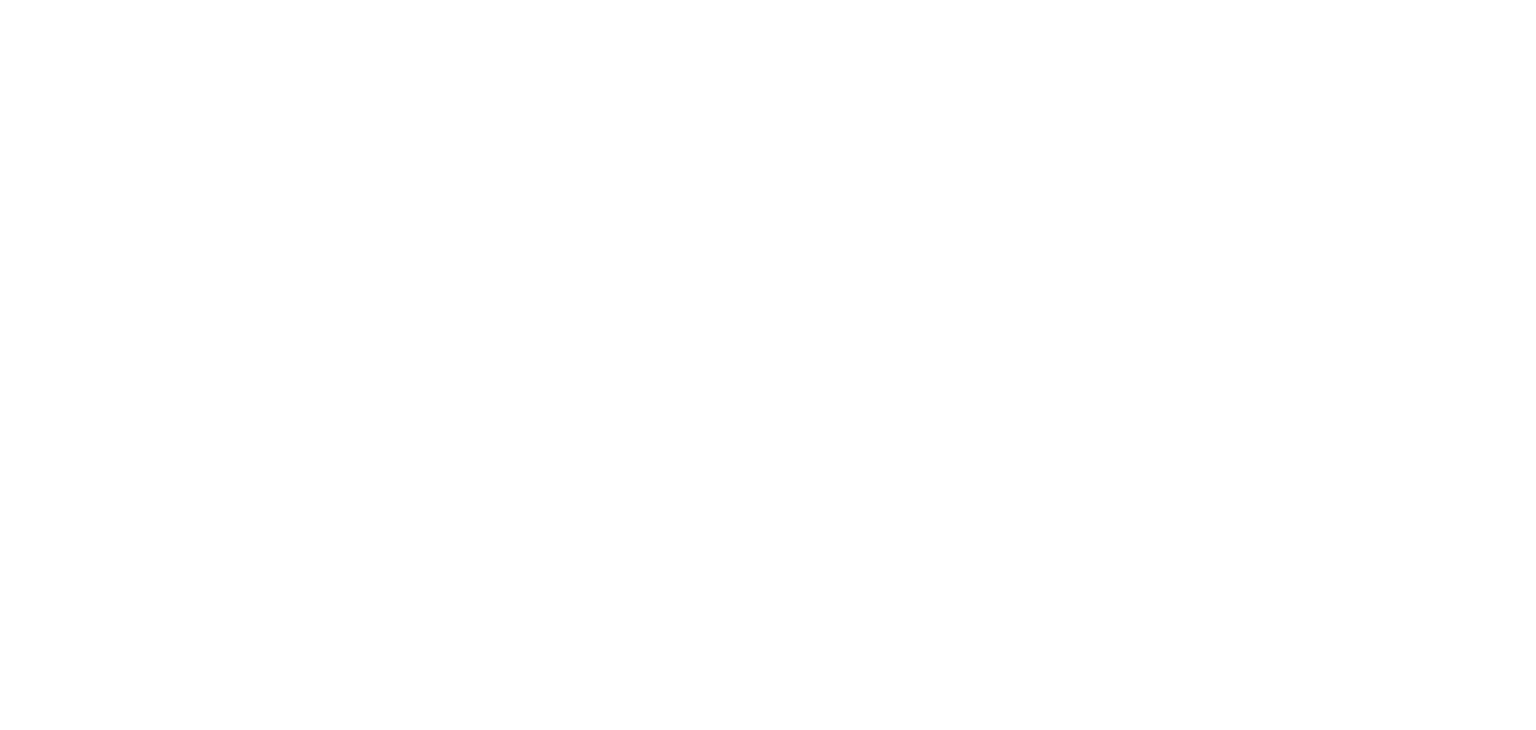 scroll, scrollTop: 0, scrollLeft: 0, axis: both 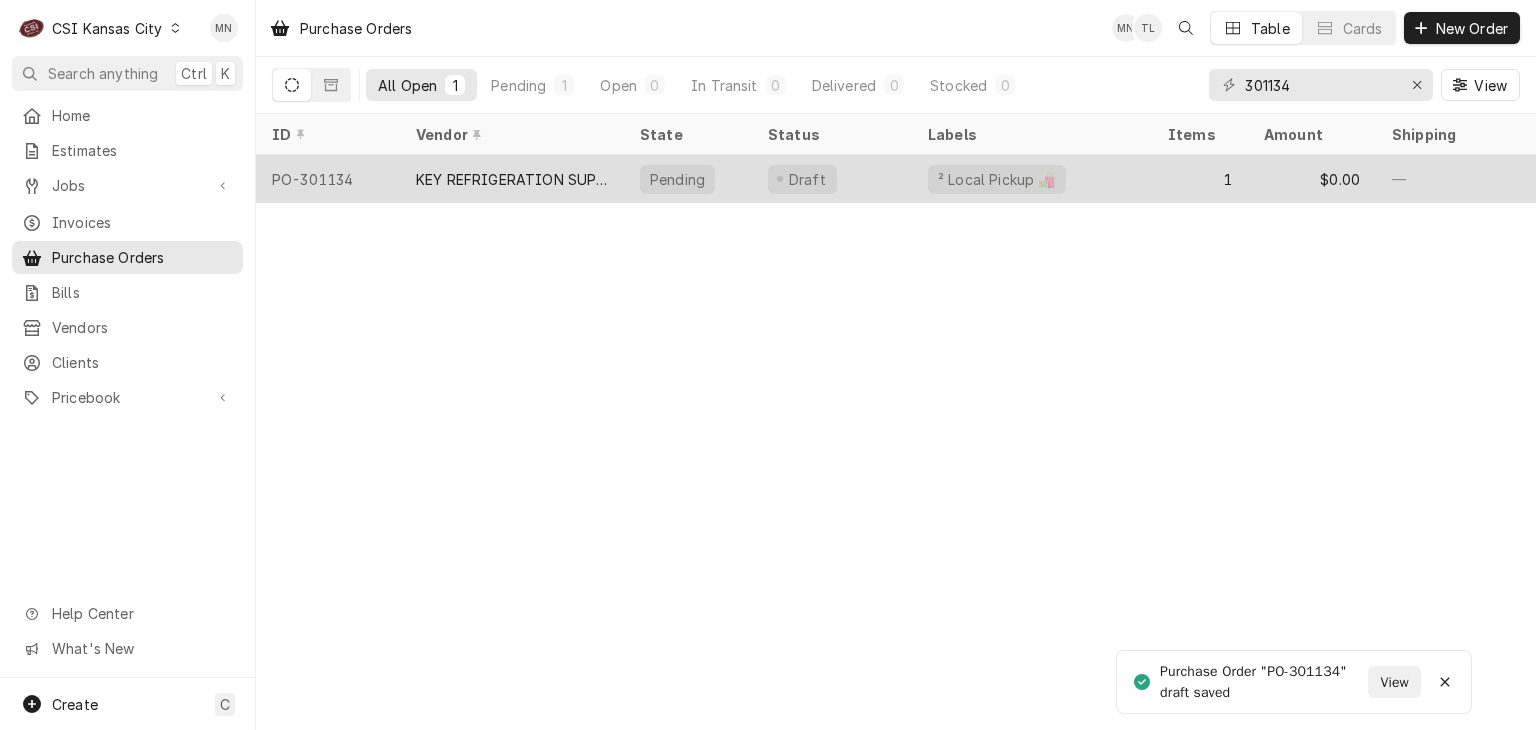click on "KEY REFRIGERATION SUPPLY" at bounding box center (512, 179) 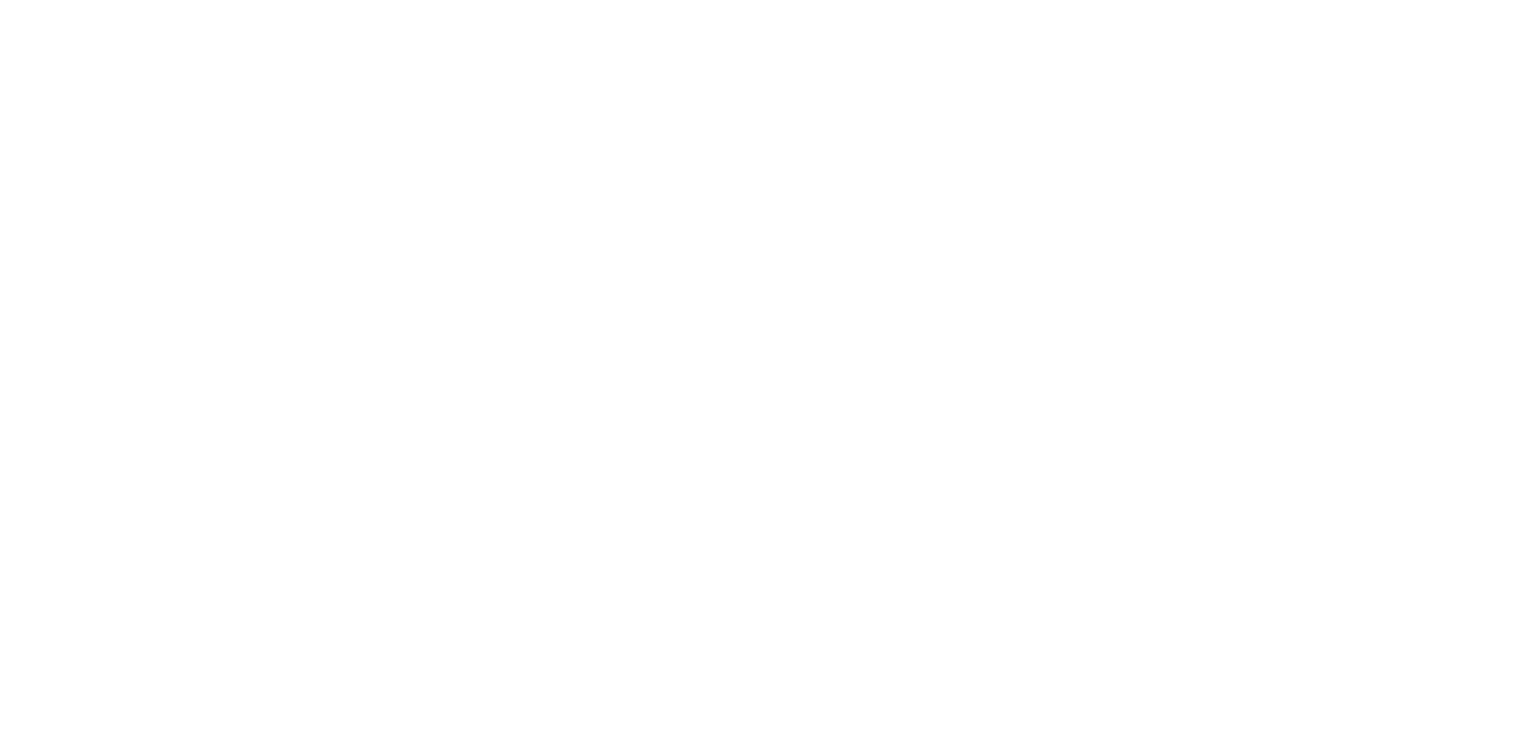 scroll, scrollTop: 0, scrollLeft: 0, axis: both 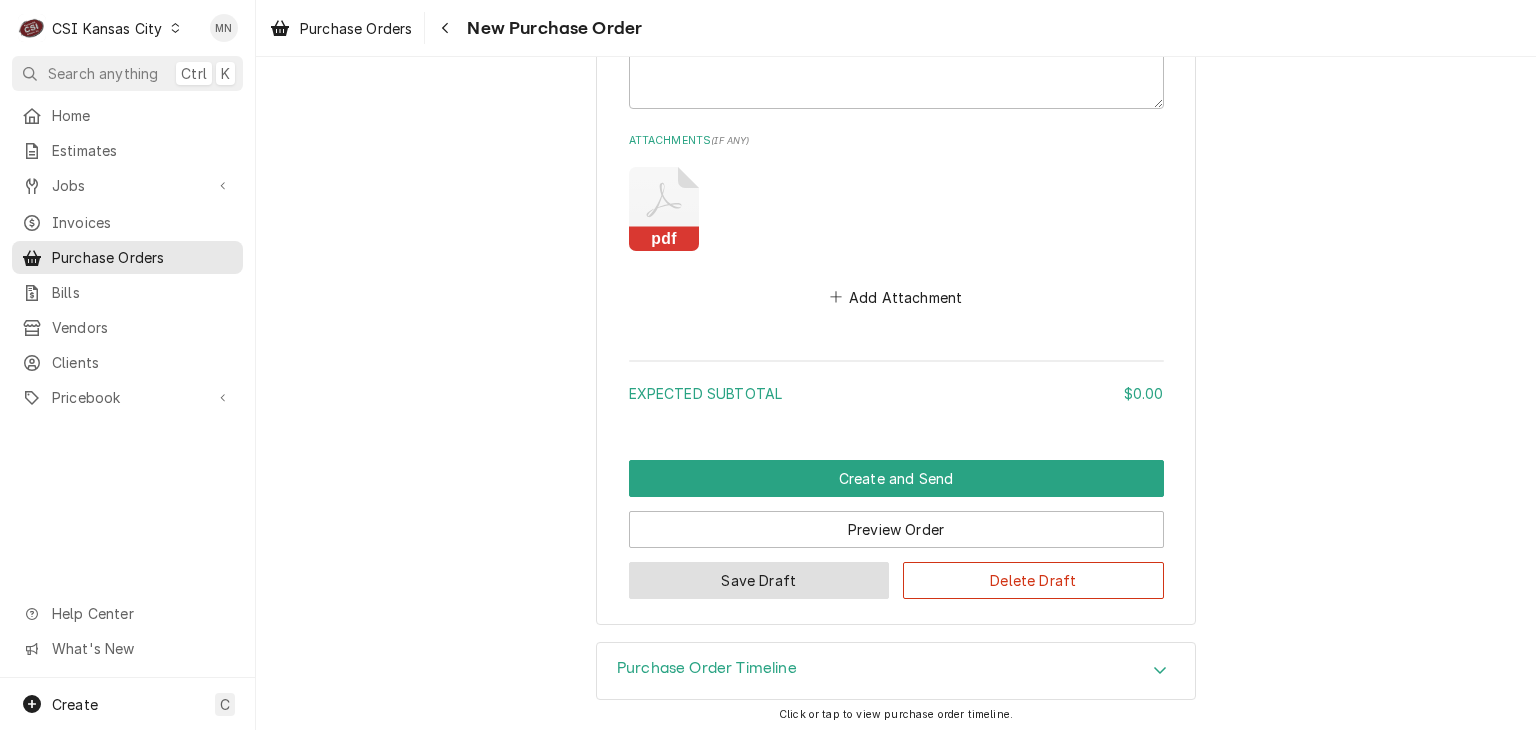 click on "Save Draft" at bounding box center (759, 580) 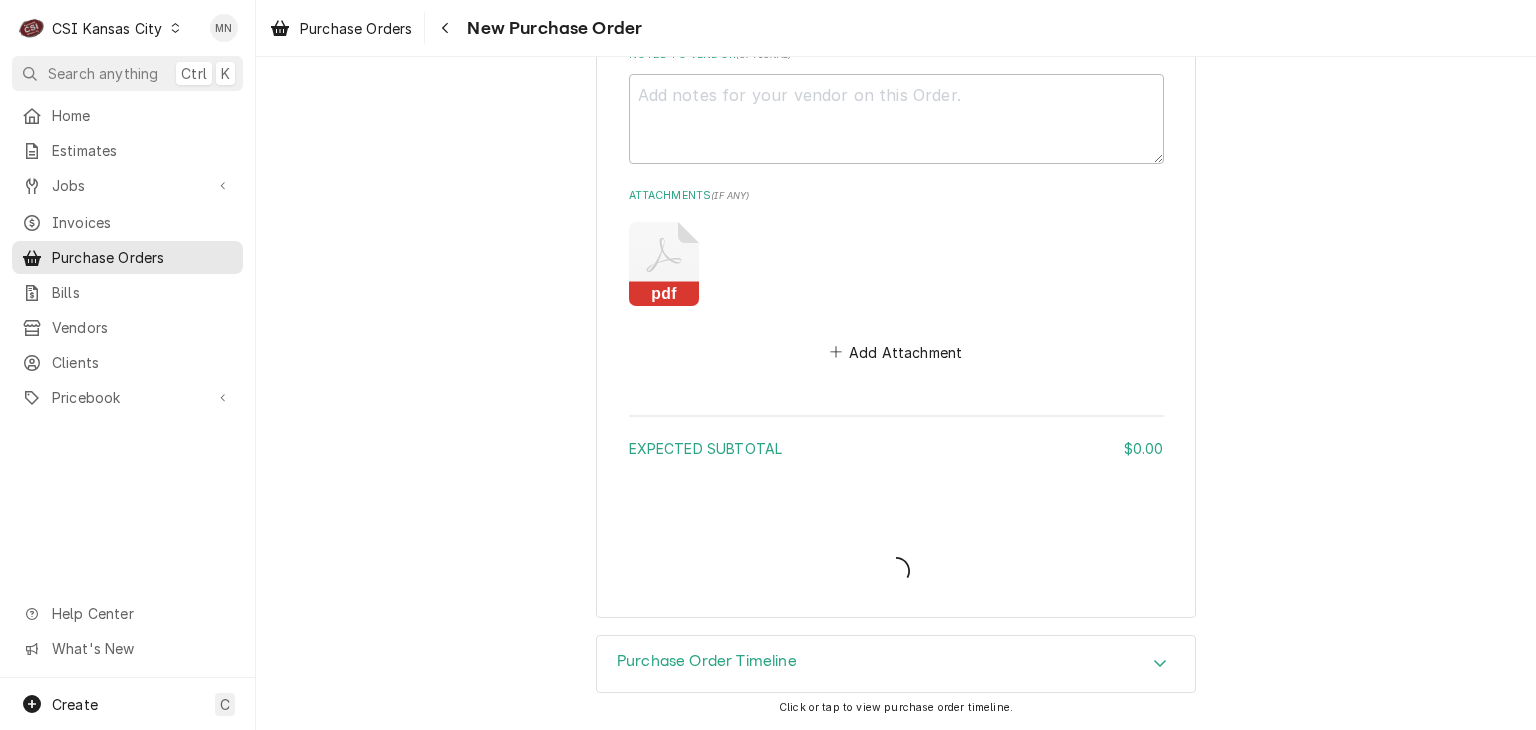 scroll, scrollTop: 1369, scrollLeft: 0, axis: vertical 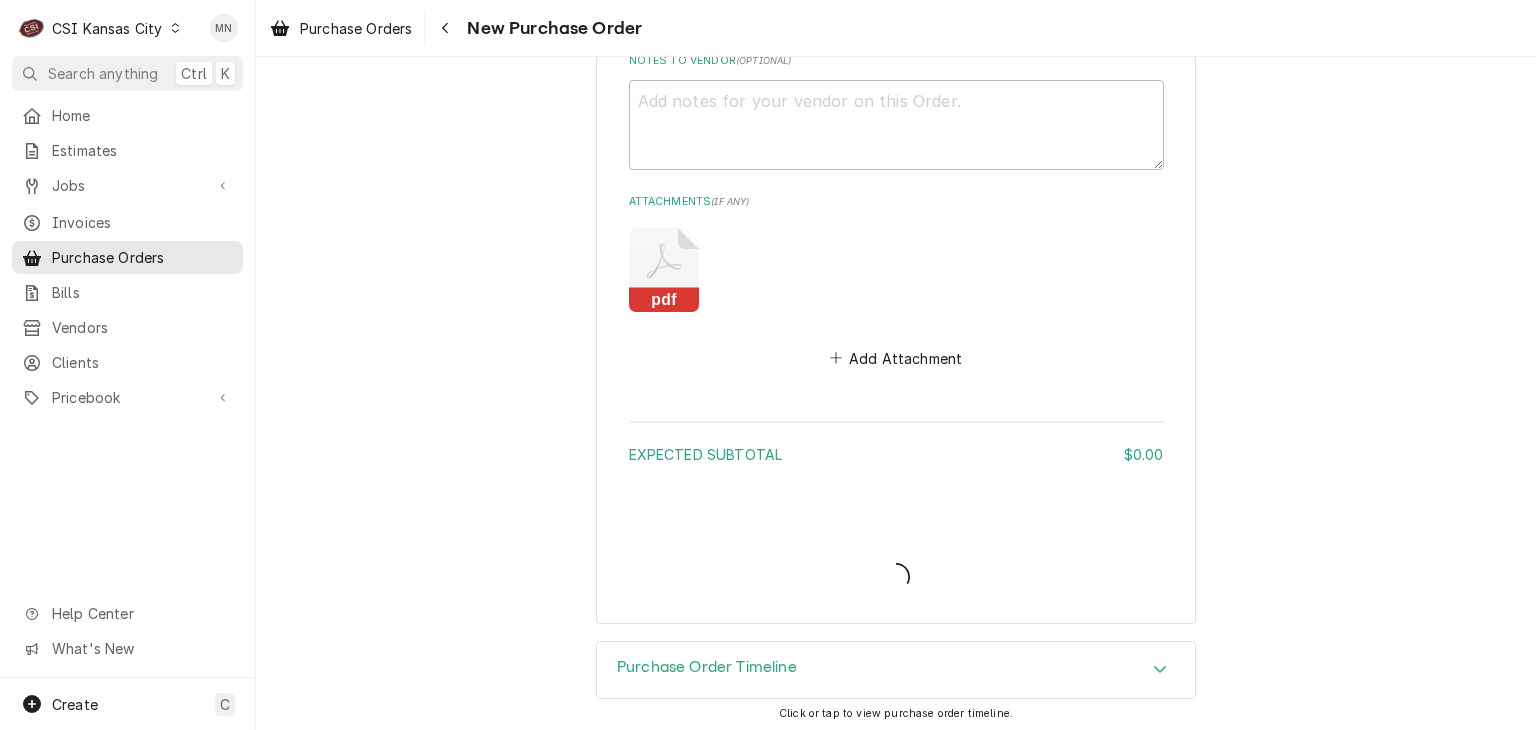 type on "x" 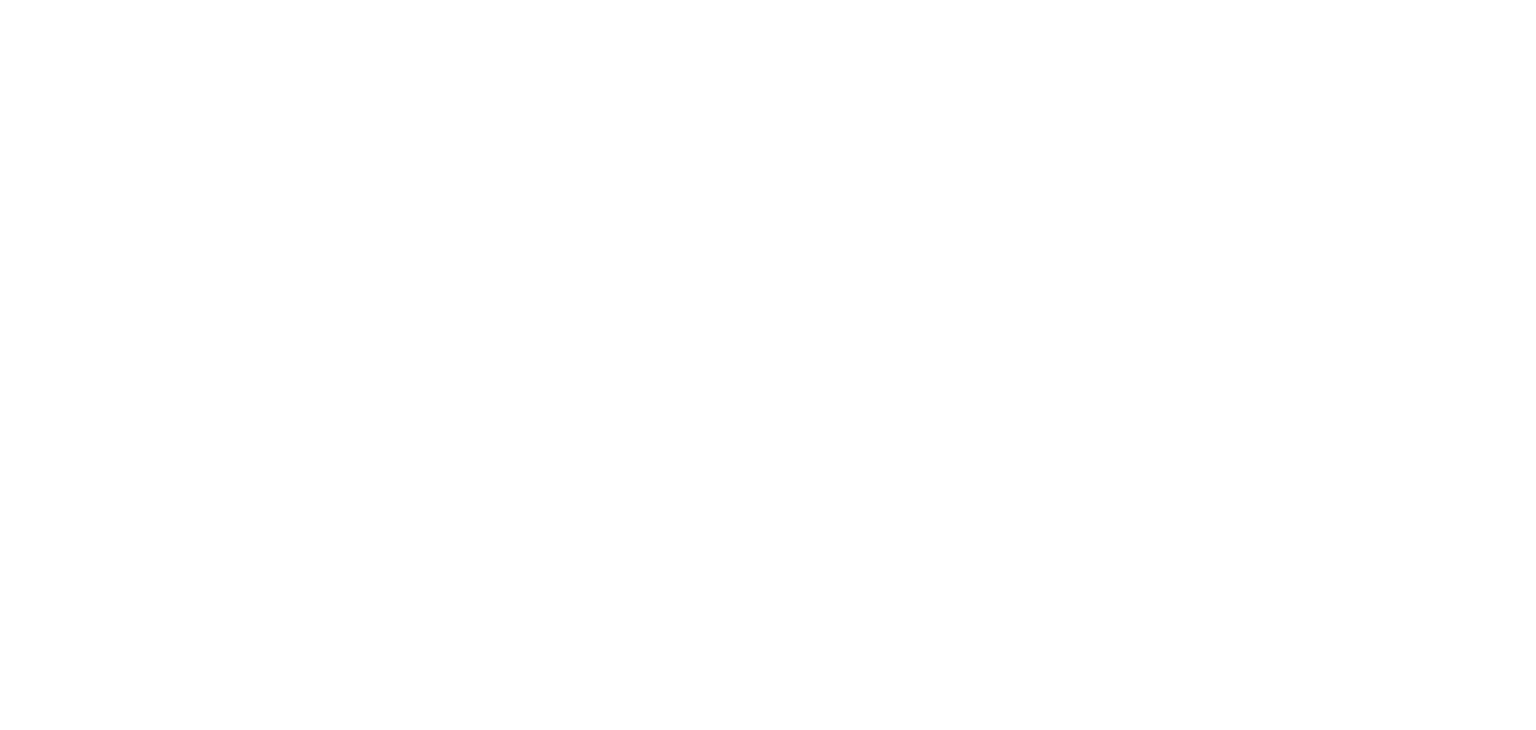 scroll, scrollTop: 0, scrollLeft: 0, axis: both 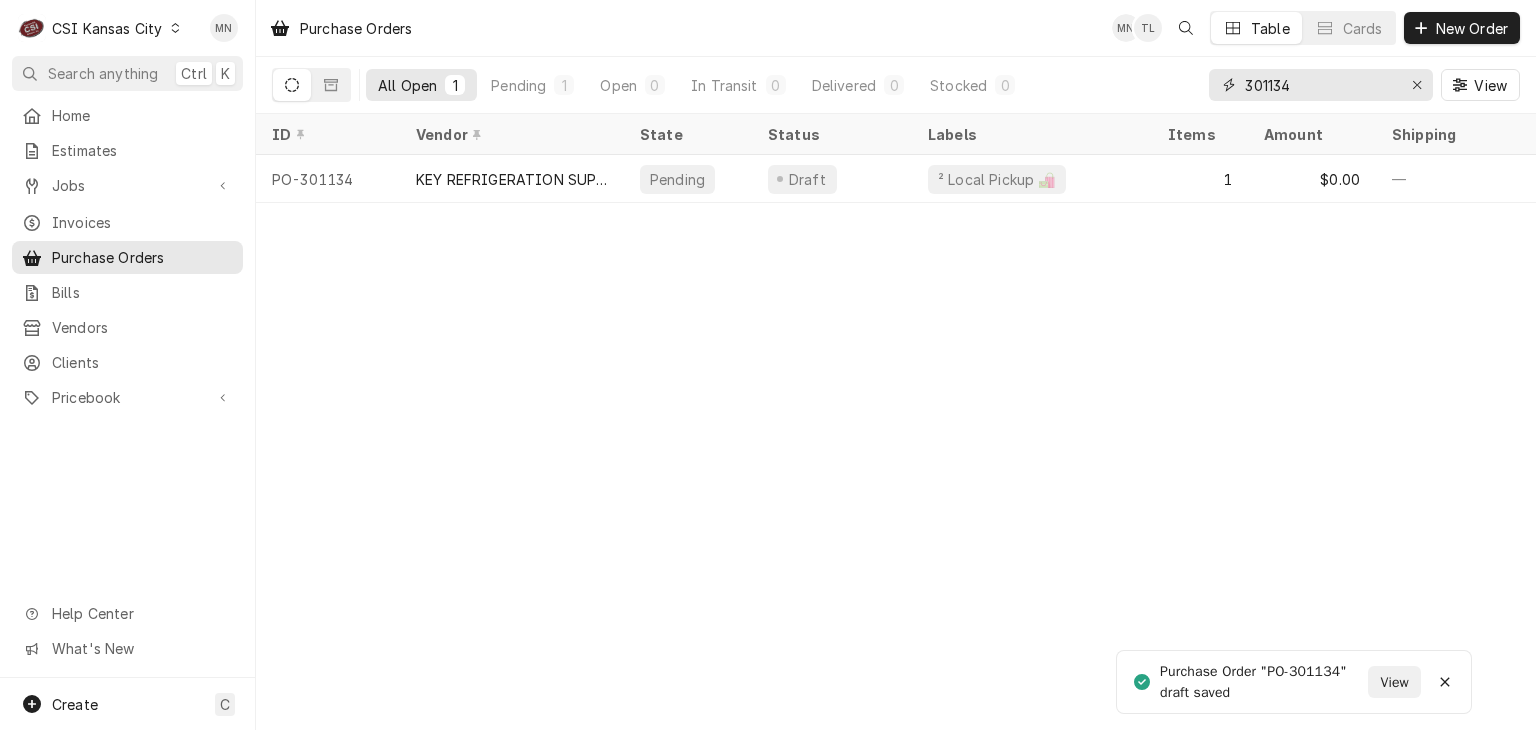 click on "301134" at bounding box center (1320, 85) 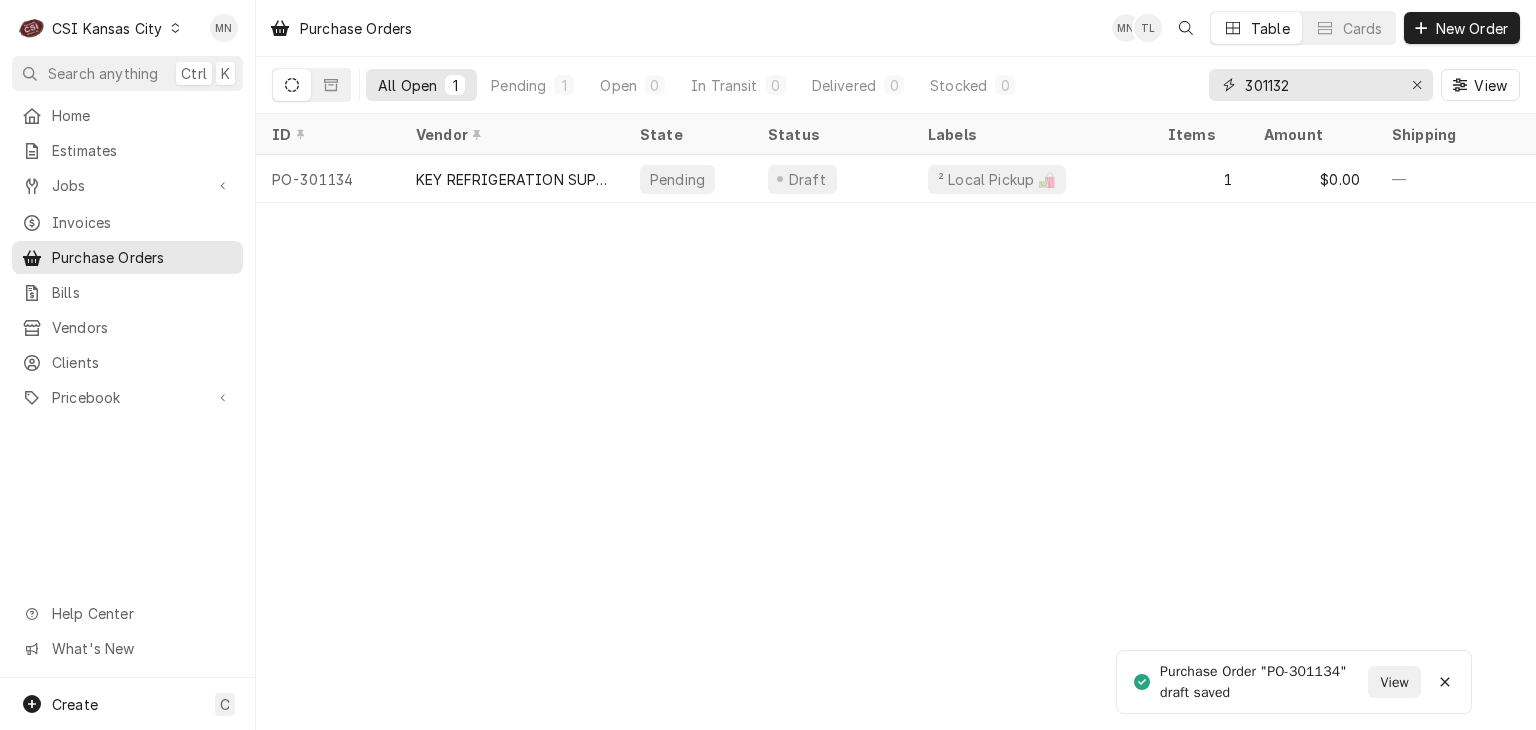 type on "301132" 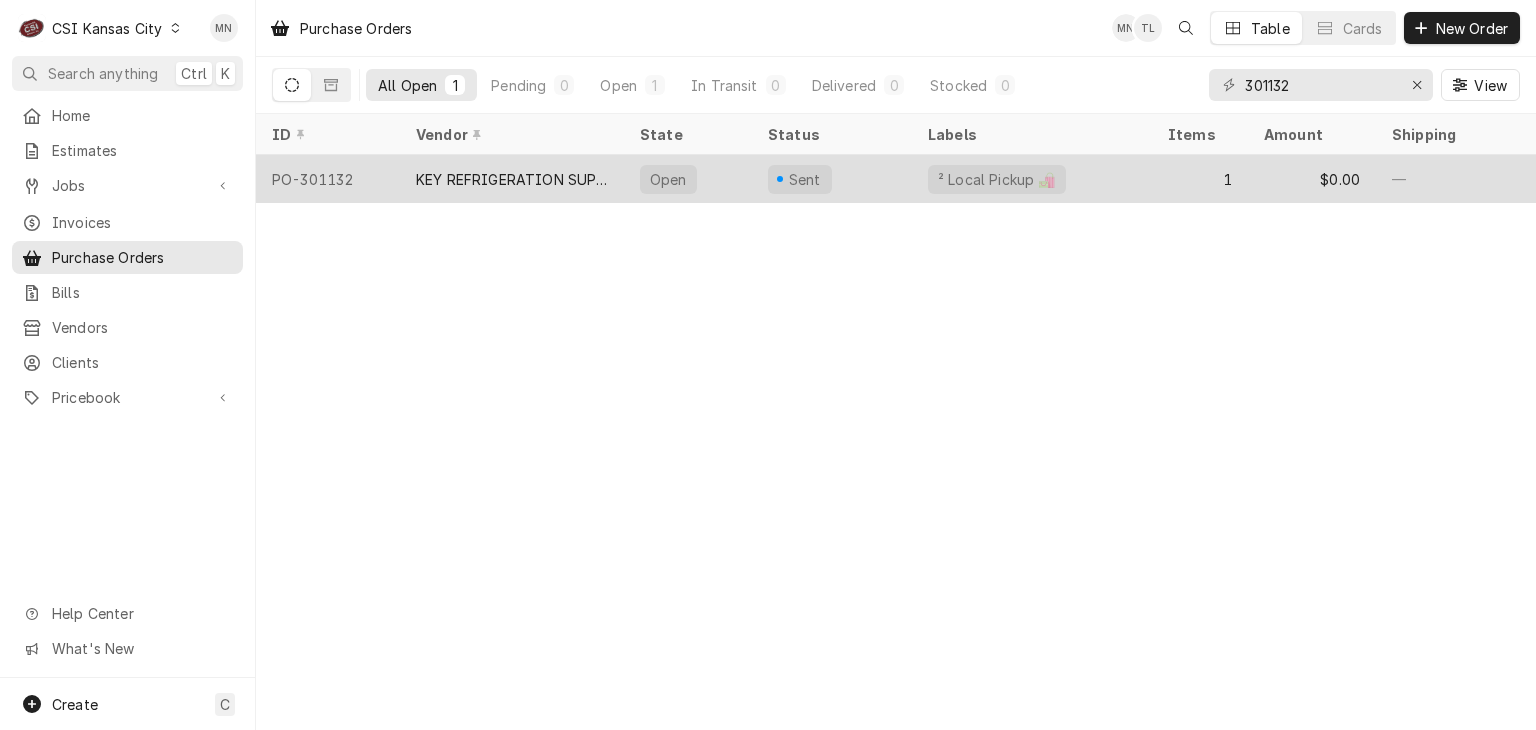 click on "KEY REFRIGERATION SUPPLY" at bounding box center (512, 179) 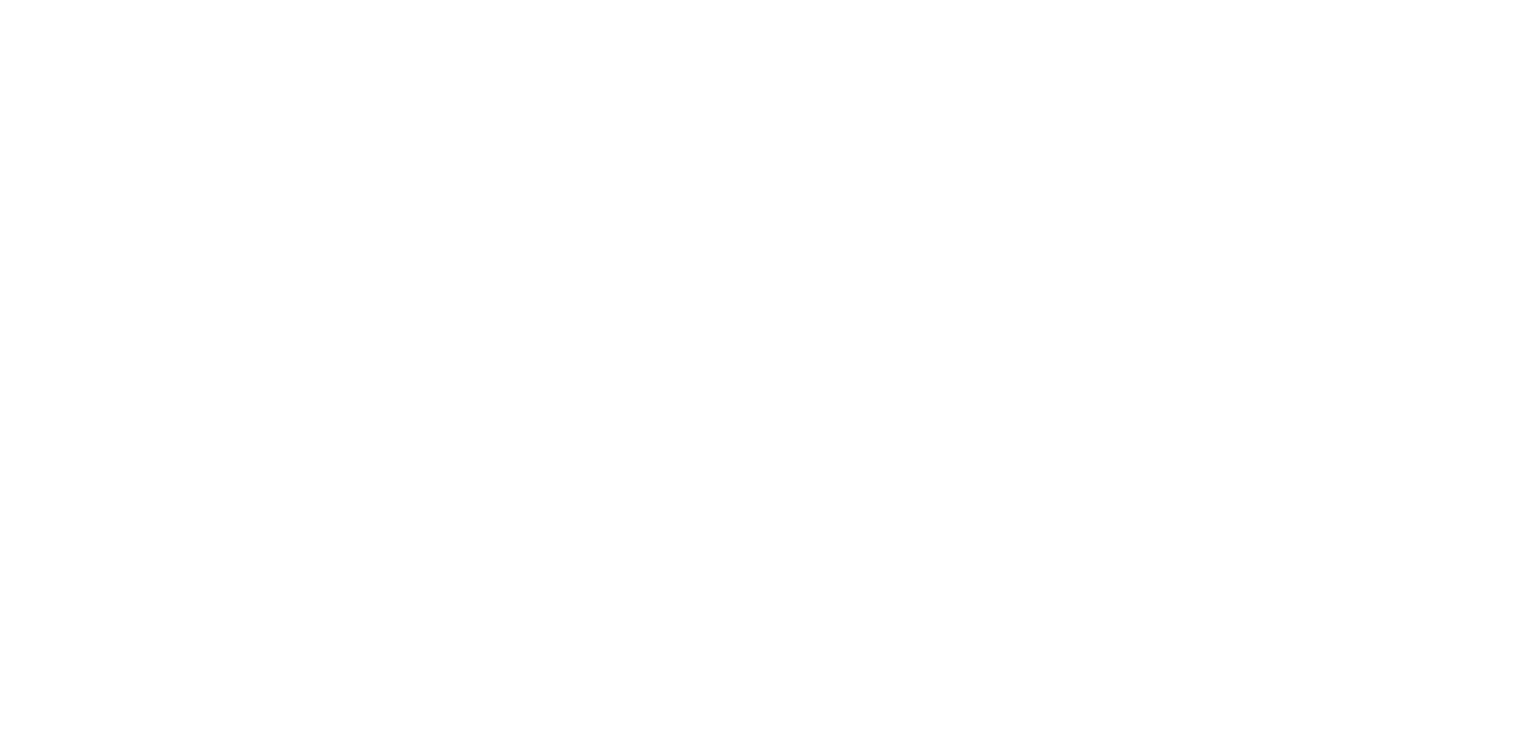 scroll, scrollTop: 0, scrollLeft: 0, axis: both 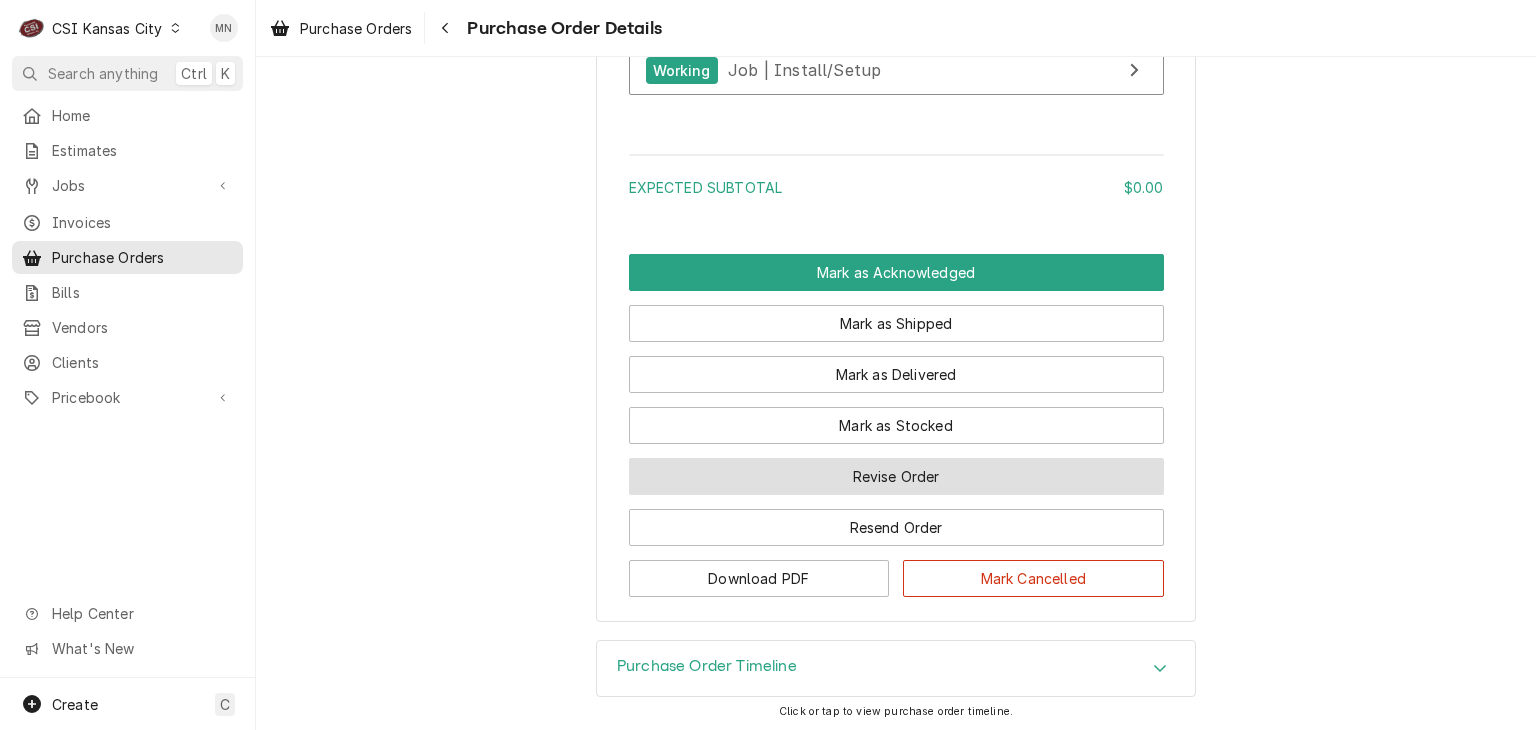 click on "Revise Order" at bounding box center [896, 476] 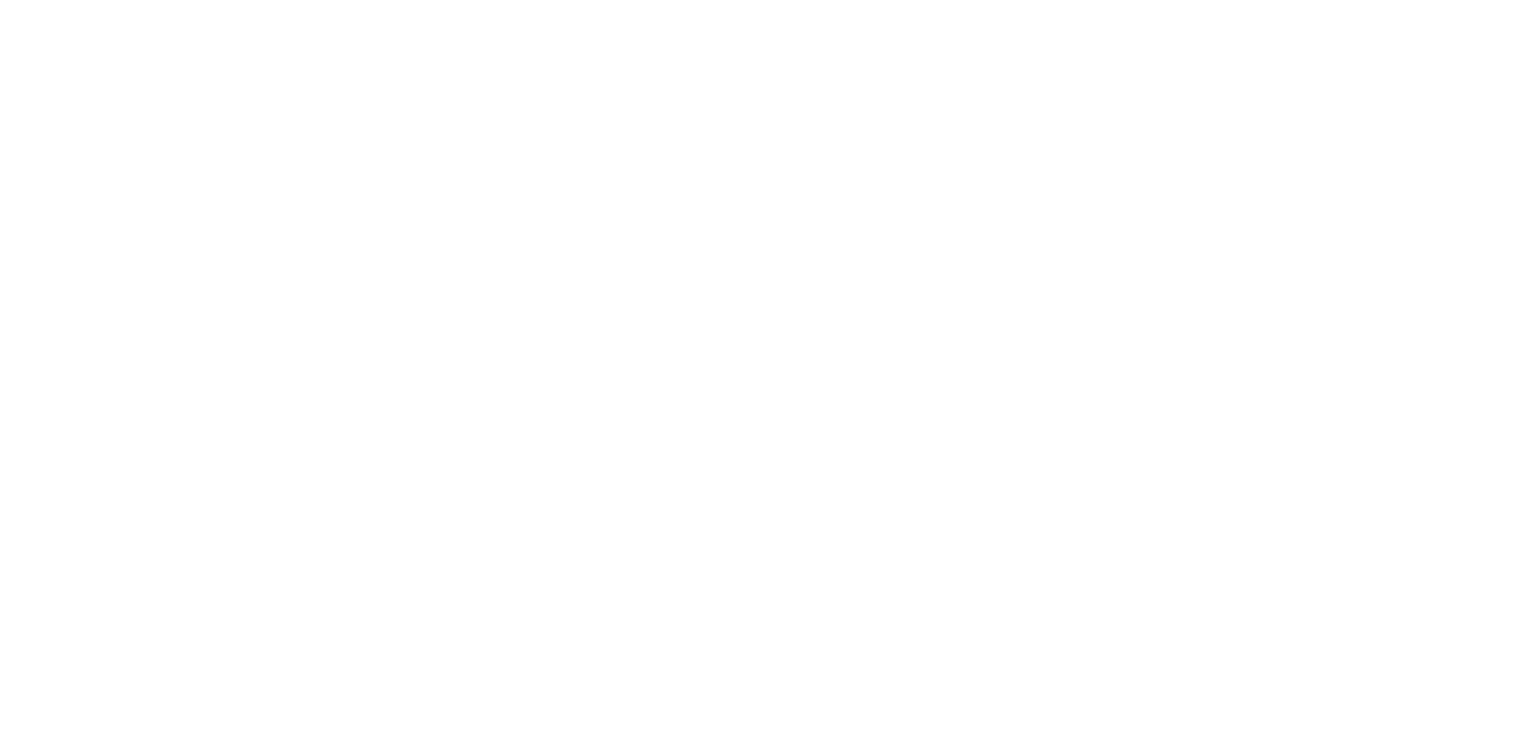 scroll, scrollTop: 0, scrollLeft: 0, axis: both 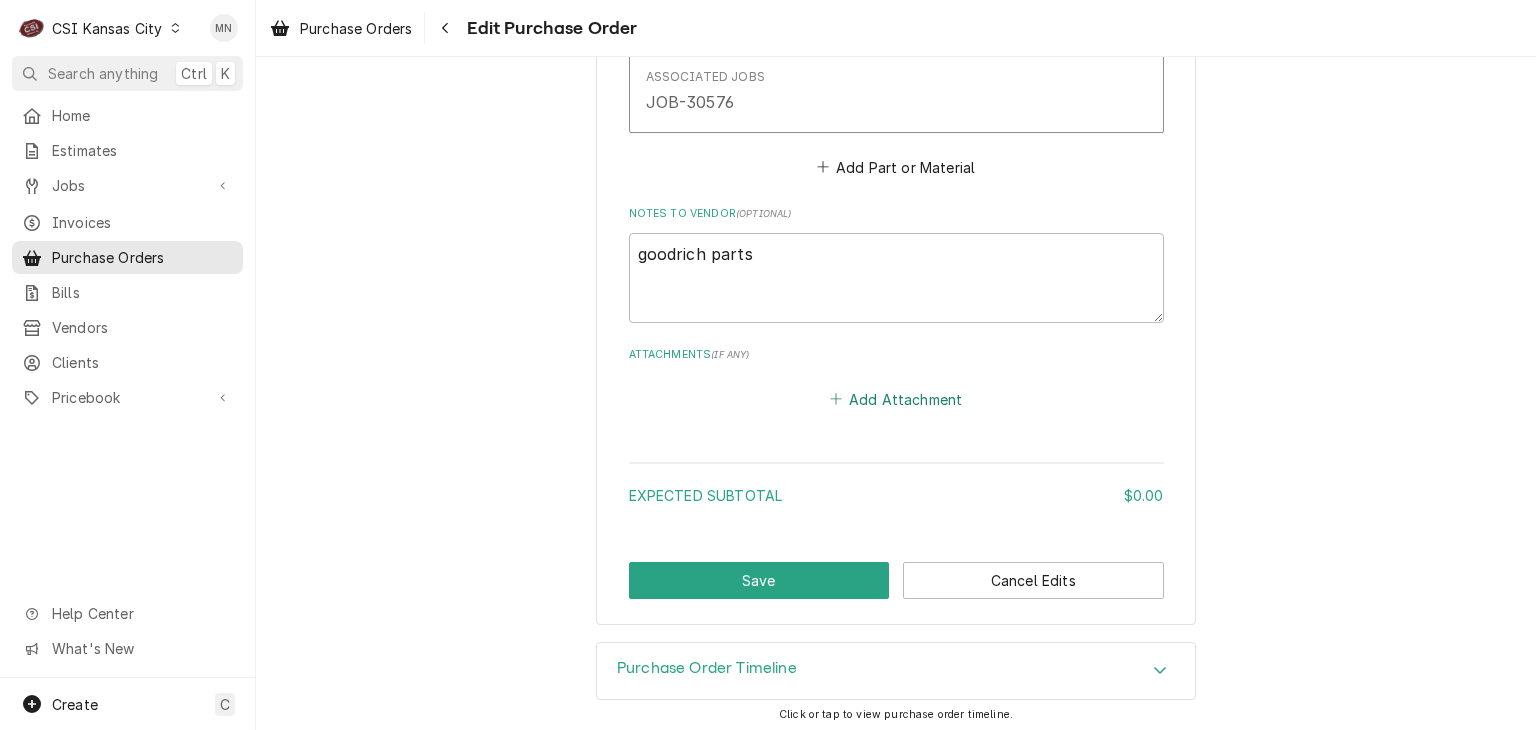 click on "Add Attachment" at bounding box center [896, 399] 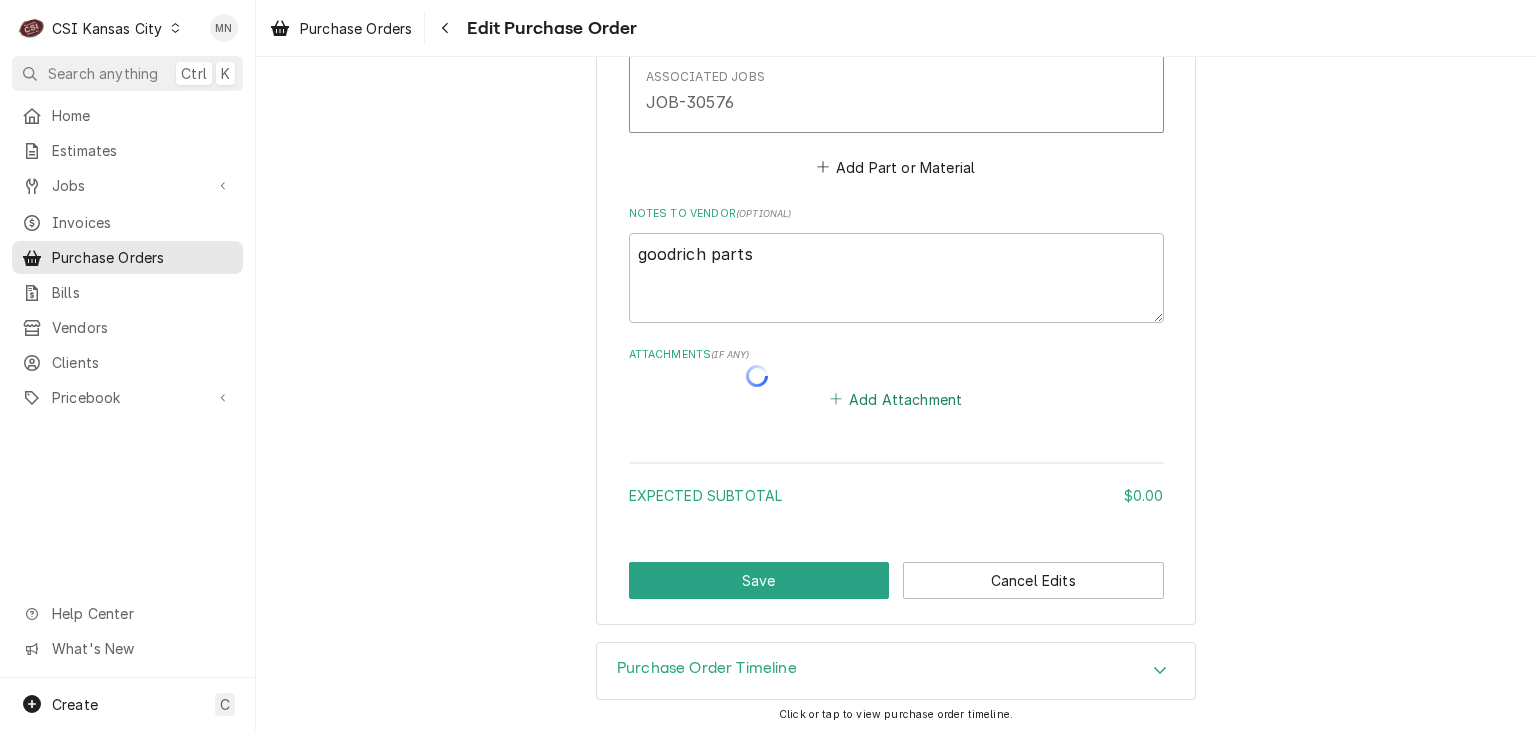 type on "x" 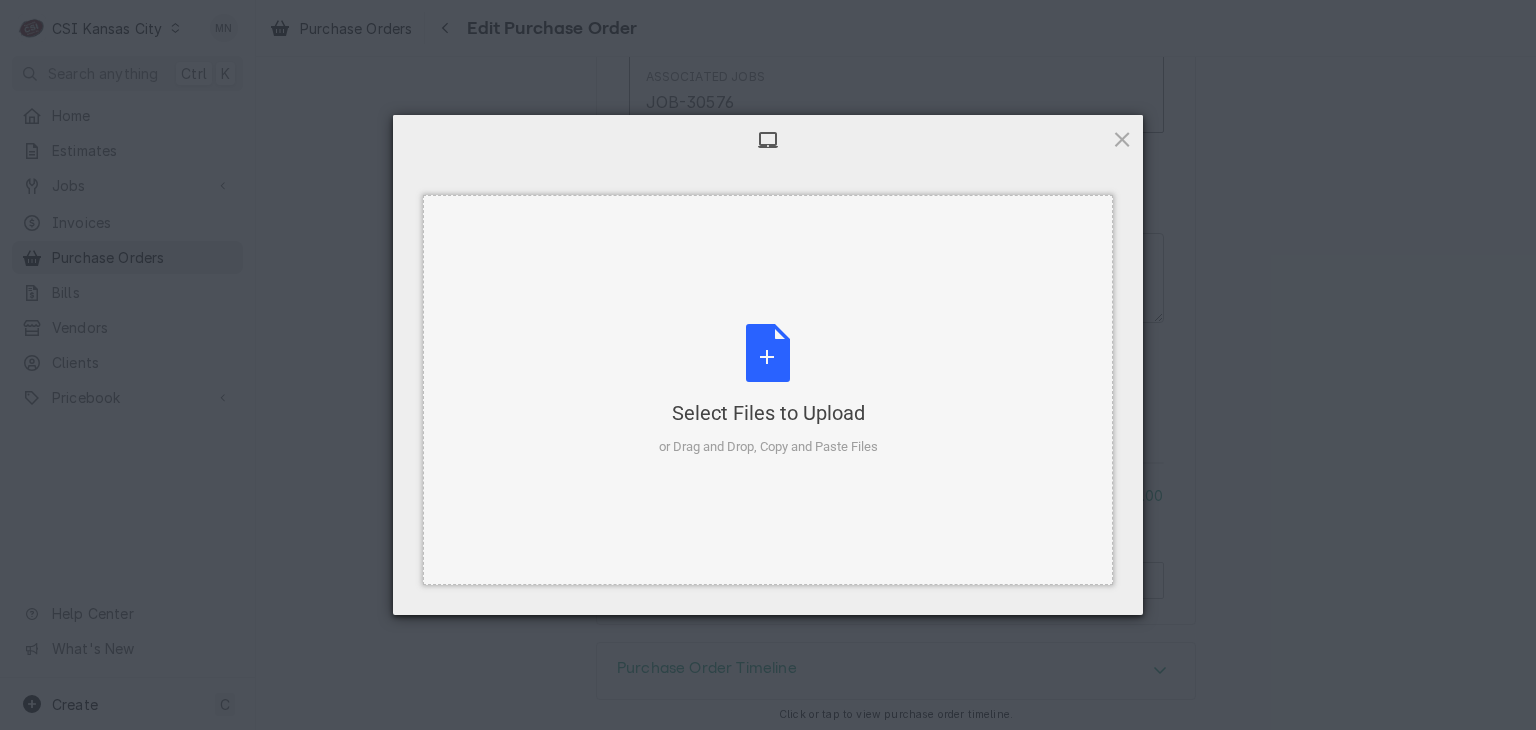 click on "Select Files to Upload
or Drag and Drop, Copy and Paste Files" at bounding box center [768, 390] 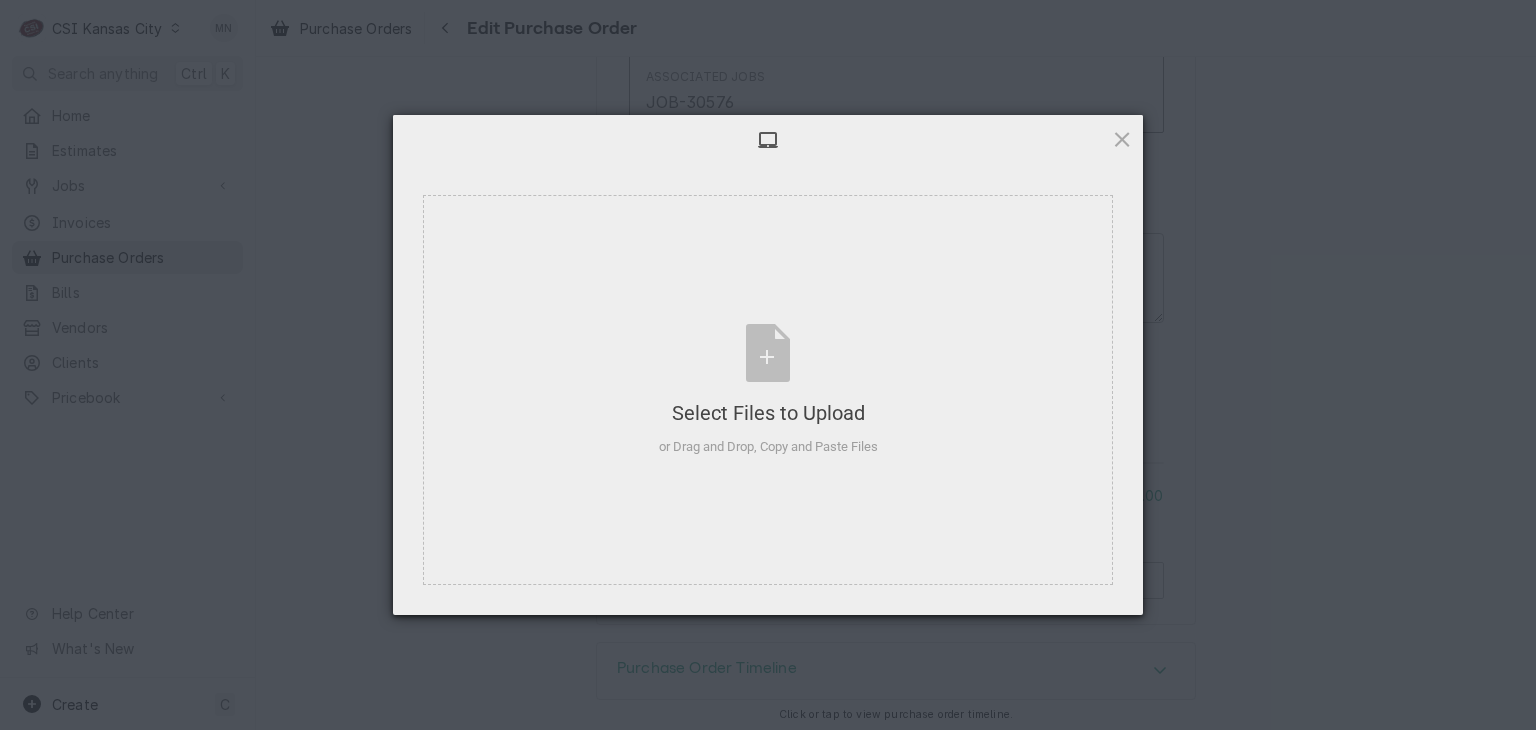 click at bounding box center [768, 140] 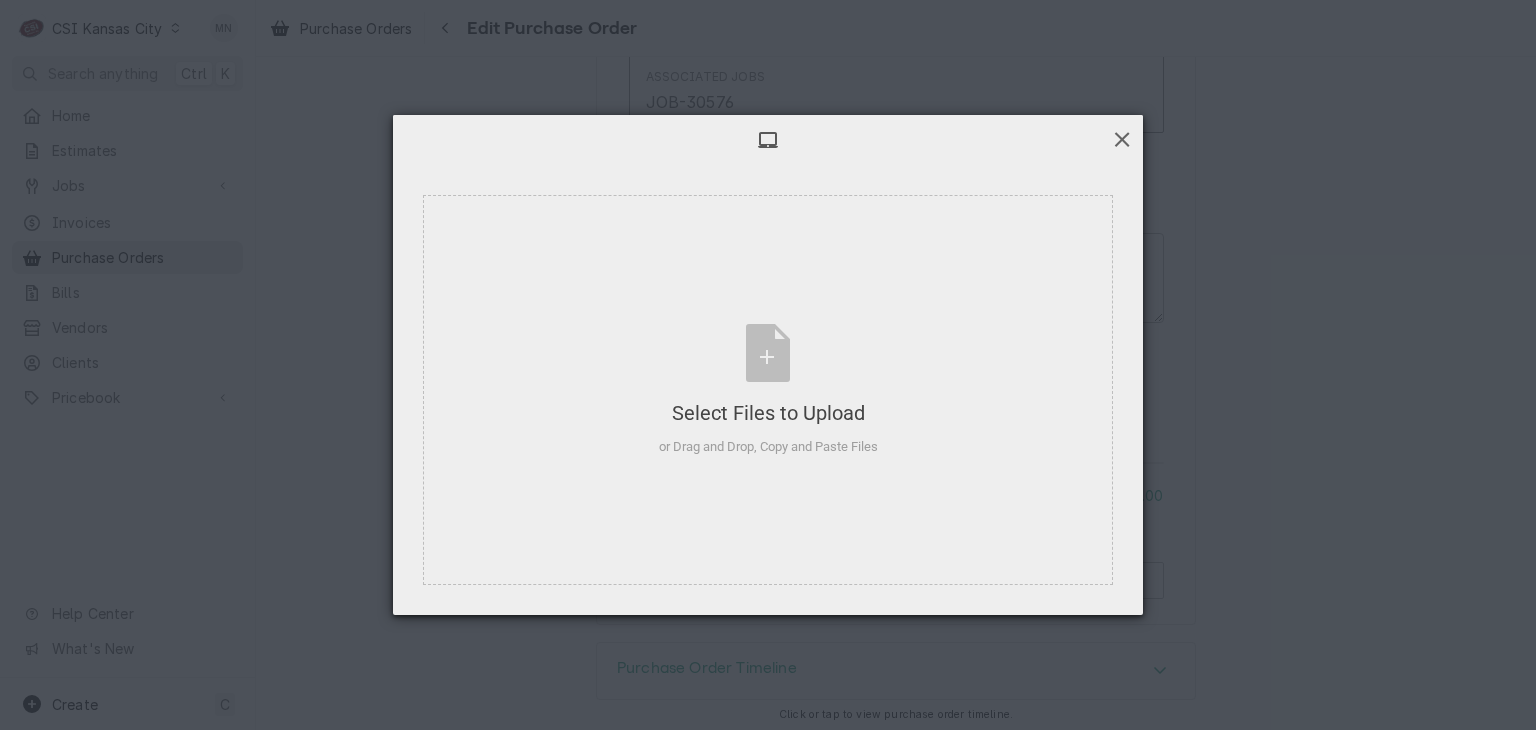 click at bounding box center (1122, 139) 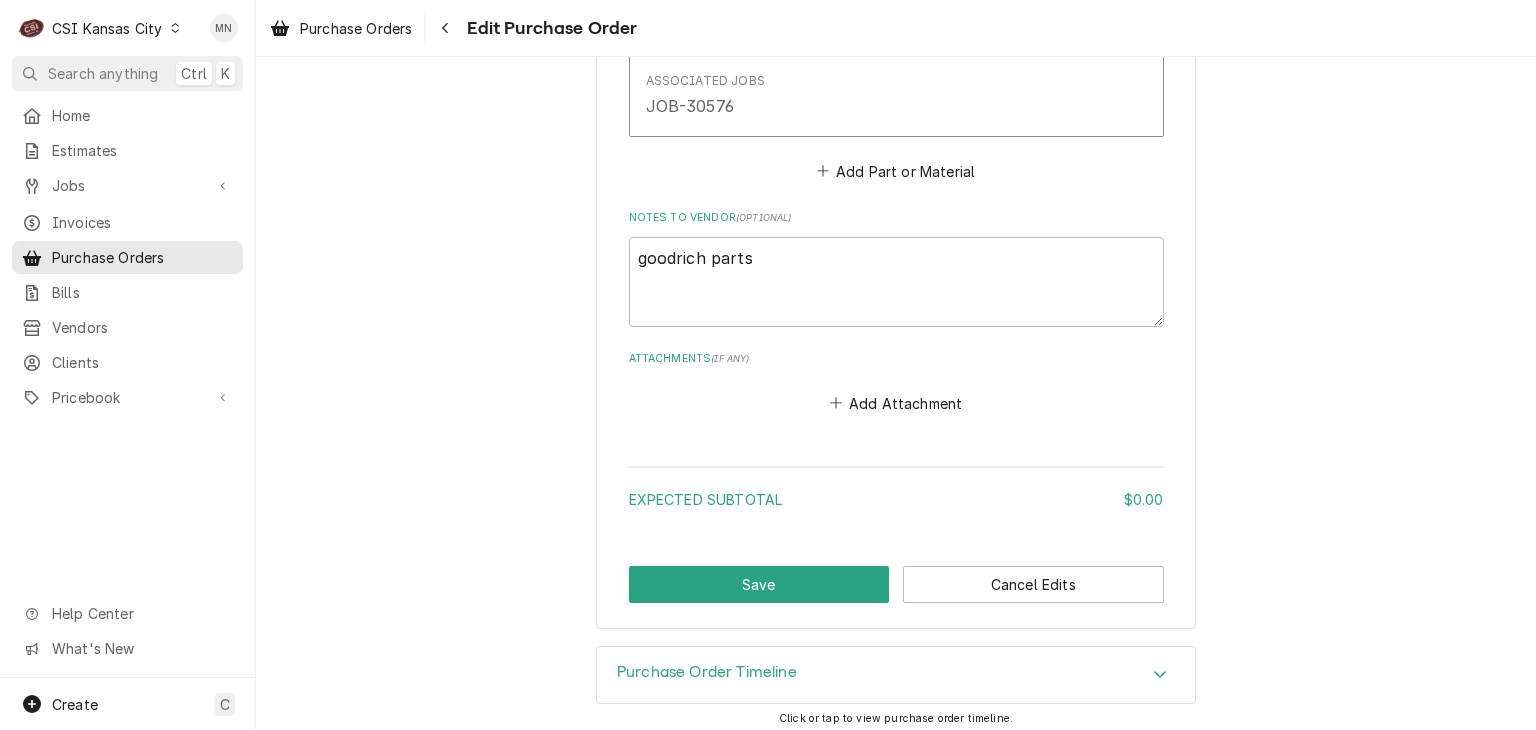 scroll, scrollTop: 1216, scrollLeft: 0, axis: vertical 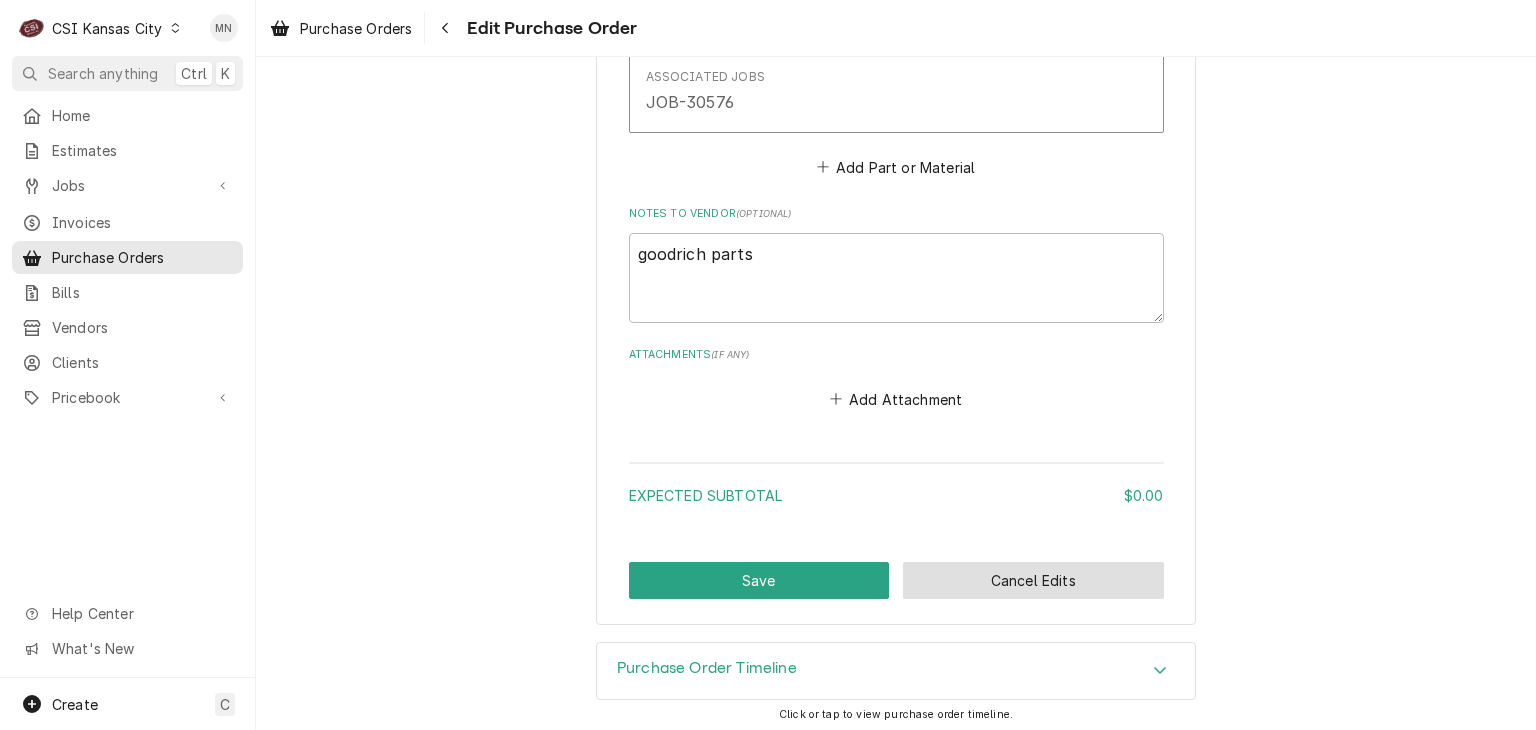 click on "Cancel Edits" at bounding box center (1033, 580) 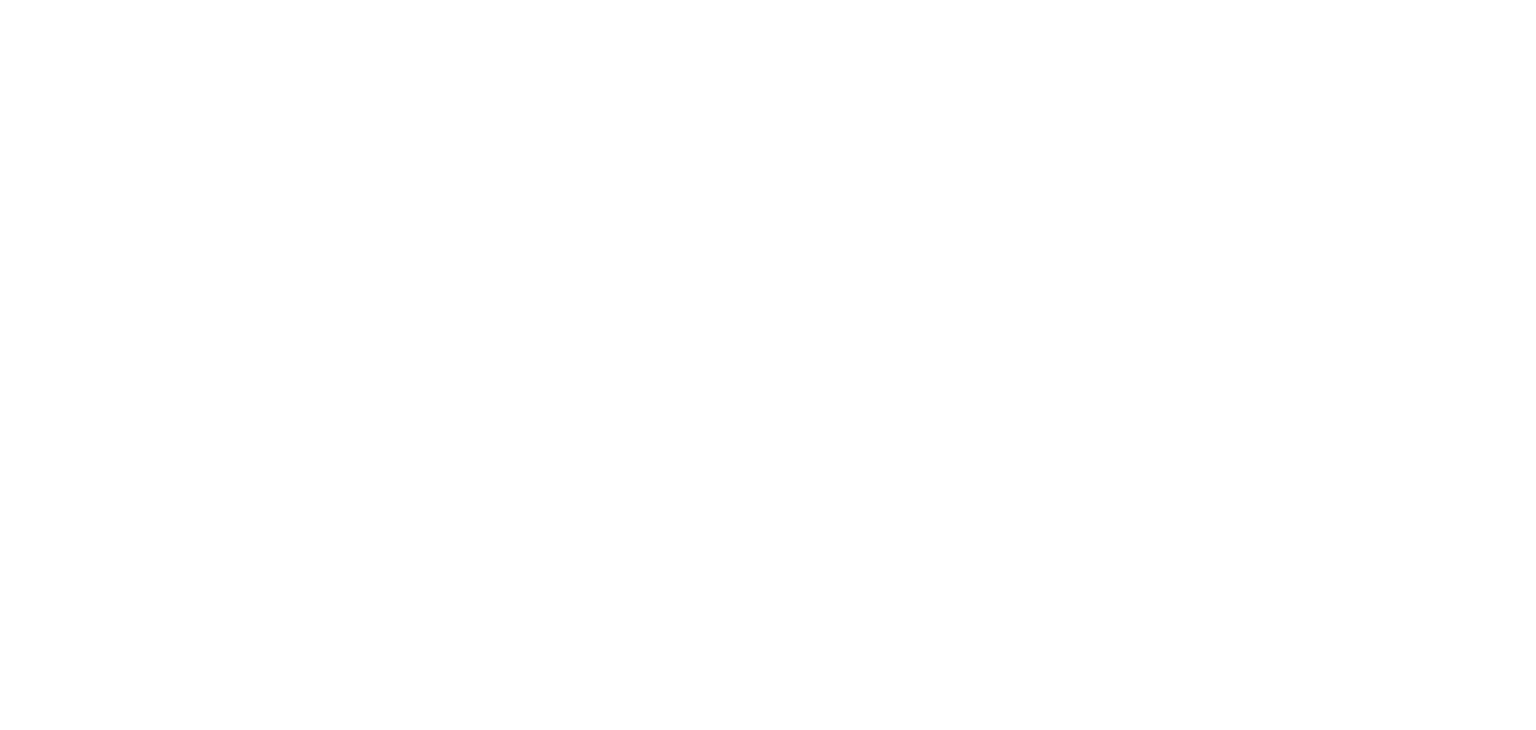 scroll, scrollTop: 0, scrollLeft: 0, axis: both 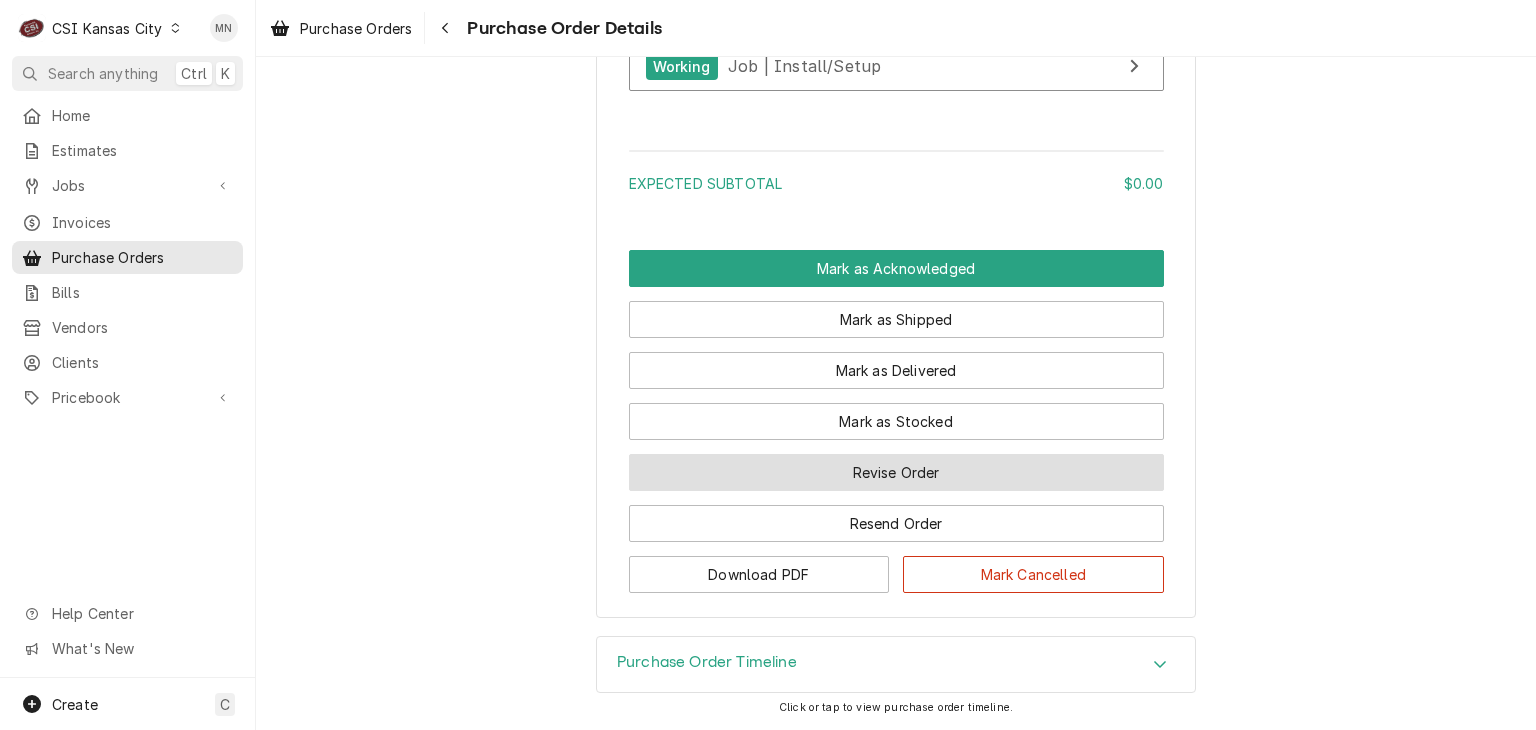 click on "Revise Order" at bounding box center (896, 472) 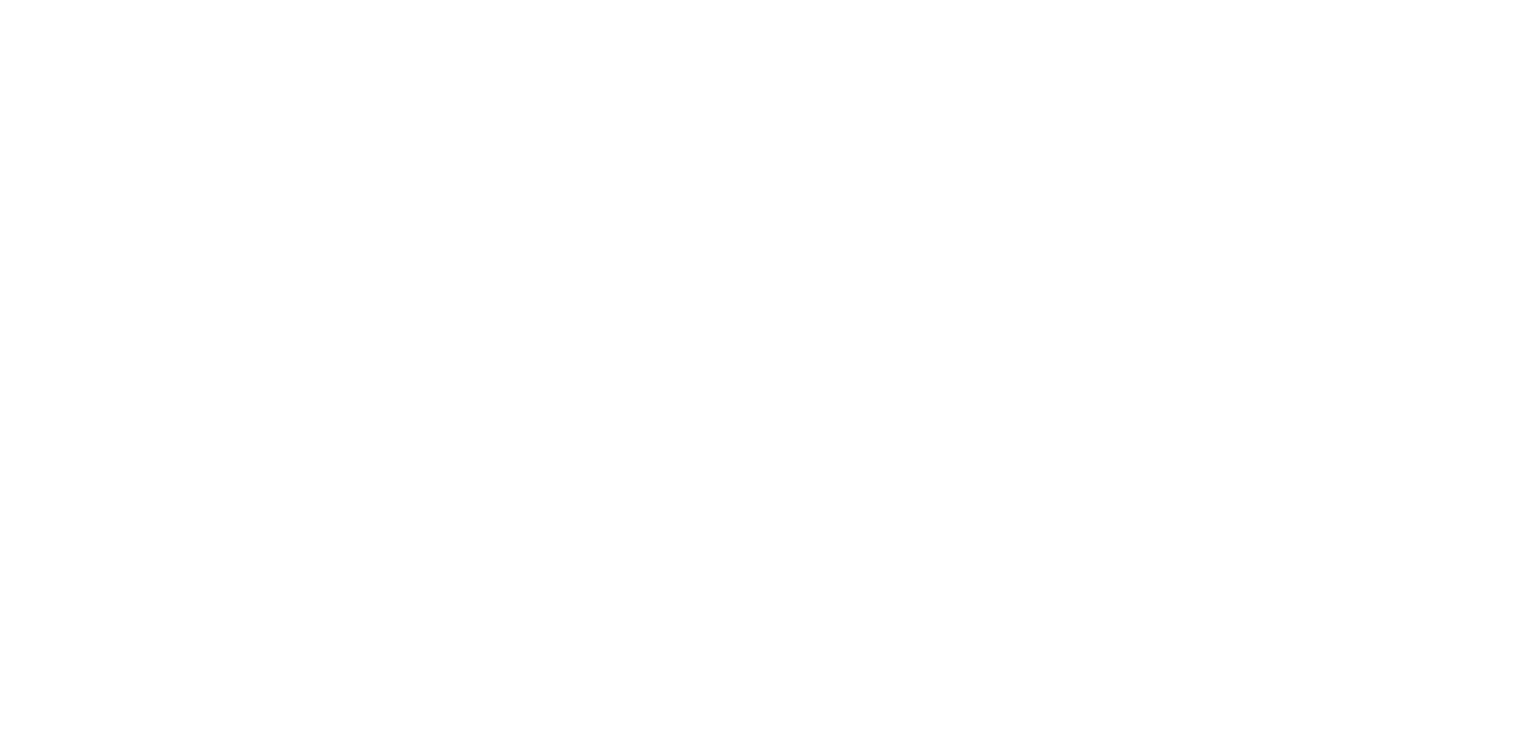 scroll, scrollTop: 0, scrollLeft: 0, axis: both 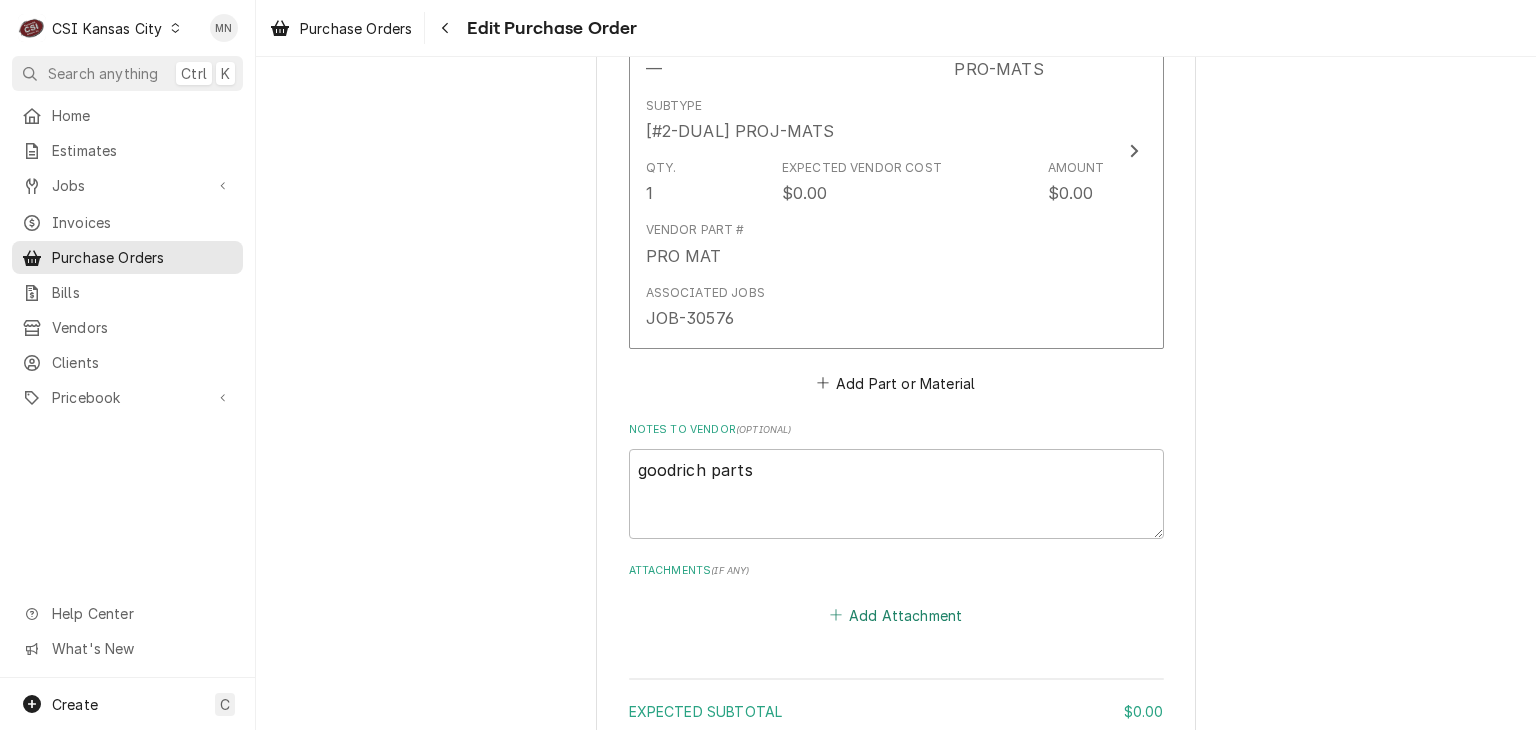 click on "Add Attachment" at bounding box center [896, 615] 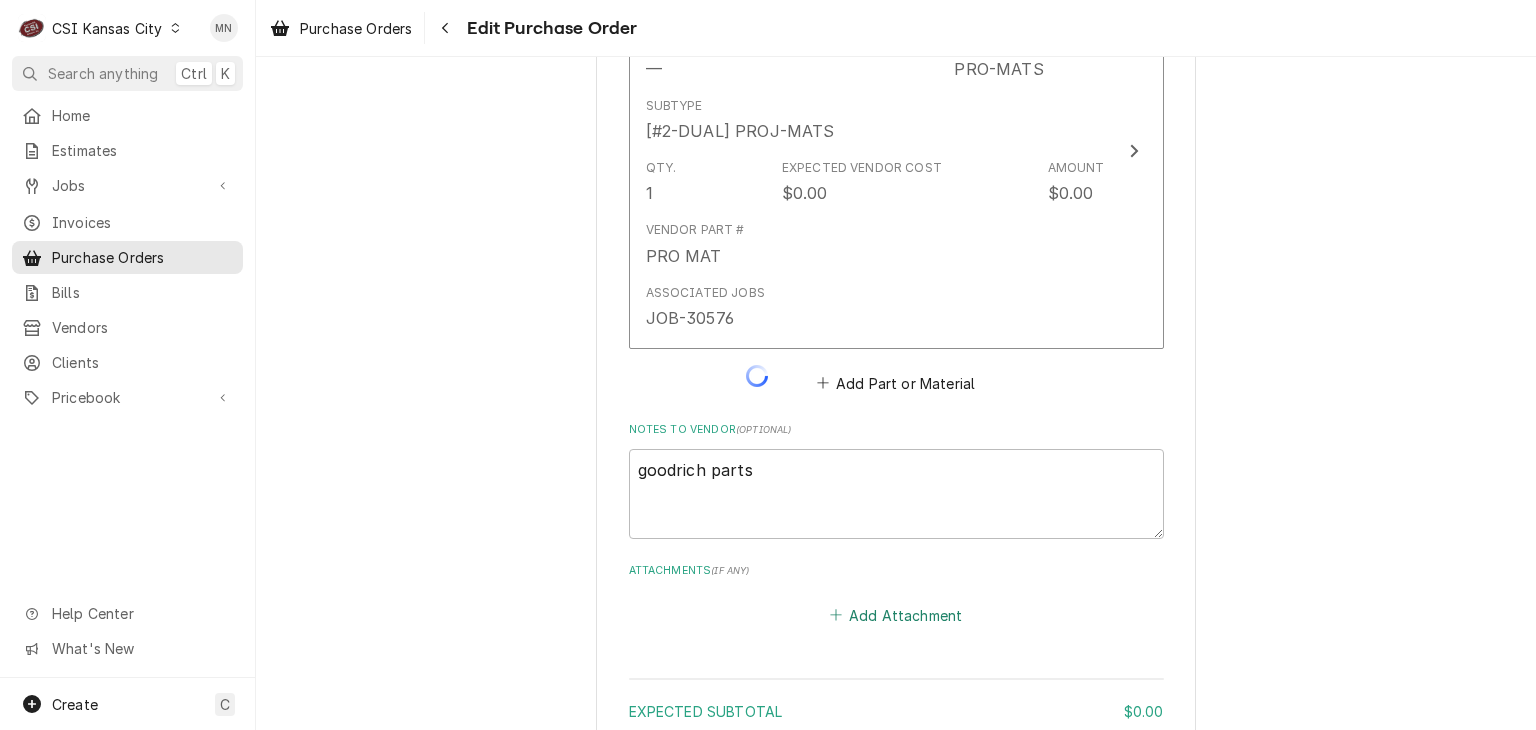 type on "x" 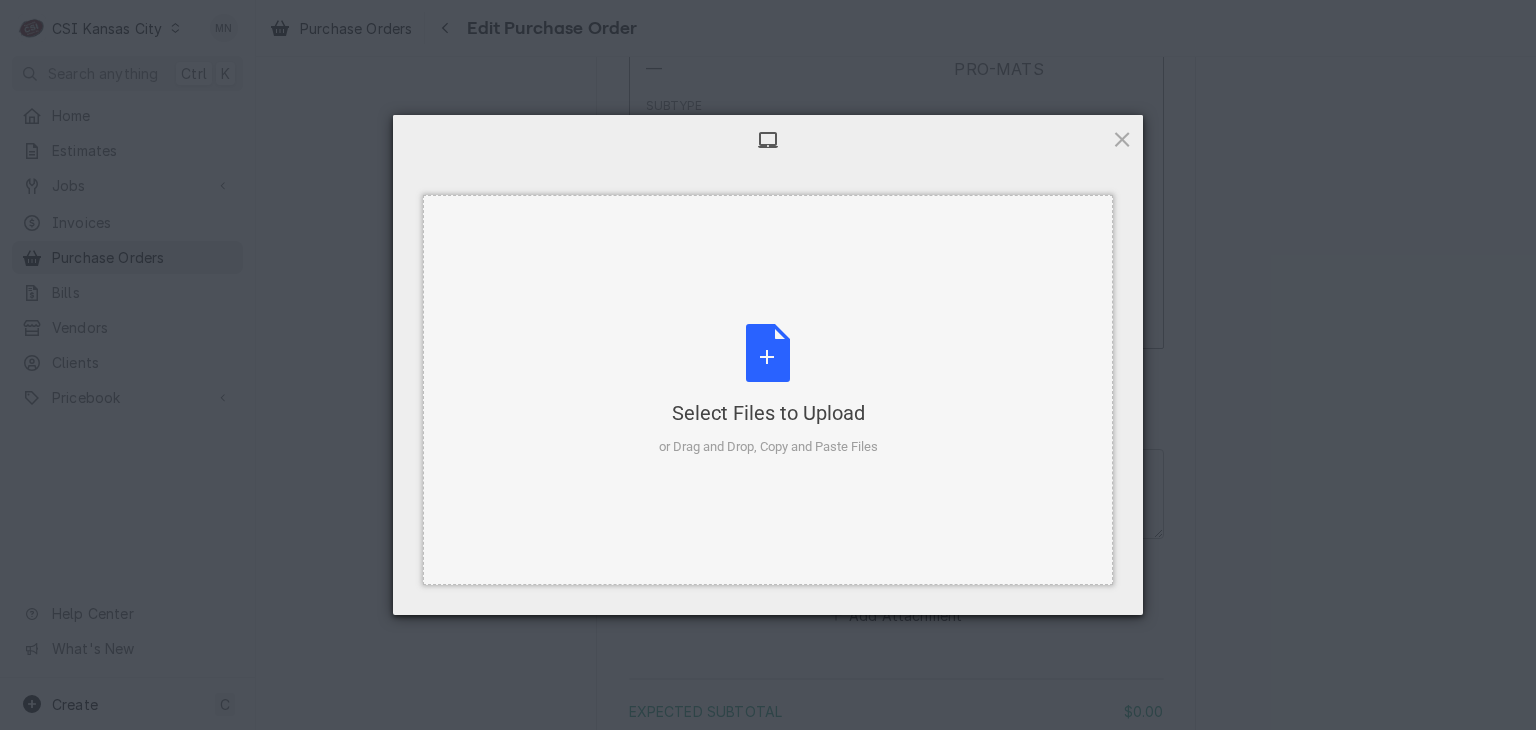 click on "Select Files to Upload
or Drag and Drop, Copy and Paste Files" at bounding box center (768, 390) 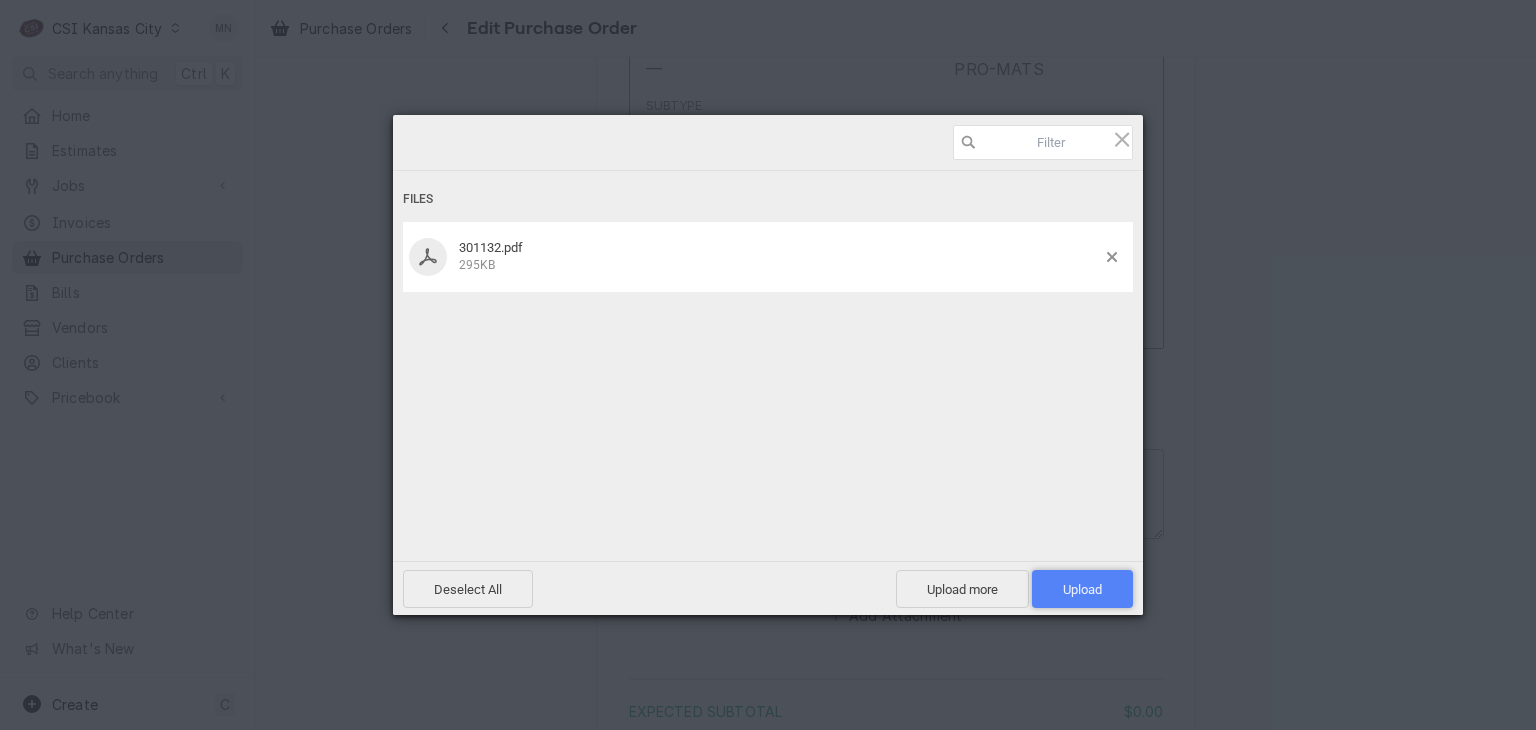 click on "Upload
1" at bounding box center (1082, 589) 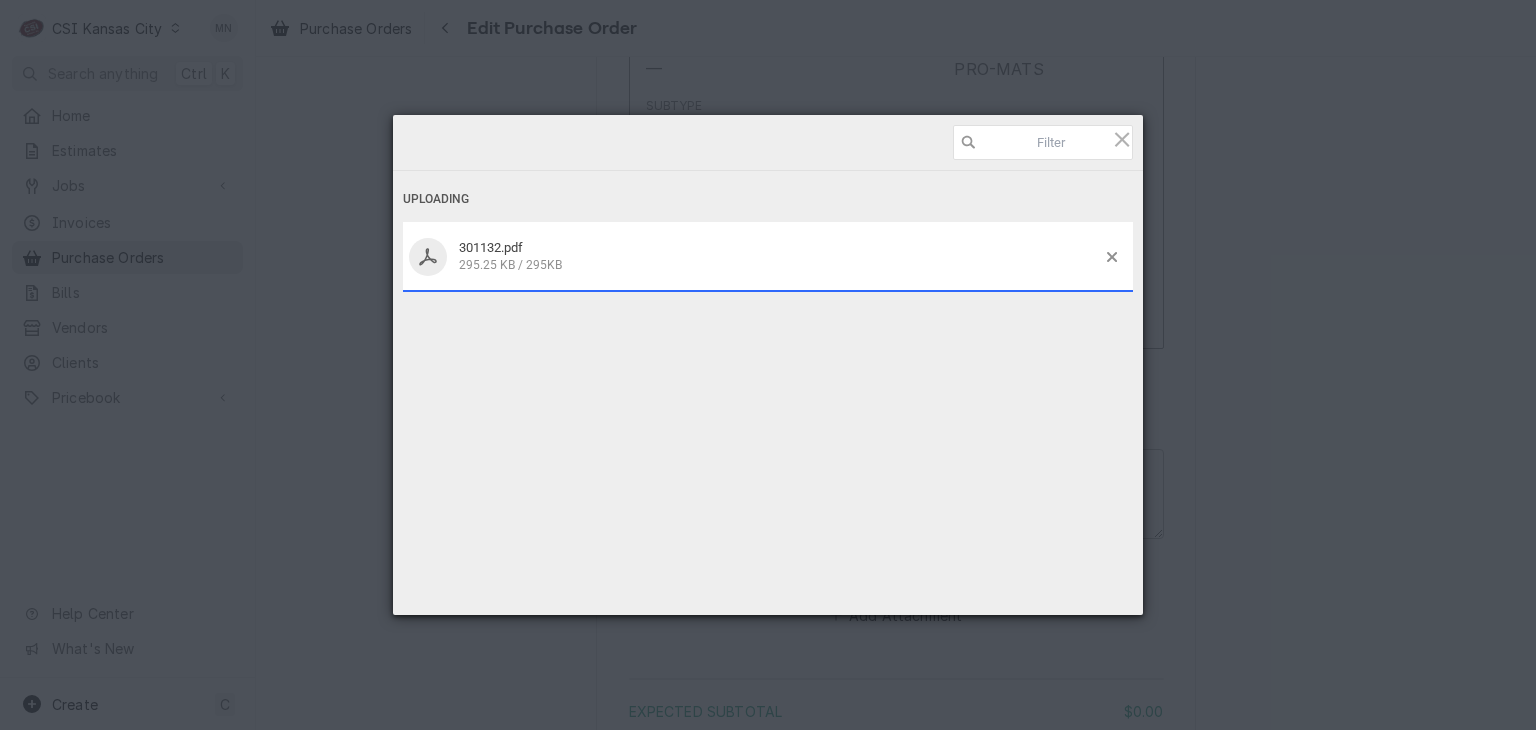 type on "x" 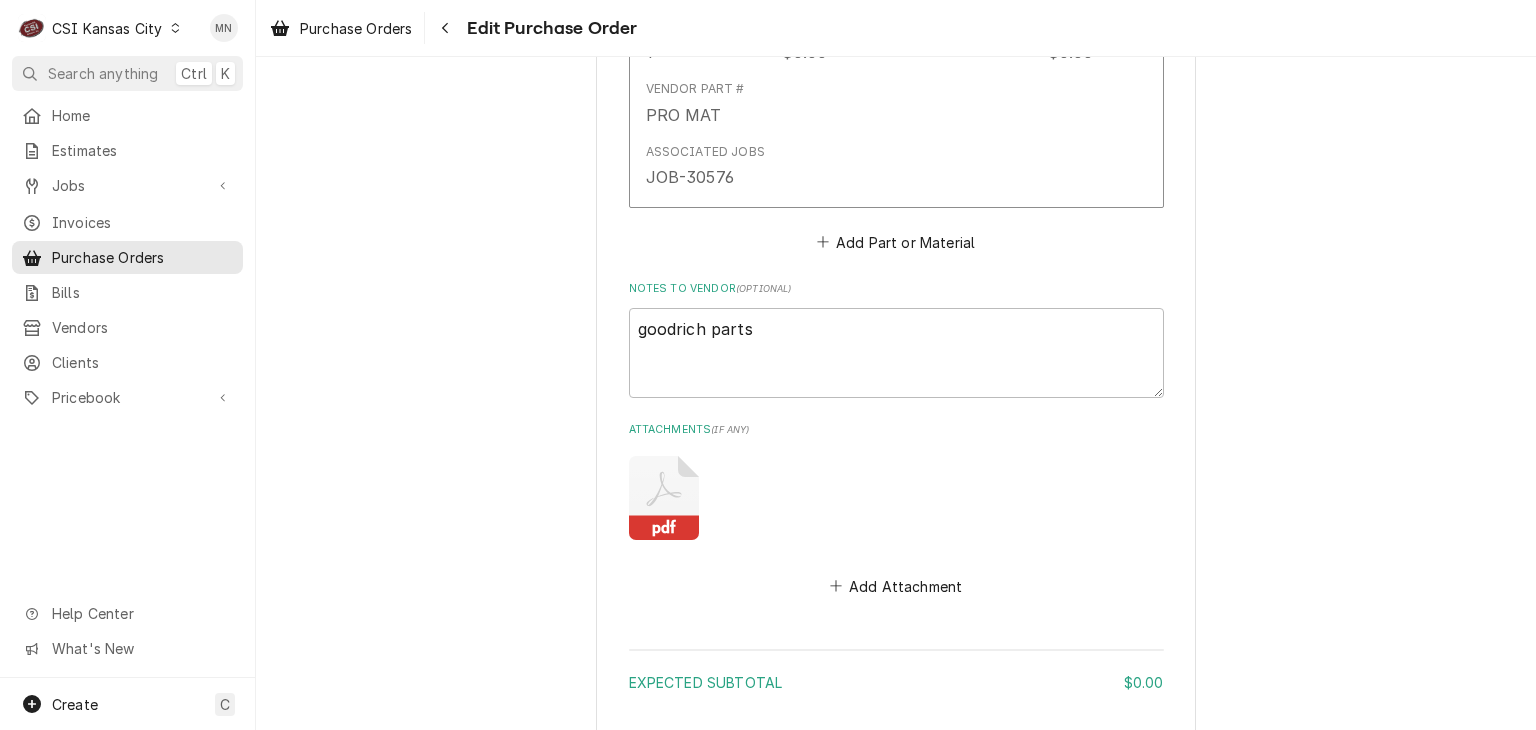 scroll, scrollTop: 1300, scrollLeft: 0, axis: vertical 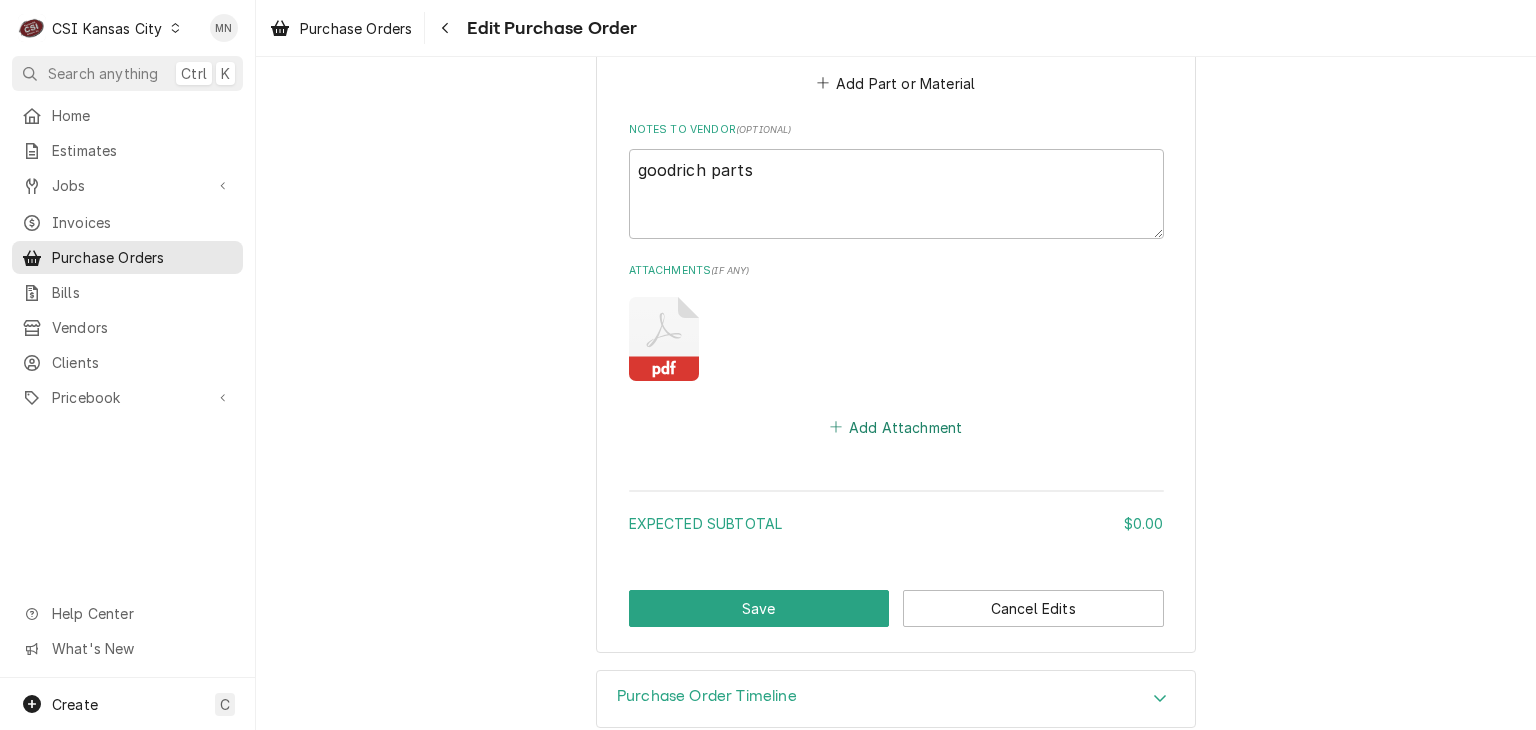 click on "Add Attachment" at bounding box center [896, 427] 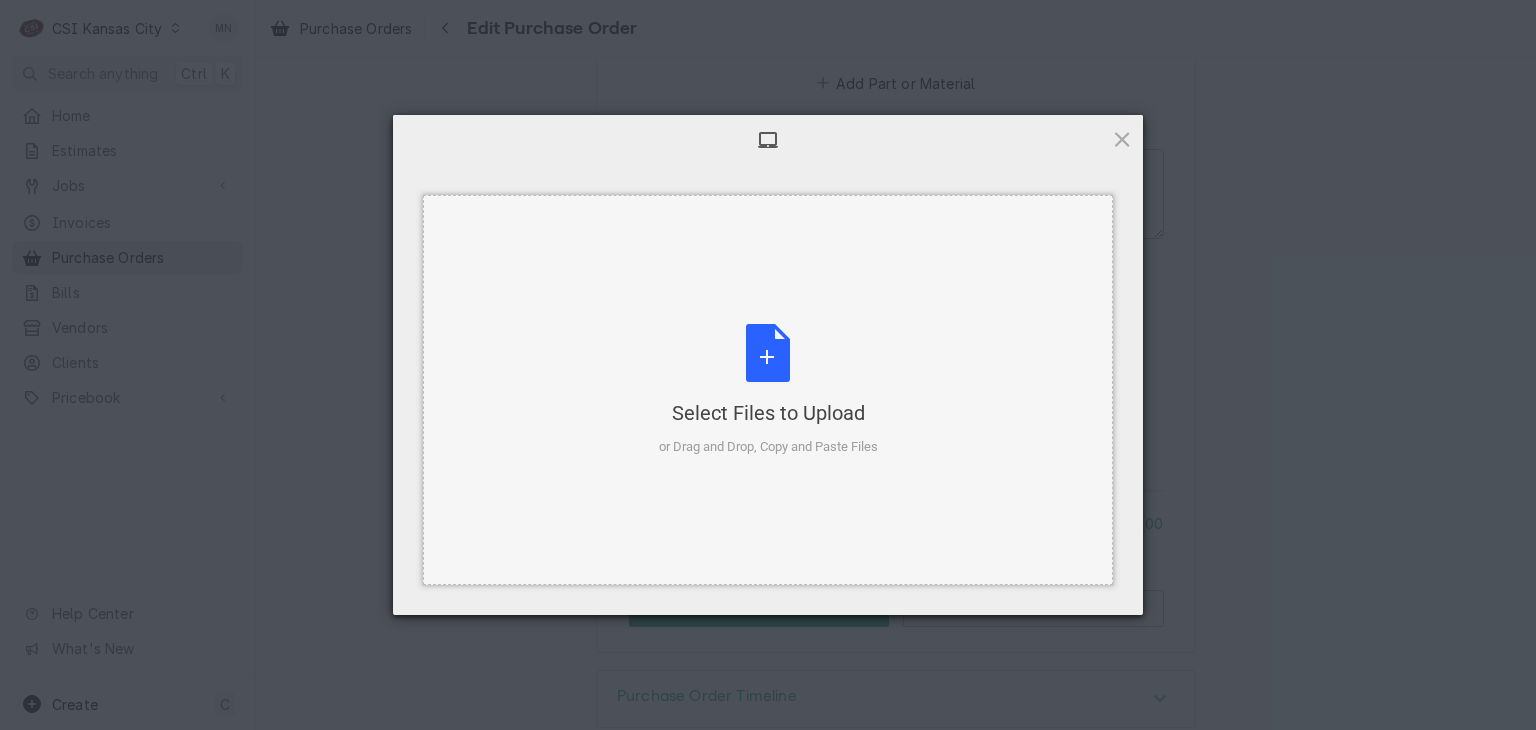 click on "Select Files to Upload
or Drag and Drop, Copy and Paste Files" at bounding box center [768, 390] 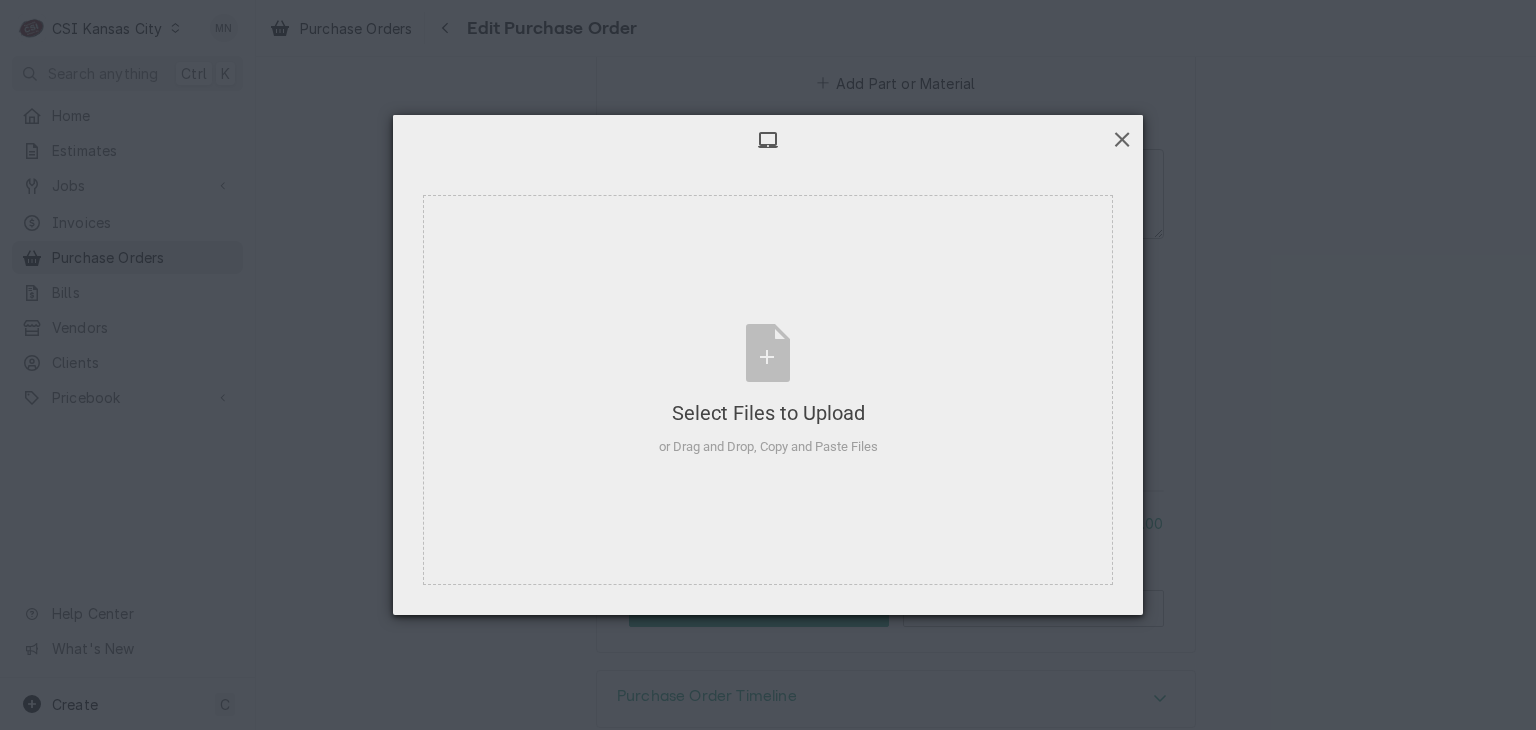 click at bounding box center (1122, 139) 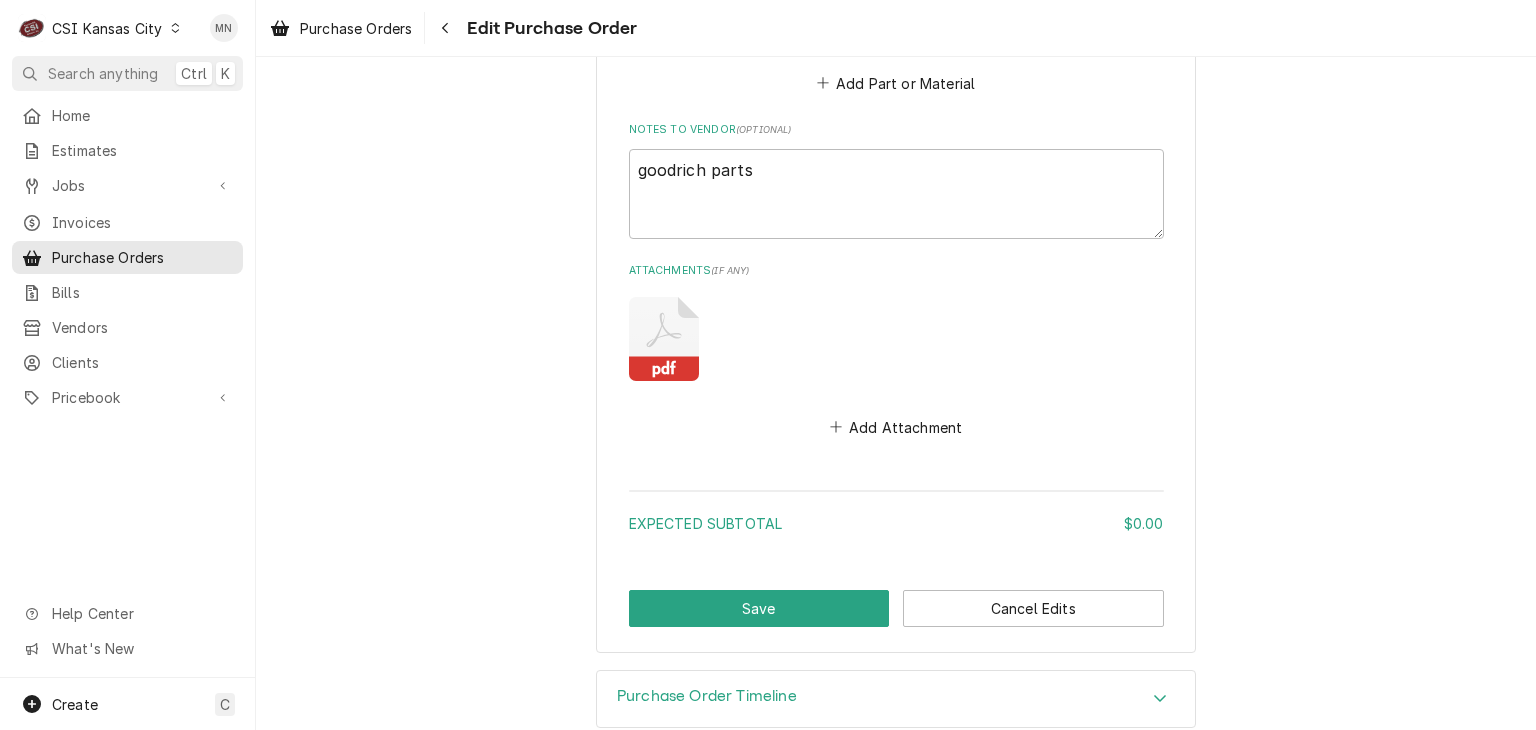click 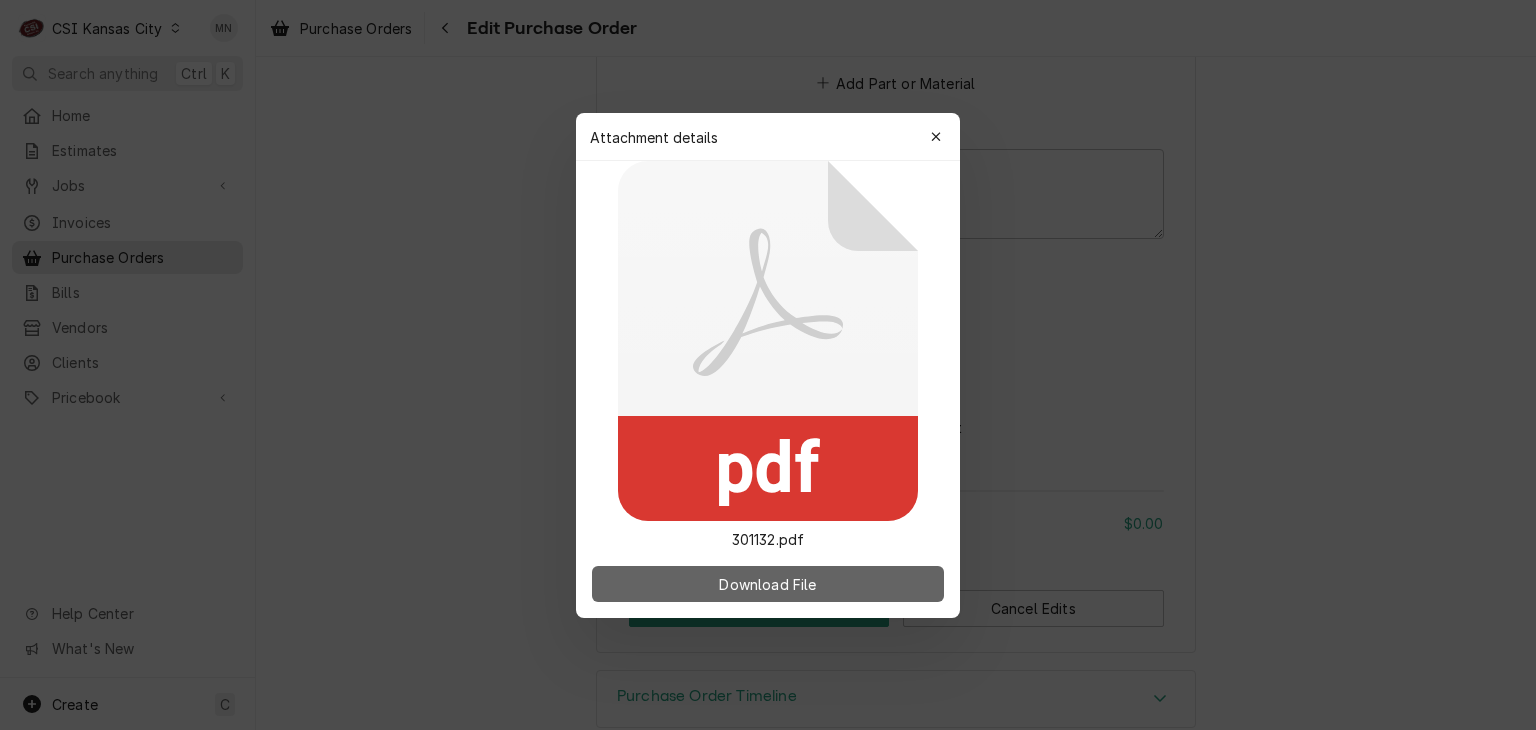click on "Download File" at bounding box center (767, 583) 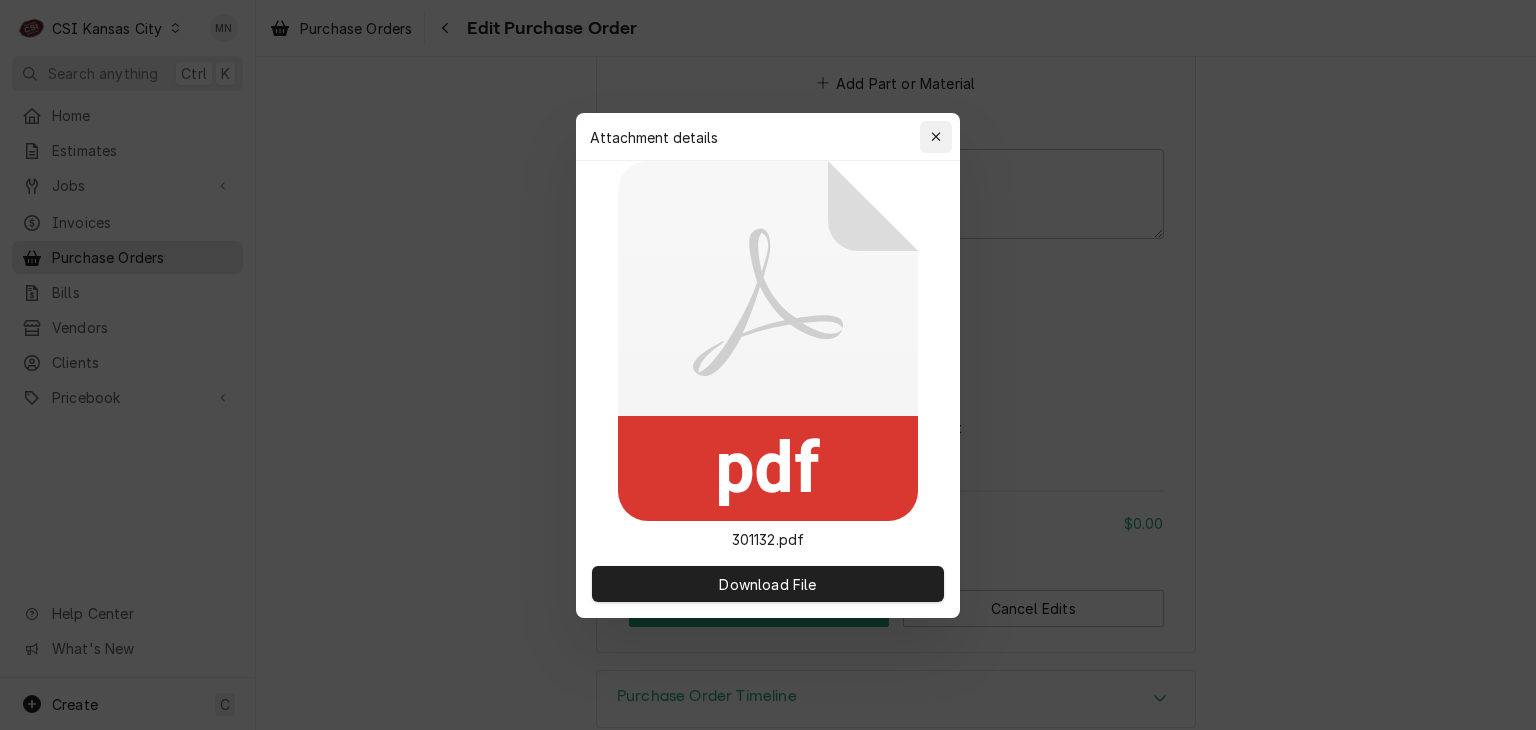 click at bounding box center (936, 137) 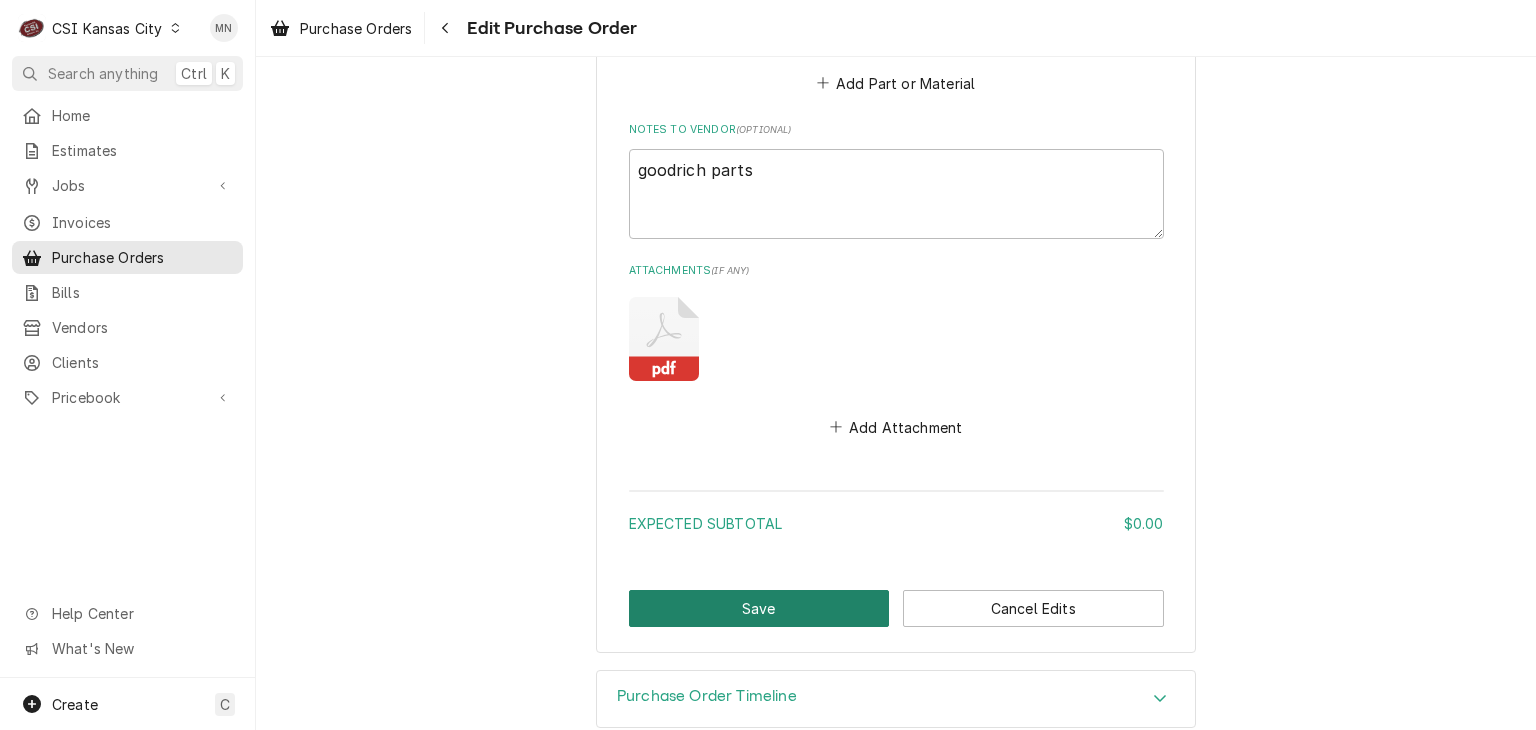 click on "Save" at bounding box center [759, 608] 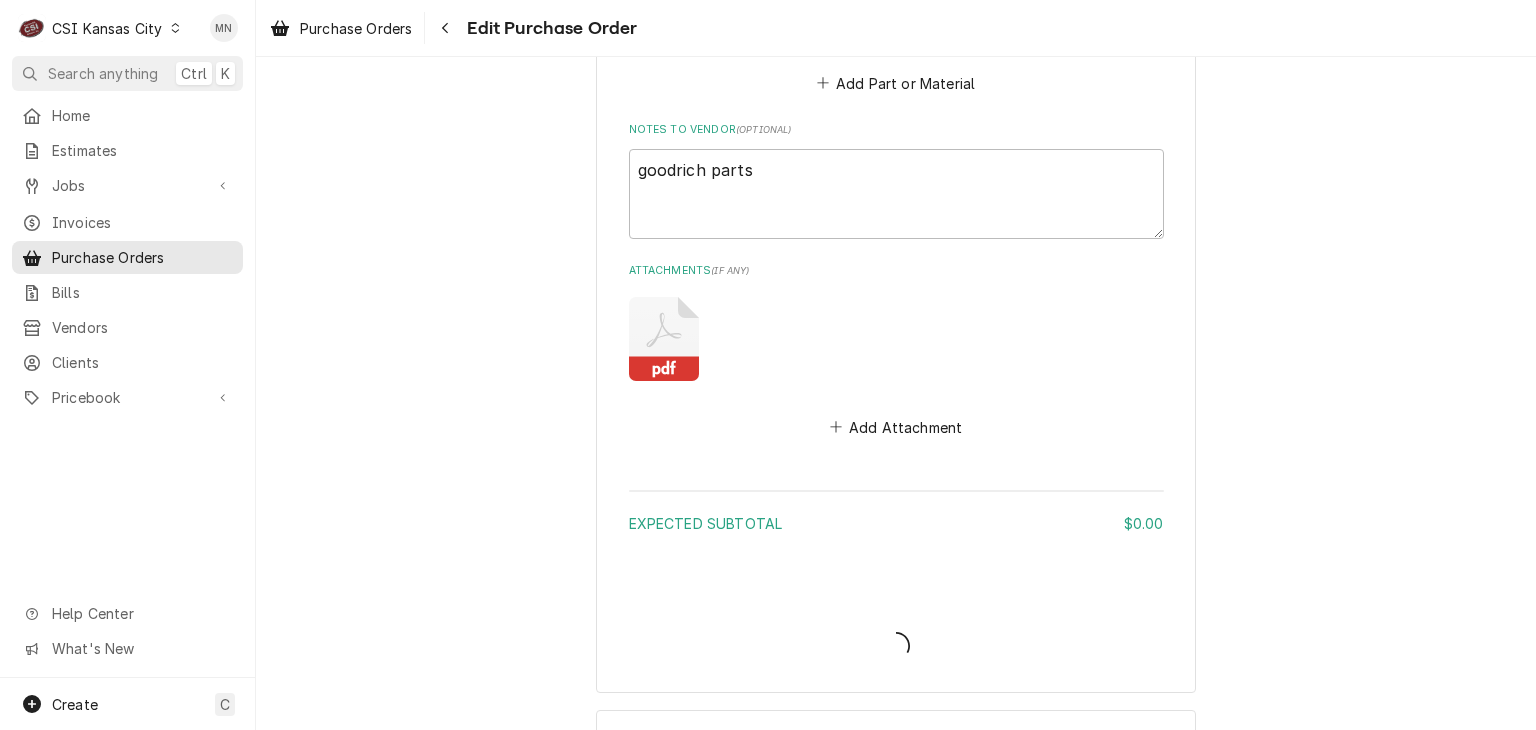 type on "x" 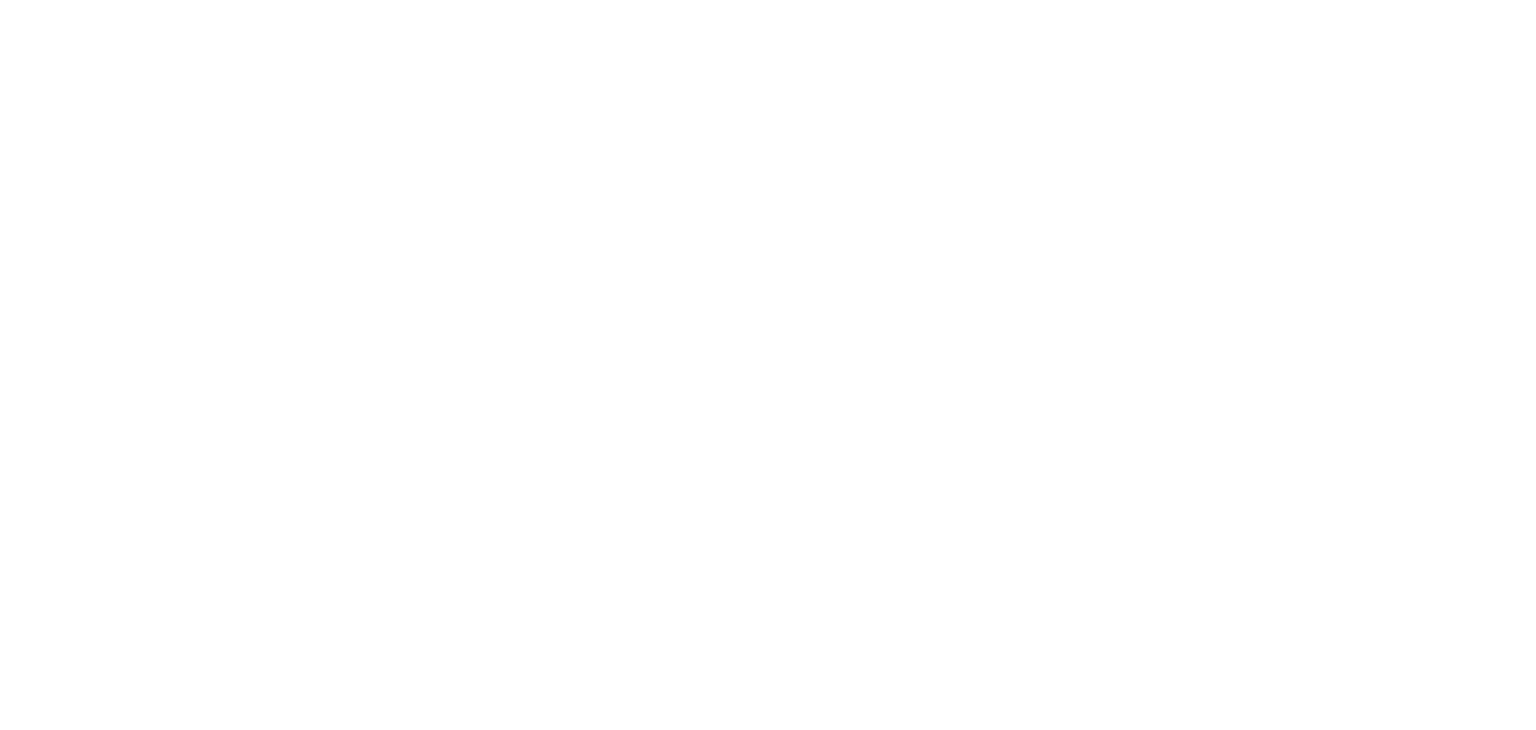 scroll, scrollTop: 0, scrollLeft: 0, axis: both 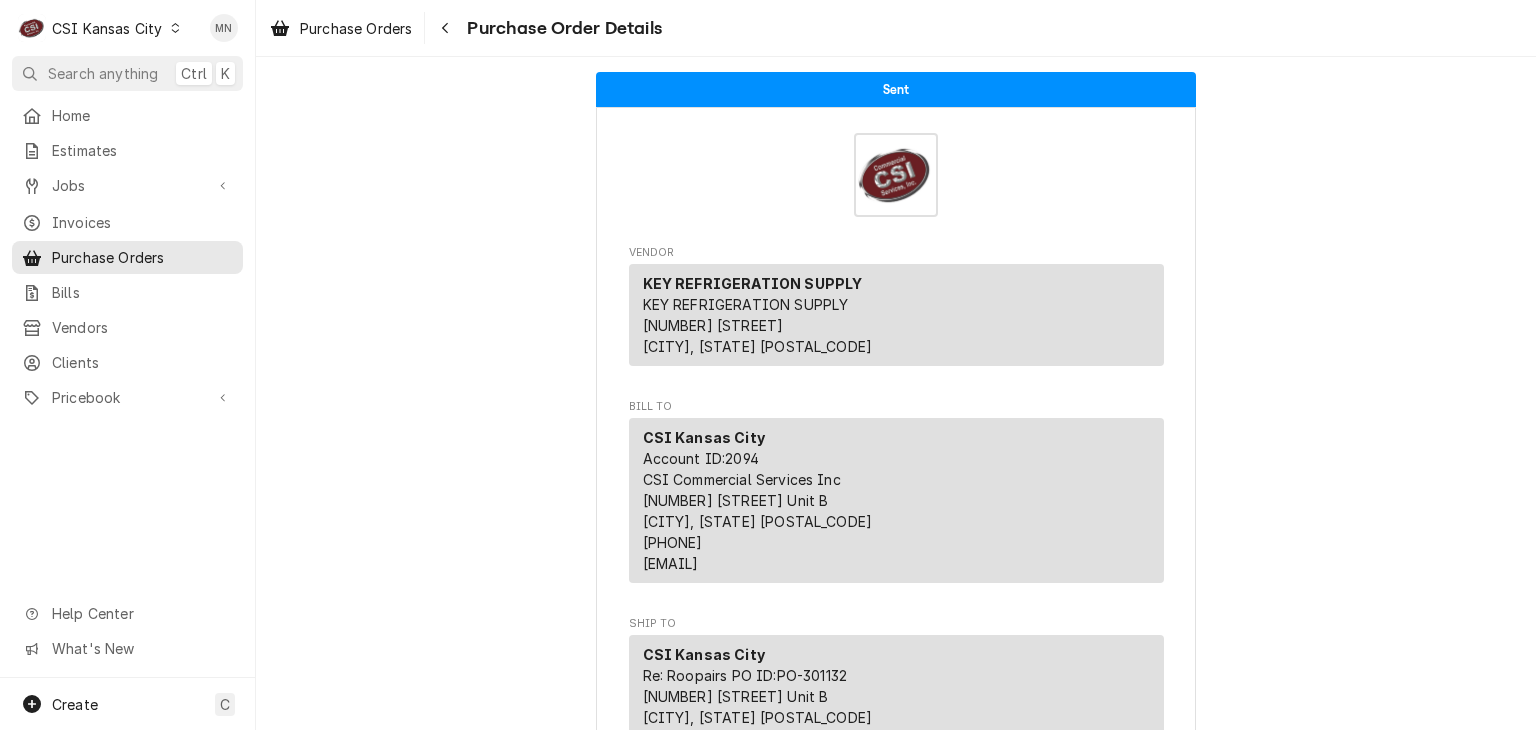click on "Purchase Order Details" at bounding box center (561, 28) 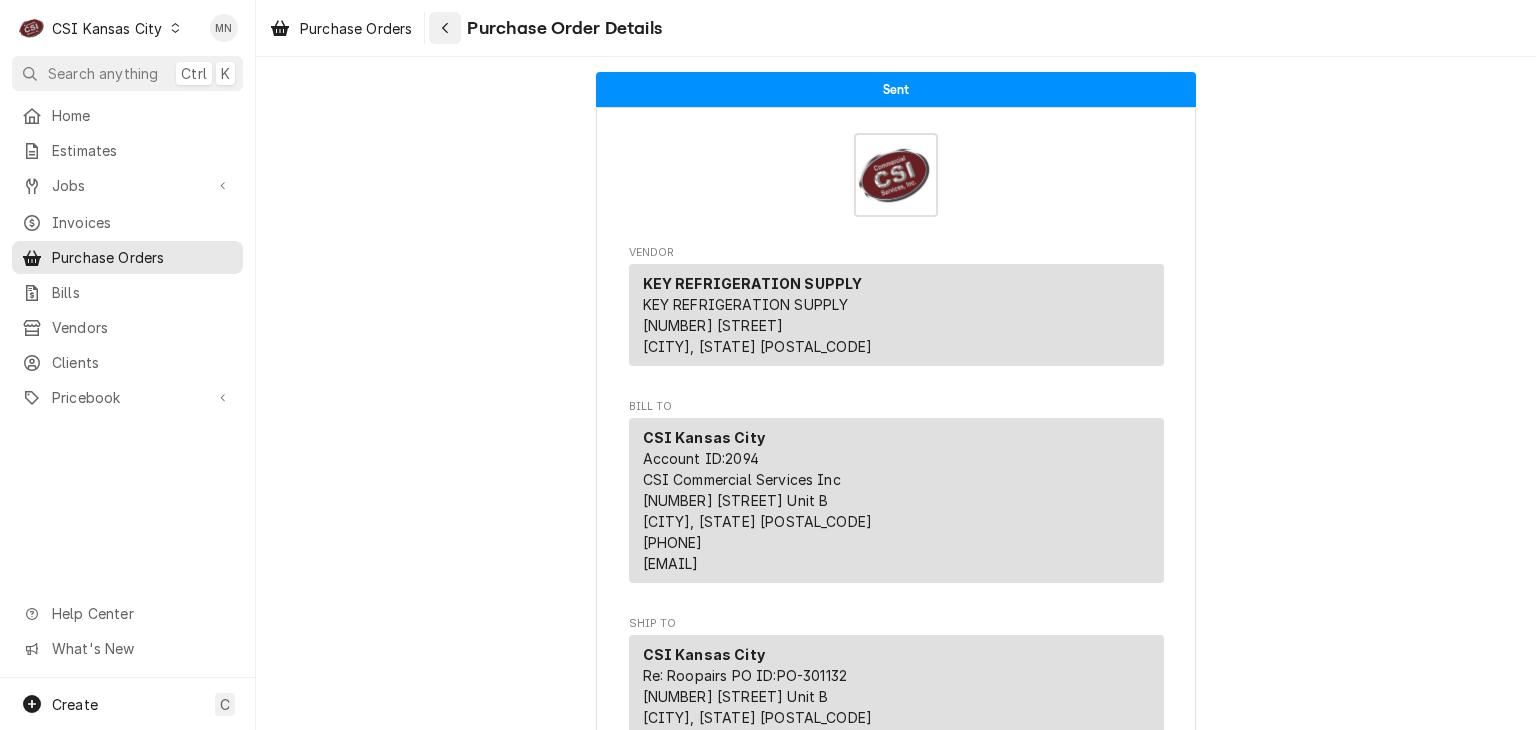 click at bounding box center (445, 28) 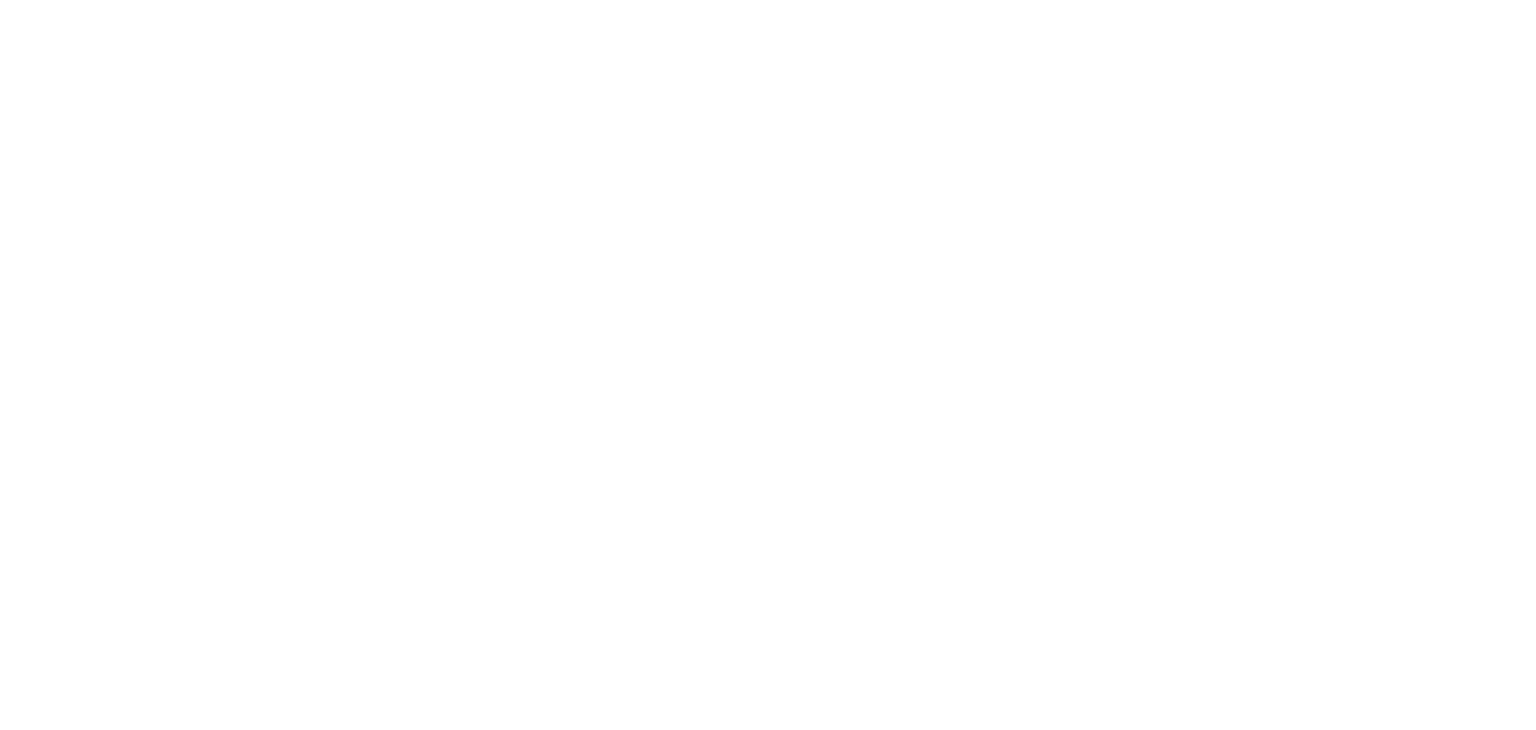 scroll, scrollTop: 0, scrollLeft: 0, axis: both 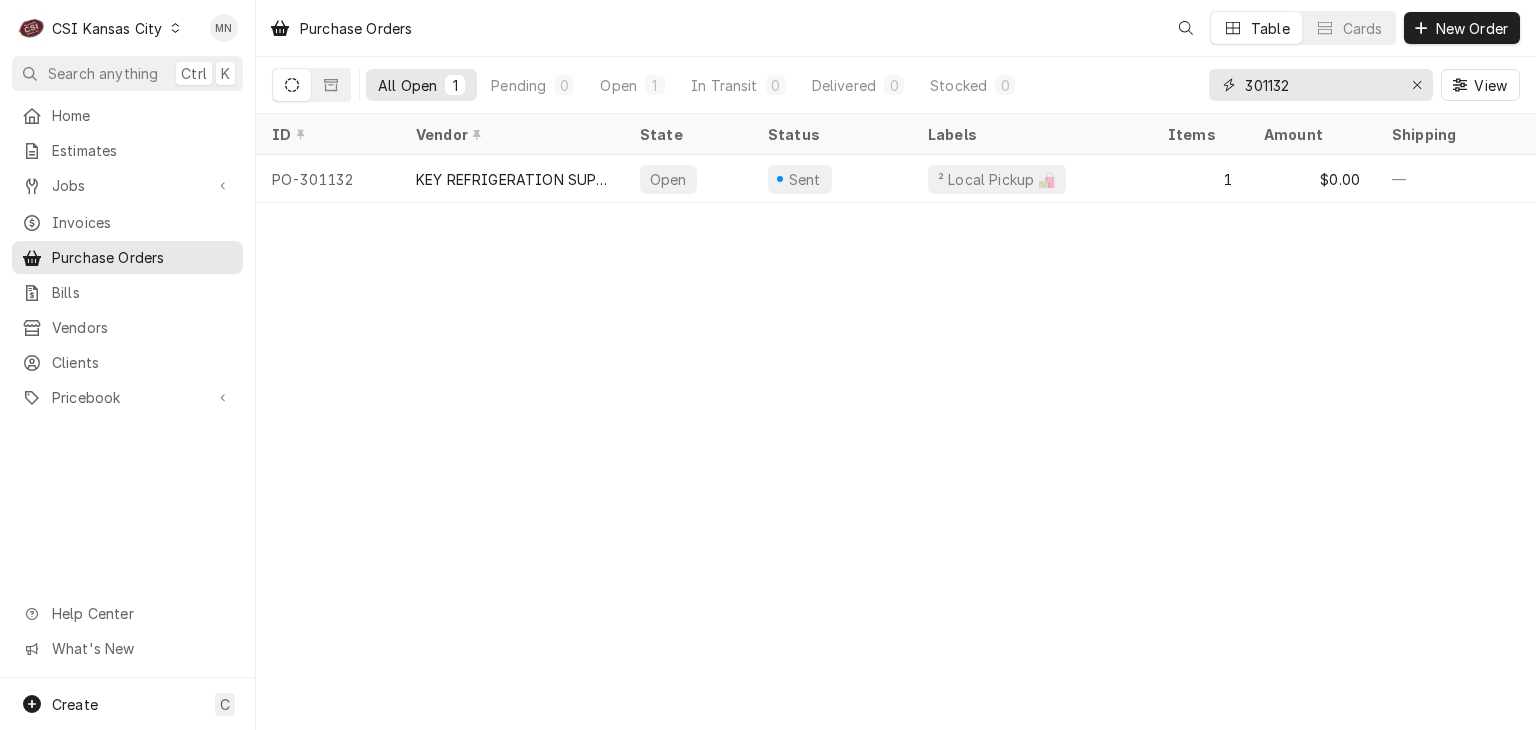 drag, startPoint x: 1321, startPoint y: 87, endPoint x: 1140, endPoint y: 78, distance: 181.22362 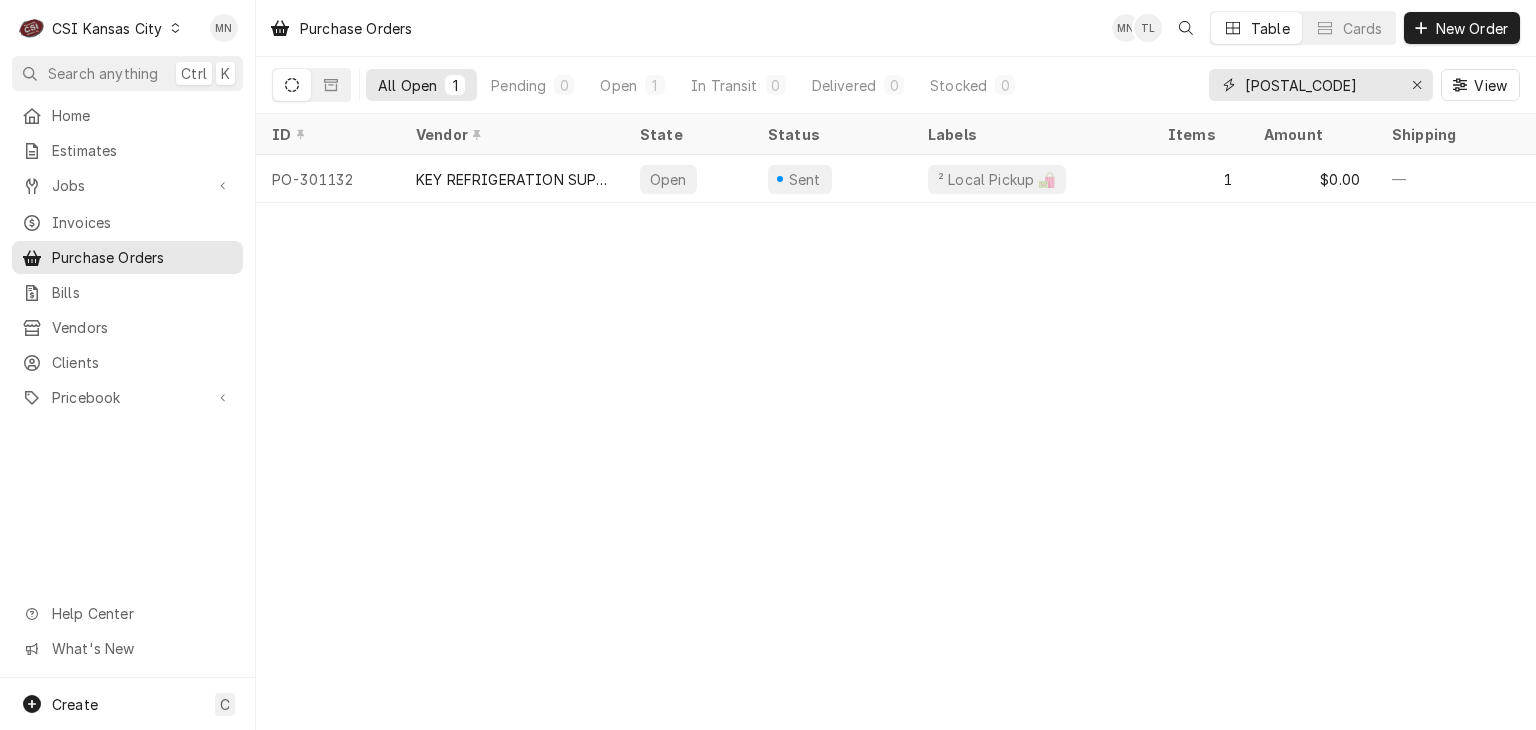 type on "[POSTAL_CODE]" 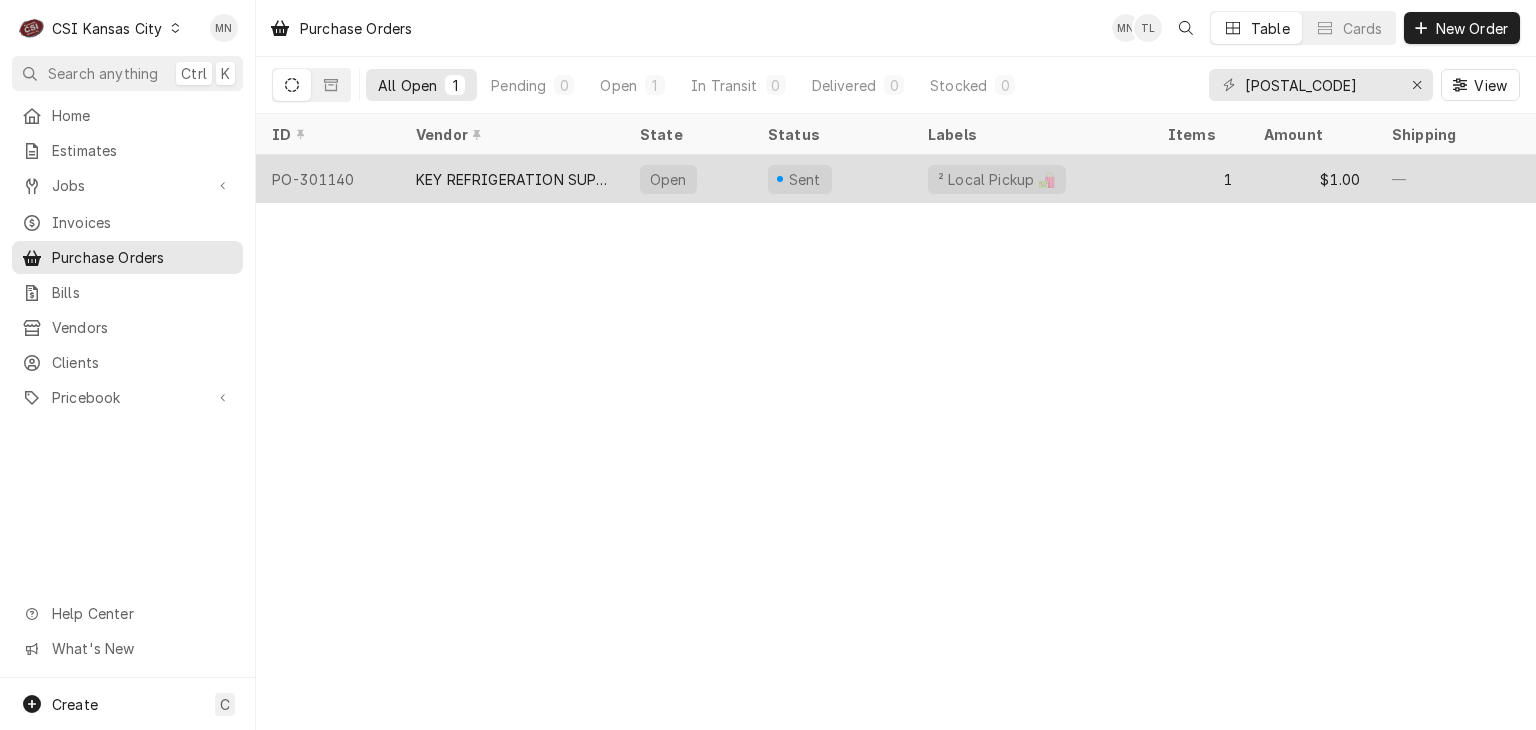 click on "KEY REFRIGERATION SUPPLY" at bounding box center (512, 179) 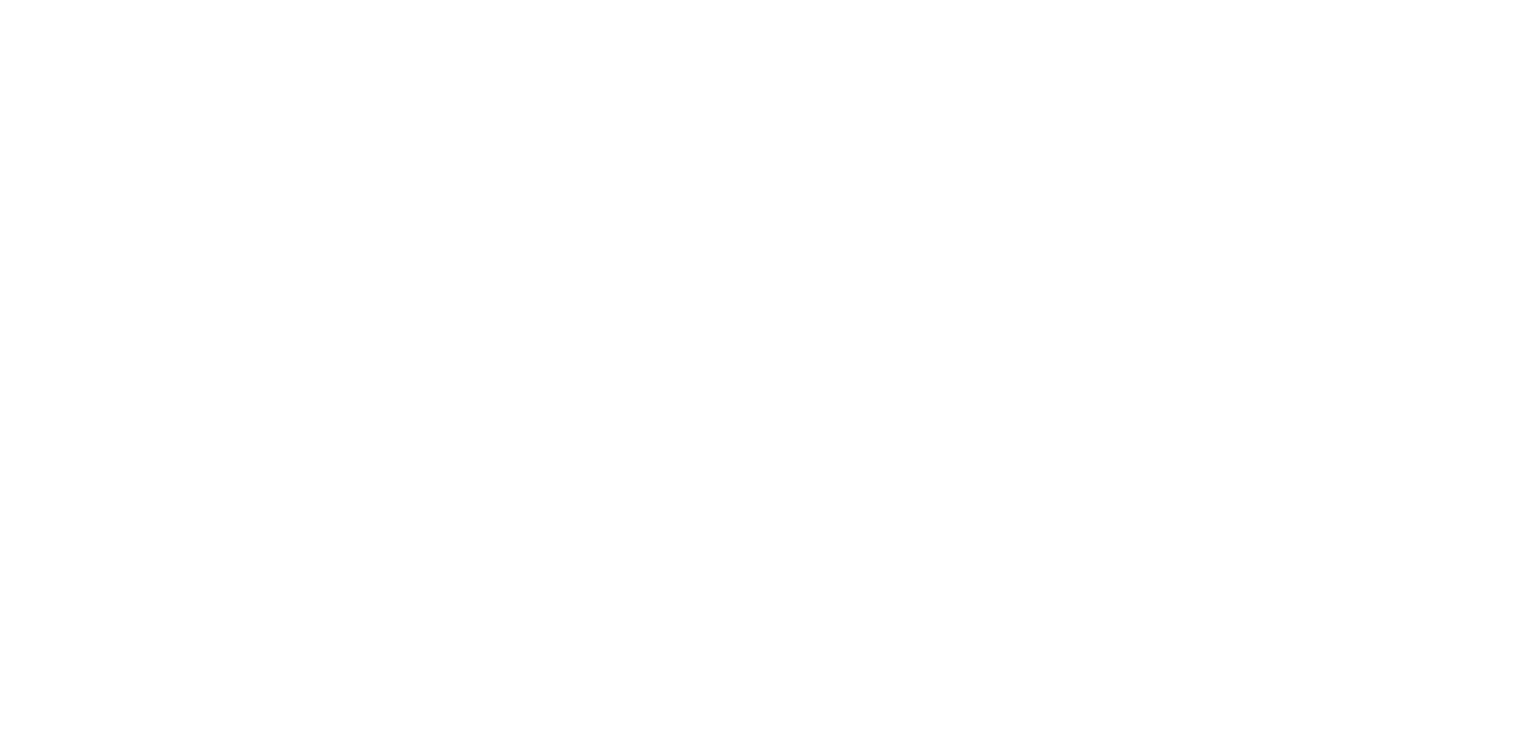 scroll, scrollTop: 0, scrollLeft: 0, axis: both 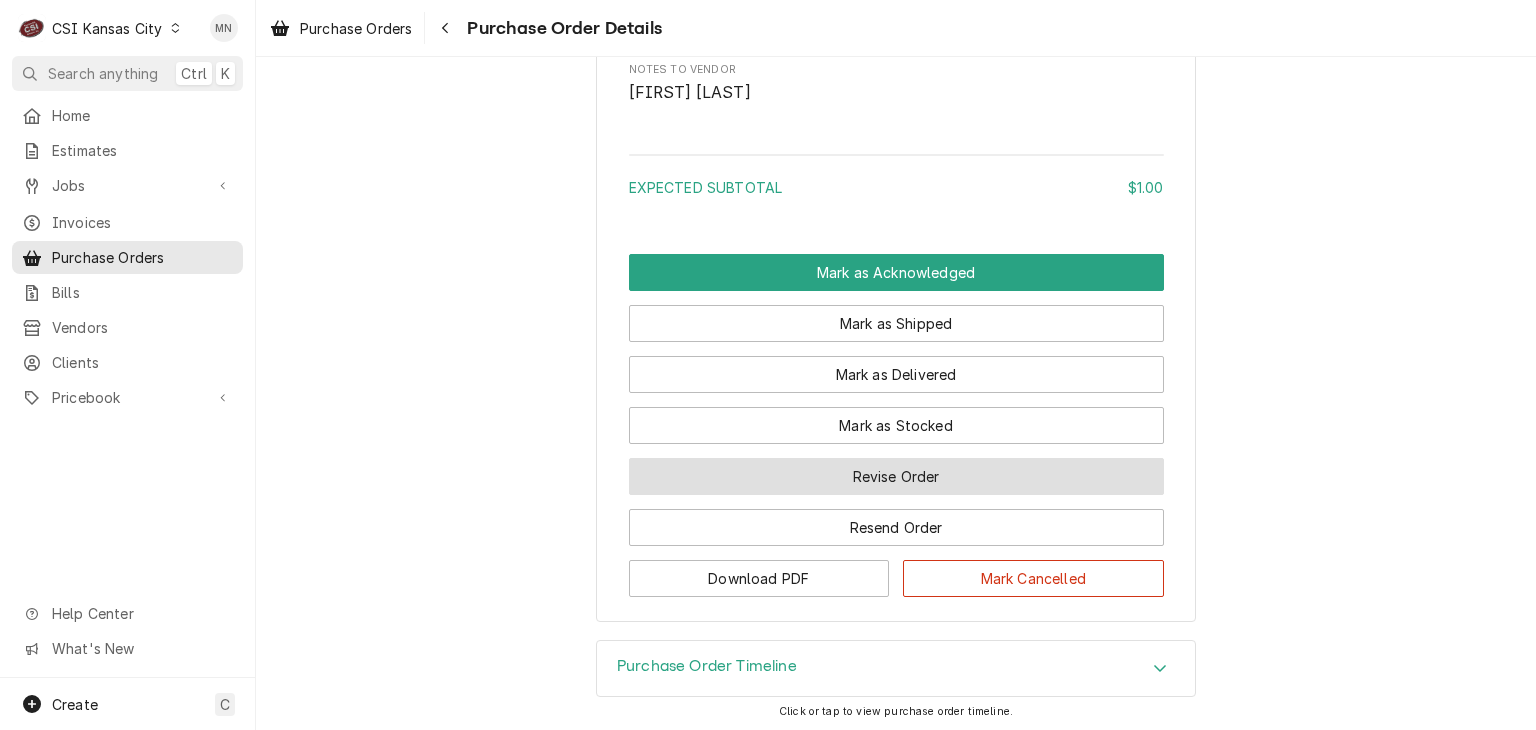 click on "Revise Order" at bounding box center [896, 476] 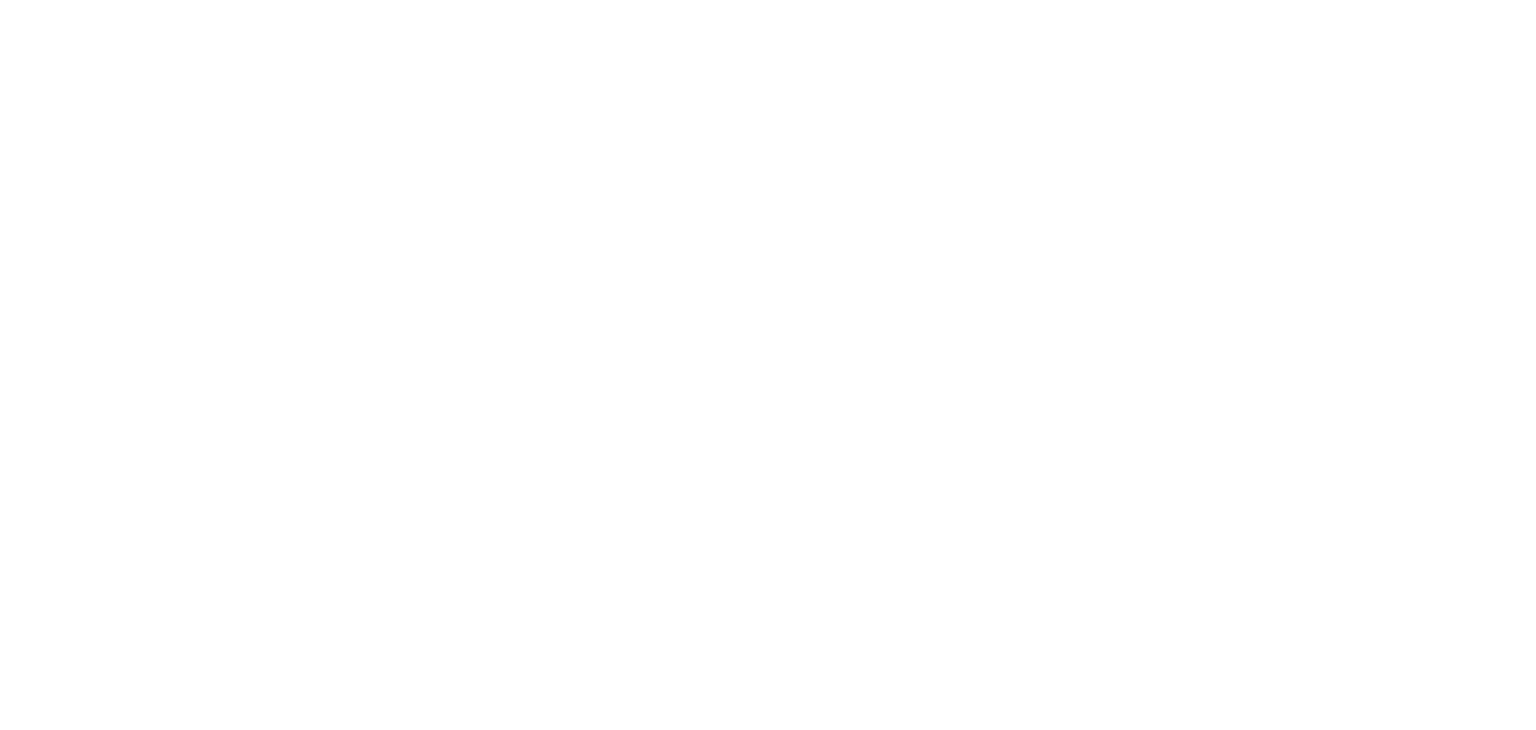 scroll, scrollTop: 0, scrollLeft: 0, axis: both 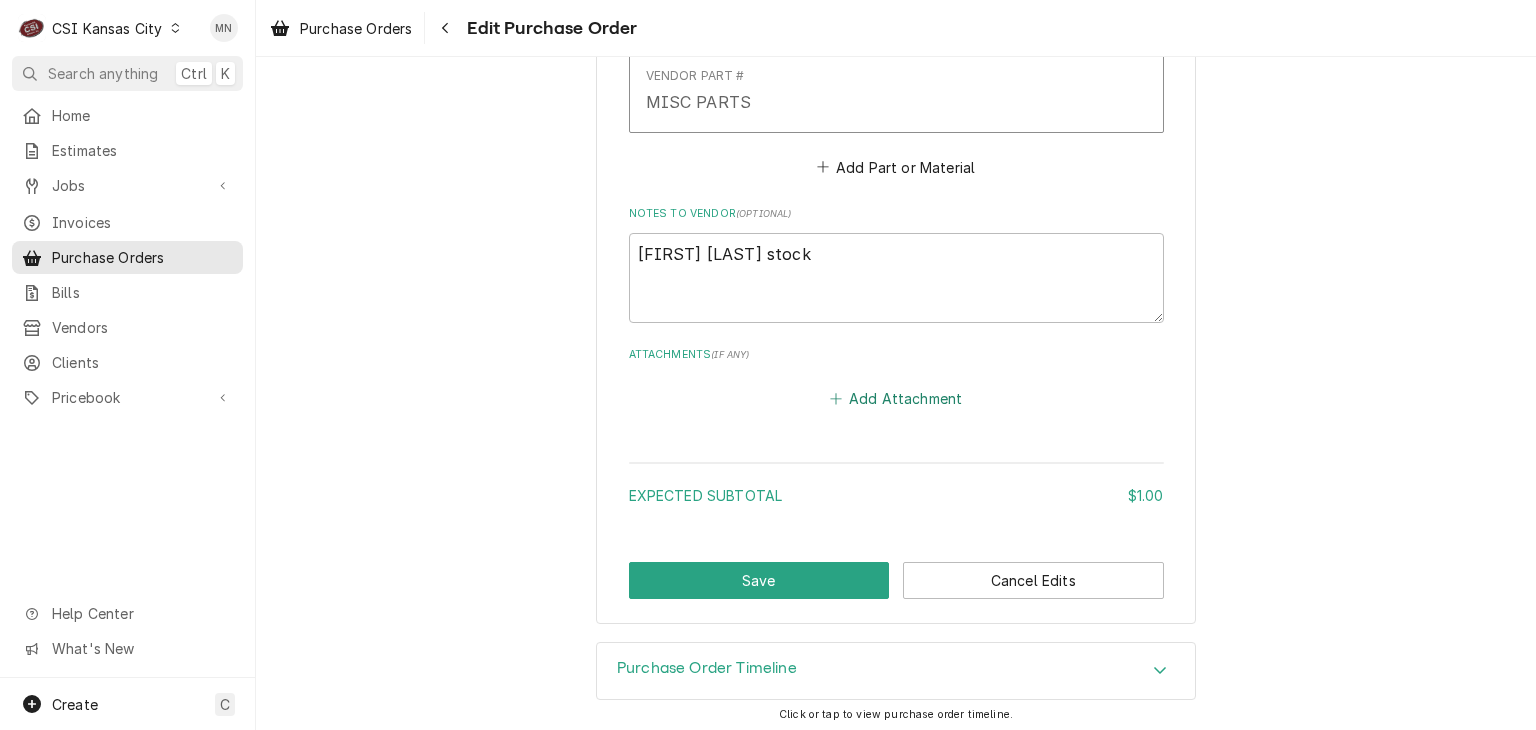 click on "Add Attachment" at bounding box center [896, 399] 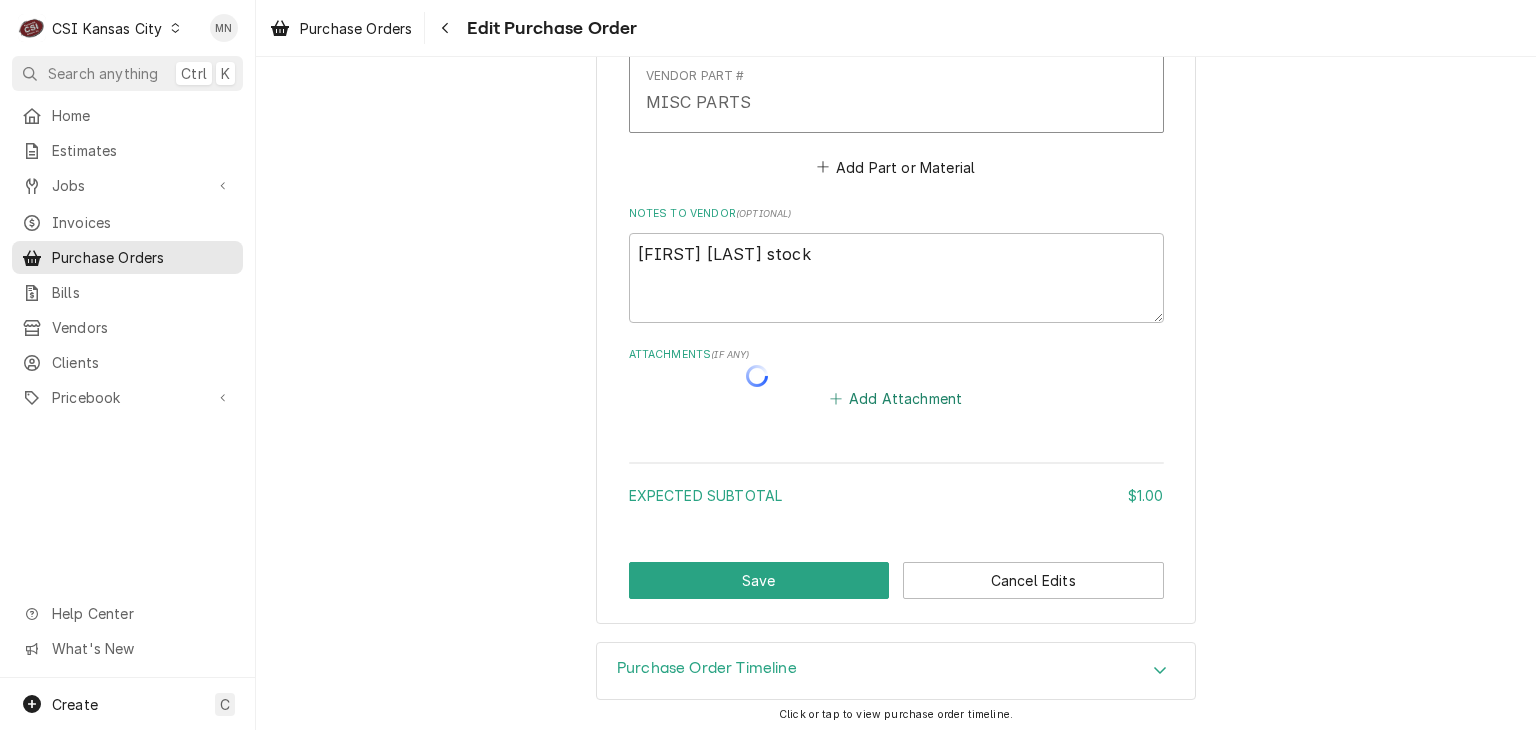 type on "x" 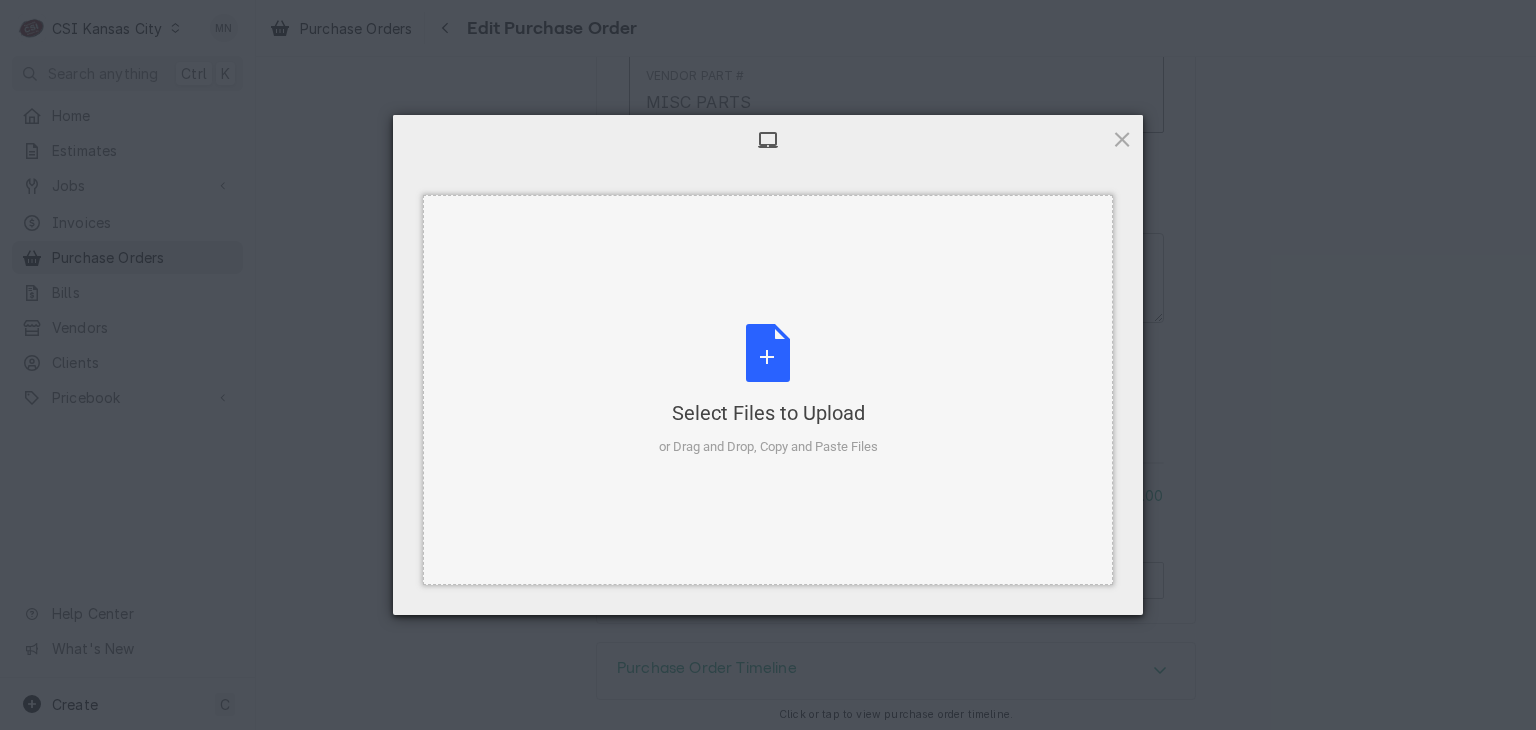click on "Select Files to Upload
or Drag and Drop, Copy and Paste Files" at bounding box center [768, 390] 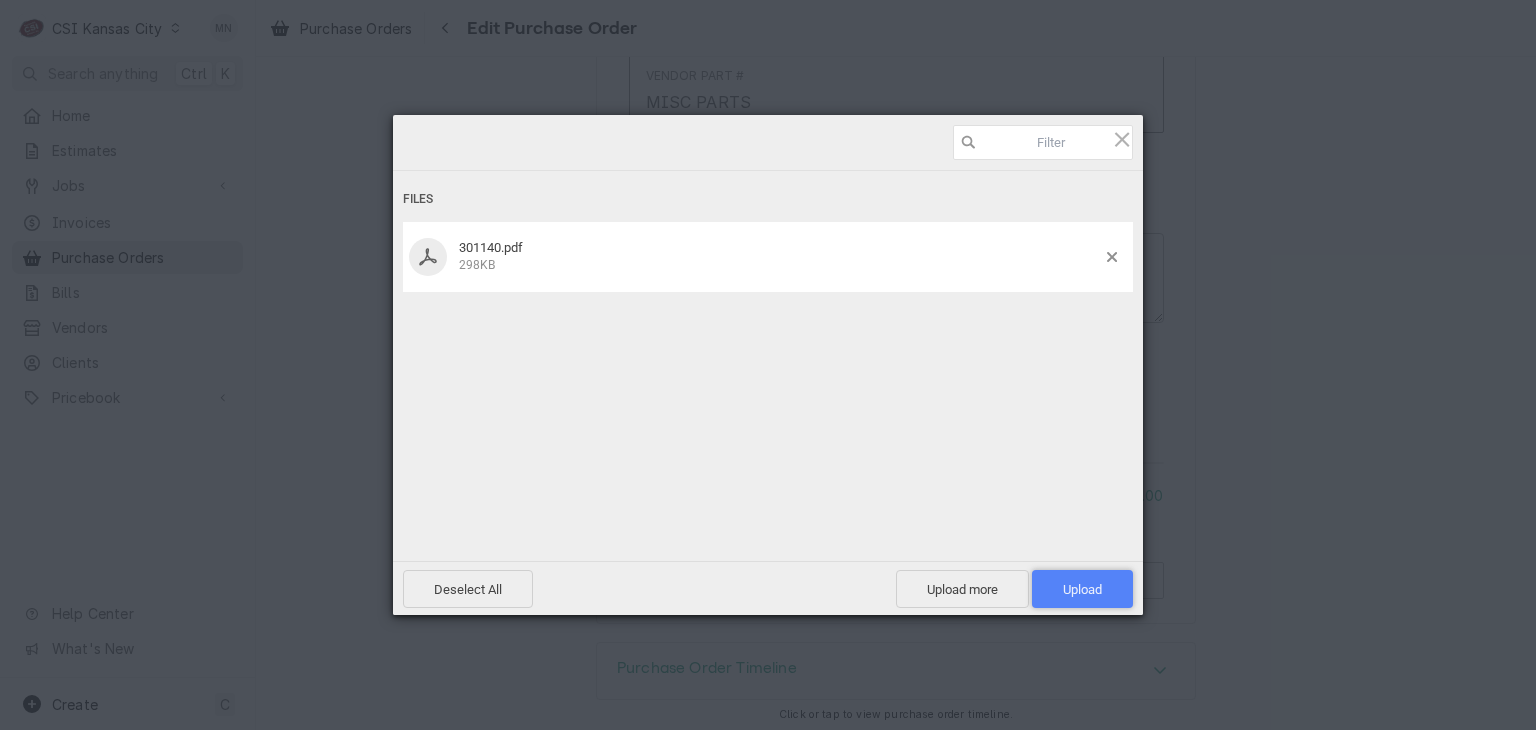 click on "Upload
1" at bounding box center (1082, 589) 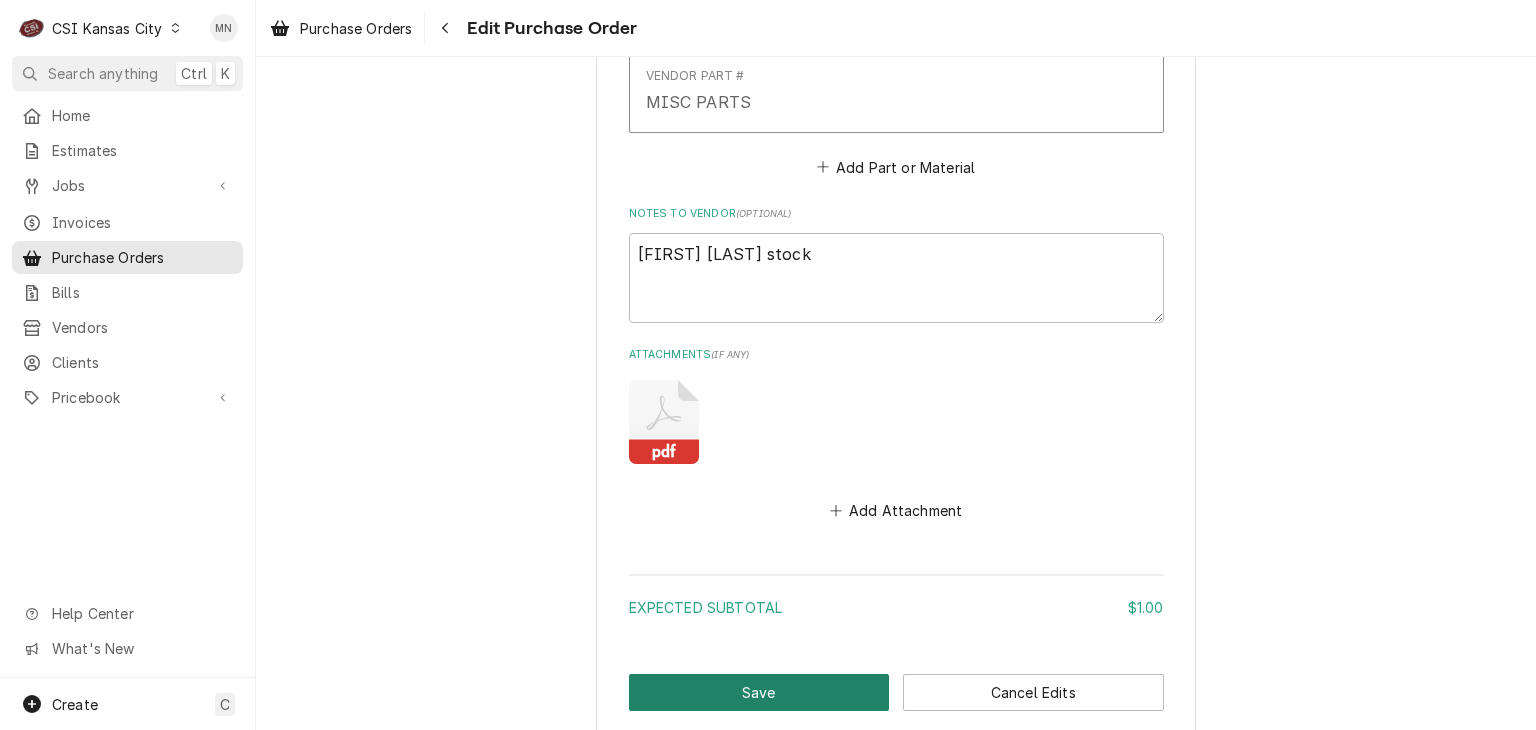 click on "Save" at bounding box center (759, 692) 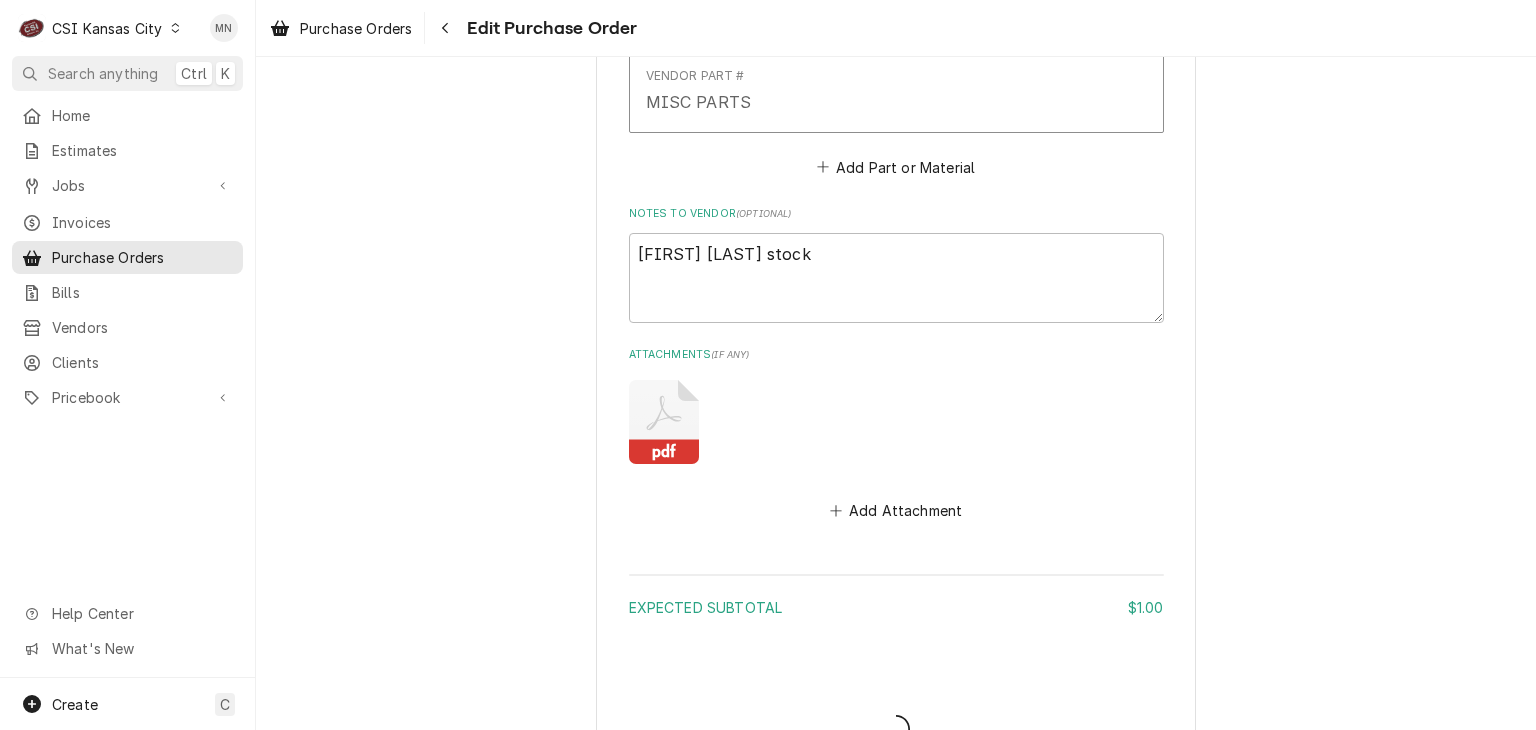 type on "x" 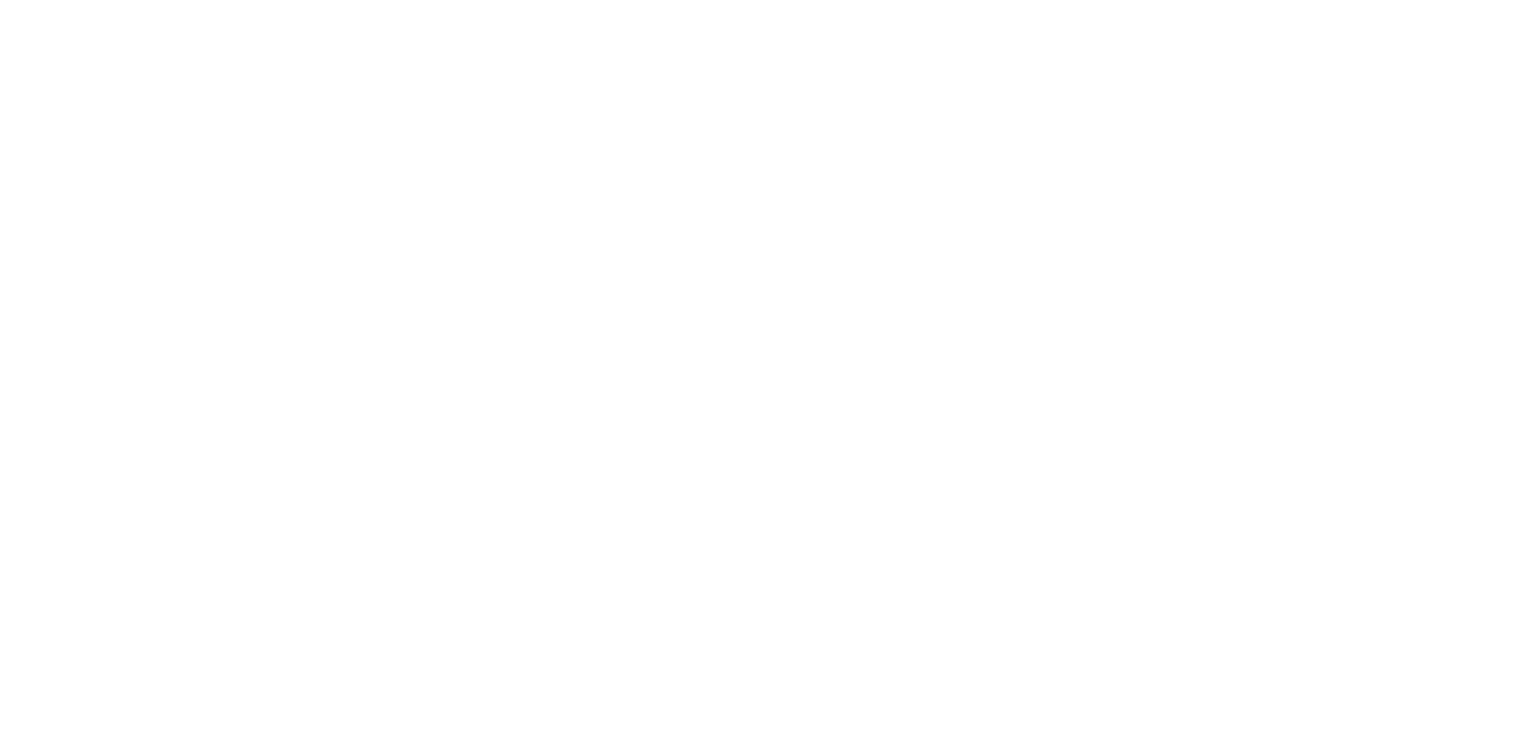 scroll, scrollTop: 0, scrollLeft: 0, axis: both 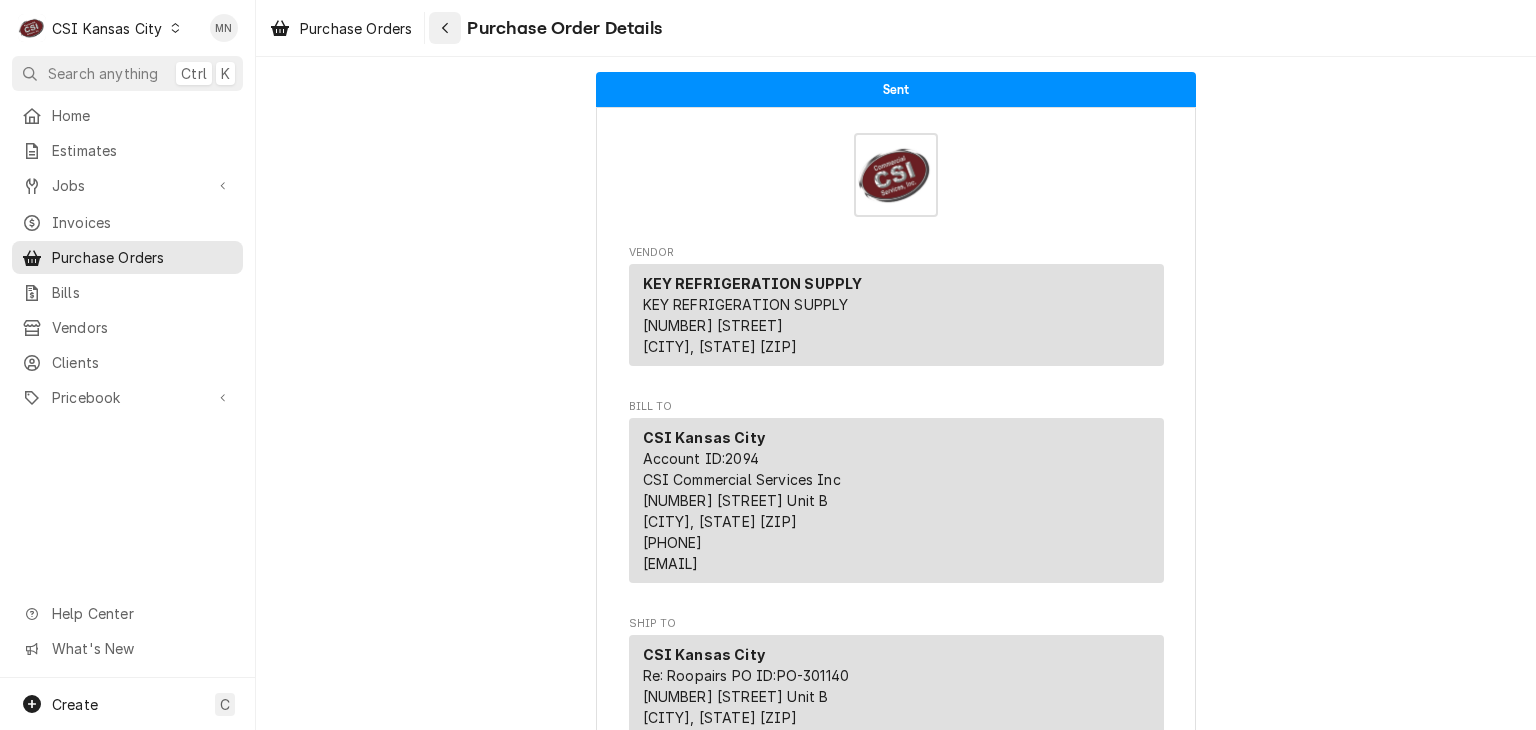 click at bounding box center [445, 28] 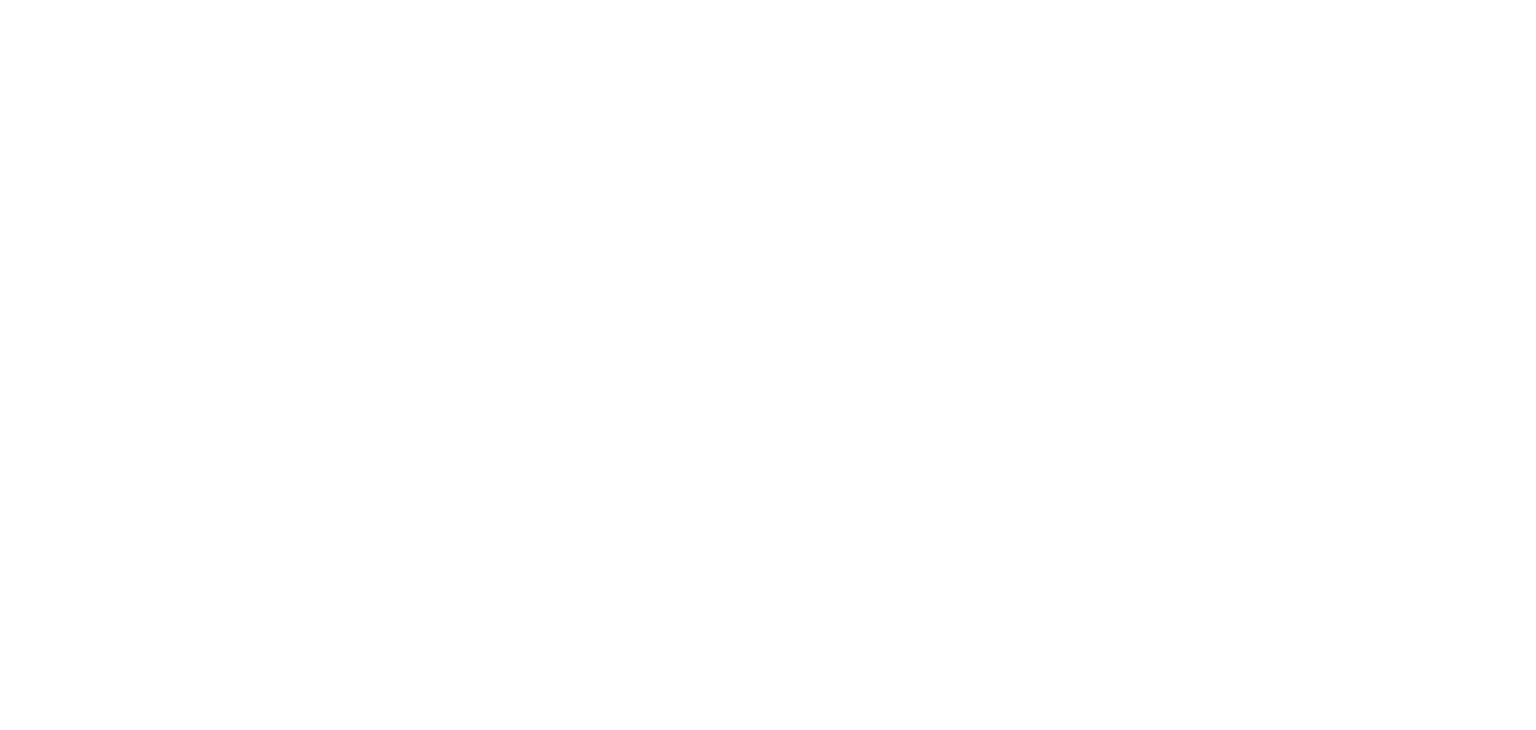 scroll, scrollTop: 0, scrollLeft: 0, axis: both 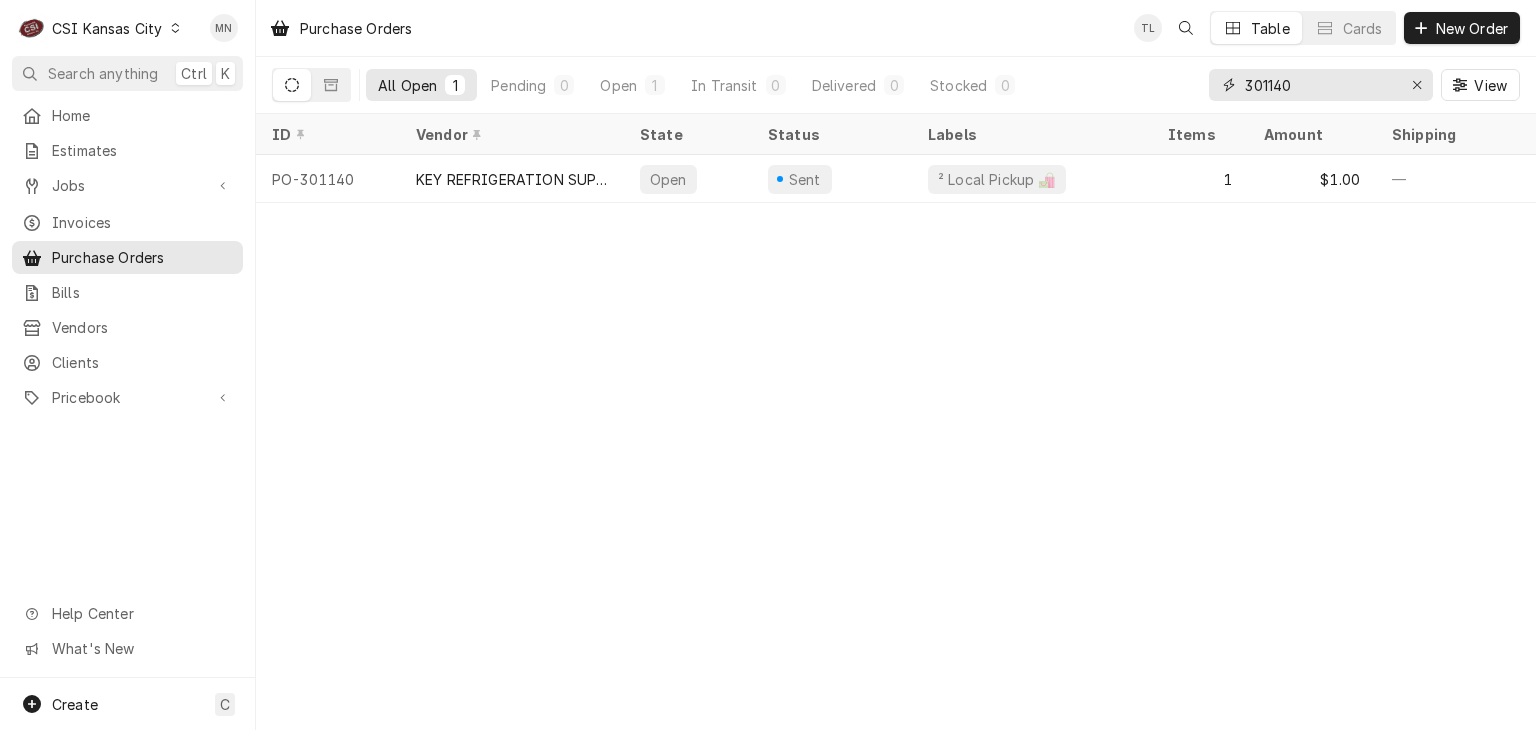 drag, startPoint x: 1310, startPoint y: 81, endPoint x: 1173, endPoint y: 86, distance: 137.09122 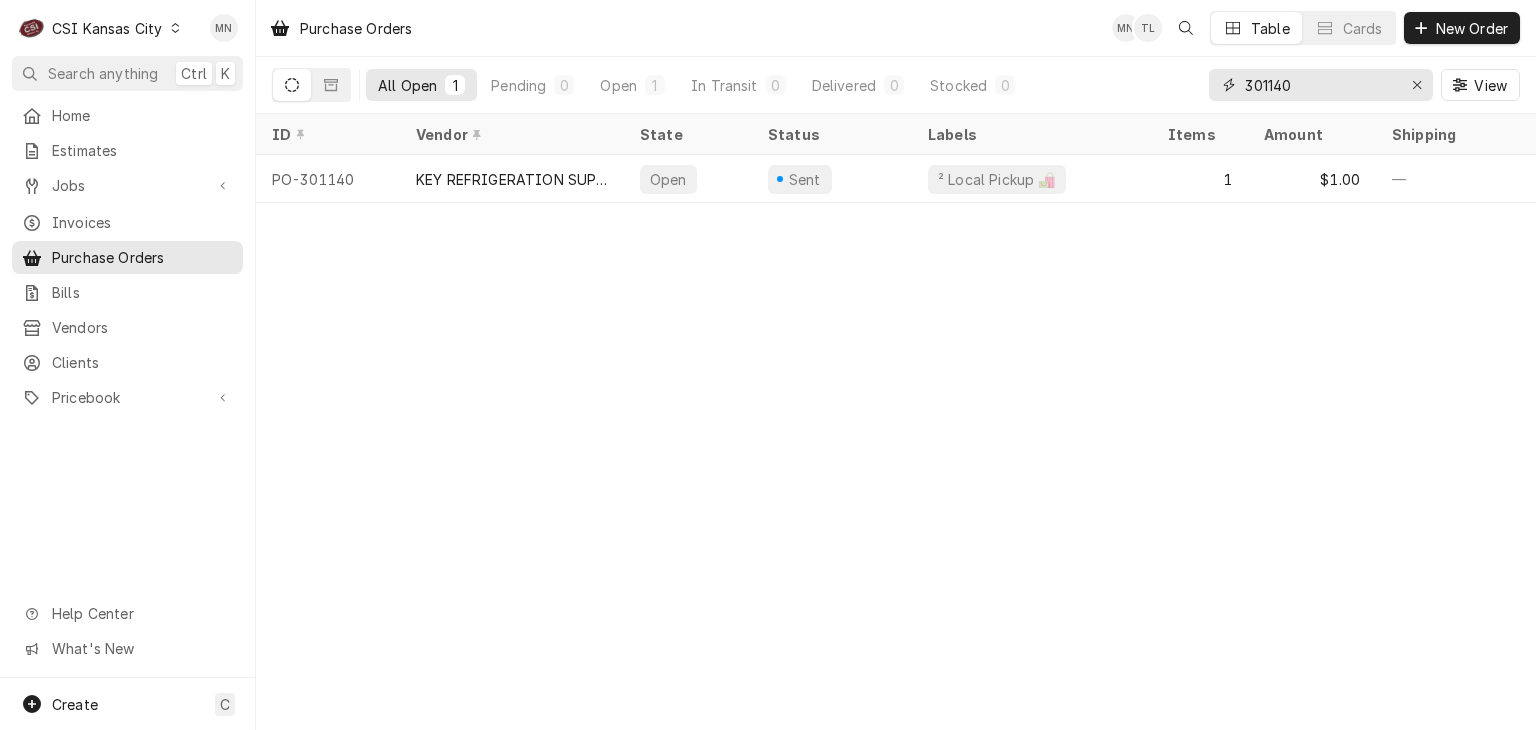 click on "All Open 1 Pending 0 Open 1 In Transit 0 Delivered 0 Stocked 0 301140 View" at bounding box center [896, 85] 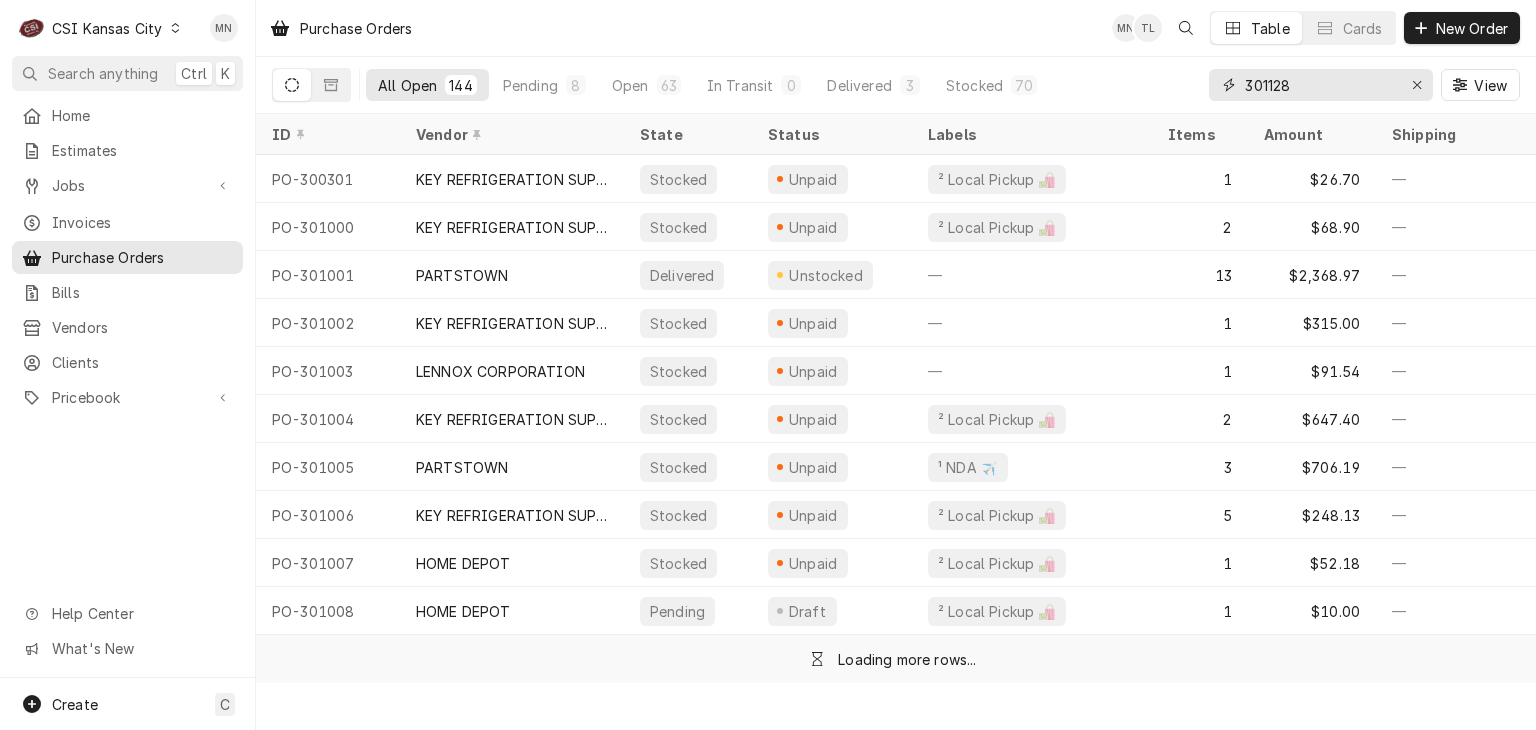 type on "301128" 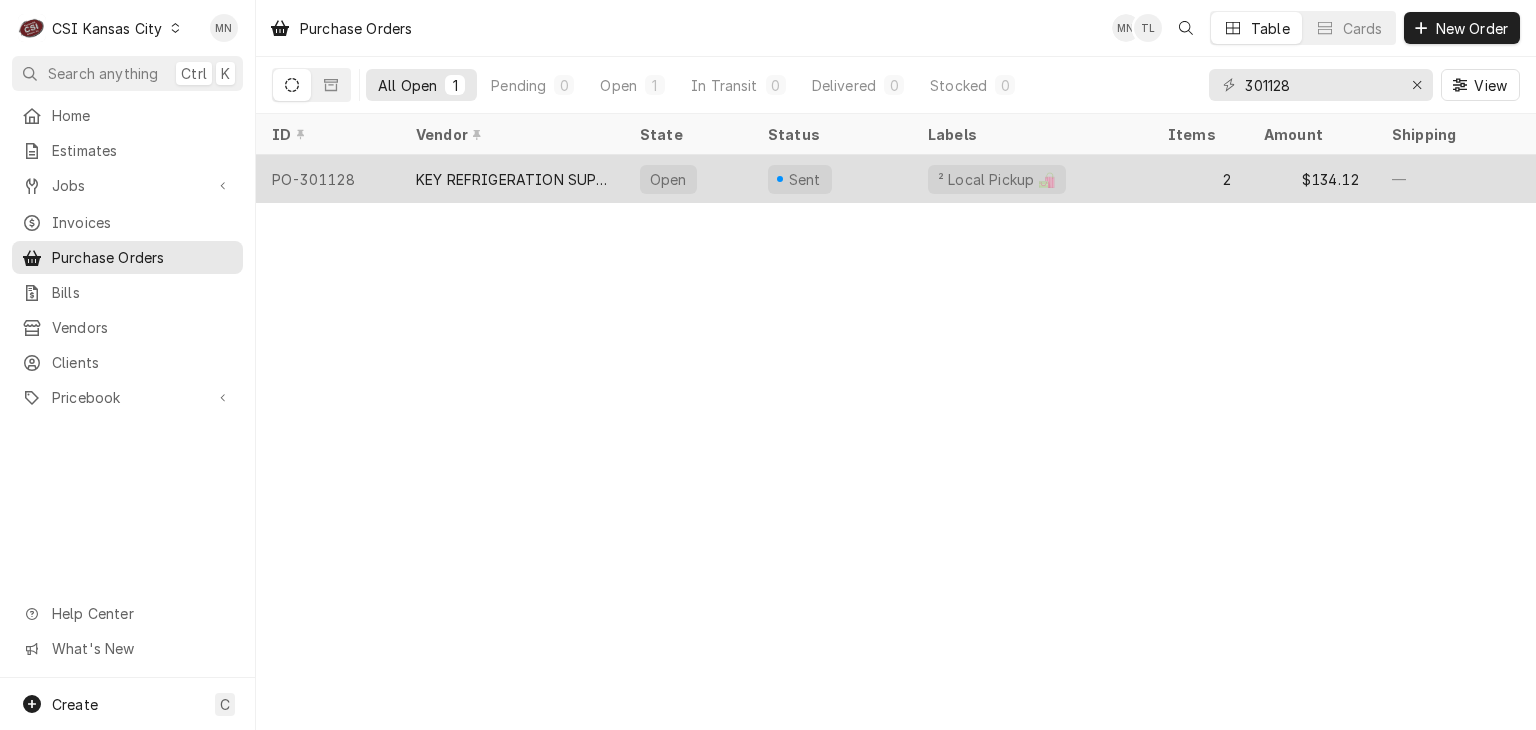 click on "KEY REFRIGERATION SUPPLY" at bounding box center [512, 179] 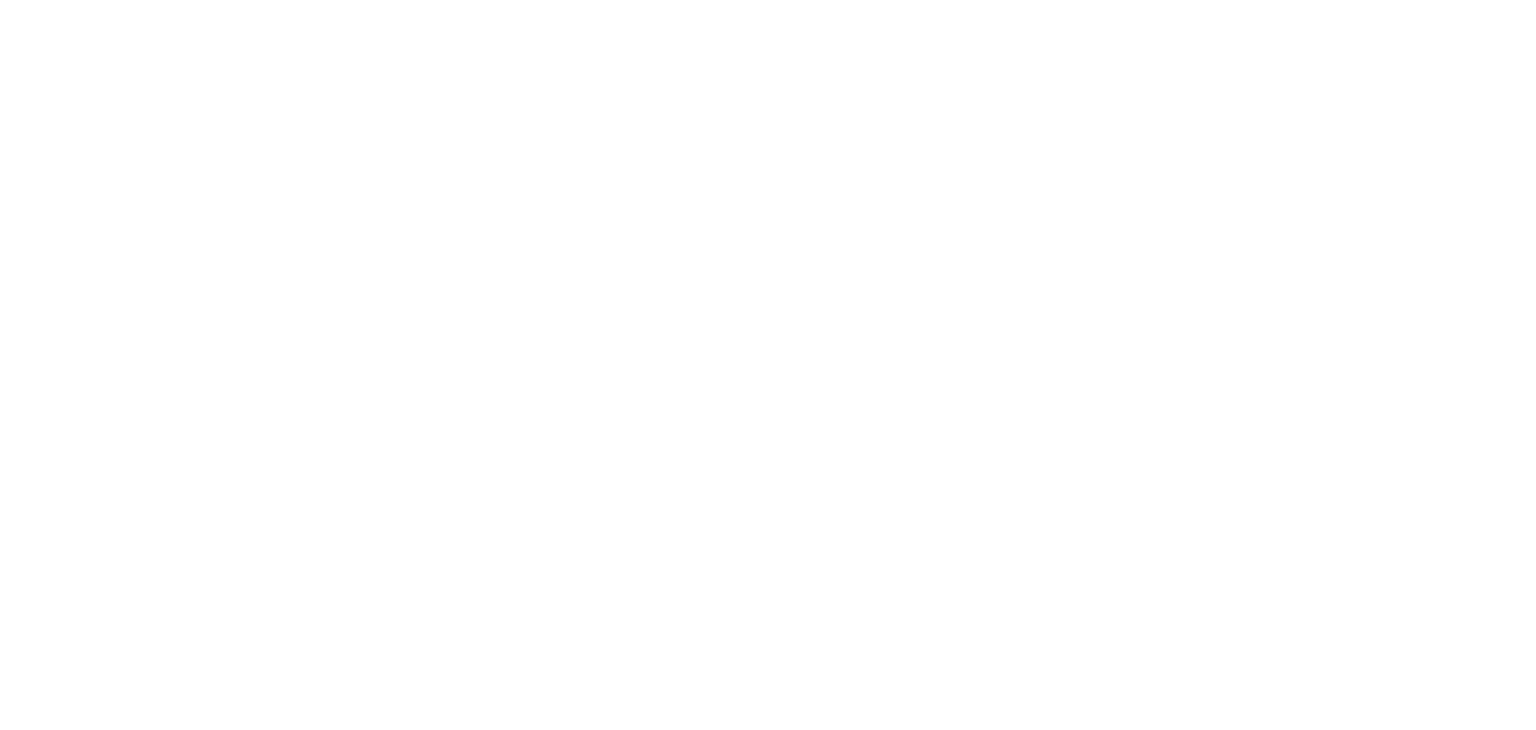 scroll, scrollTop: 0, scrollLeft: 0, axis: both 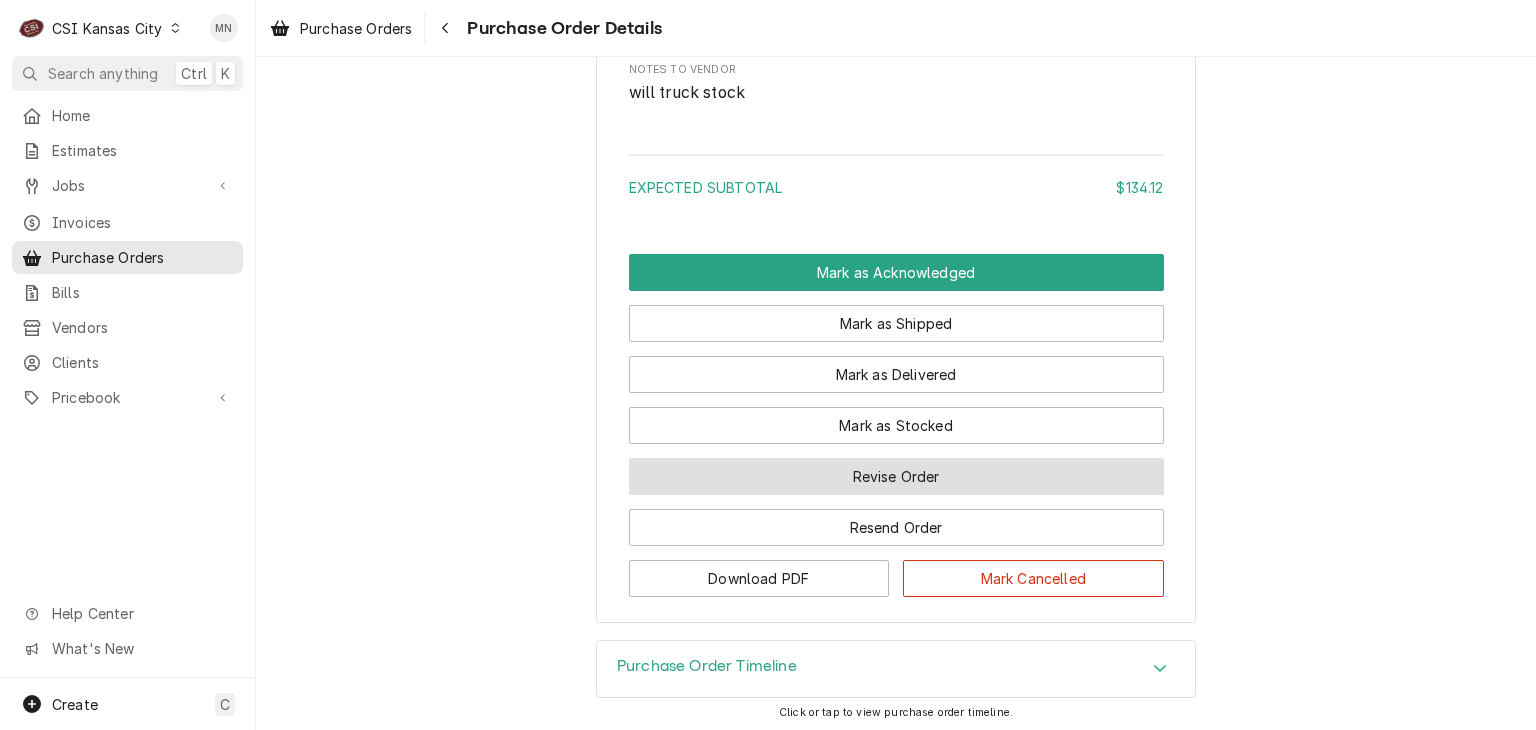 click on "Revise Order" at bounding box center (896, 476) 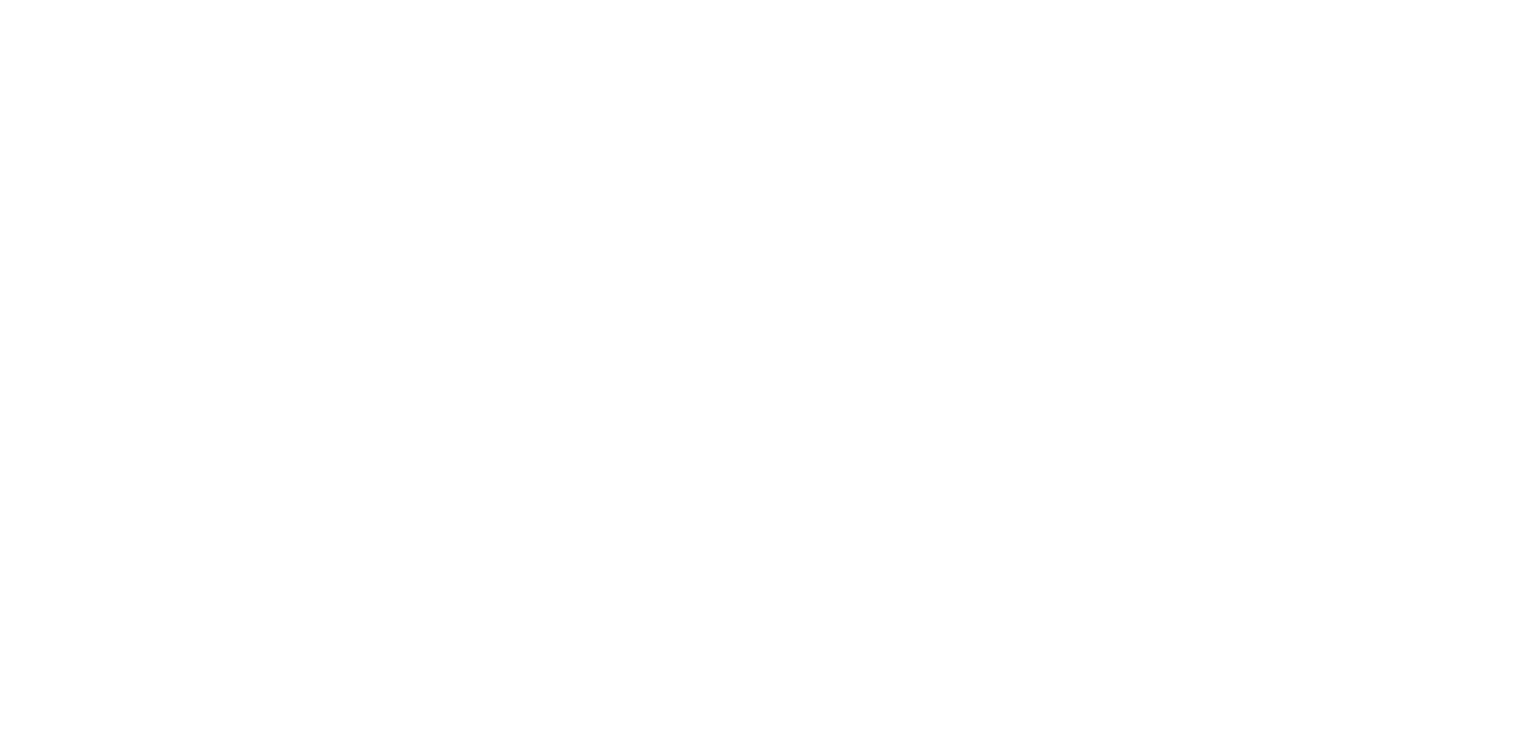 scroll, scrollTop: 0, scrollLeft: 0, axis: both 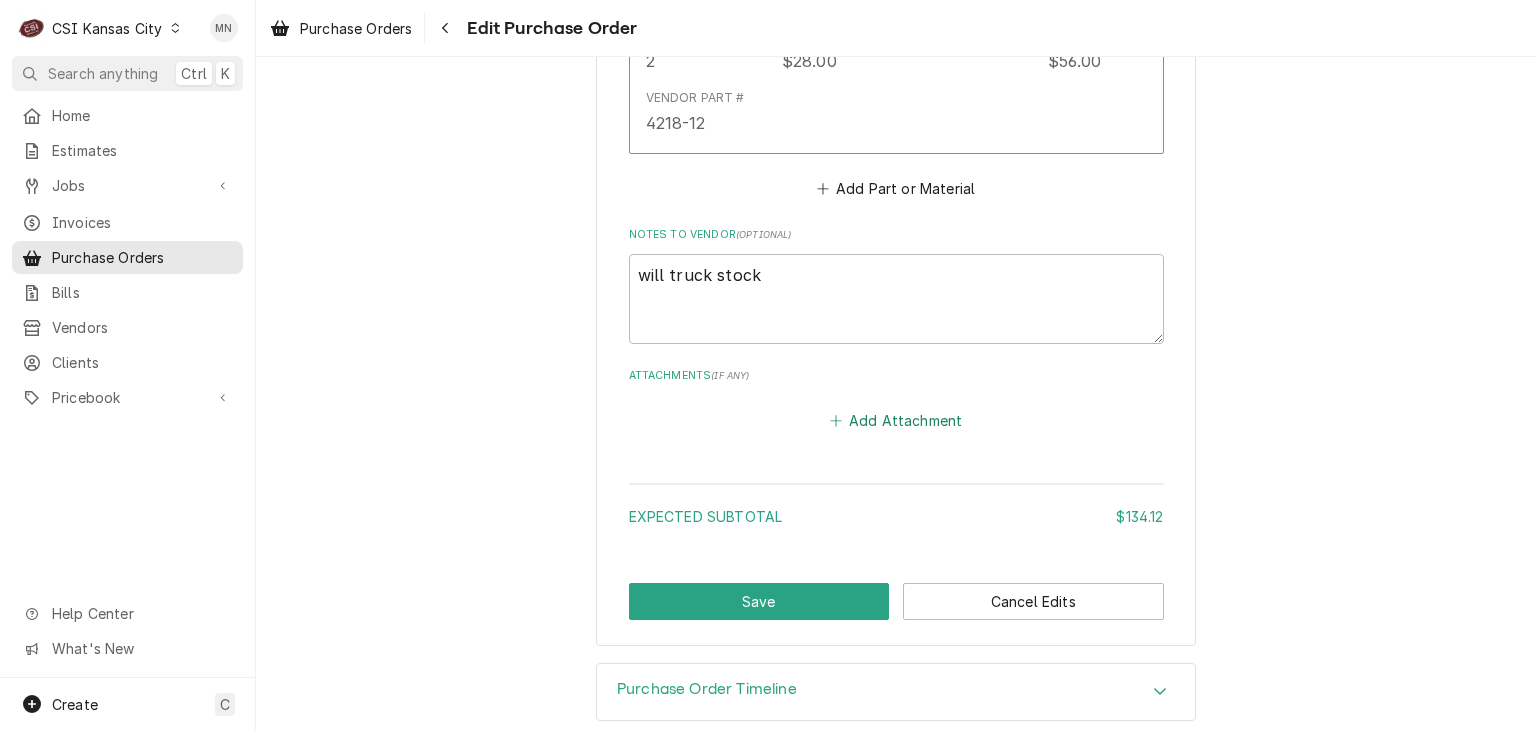 click on "Add Attachment" at bounding box center [896, 420] 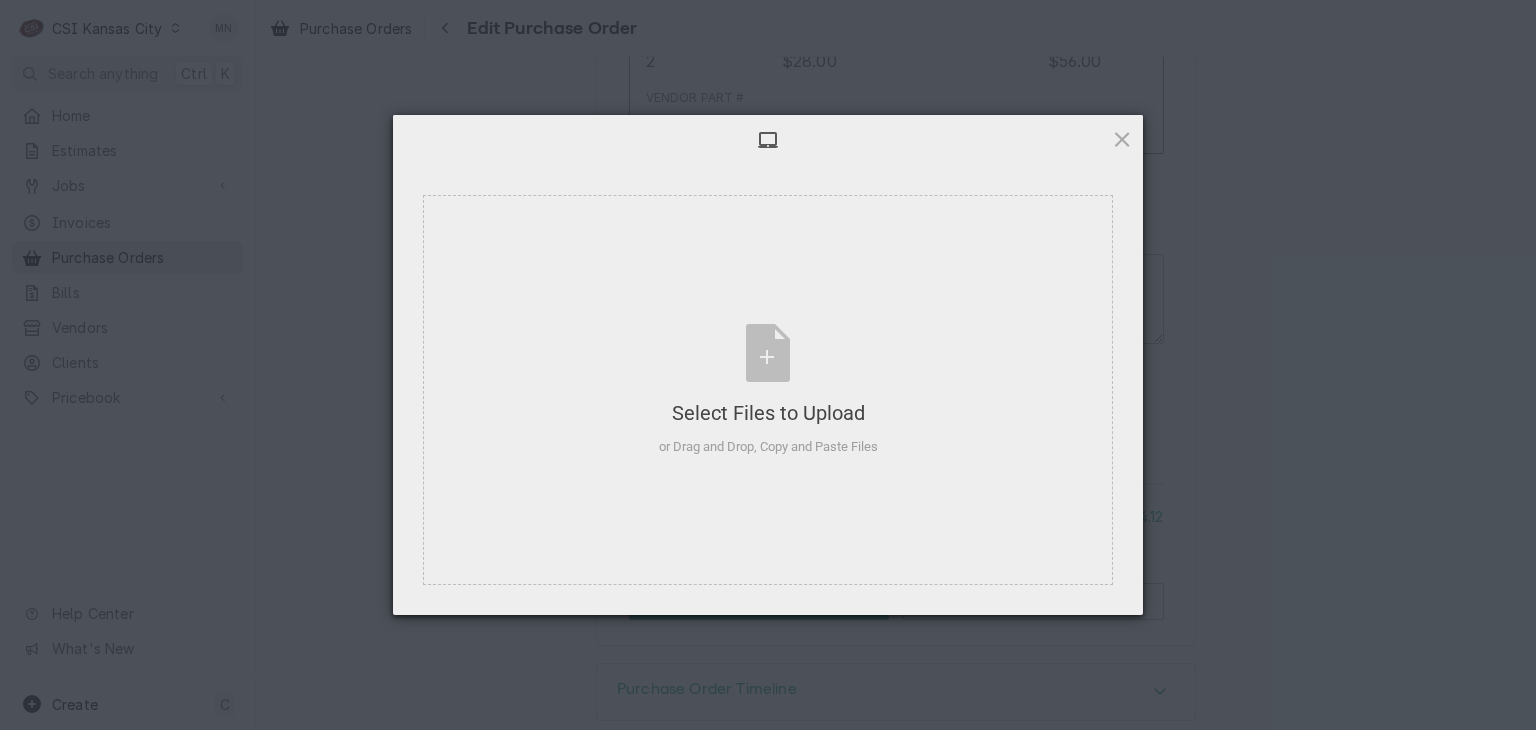 type on "x" 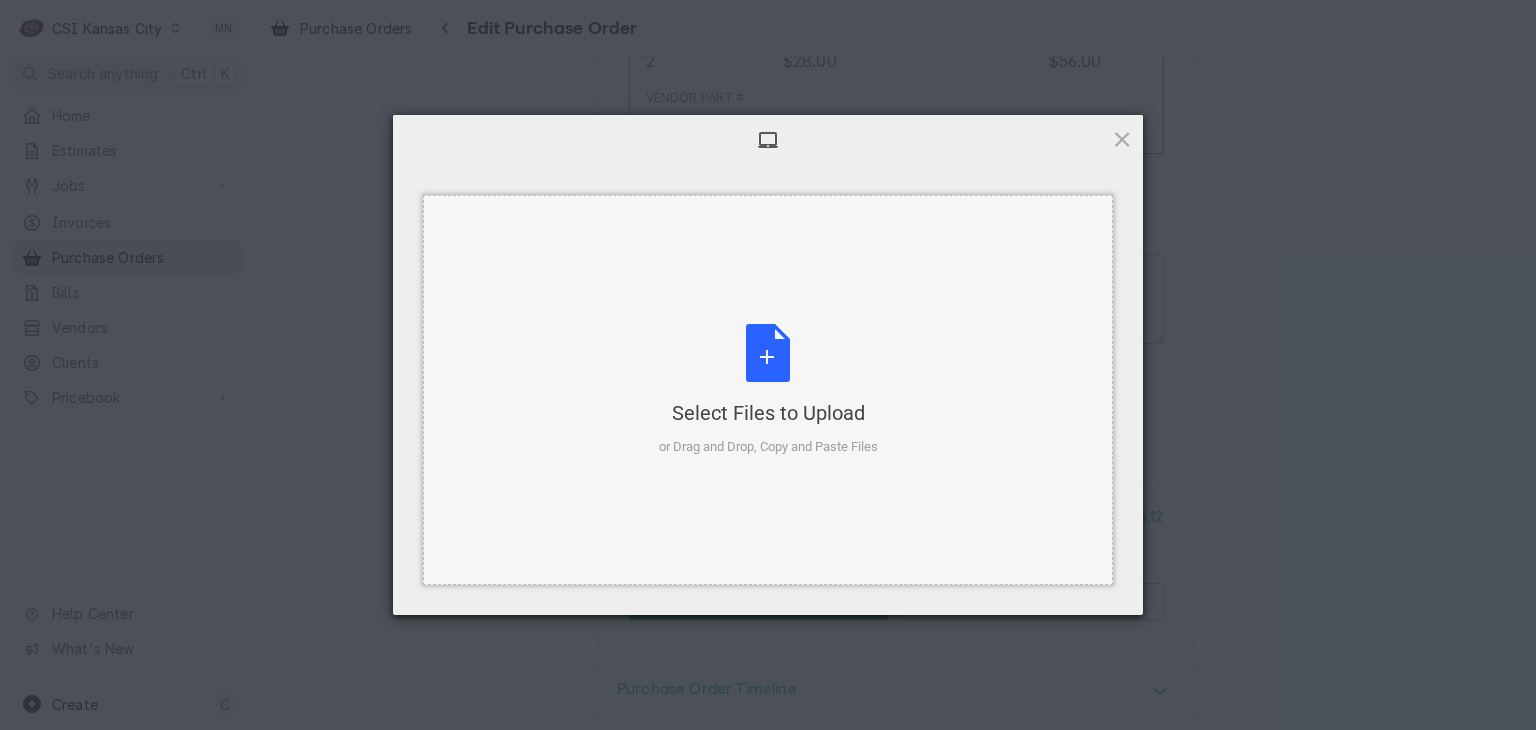 click on "Select Files to Upload
or Drag and Drop, Copy and Paste Files" at bounding box center [768, 390] 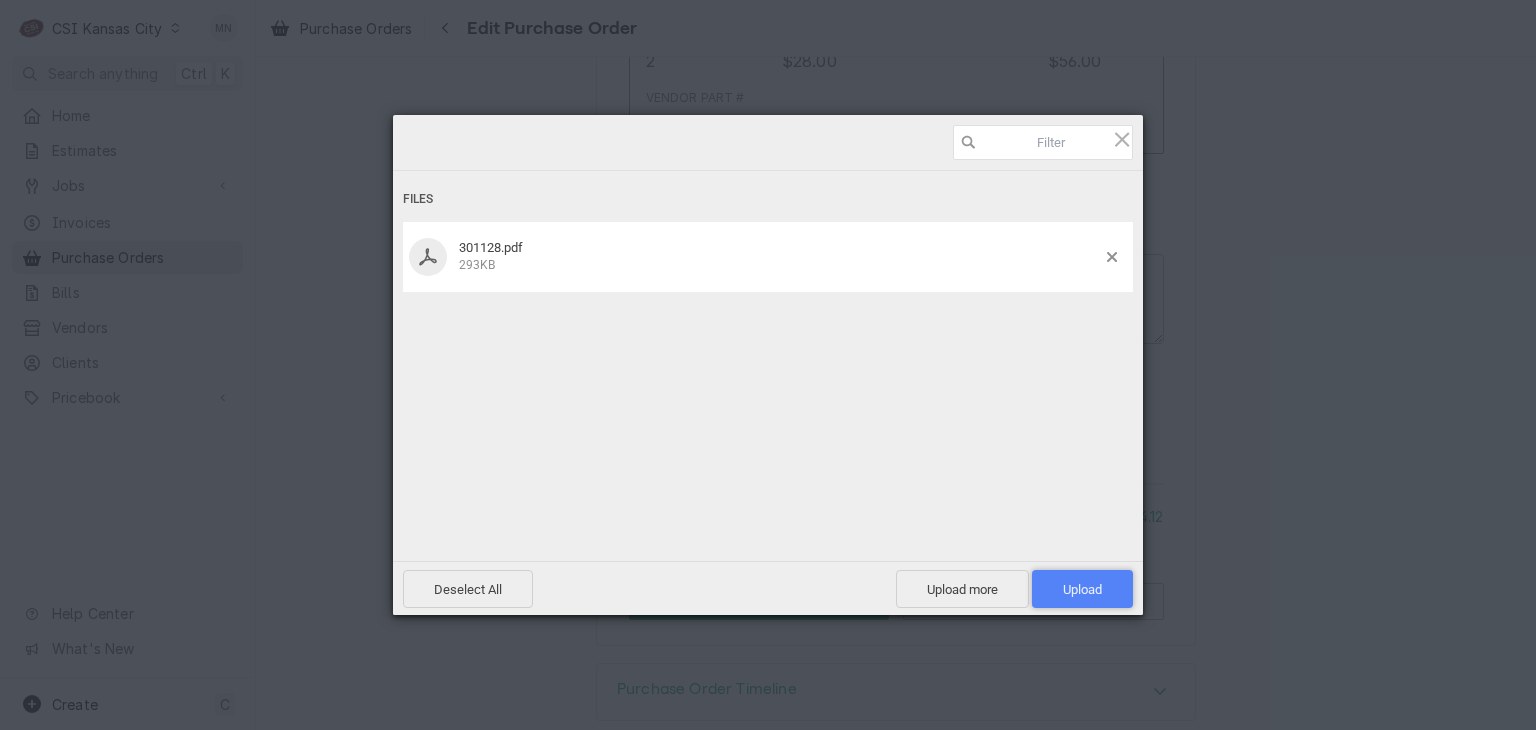 click on "Upload
1" at bounding box center (1082, 589) 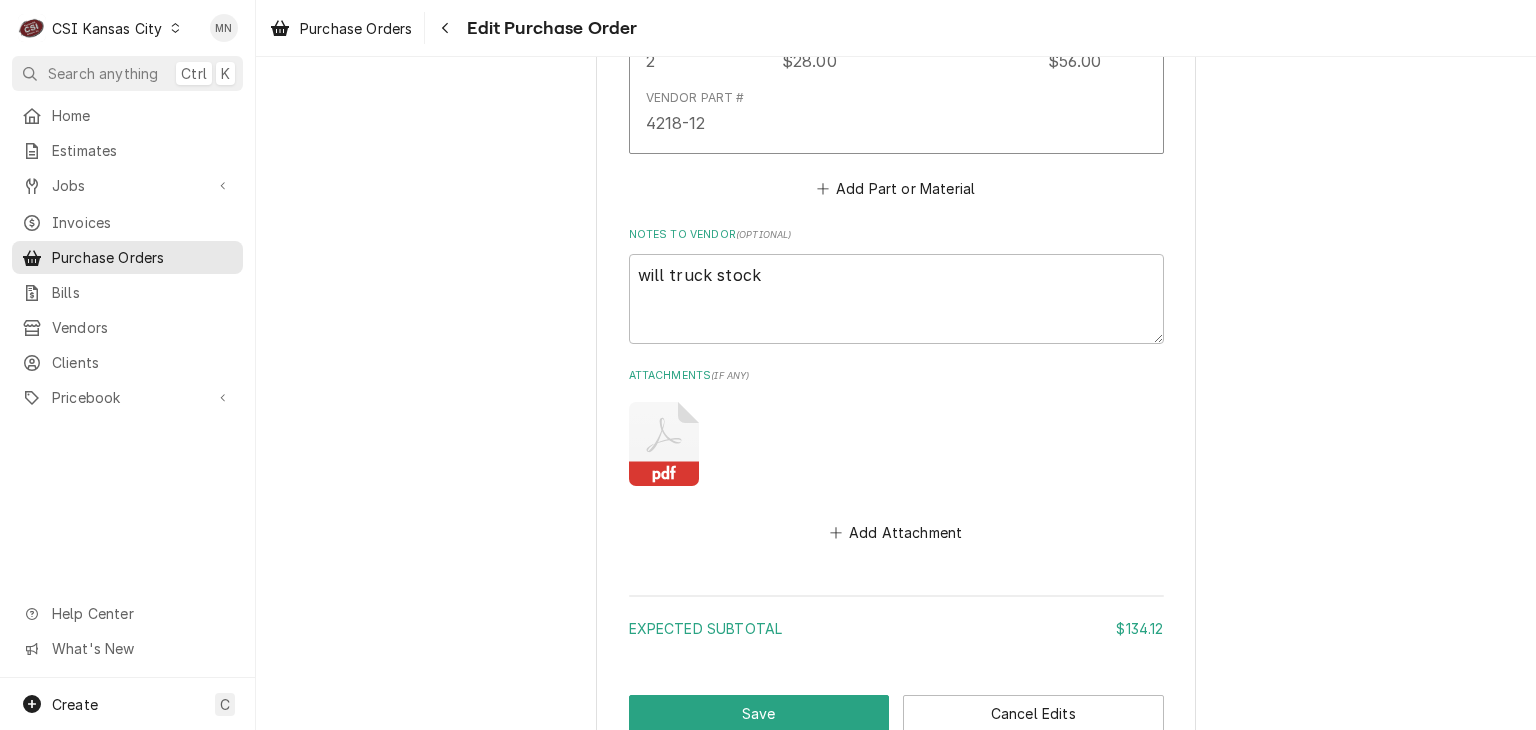 scroll, scrollTop: 1733, scrollLeft: 0, axis: vertical 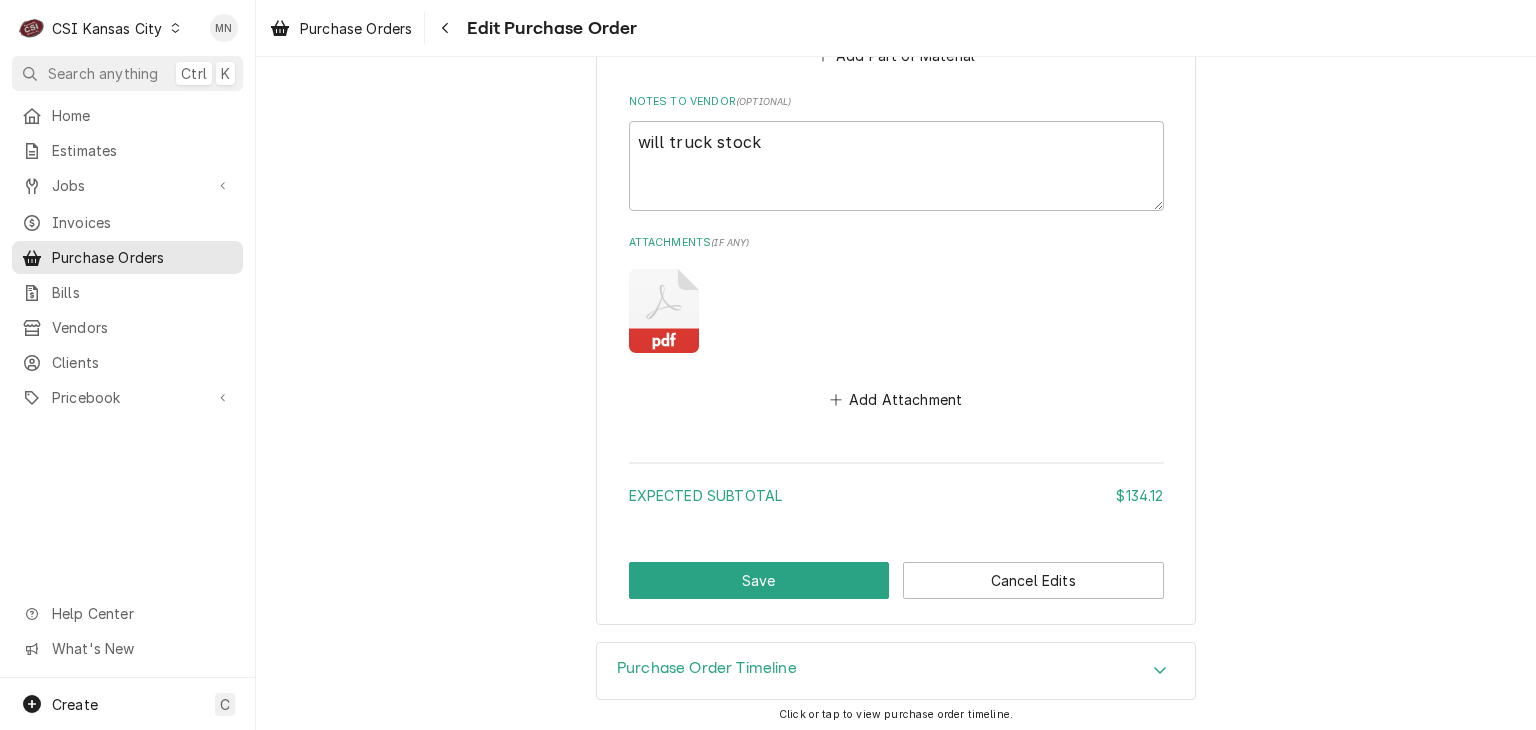 click on "Purchase Order Timeline" at bounding box center (896, 671) 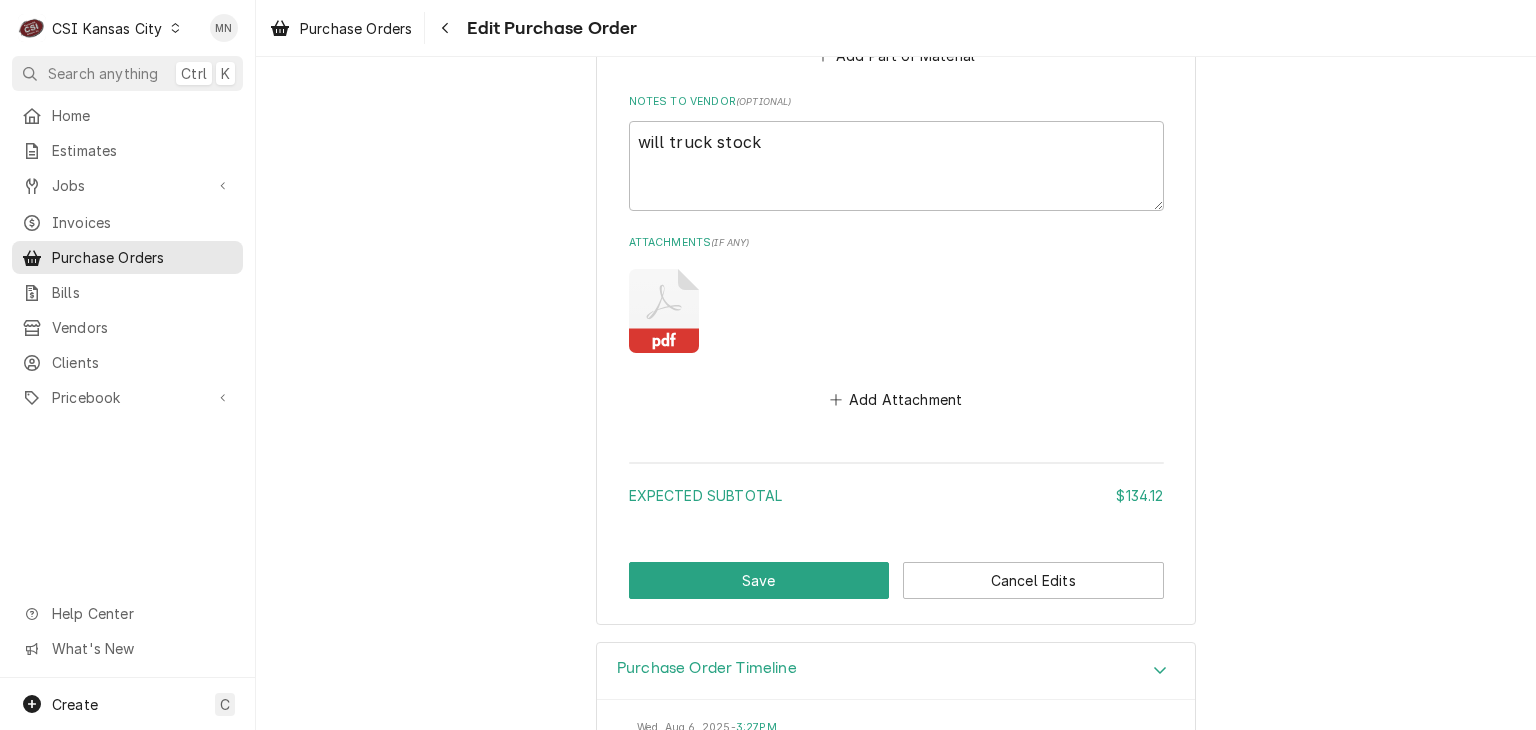 scroll, scrollTop: 2031, scrollLeft: 0, axis: vertical 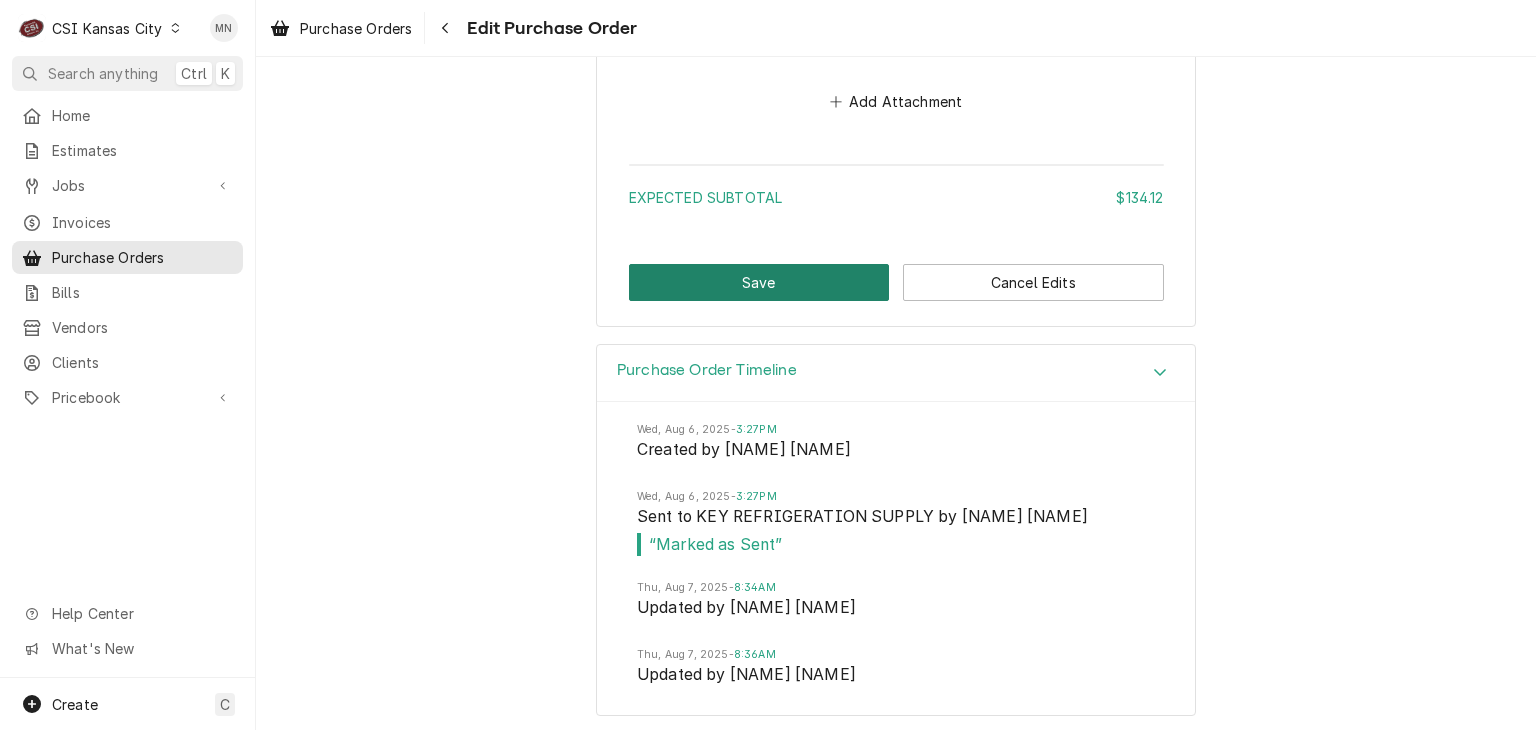 click on "Save" at bounding box center [759, 282] 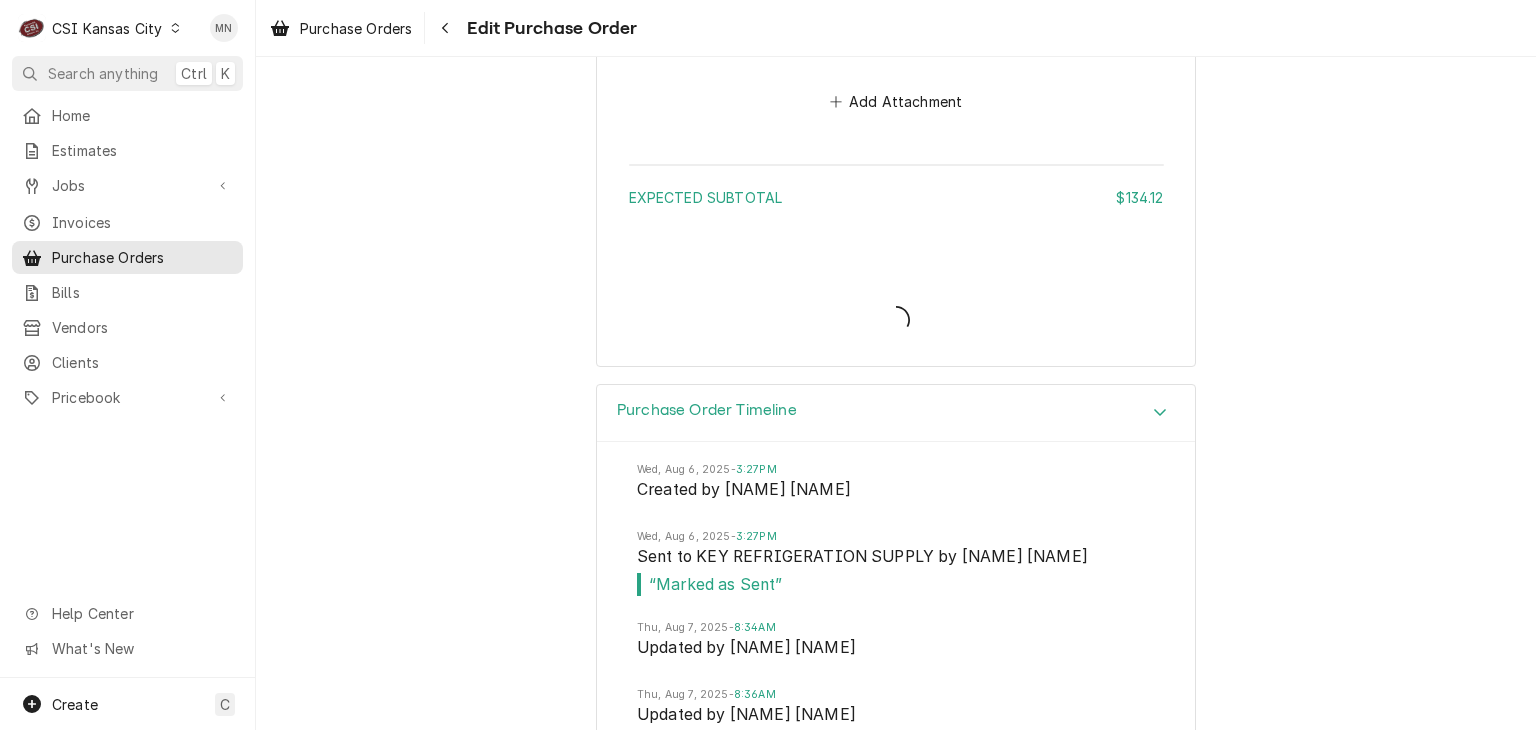 type on "x" 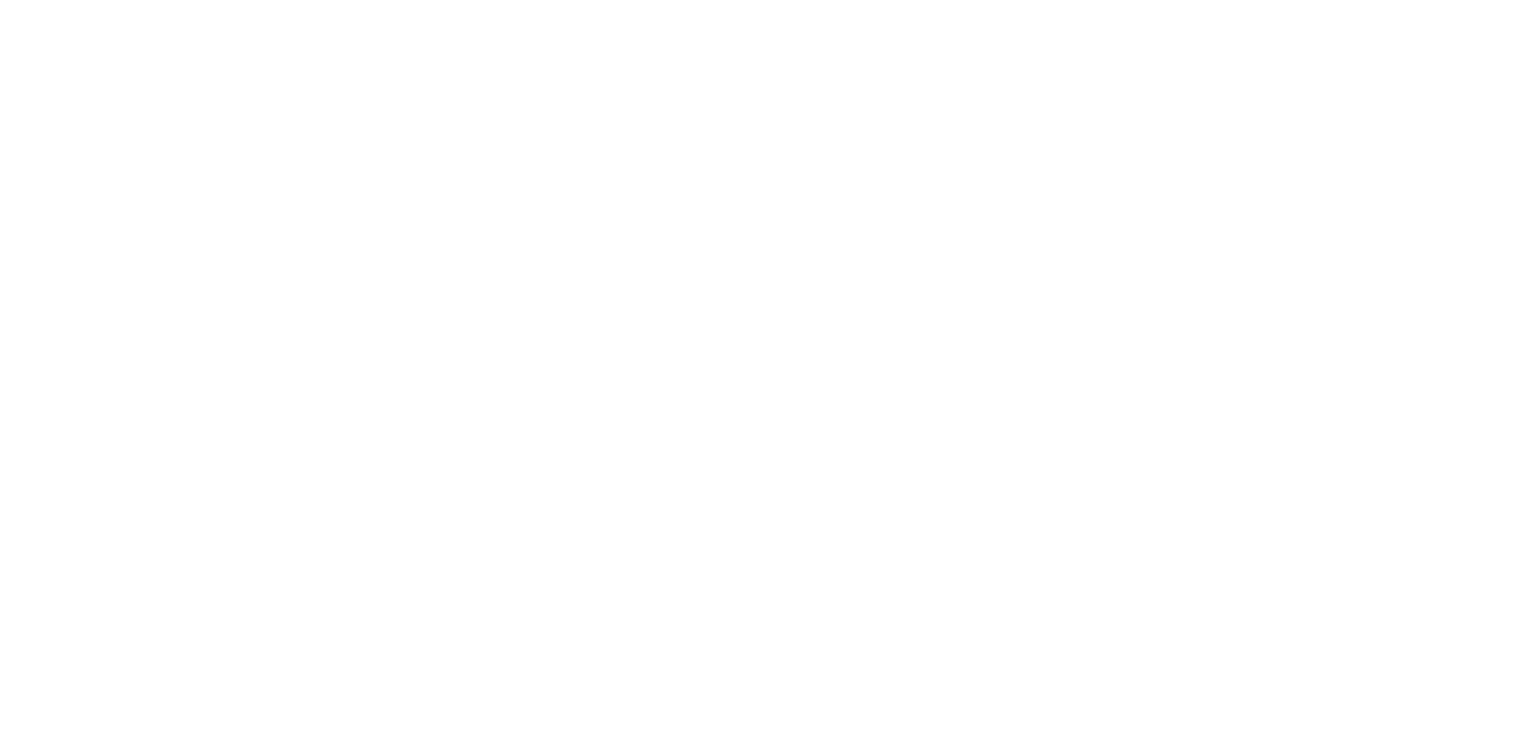 scroll, scrollTop: 0, scrollLeft: 0, axis: both 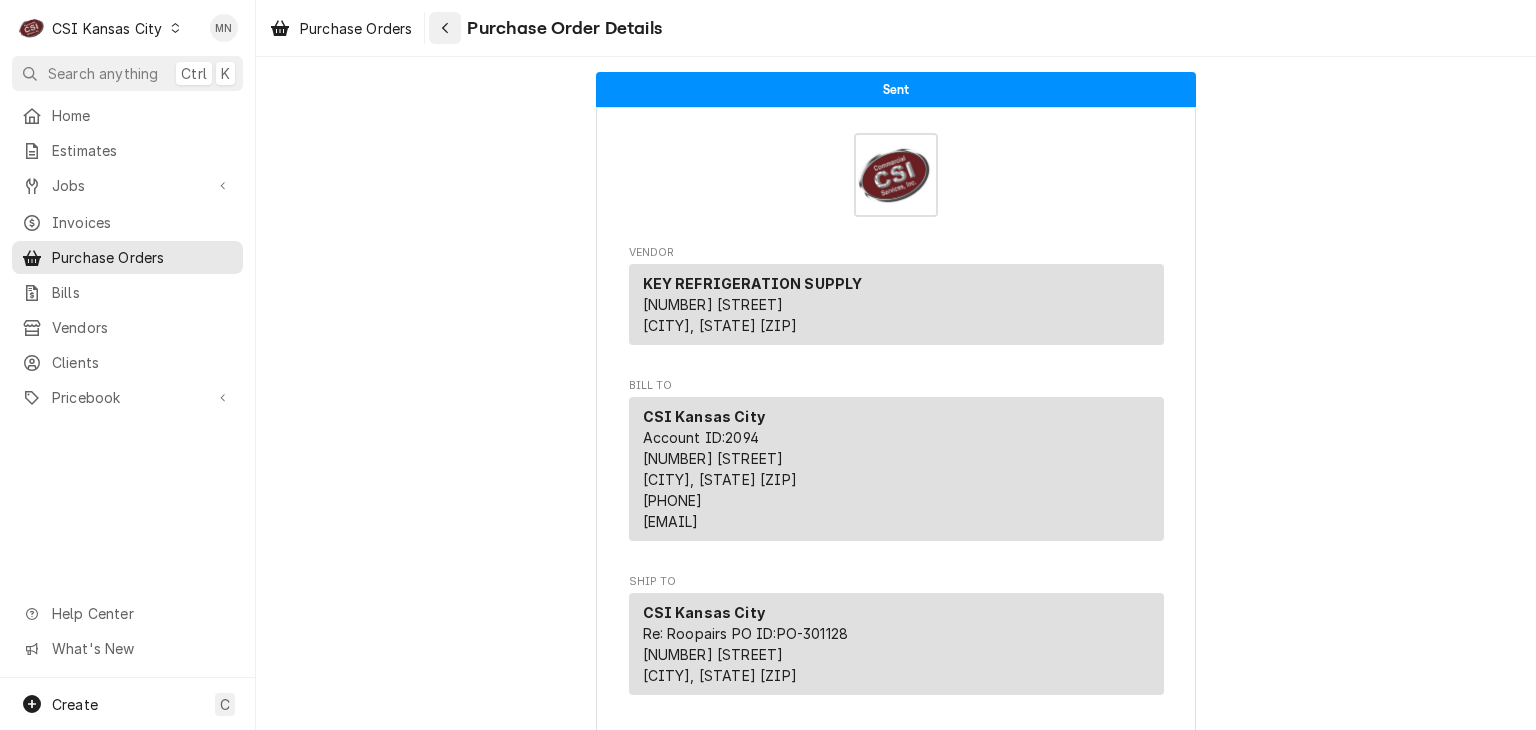 click 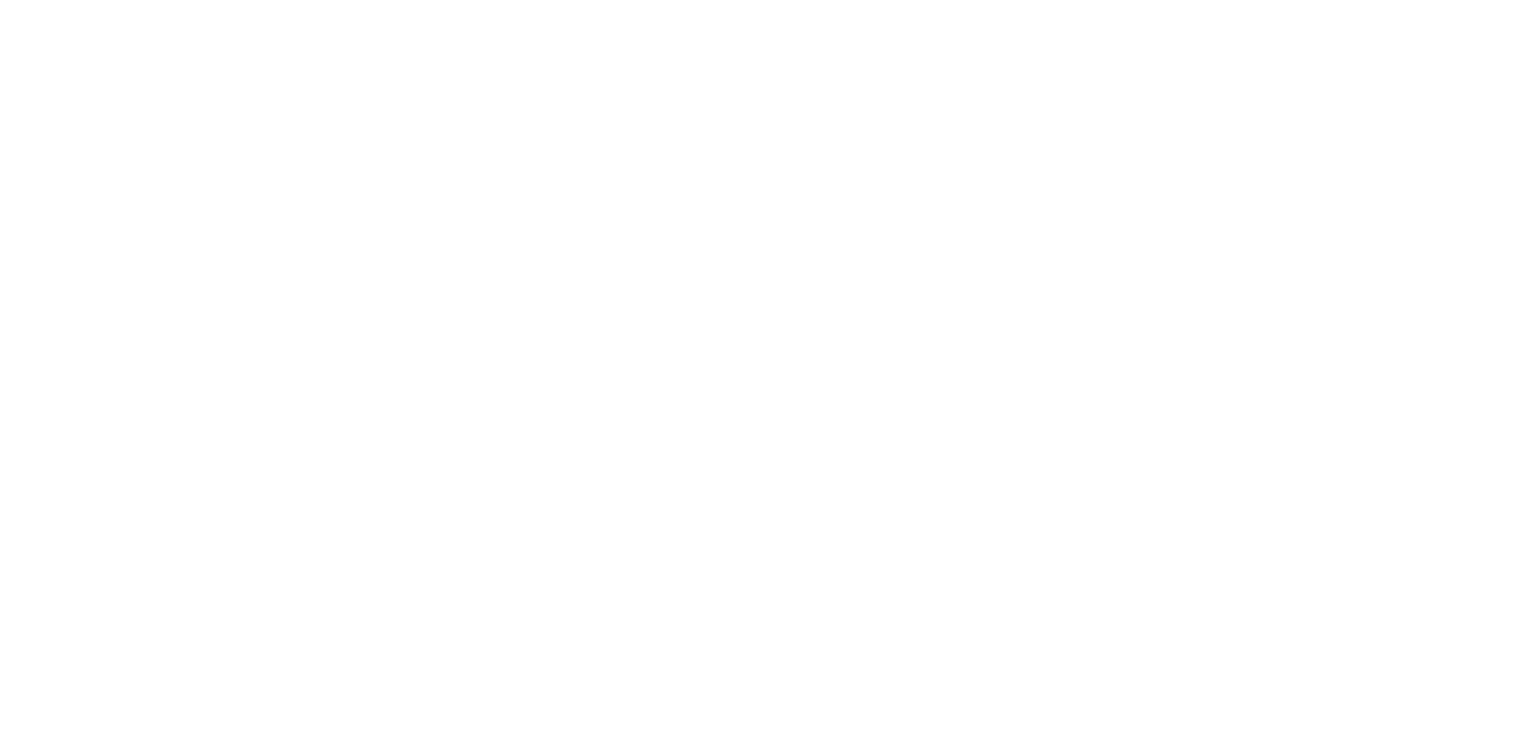 scroll, scrollTop: 0, scrollLeft: 0, axis: both 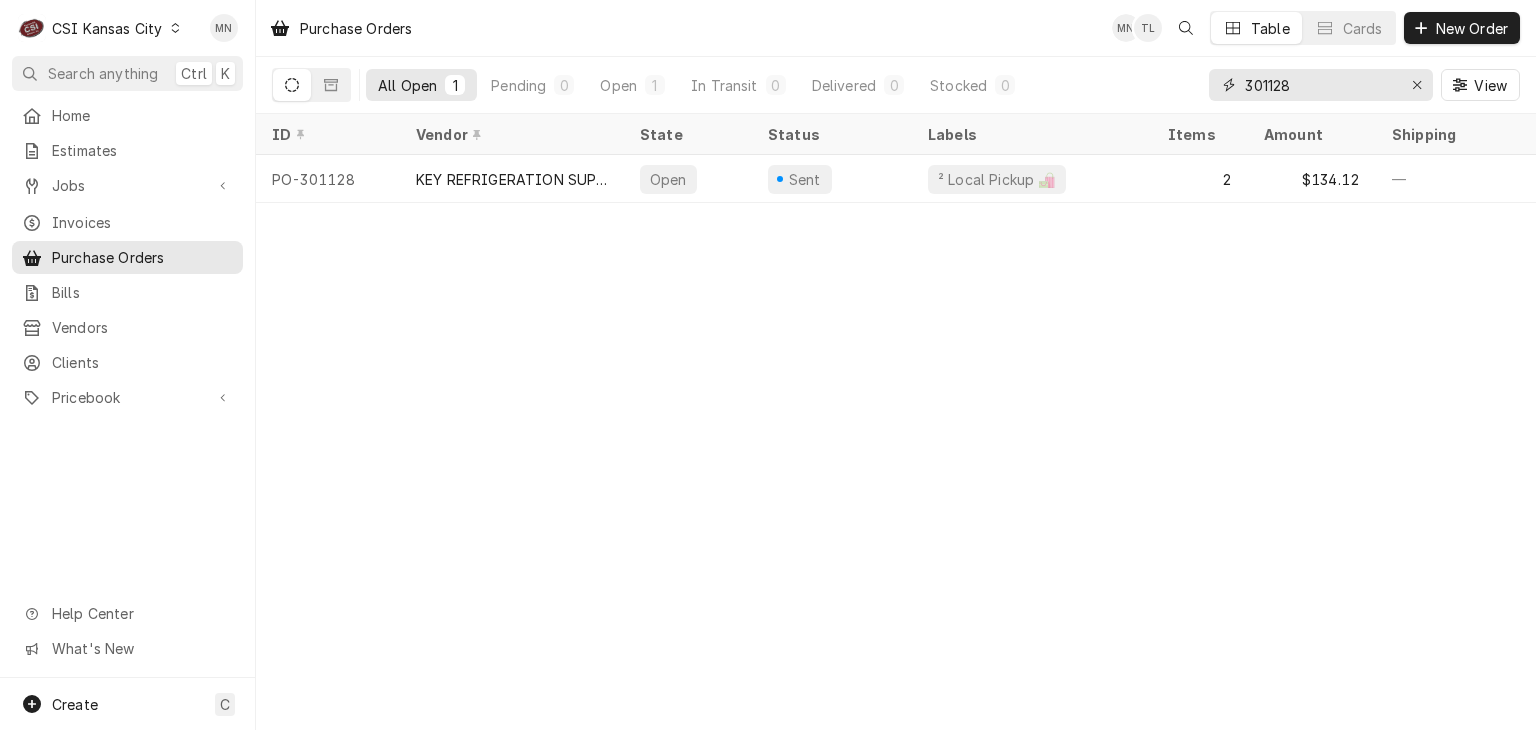 drag, startPoint x: 1332, startPoint y: 83, endPoint x: 1039, endPoint y: 79, distance: 293.0273 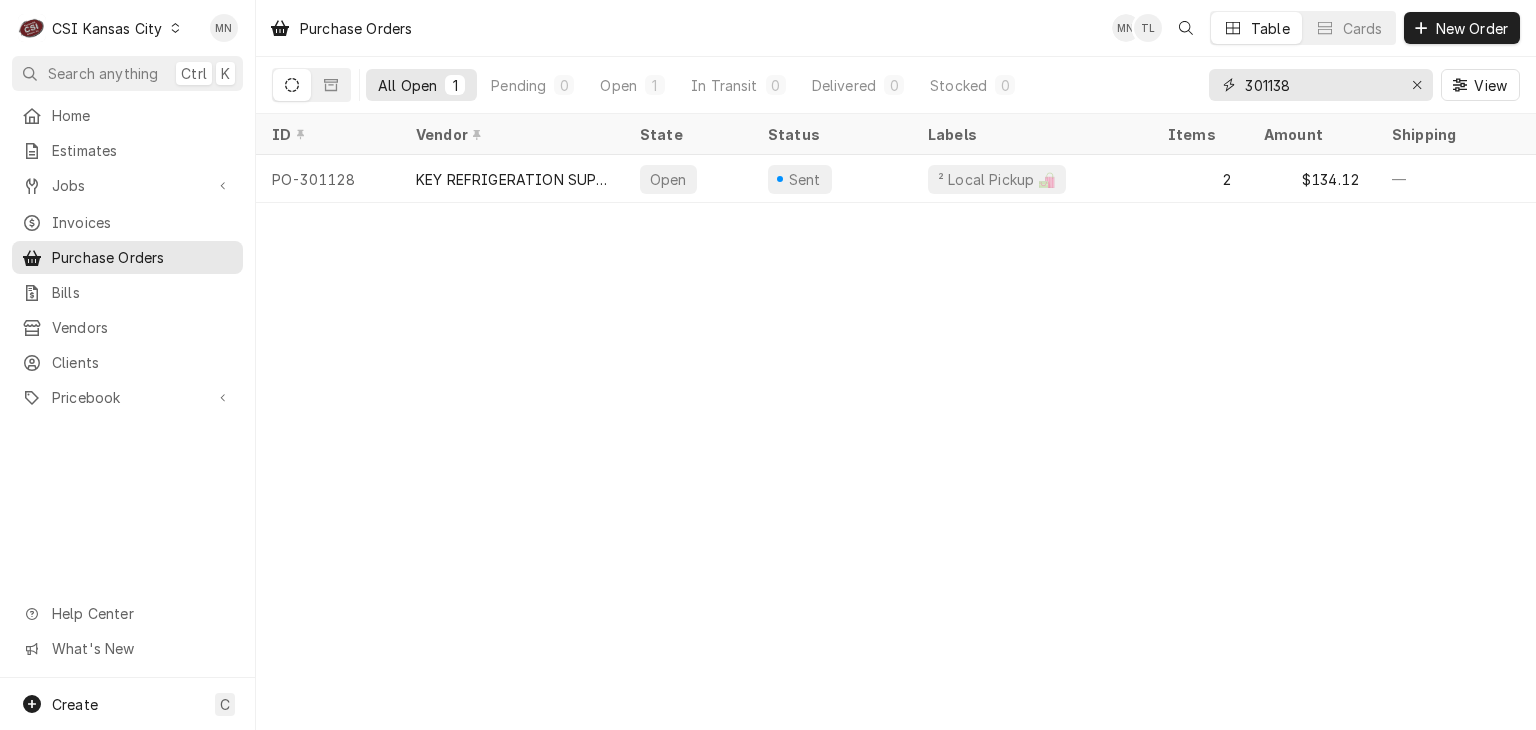 type on "301138" 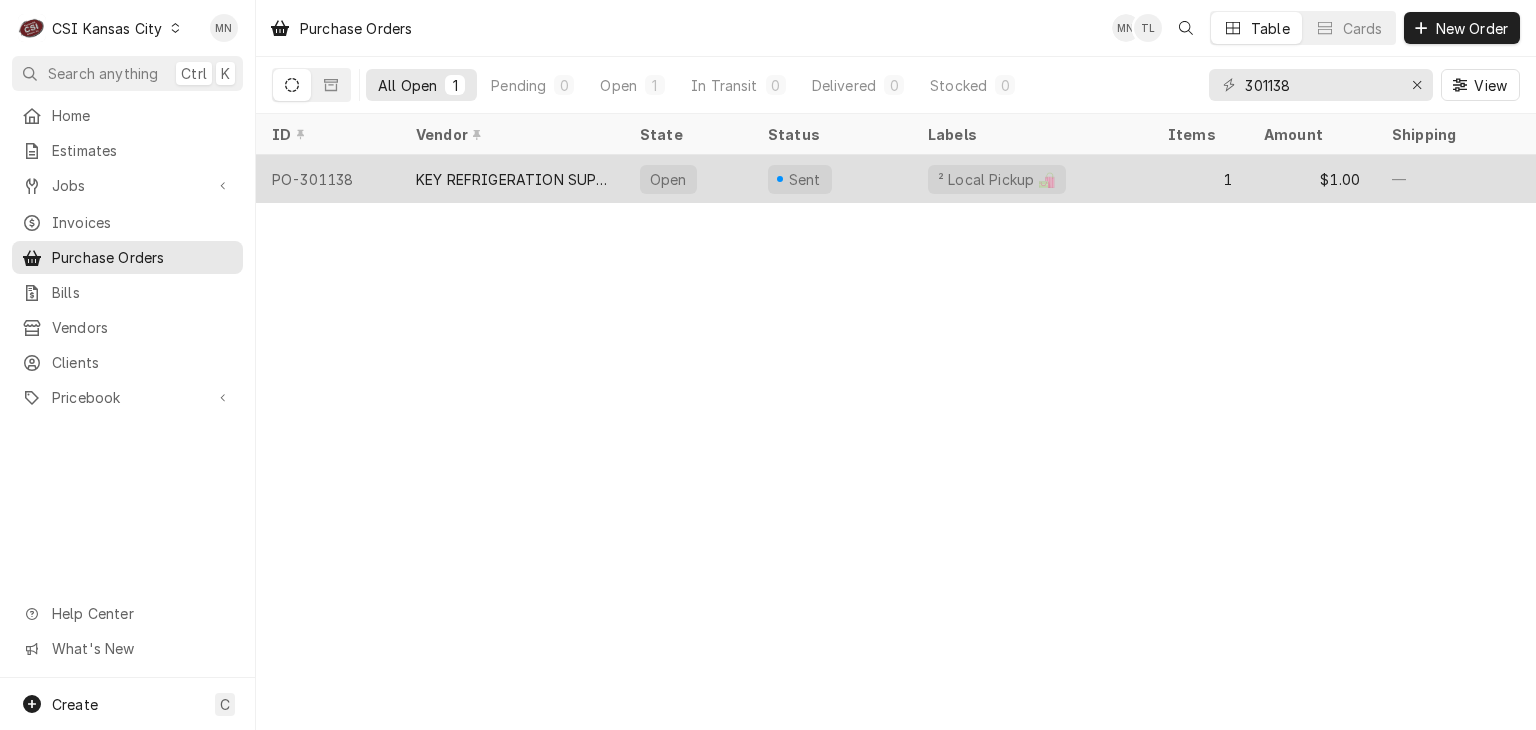 click on "KEY REFRIGERATION SUPPLY" at bounding box center (512, 179) 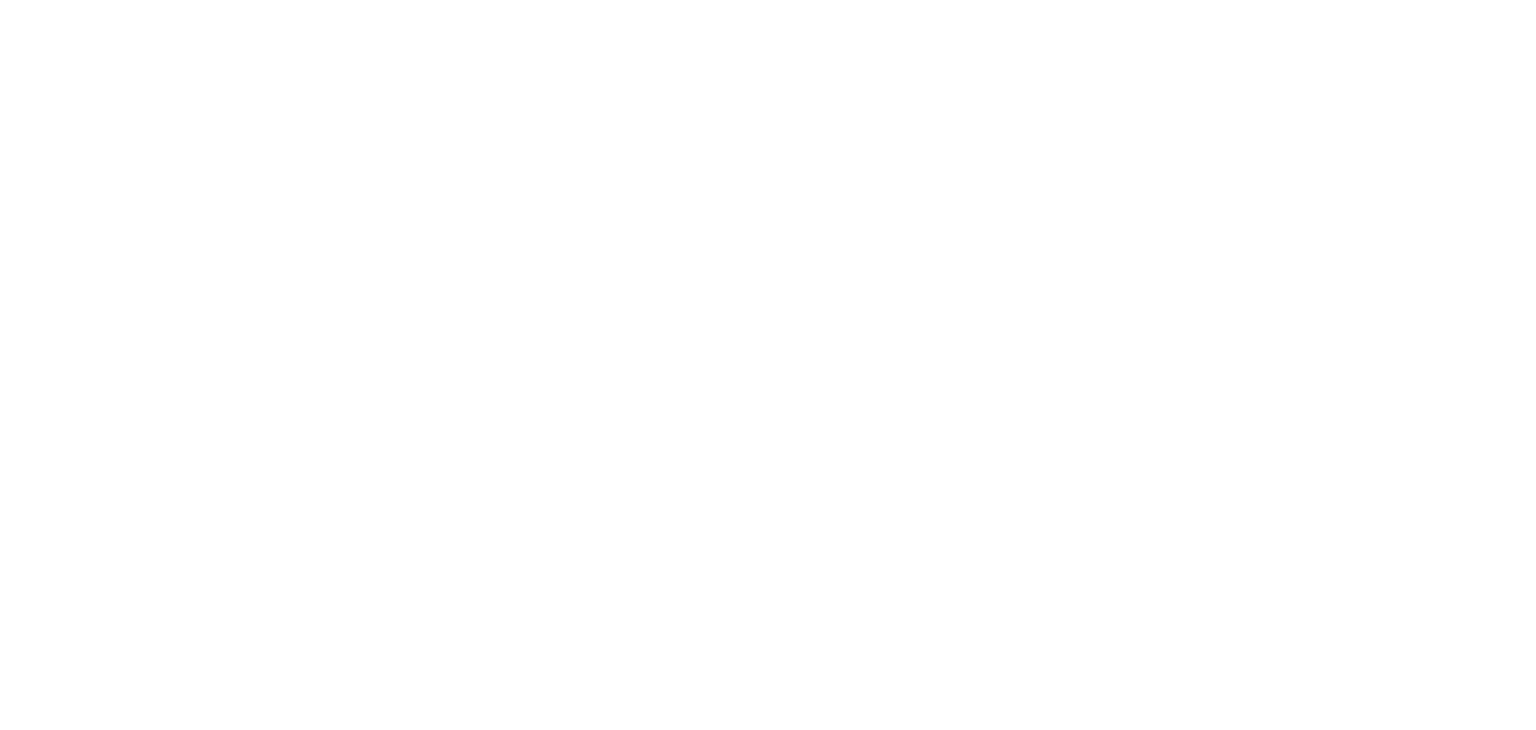 scroll, scrollTop: 0, scrollLeft: 0, axis: both 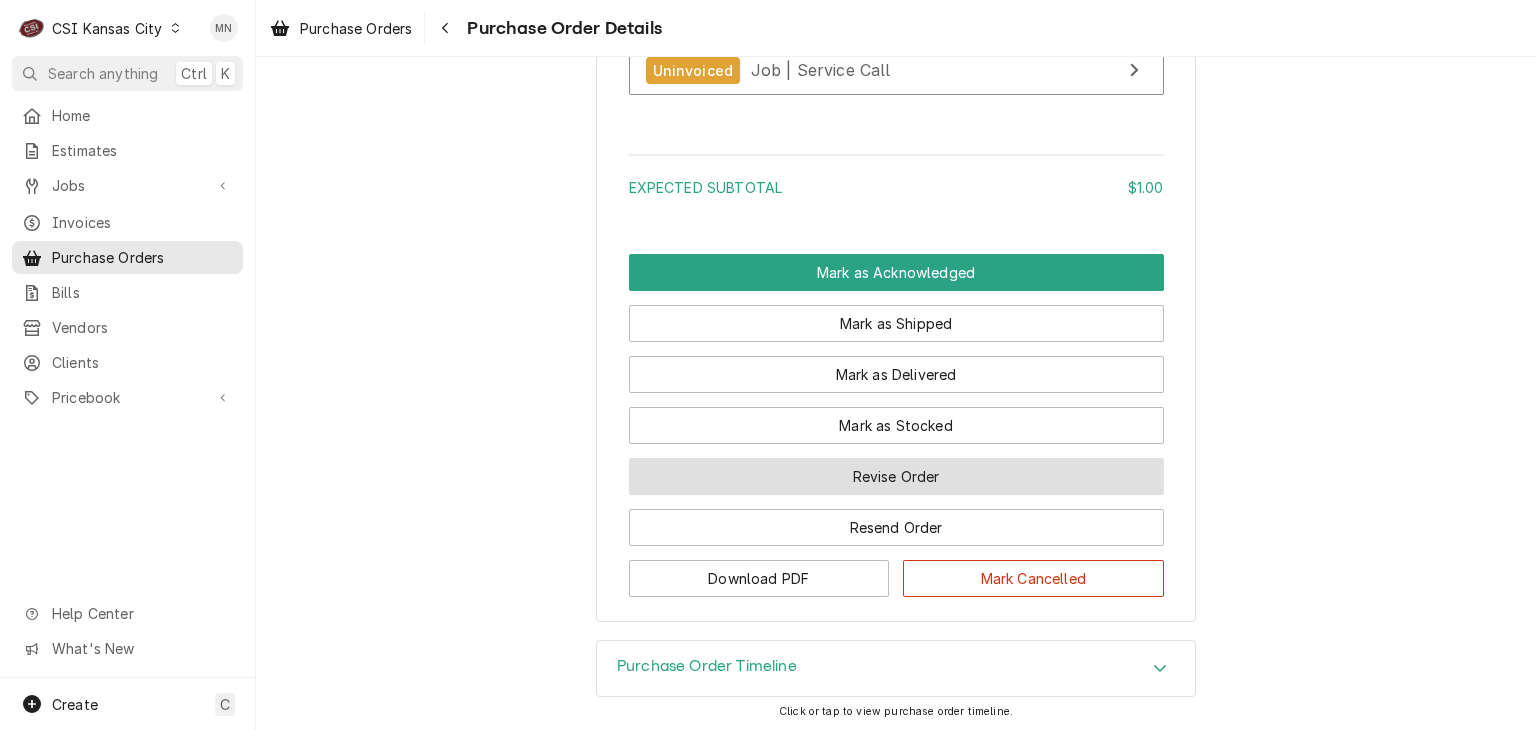 click on "Revise Order" at bounding box center (896, 476) 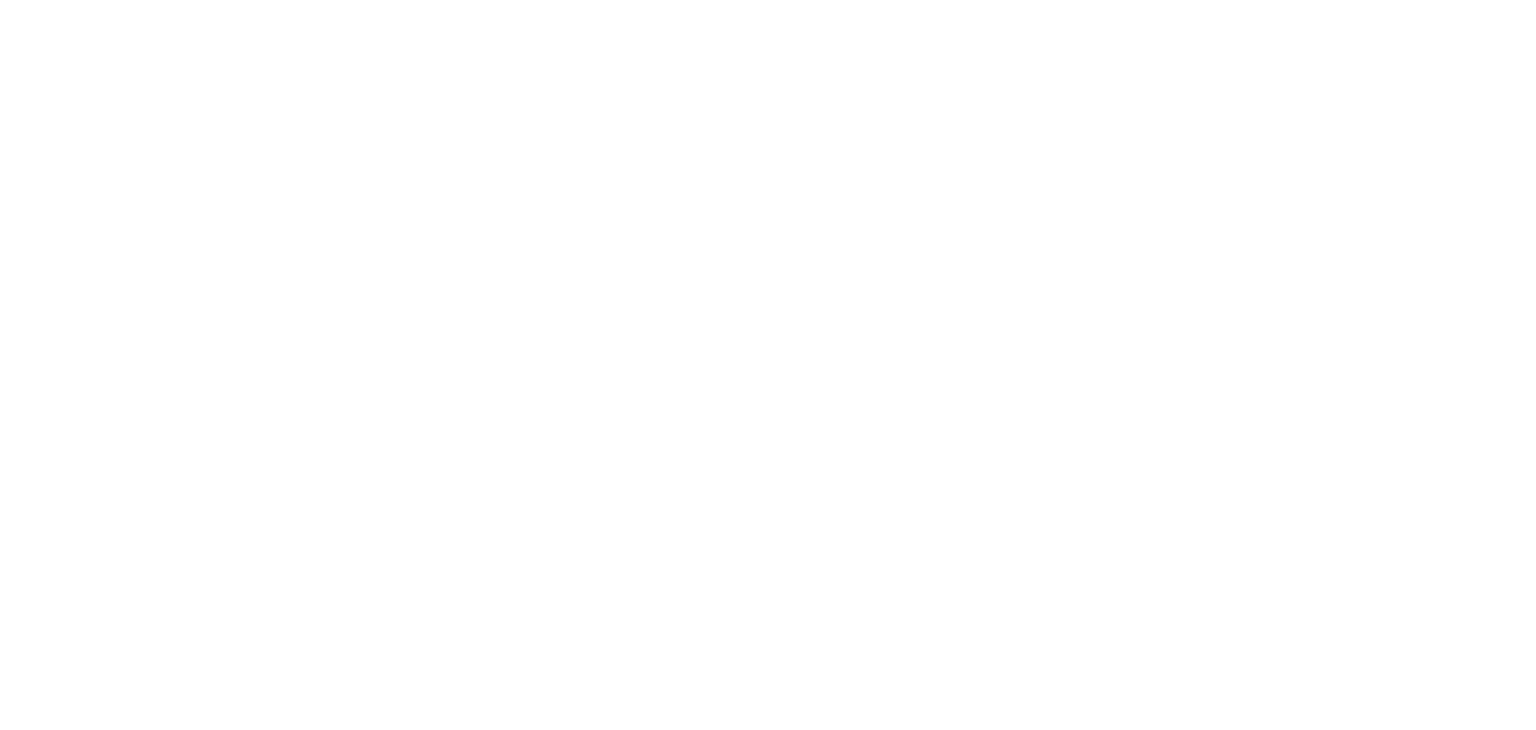 scroll, scrollTop: 0, scrollLeft: 0, axis: both 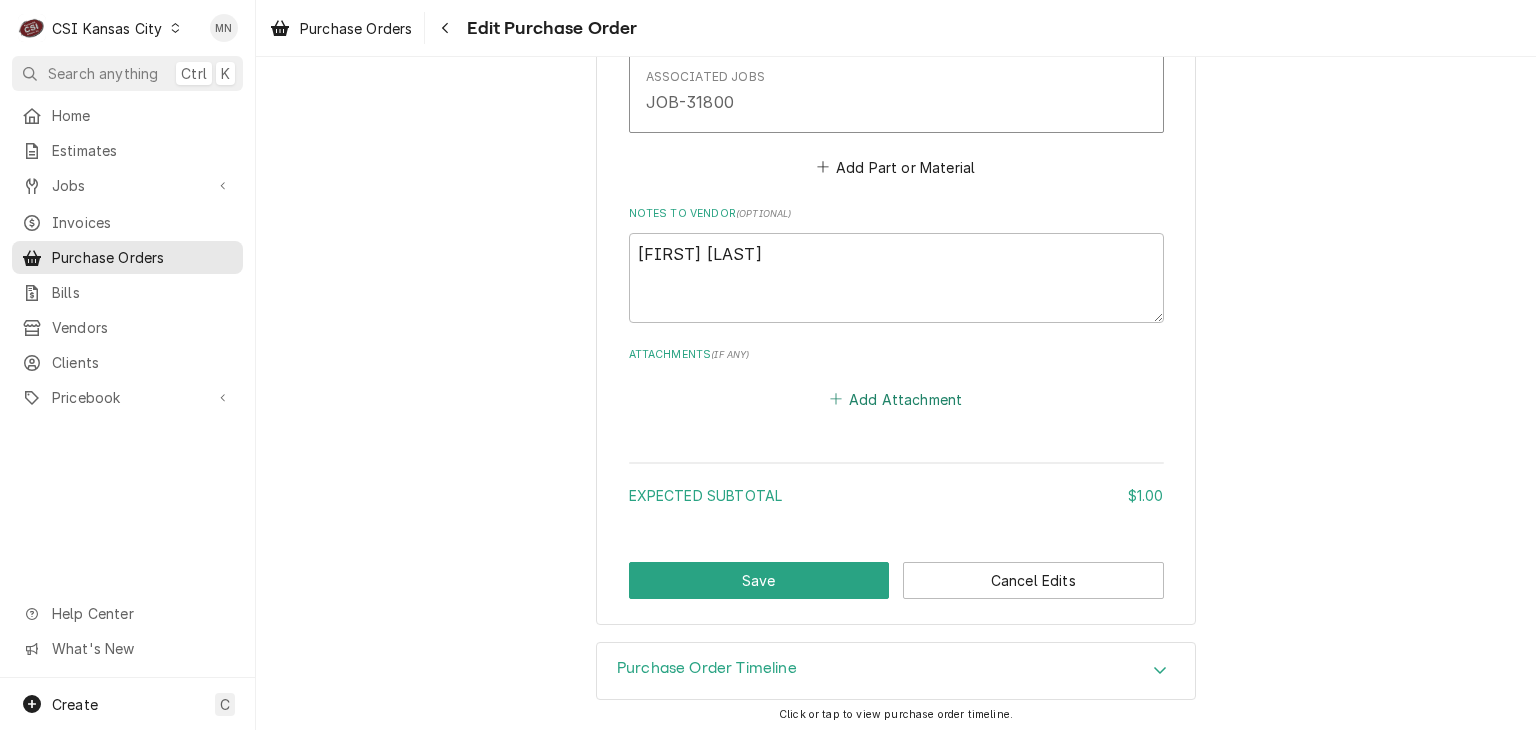click on "Add Attachment" at bounding box center [896, 399] 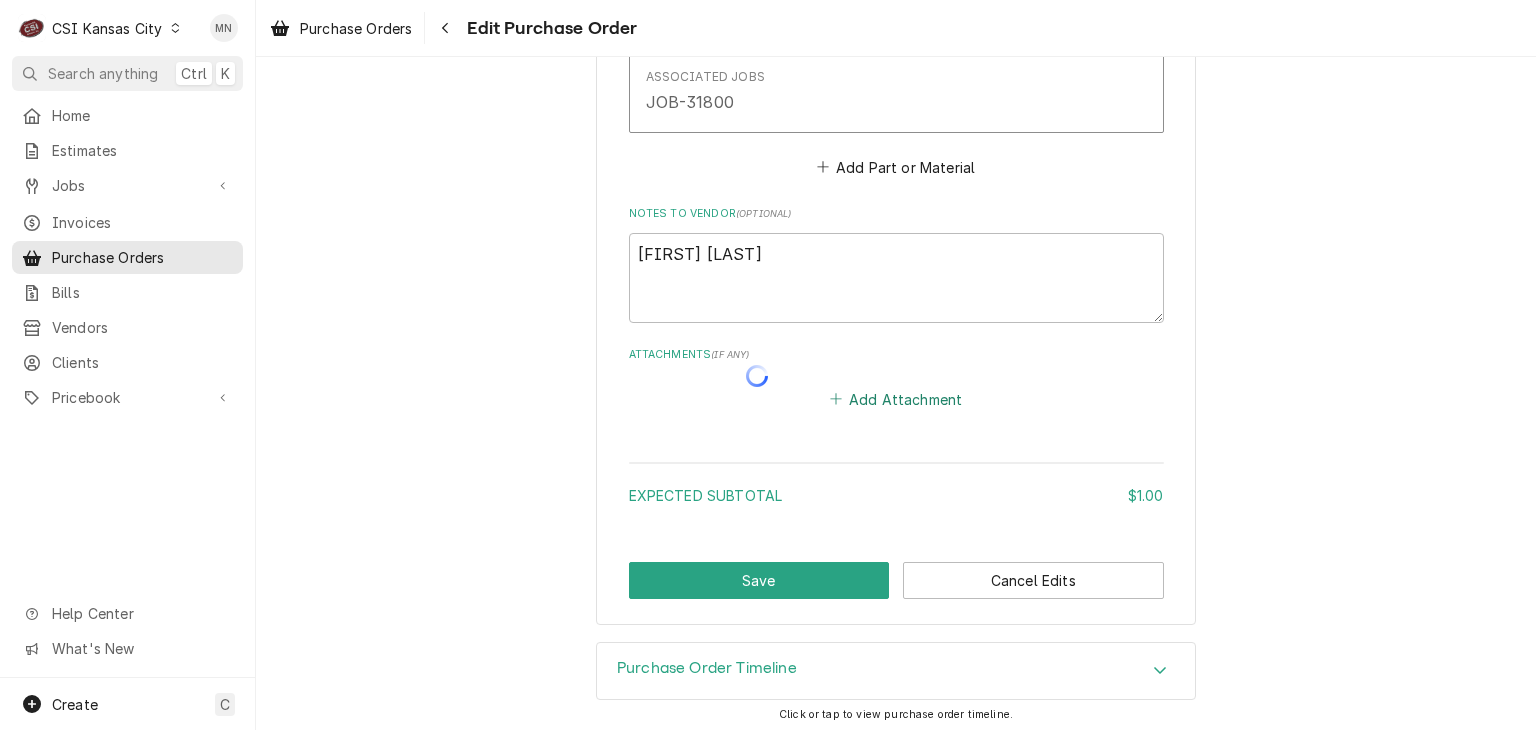 type on "x" 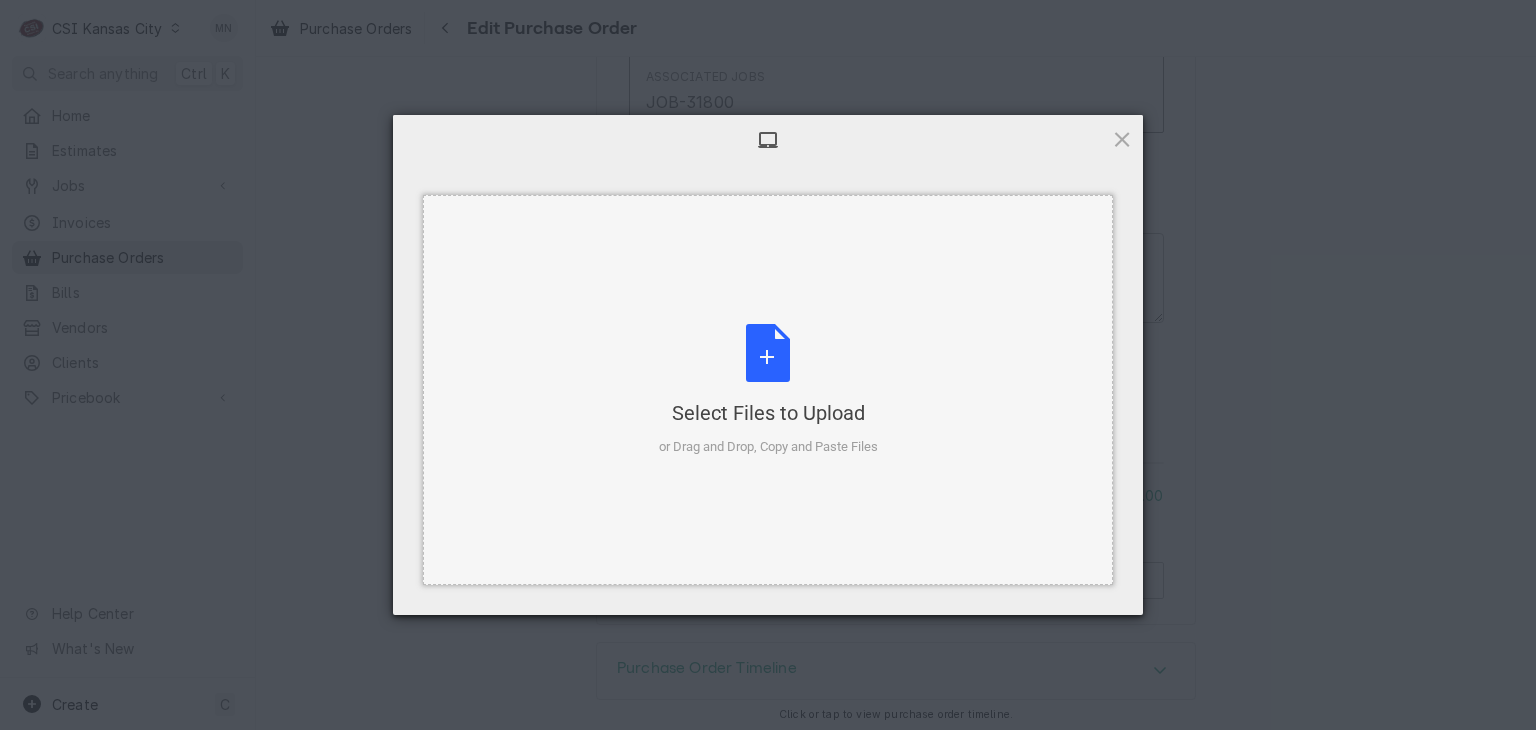 click on "Select Files to Upload
or Drag and Drop, Copy and Paste Files" at bounding box center [768, 390] 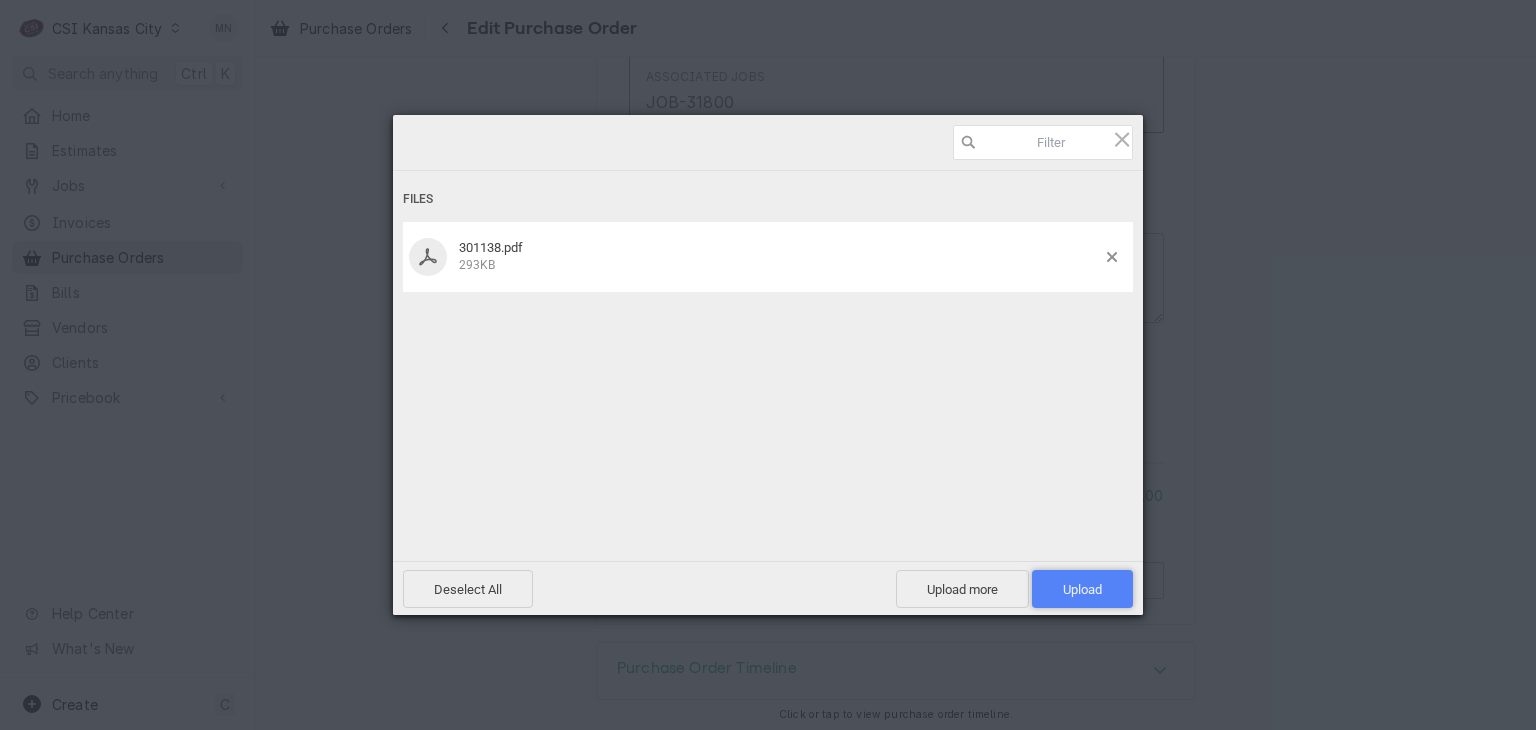 click on "Upload
1" at bounding box center [1082, 589] 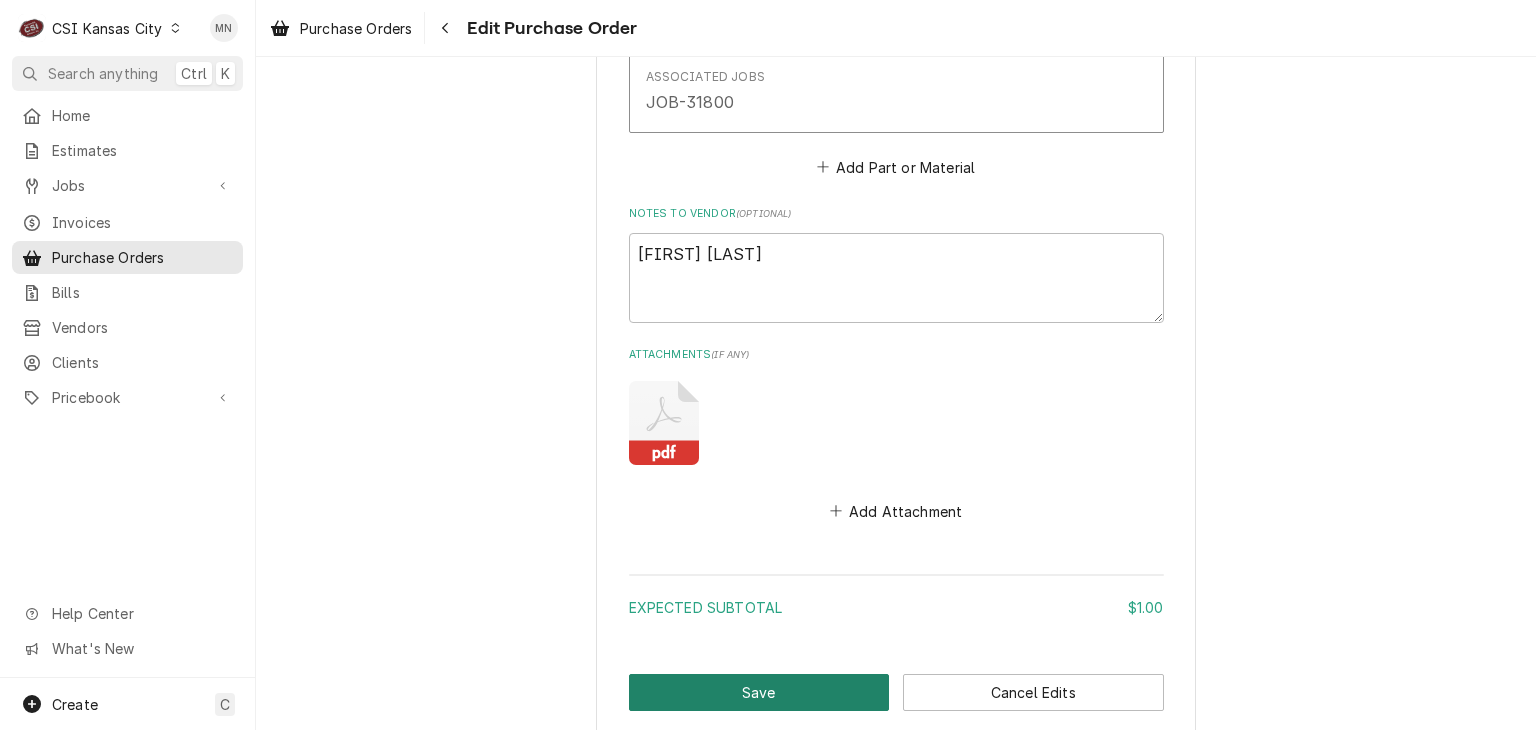 click on "Save" at bounding box center [759, 692] 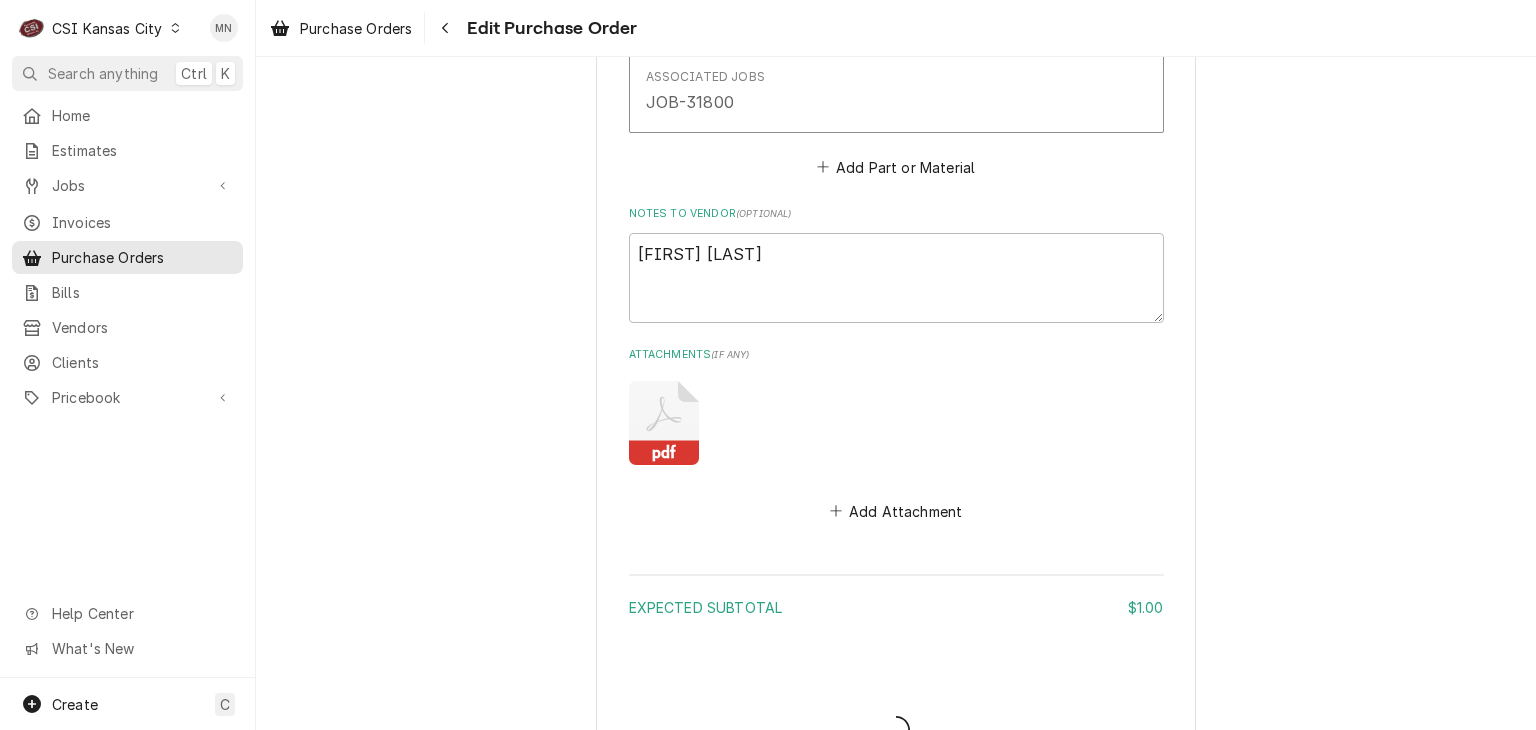 type on "x" 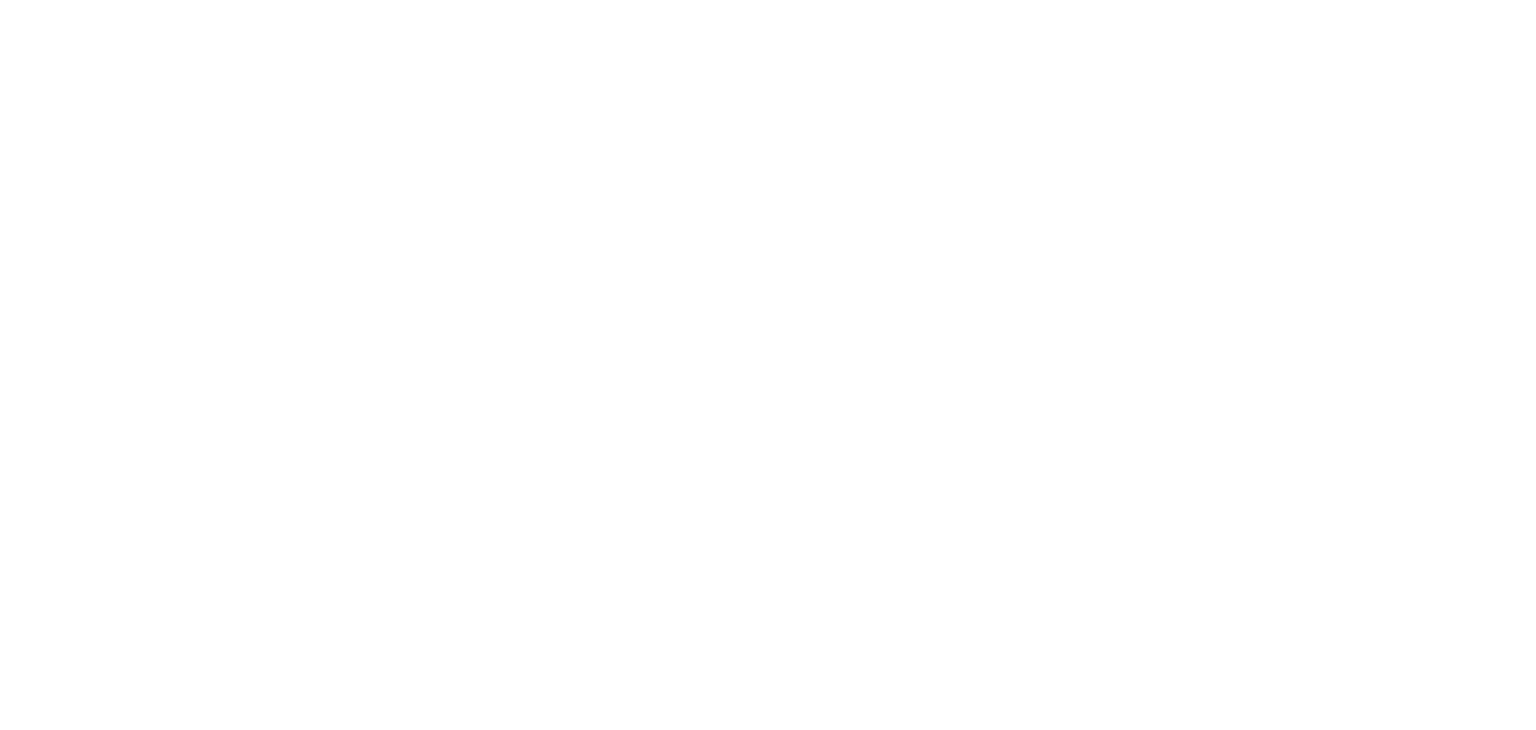 scroll, scrollTop: 0, scrollLeft: 0, axis: both 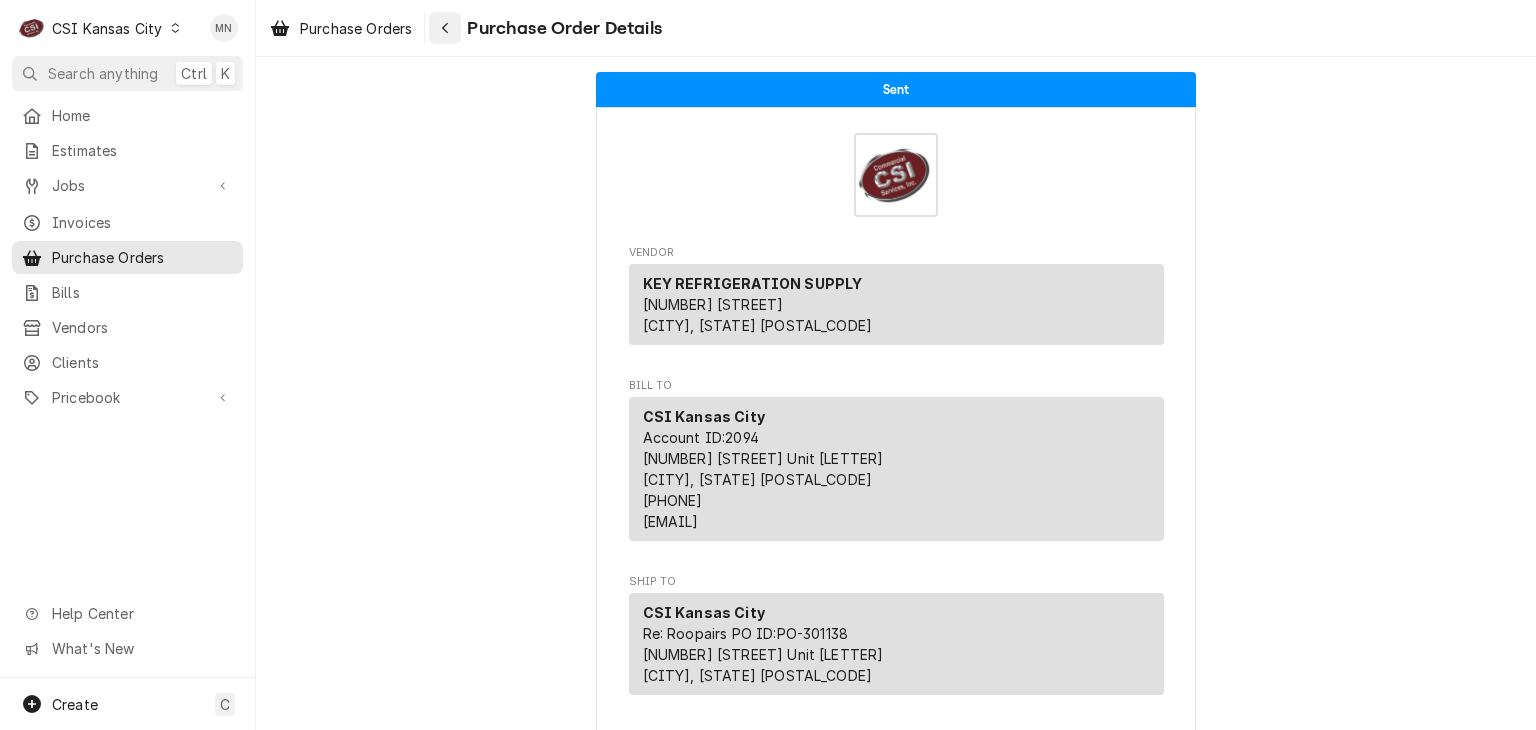 click at bounding box center [445, 28] 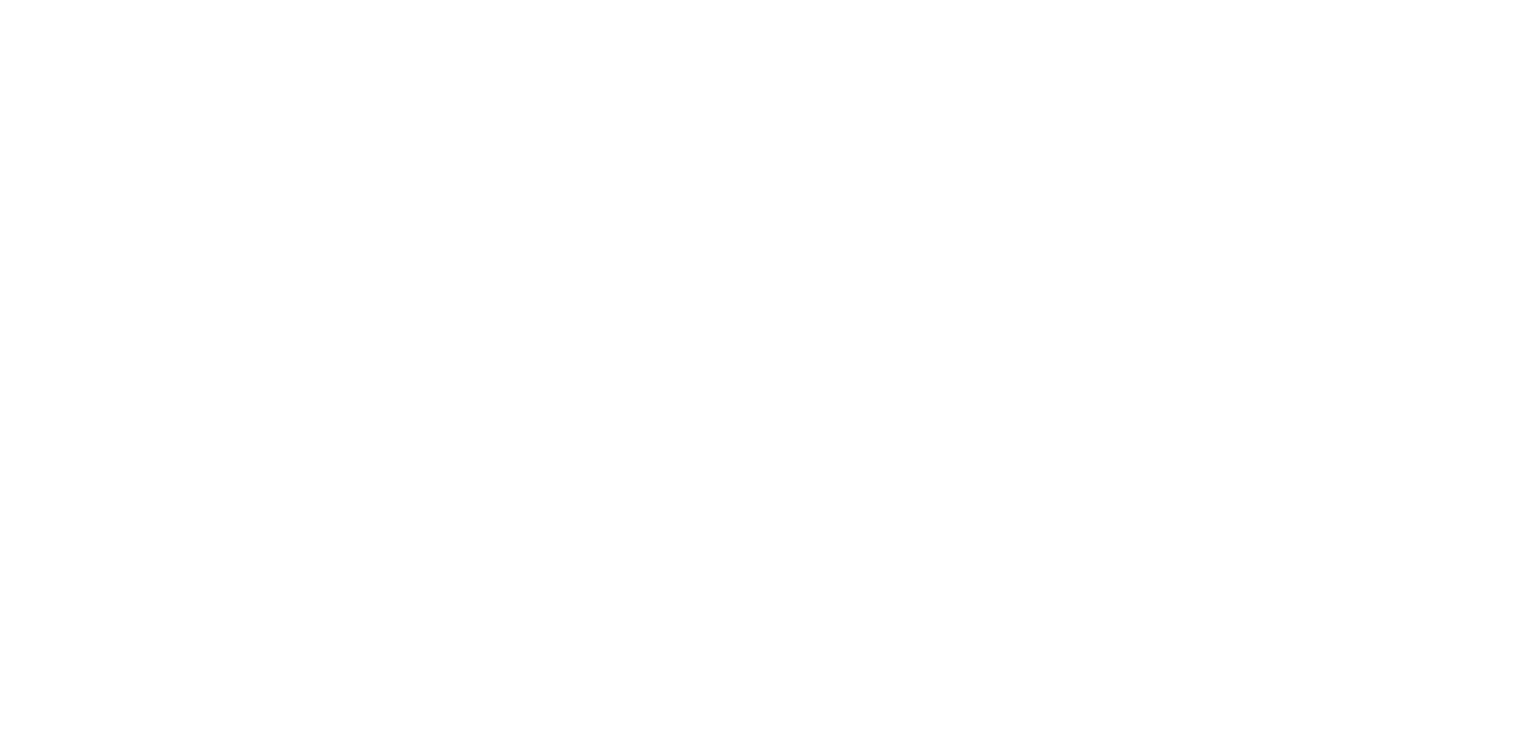 scroll, scrollTop: 0, scrollLeft: 0, axis: both 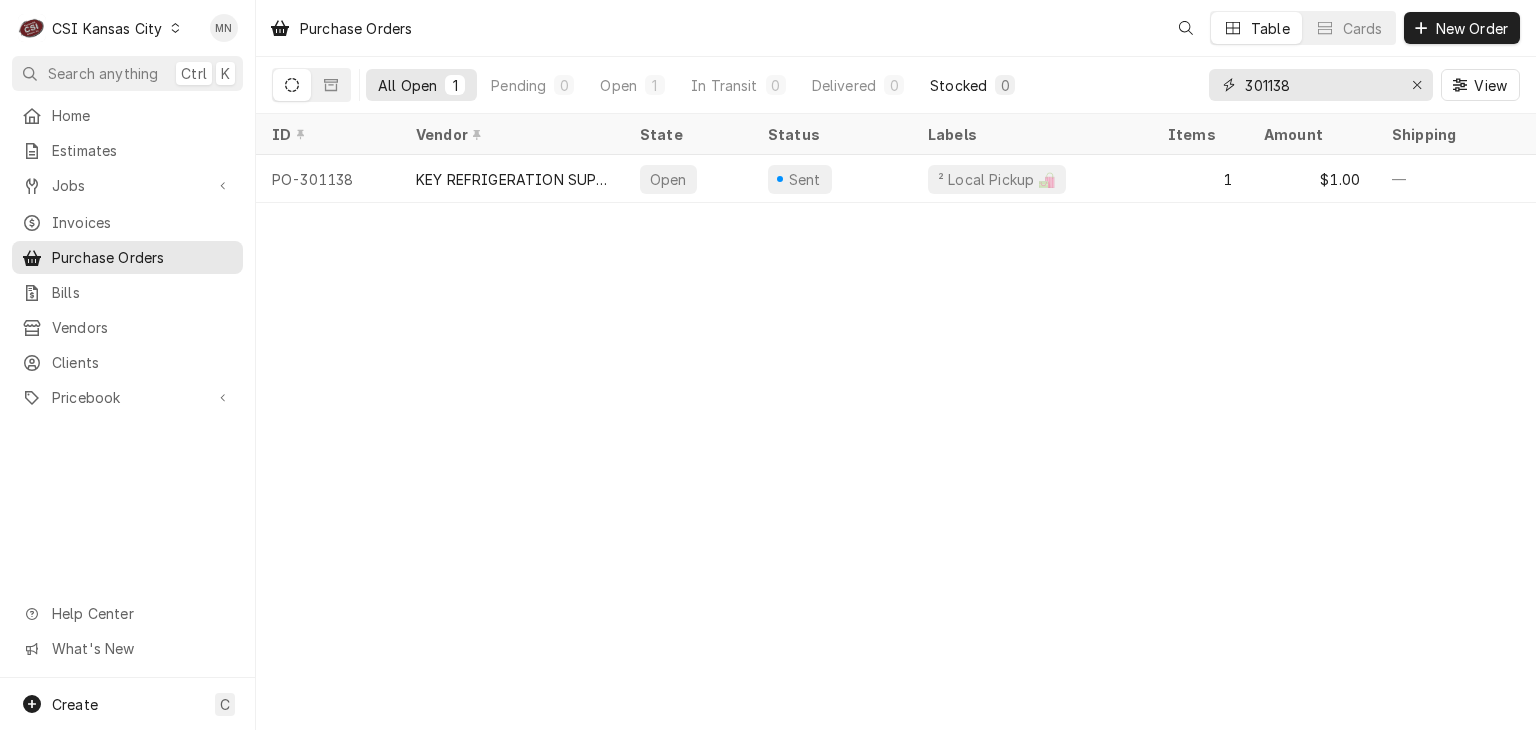drag, startPoint x: 1360, startPoint y: 74, endPoint x: 1000, endPoint y: 76, distance: 360.00555 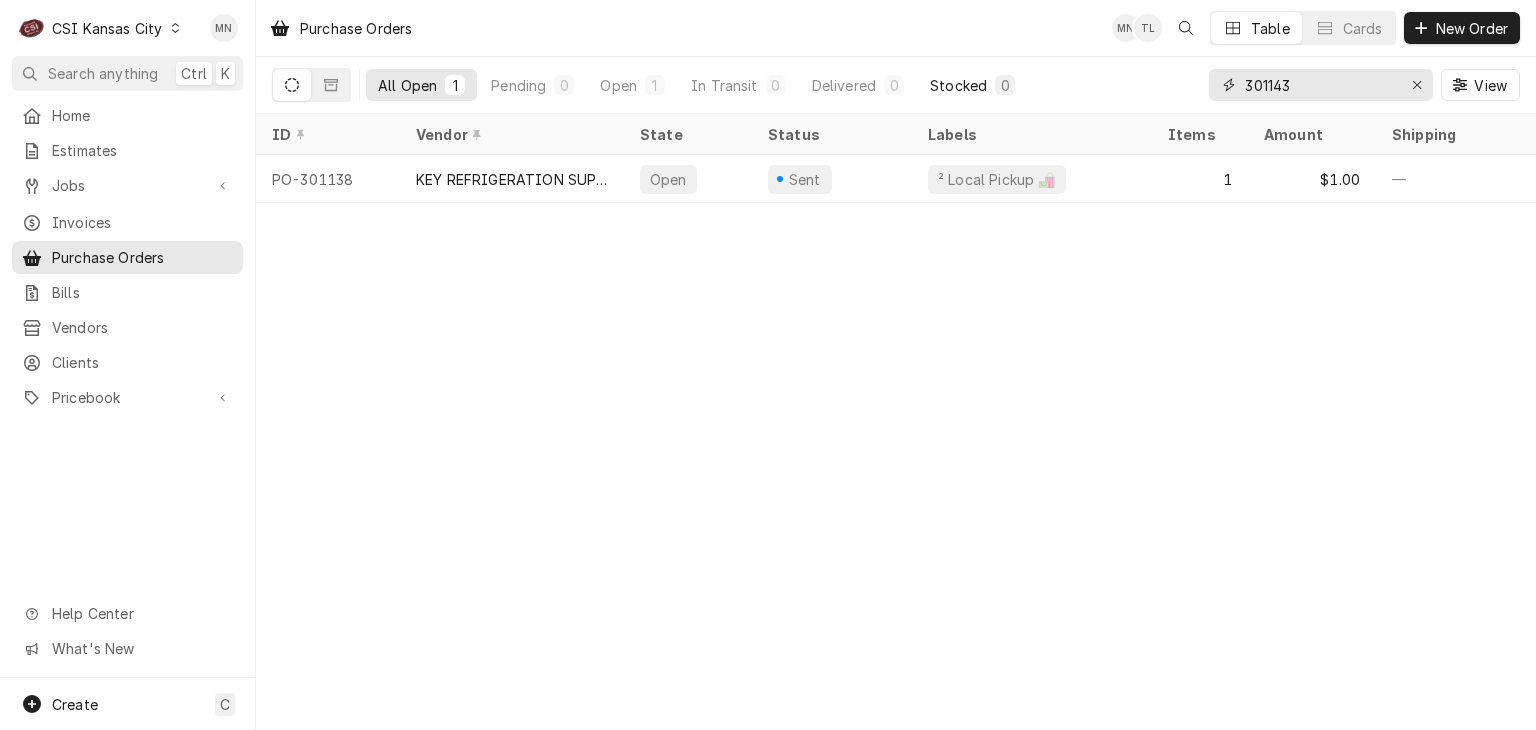 type on "301143" 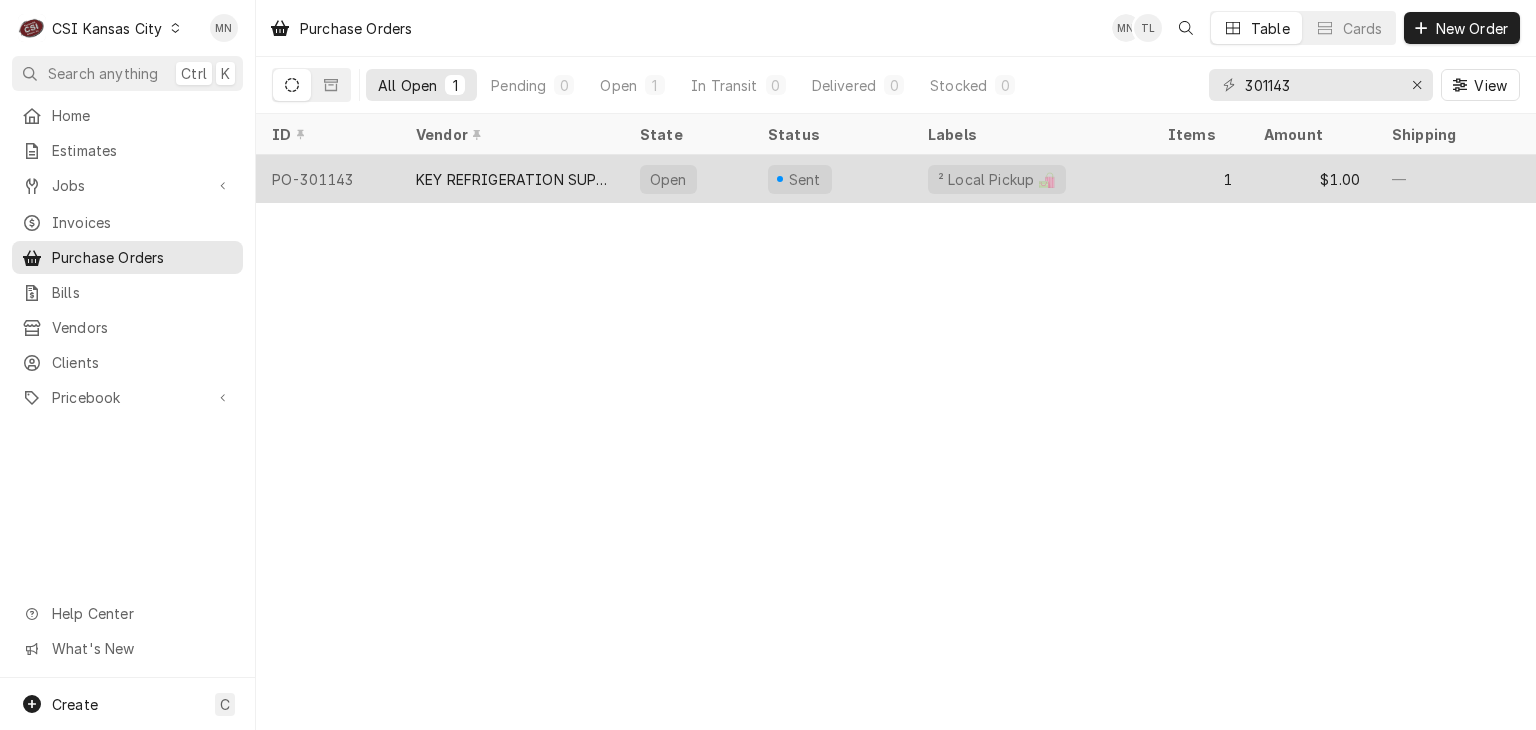click on "KEY REFRIGERATION SUPPLY" at bounding box center (512, 179) 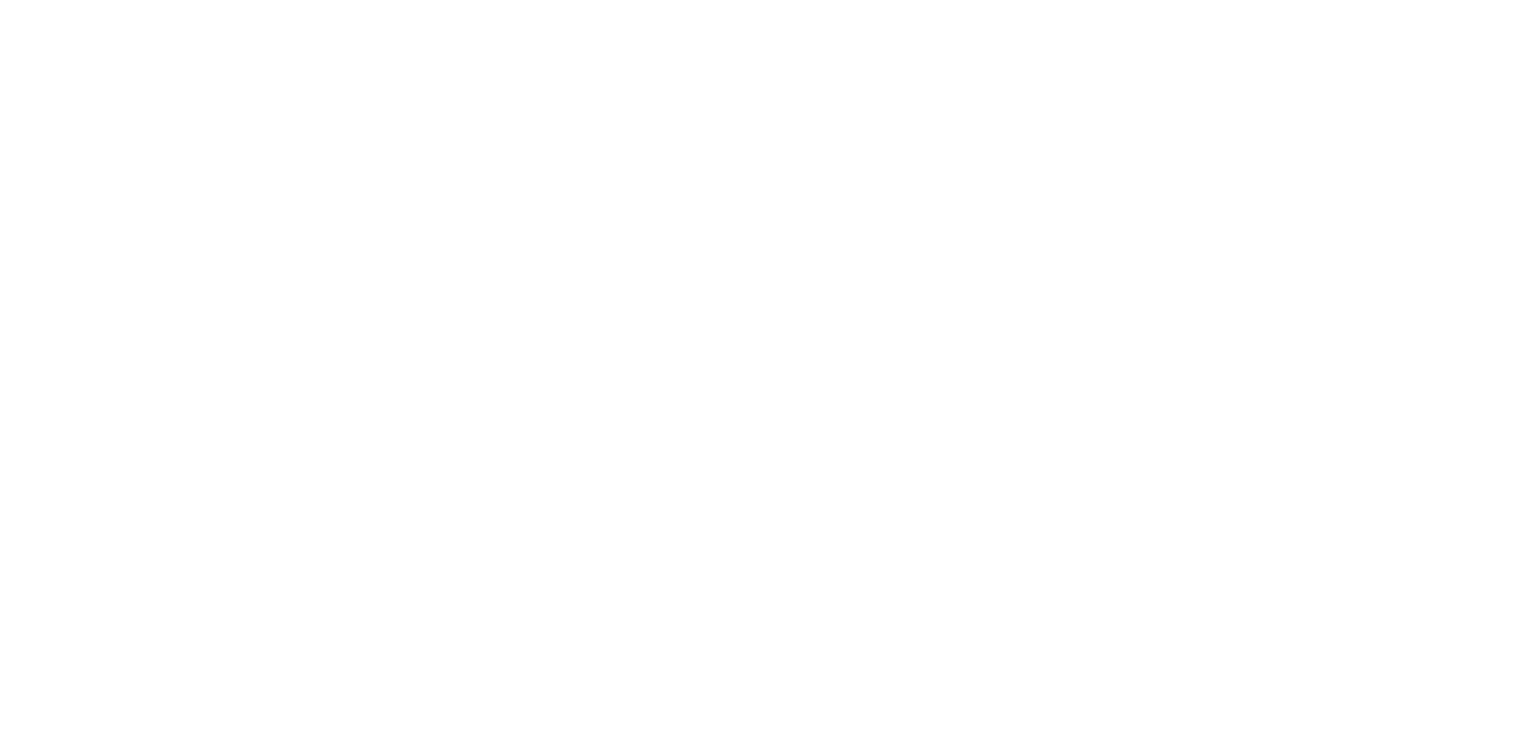 scroll, scrollTop: 0, scrollLeft: 0, axis: both 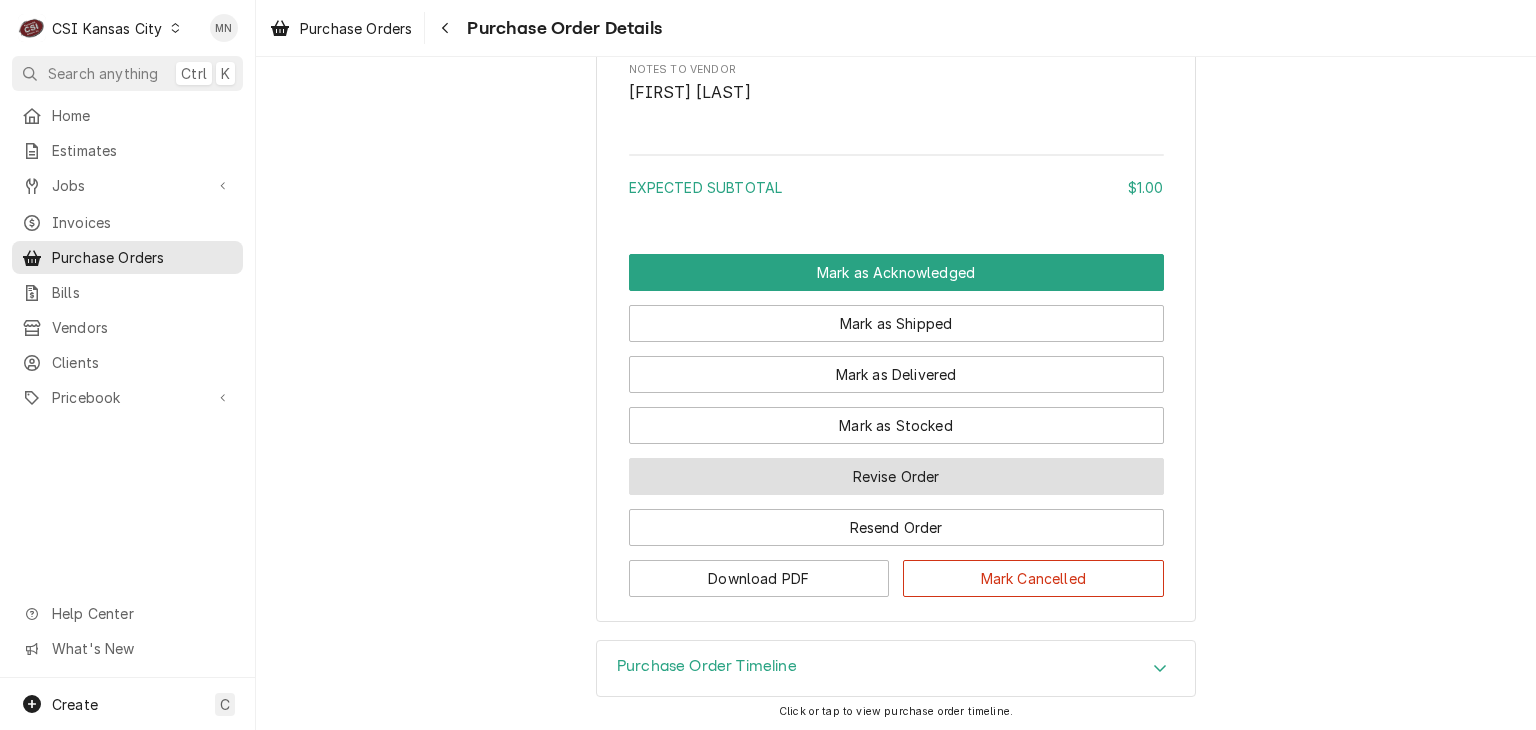 click on "Revise Order" at bounding box center [896, 476] 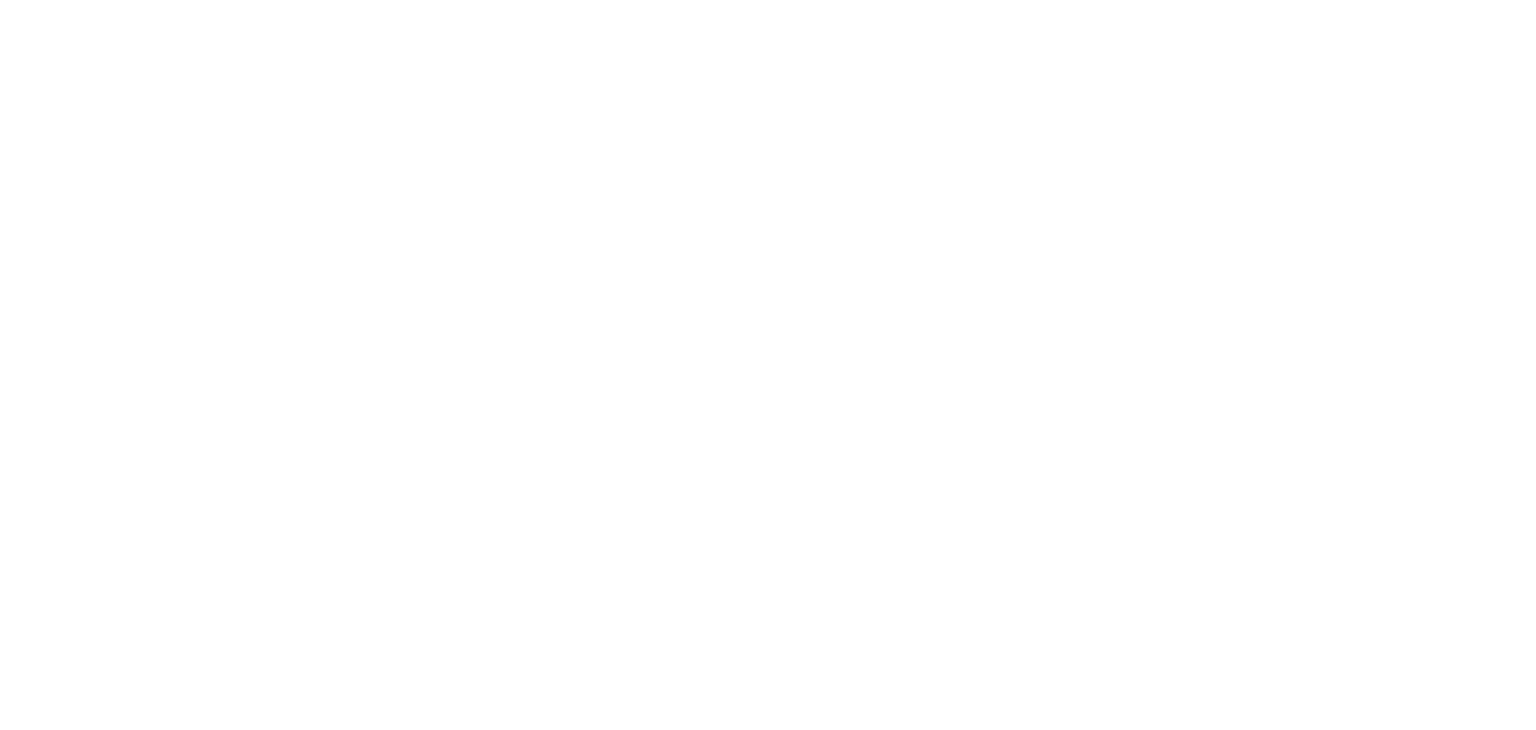 scroll, scrollTop: 0, scrollLeft: 0, axis: both 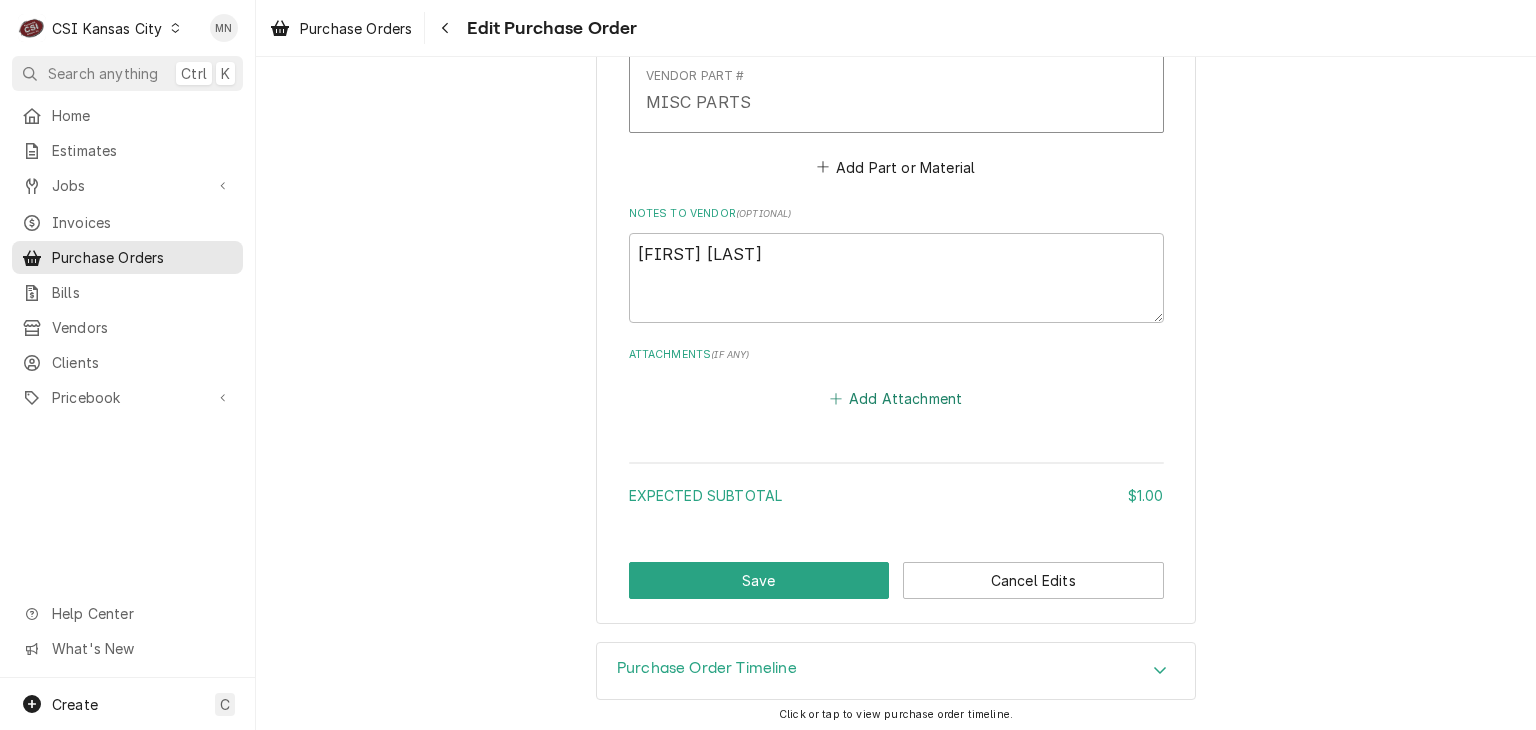 click on "Add Attachment" at bounding box center [896, 399] 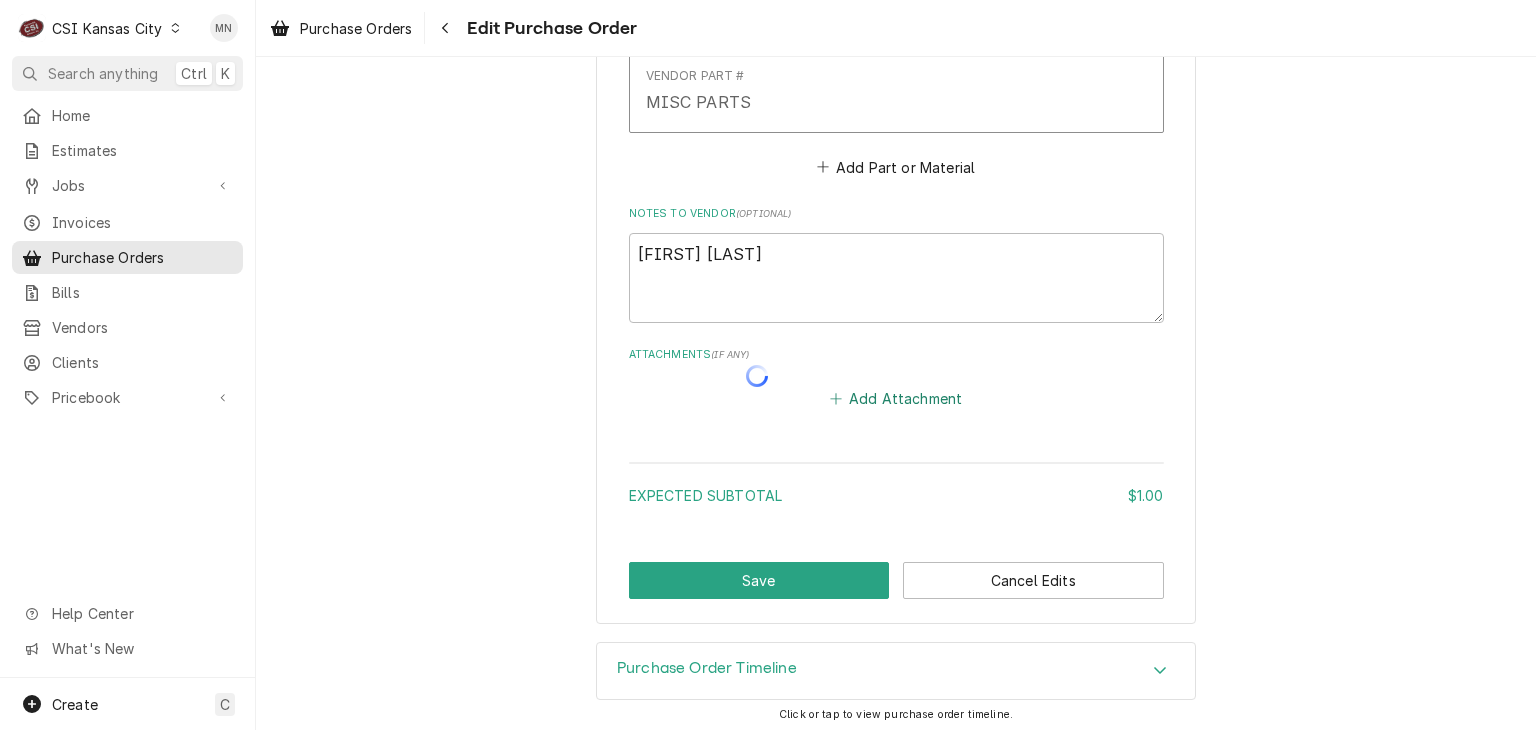 type on "x" 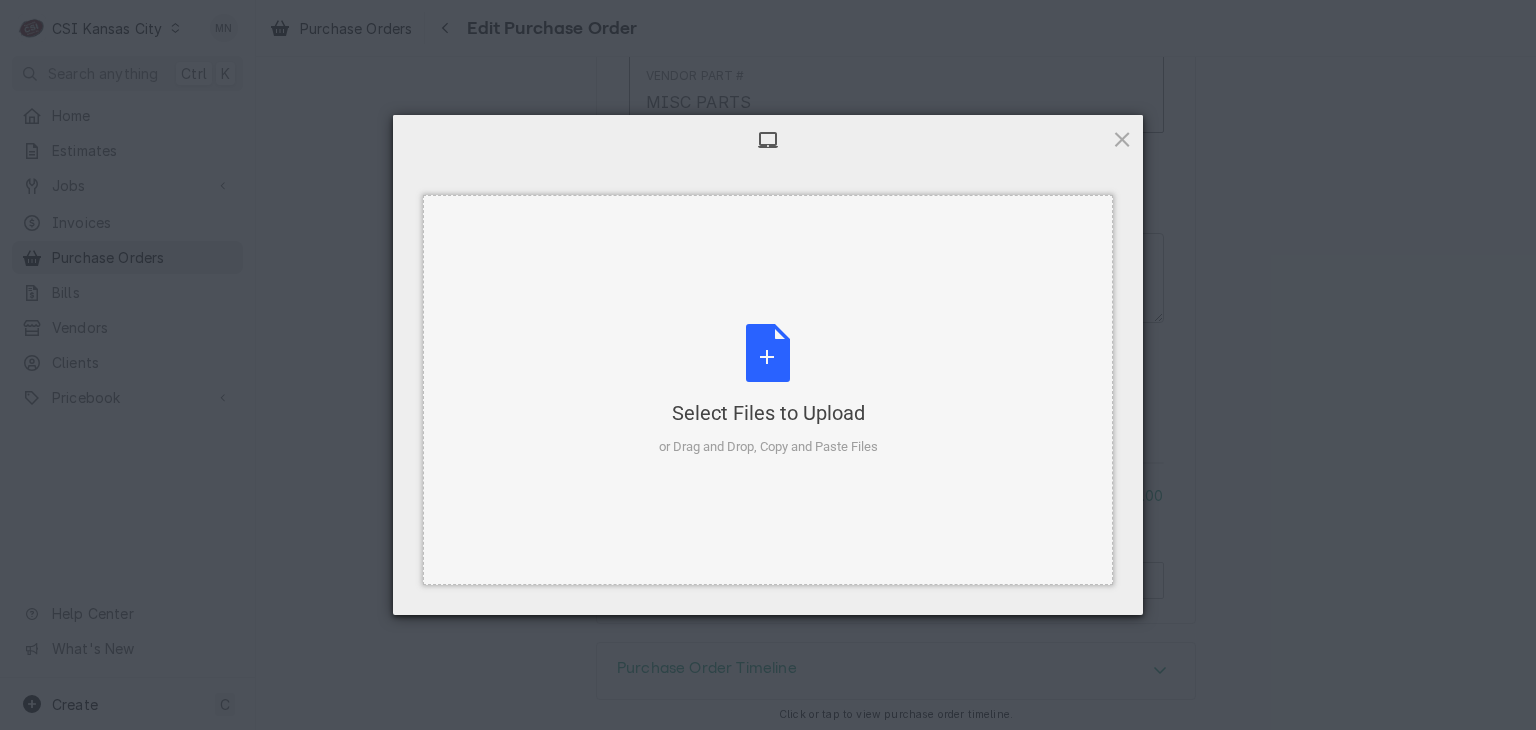 click on "Select Files to Upload
or Drag and Drop, Copy and Paste Files" at bounding box center [768, 390] 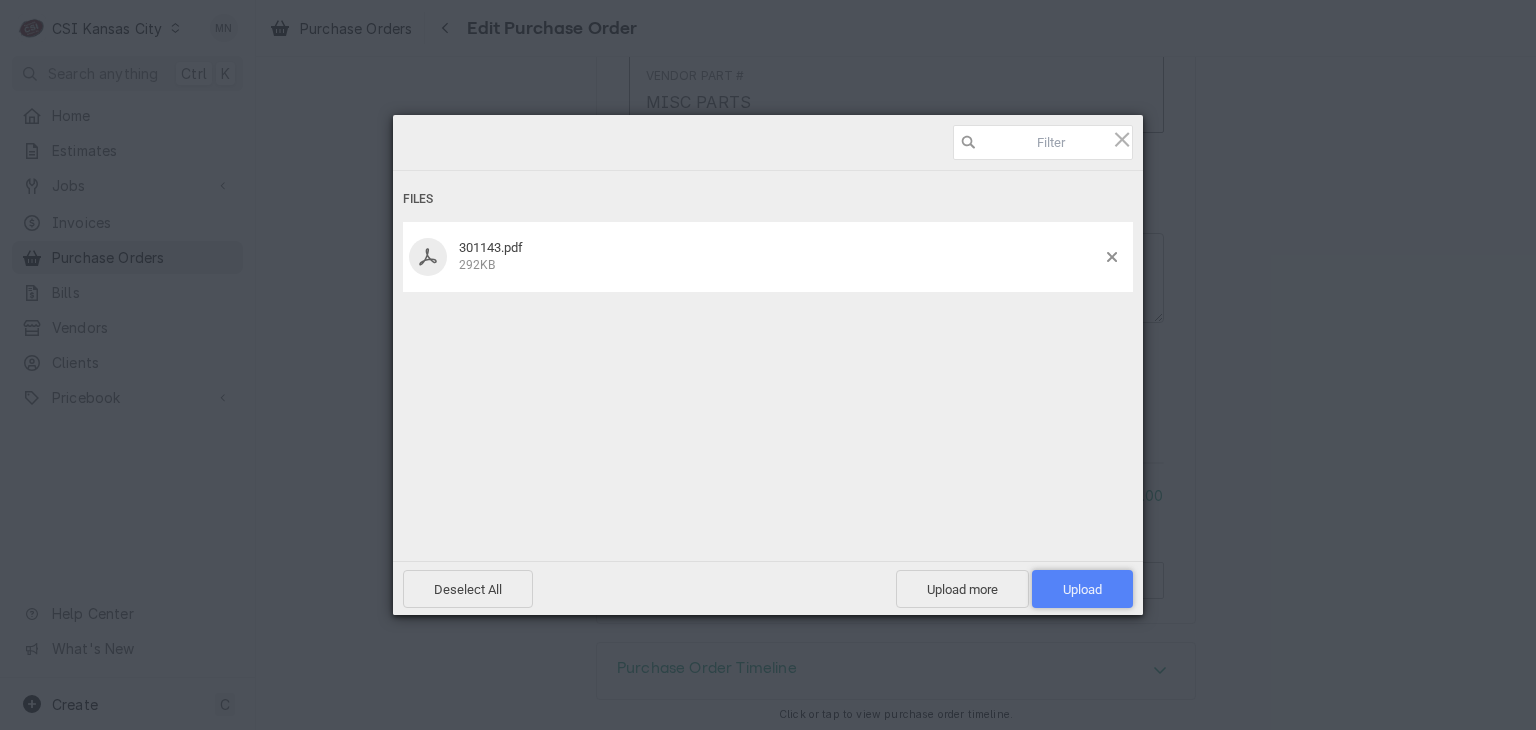 click on "Upload
1" at bounding box center (1082, 589) 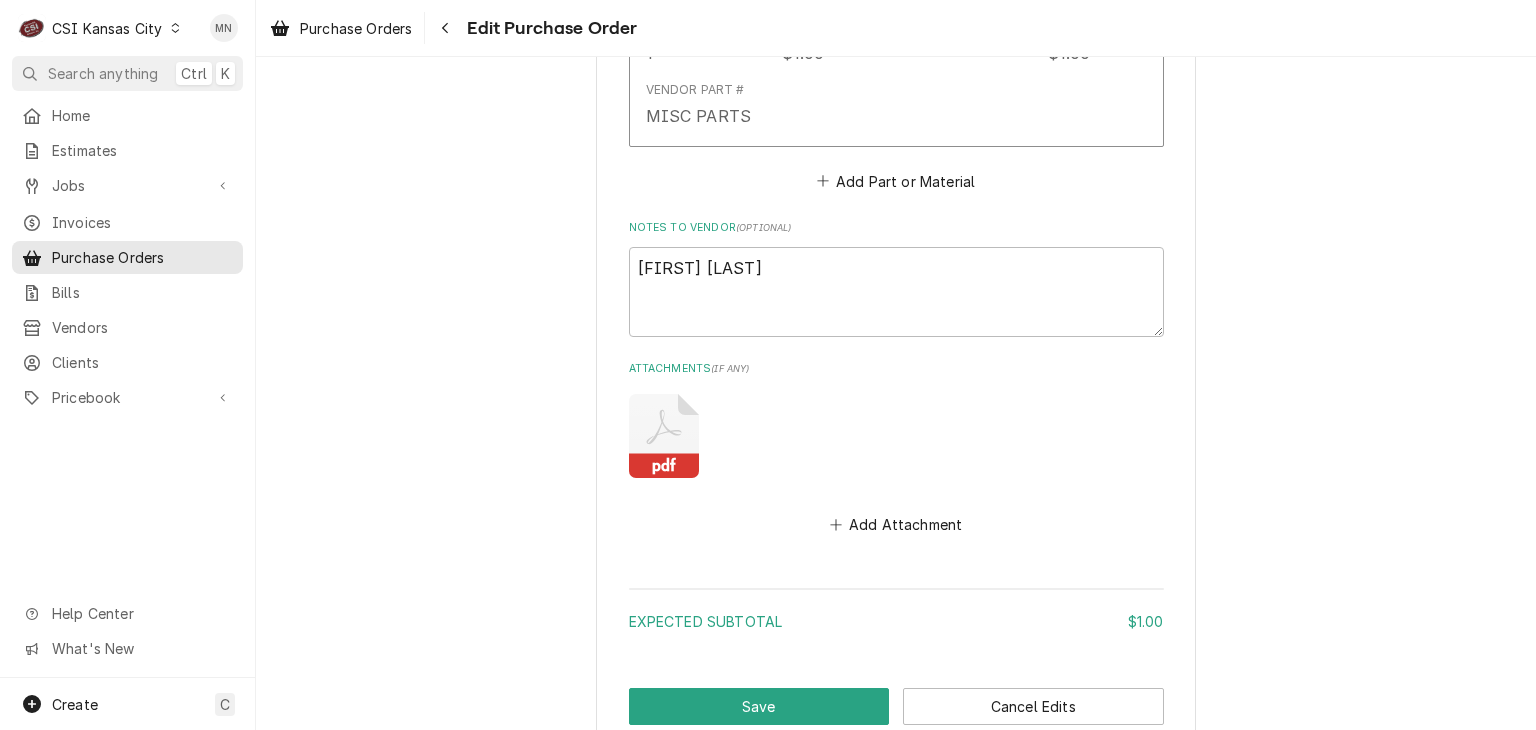 scroll, scrollTop: 1154, scrollLeft: 0, axis: vertical 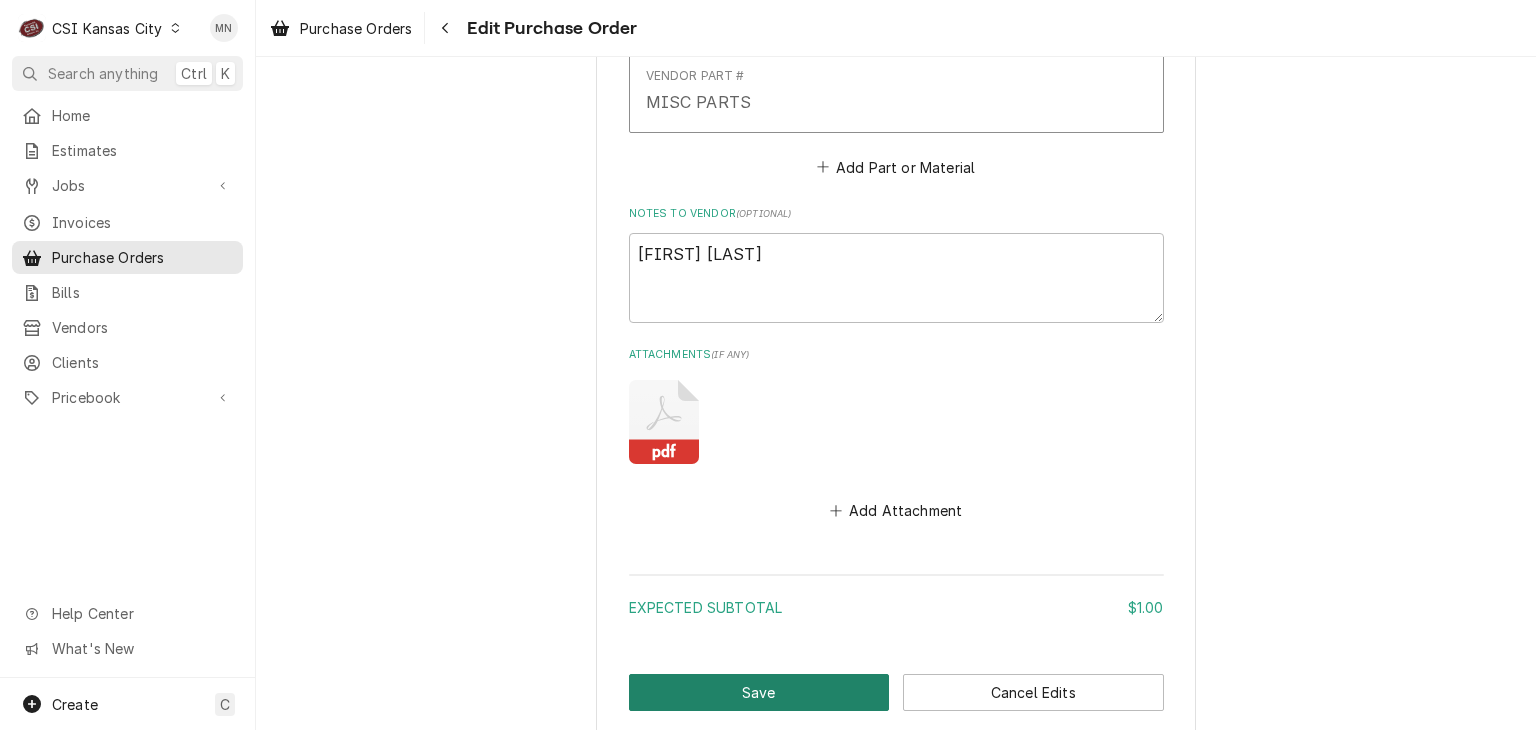 click on "Save" at bounding box center (759, 692) 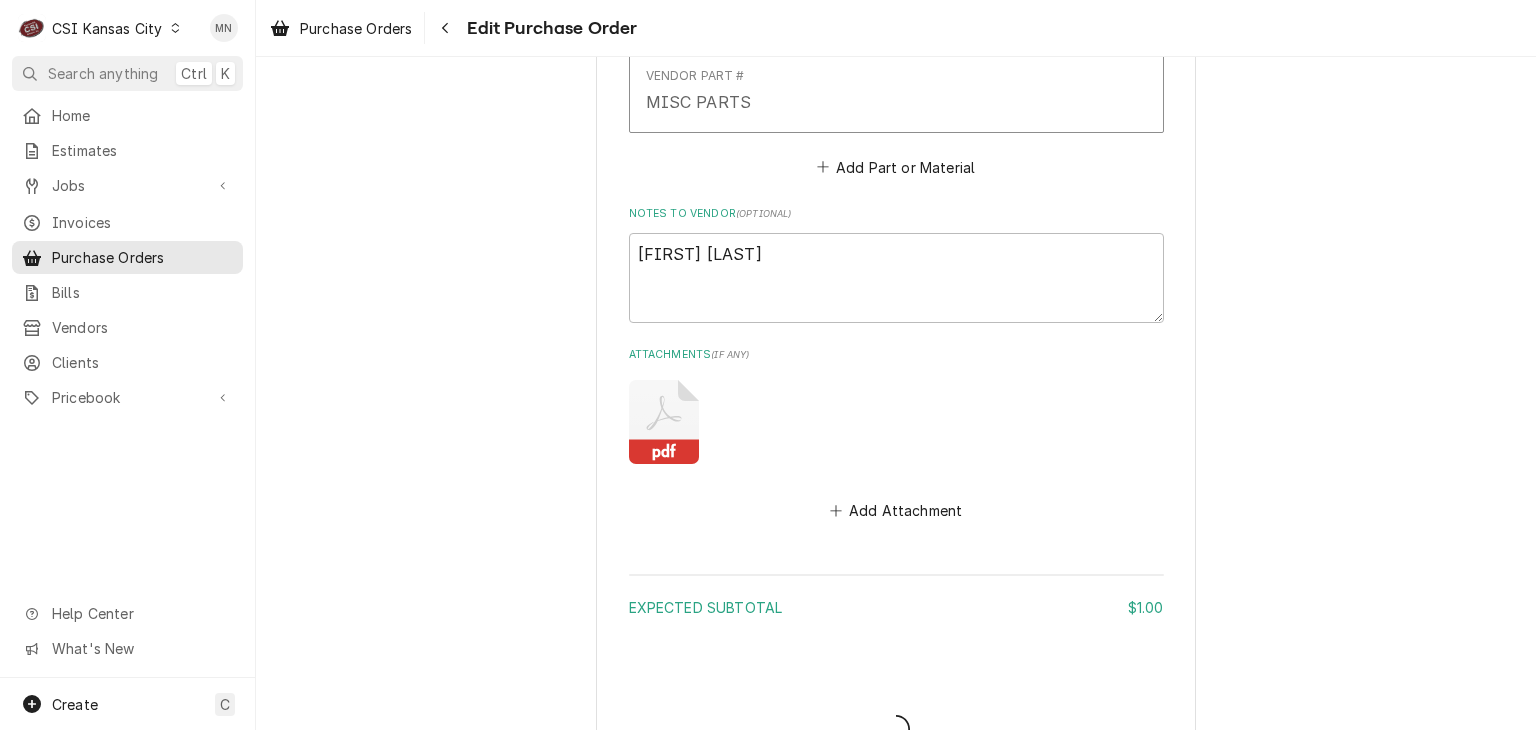 type on "x" 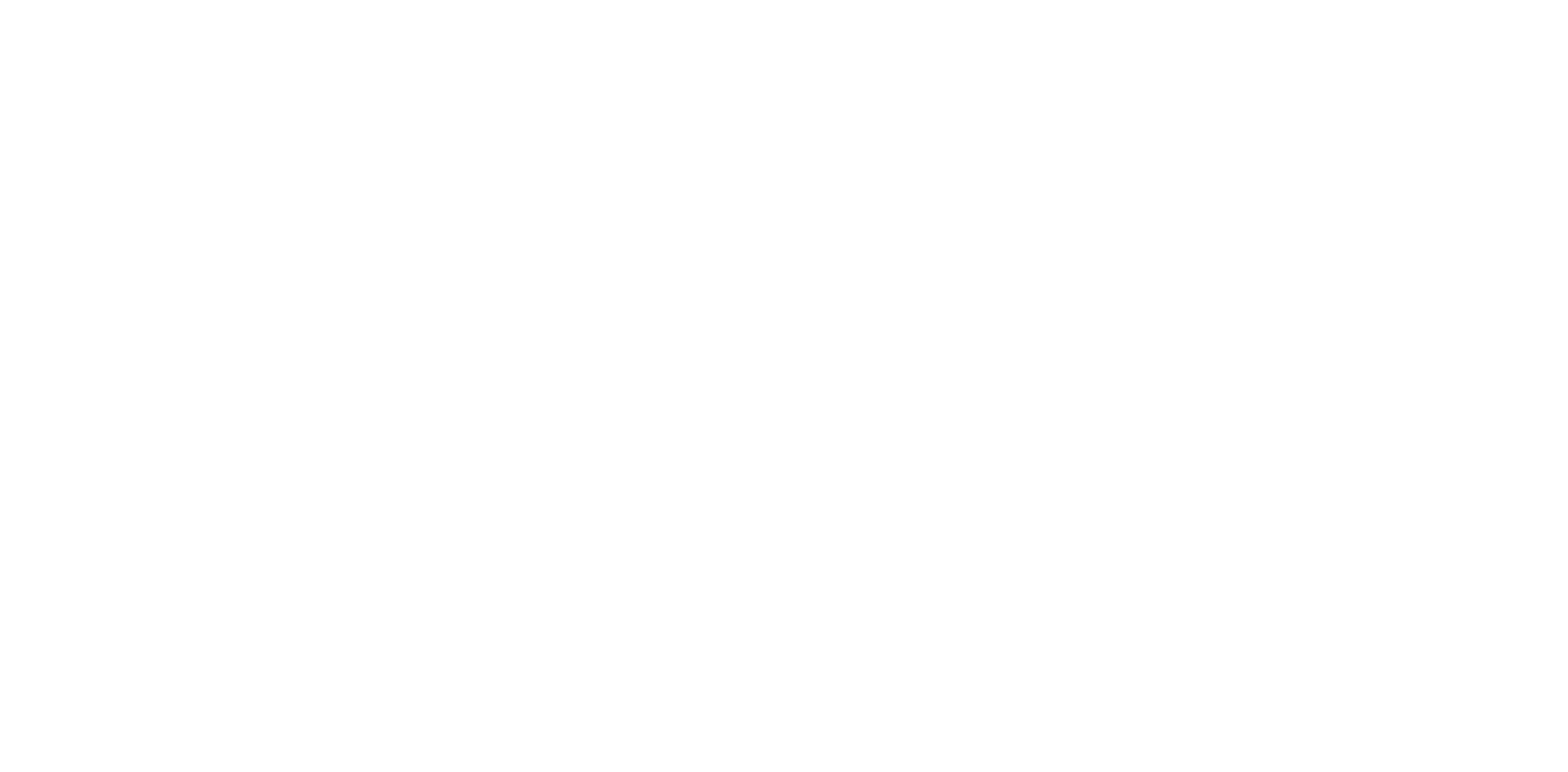 scroll, scrollTop: 0, scrollLeft: 0, axis: both 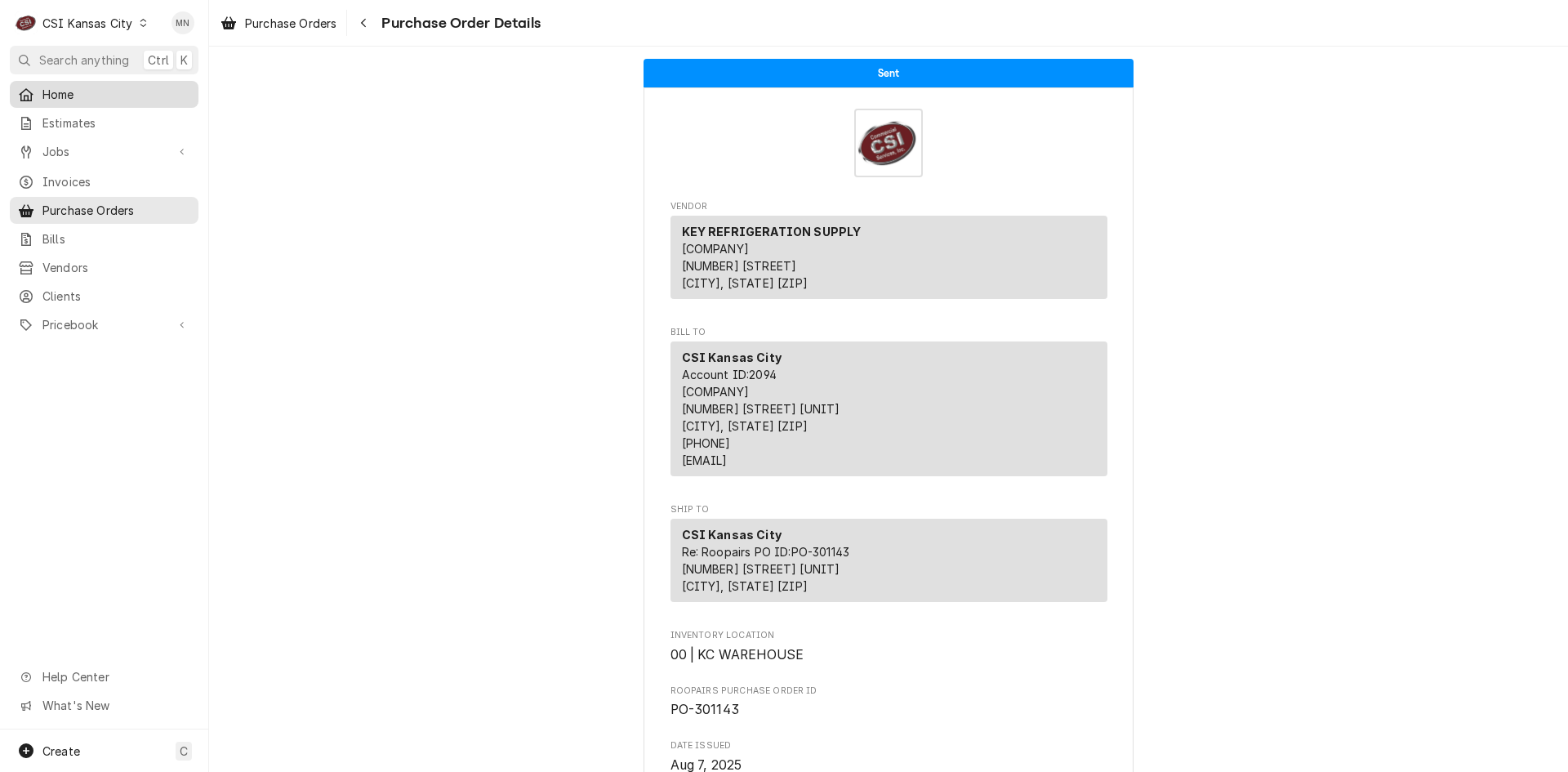 click on "Home" at bounding box center [116, 94] 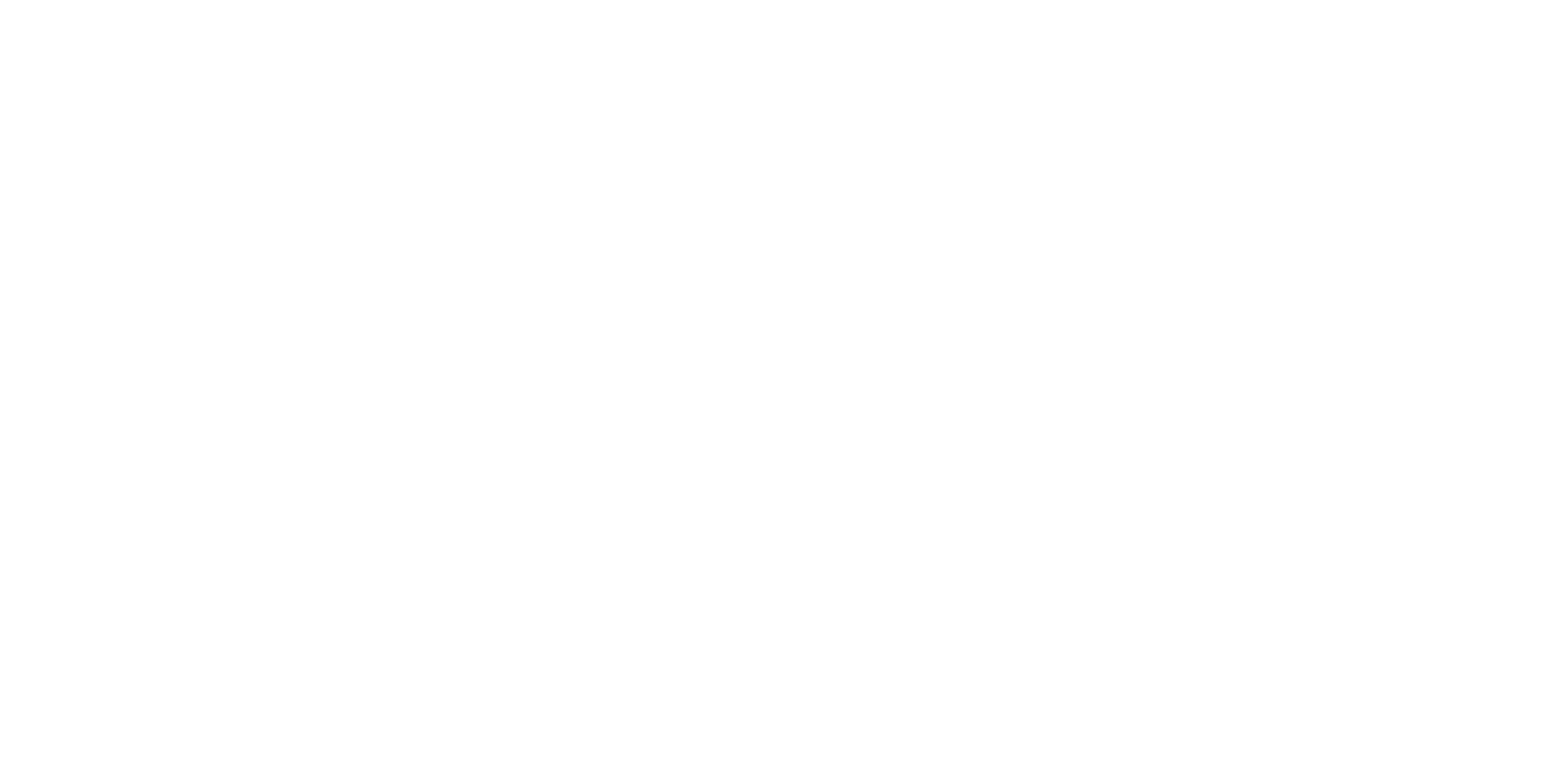 scroll, scrollTop: 0, scrollLeft: 0, axis: both 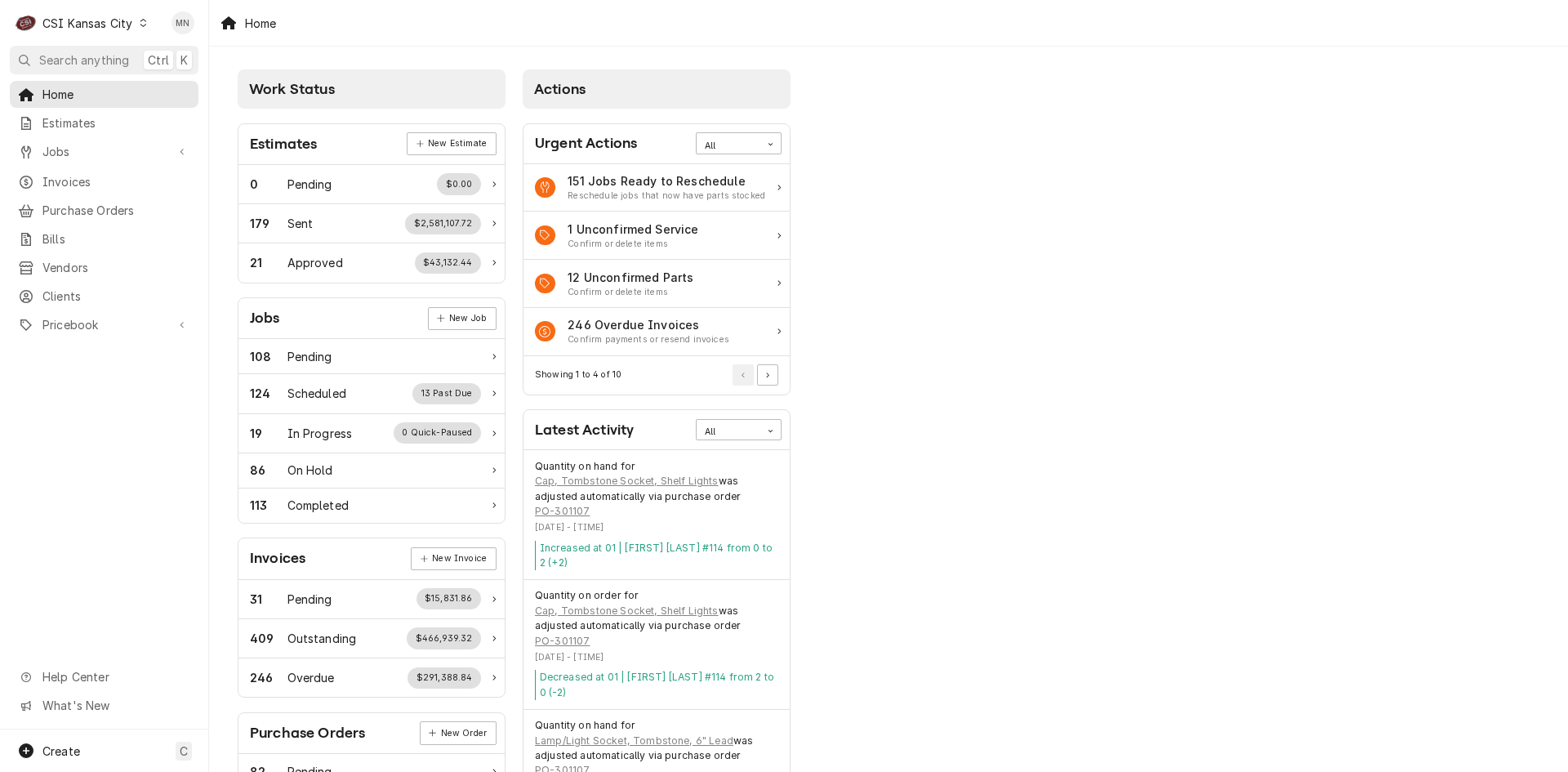 click on "Home" at bounding box center (889, 23) 